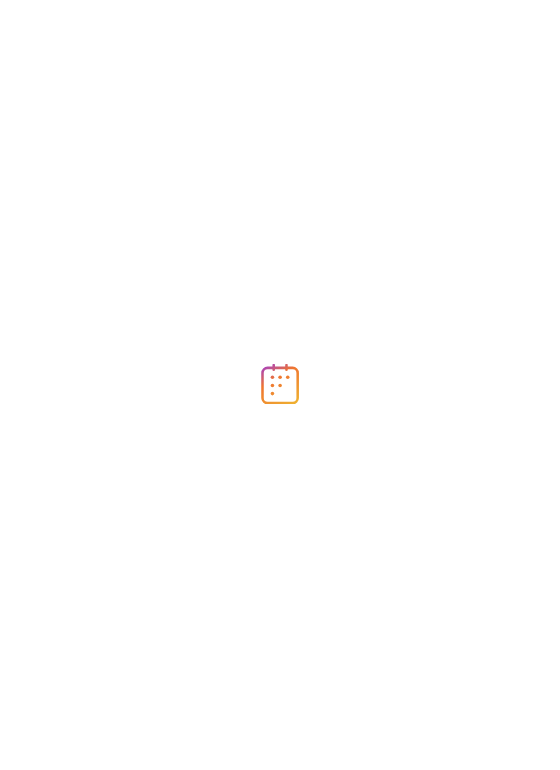 scroll, scrollTop: 0, scrollLeft: 0, axis: both 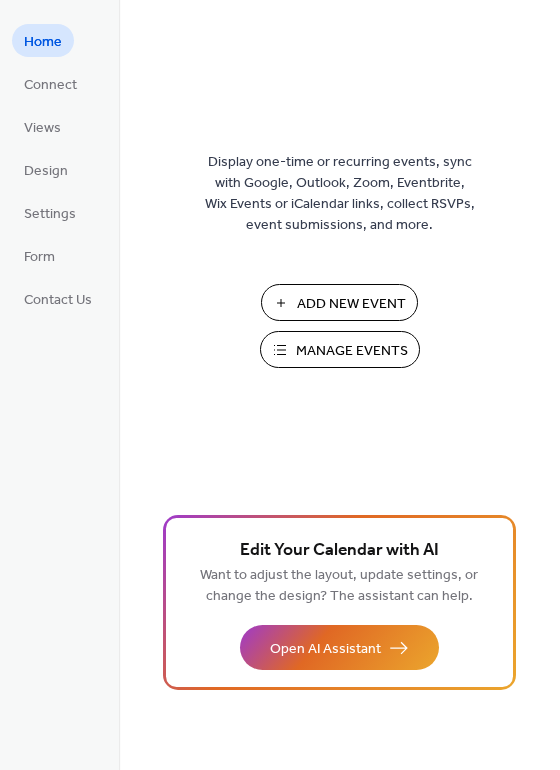 click on "Manage Events" at bounding box center [352, 351] 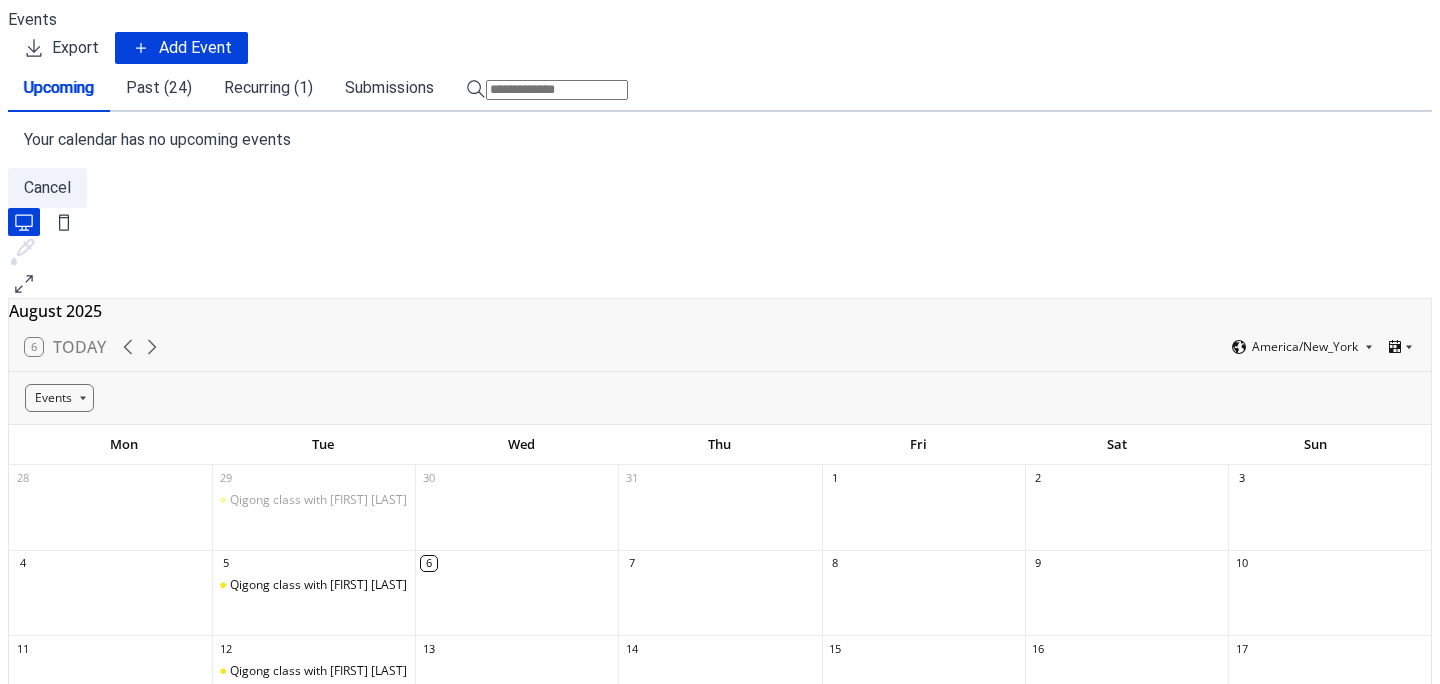 scroll, scrollTop: 0, scrollLeft: 0, axis: both 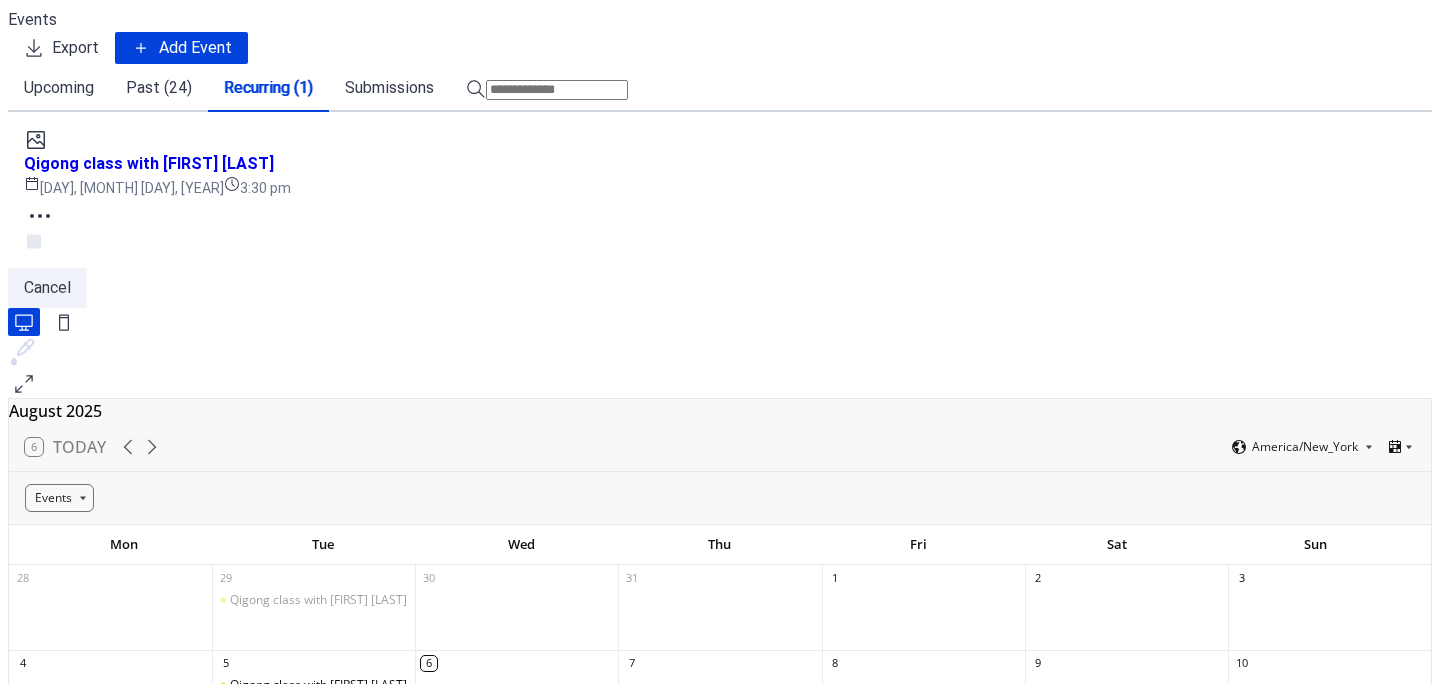click on "Past (24)" at bounding box center [159, 88] 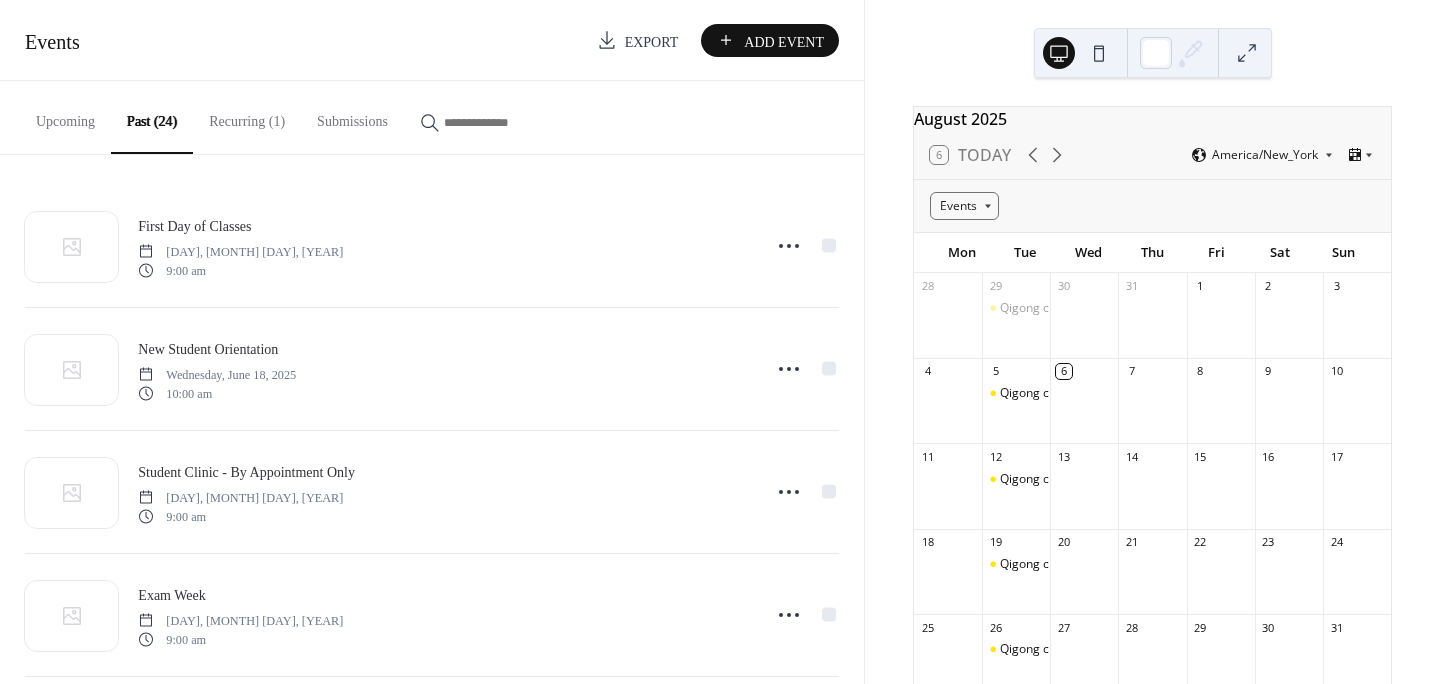 click on "Upcoming" at bounding box center [65, 116] 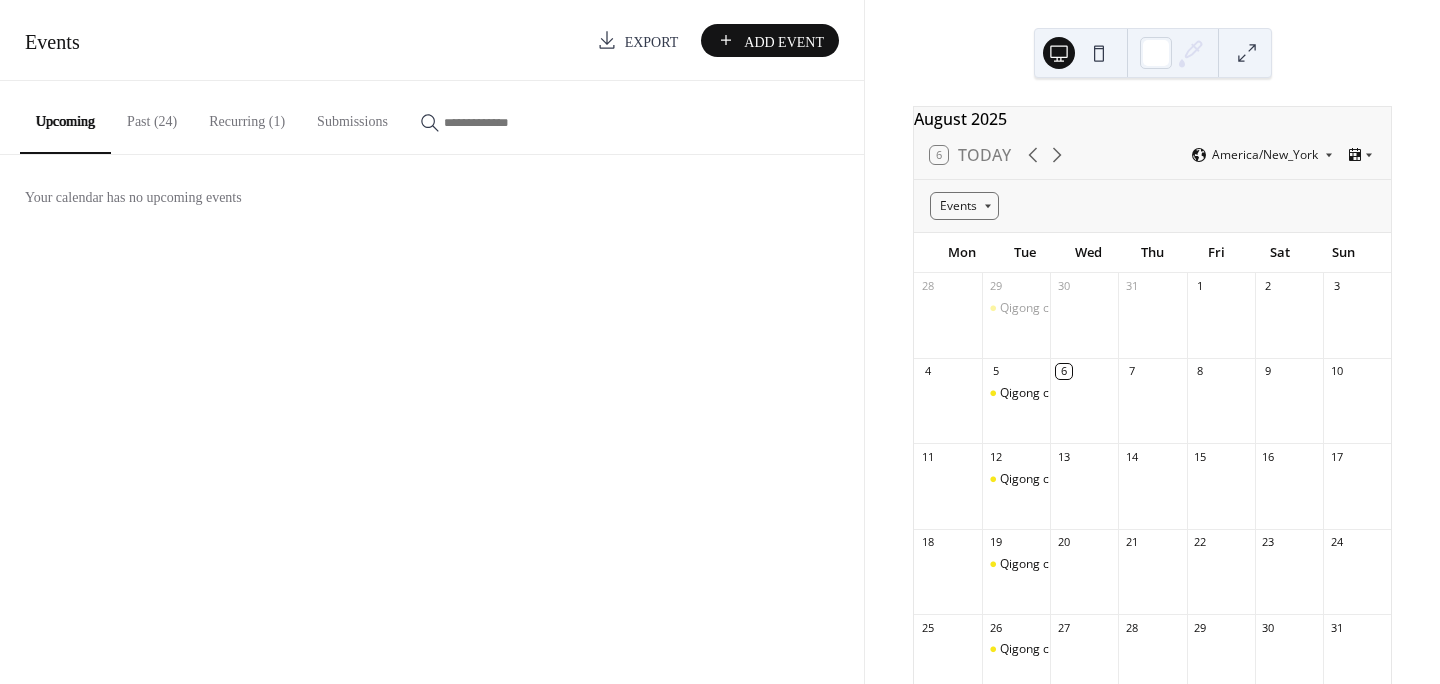 click on "Past (24)" at bounding box center [152, 116] 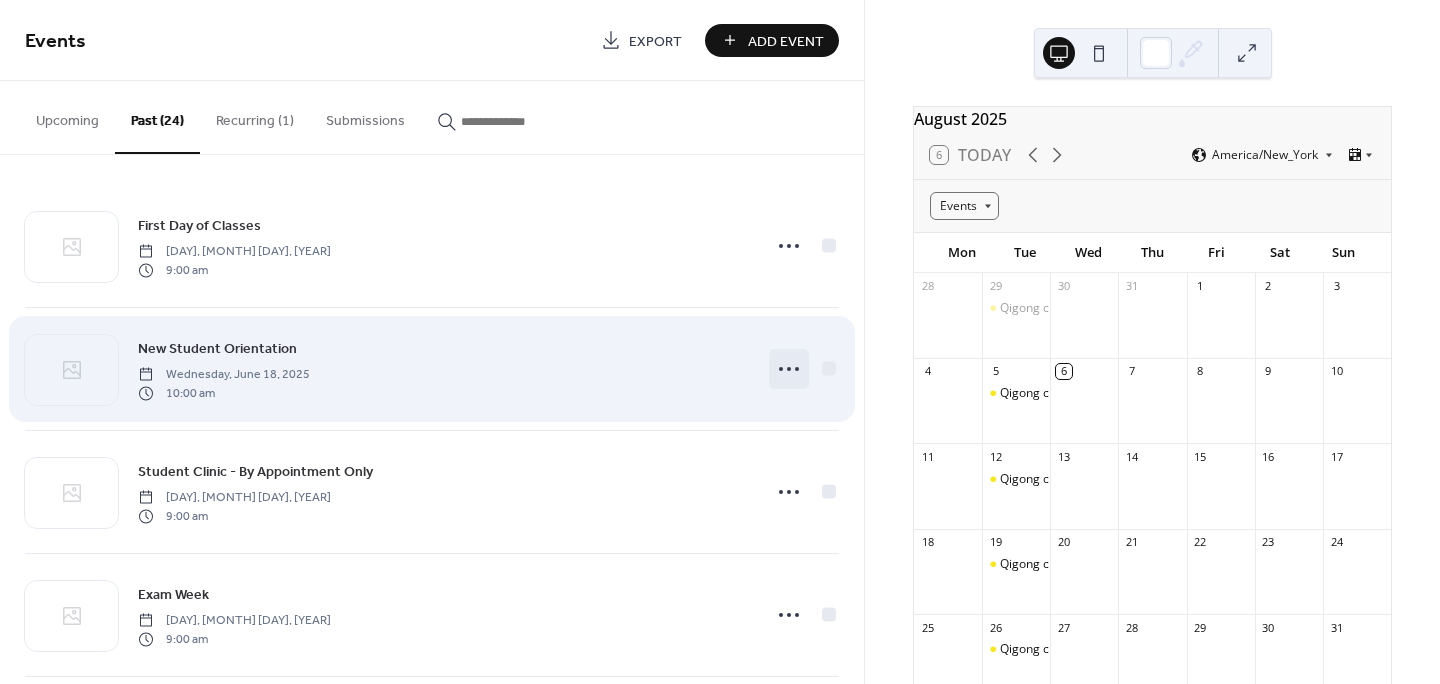 click 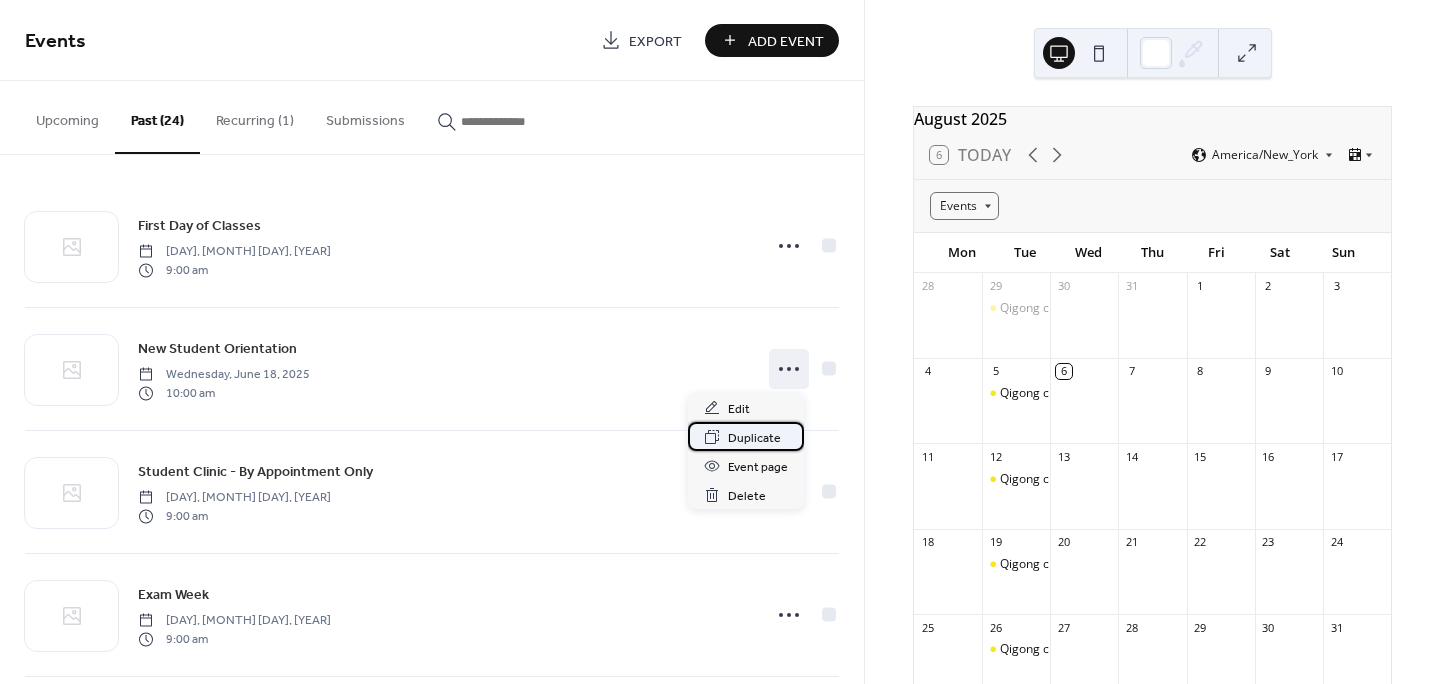 click on "Duplicate" at bounding box center [754, 438] 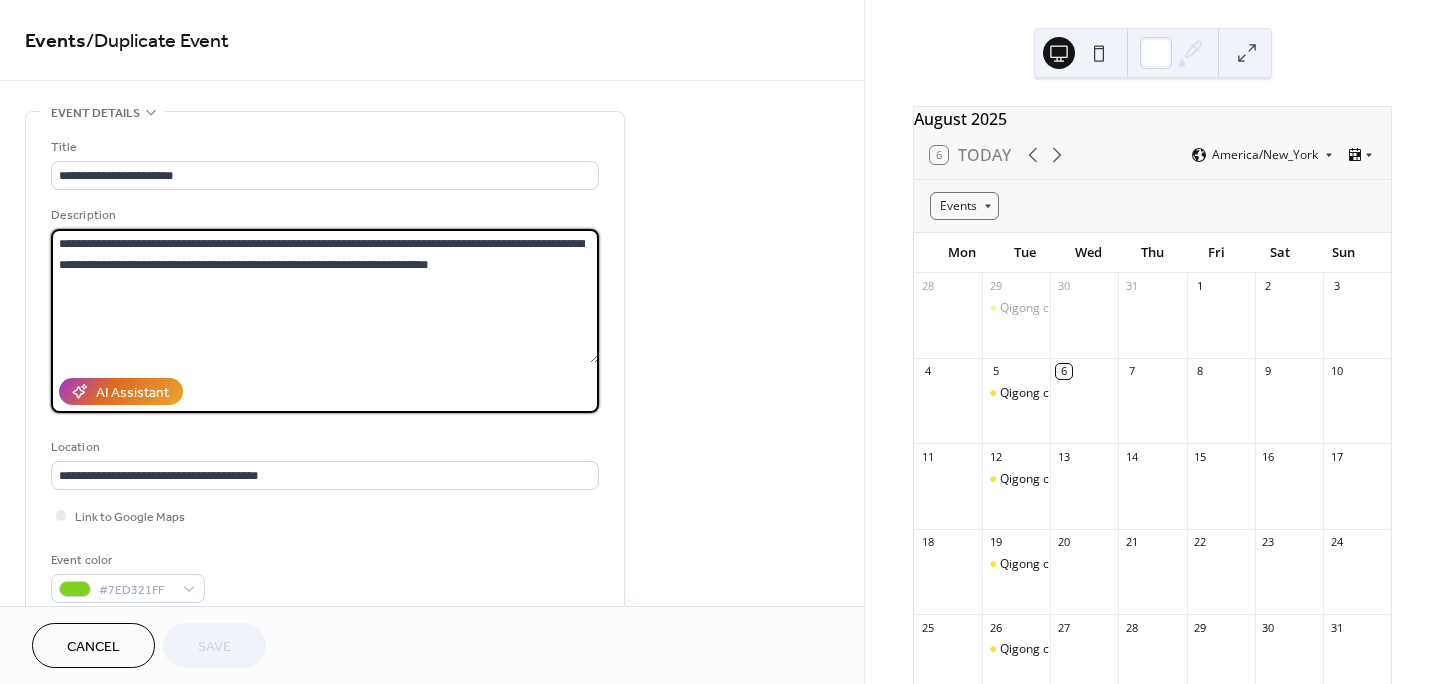 drag, startPoint x: 489, startPoint y: 241, endPoint x: 436, endPoint y: 246, distance: 53.235325 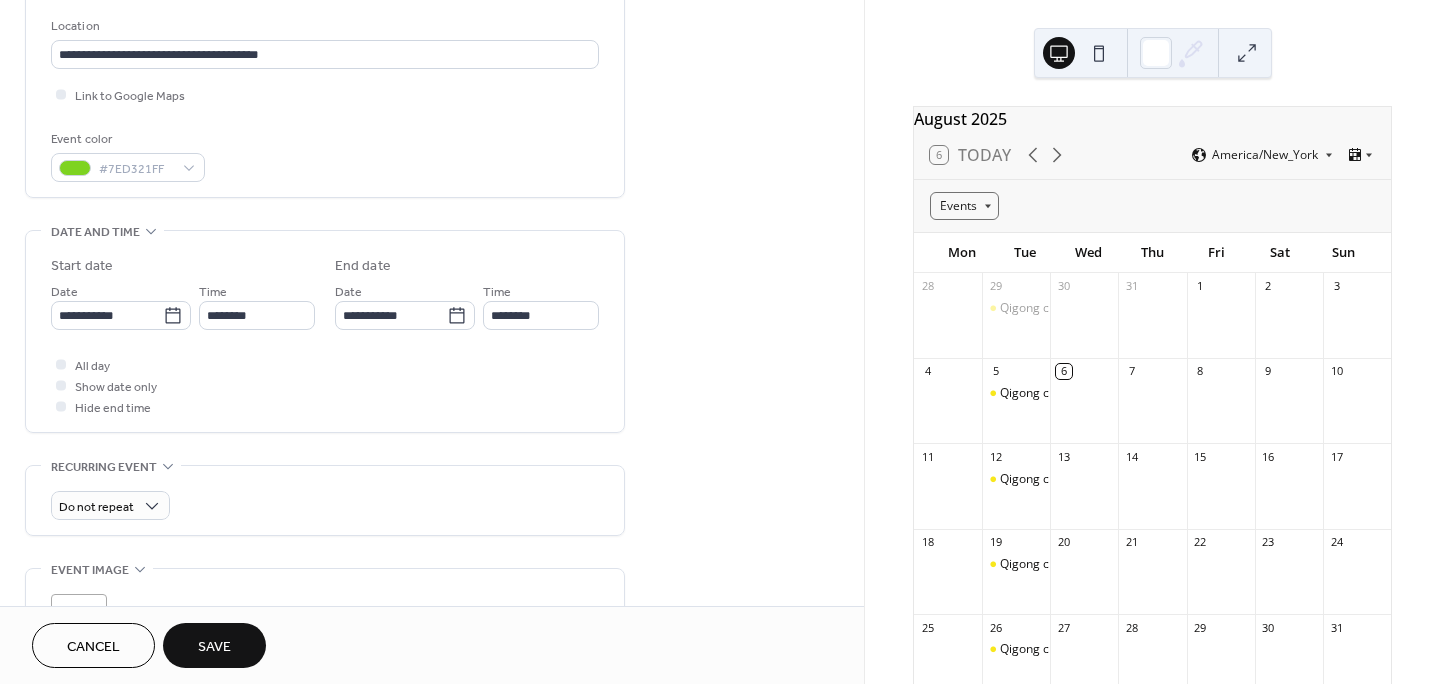 scroll, scrollTop: 424, scrollLeft: 0, axis: vertical 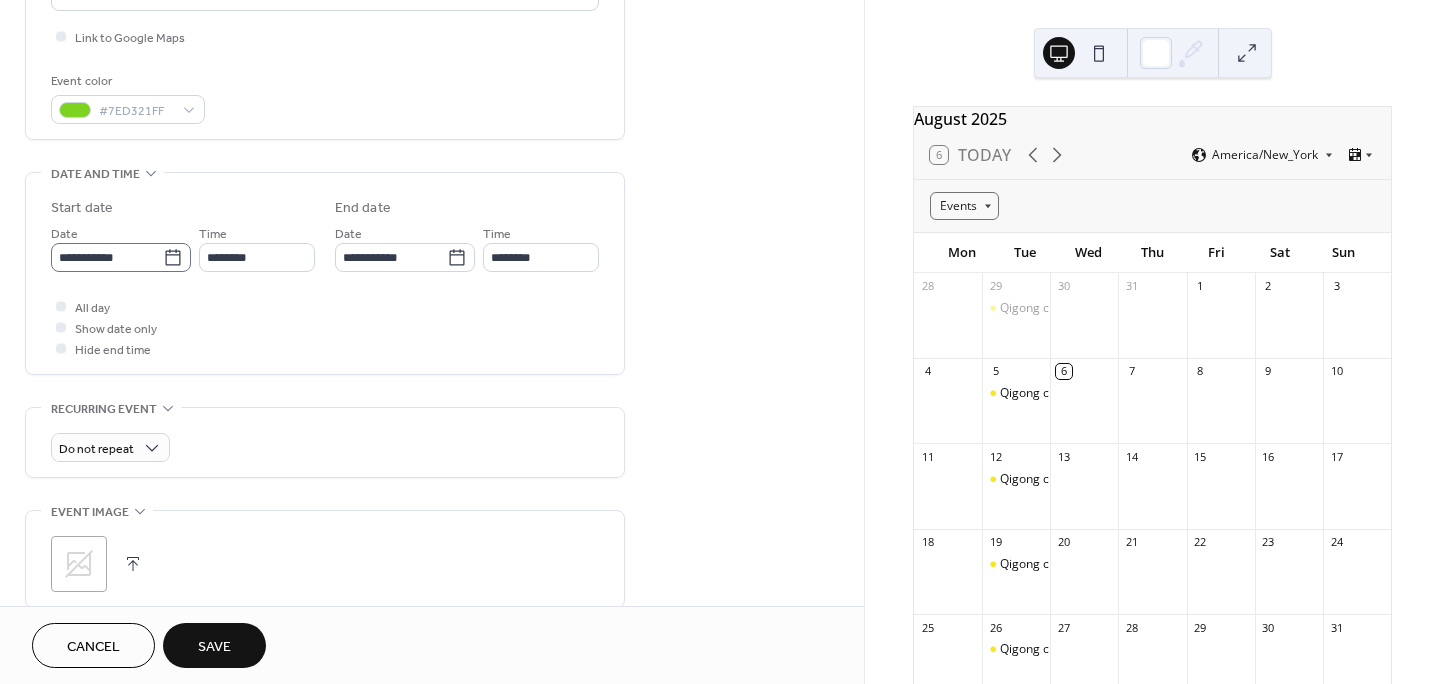 type on "**********" 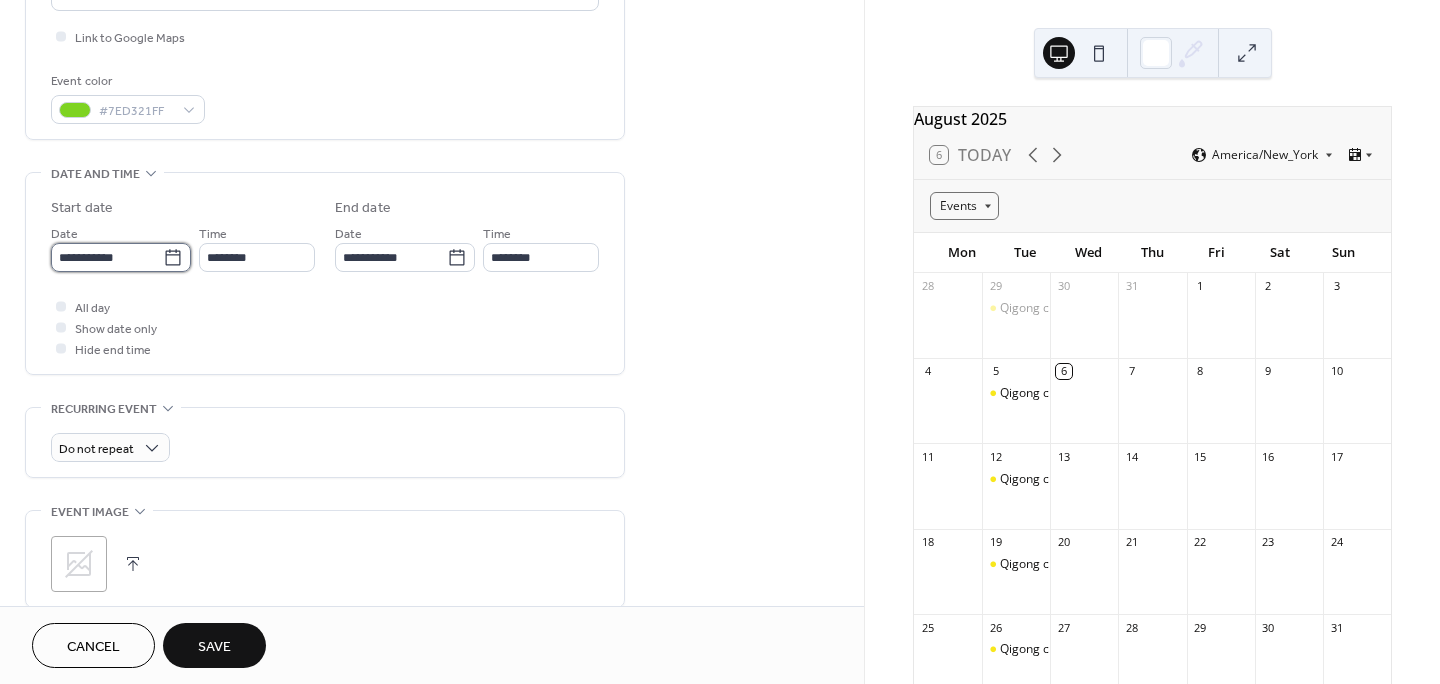 click on "**********" at bounding box center [107, 257] 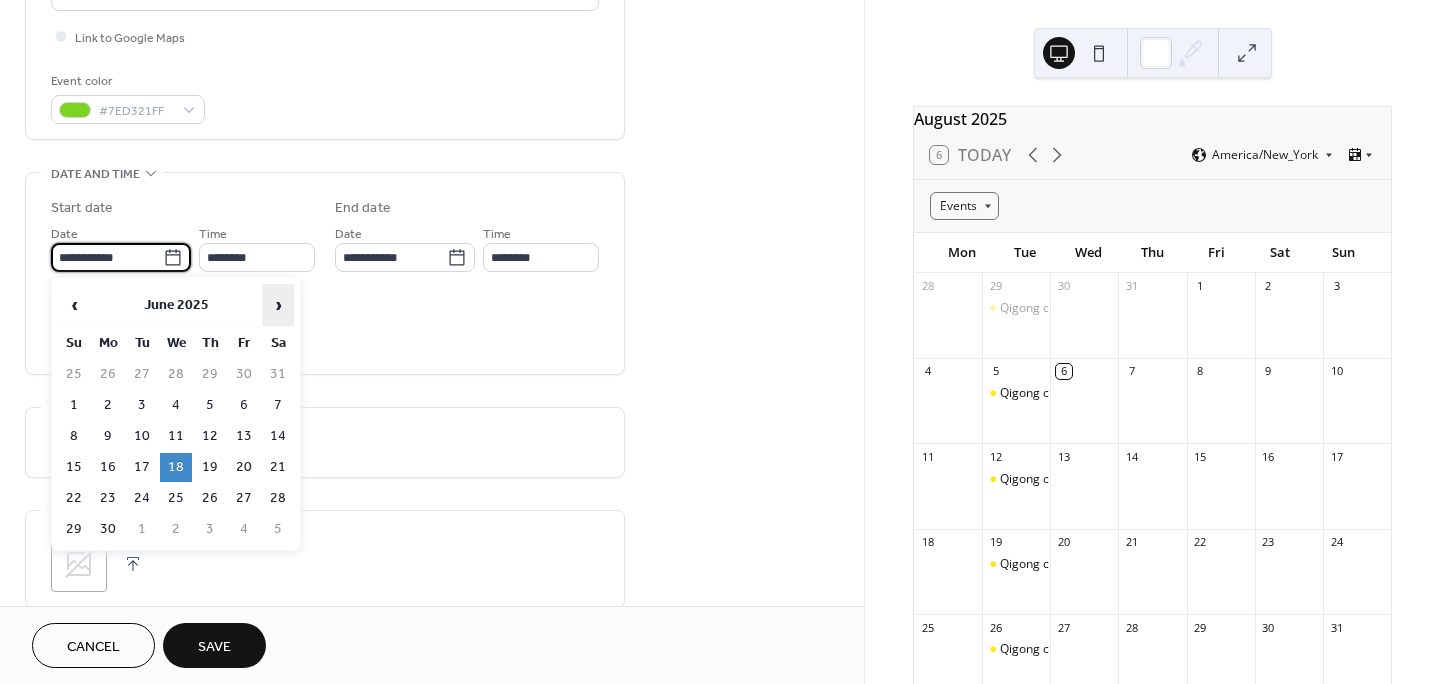 click on "›" at bounding box center (278, 305) 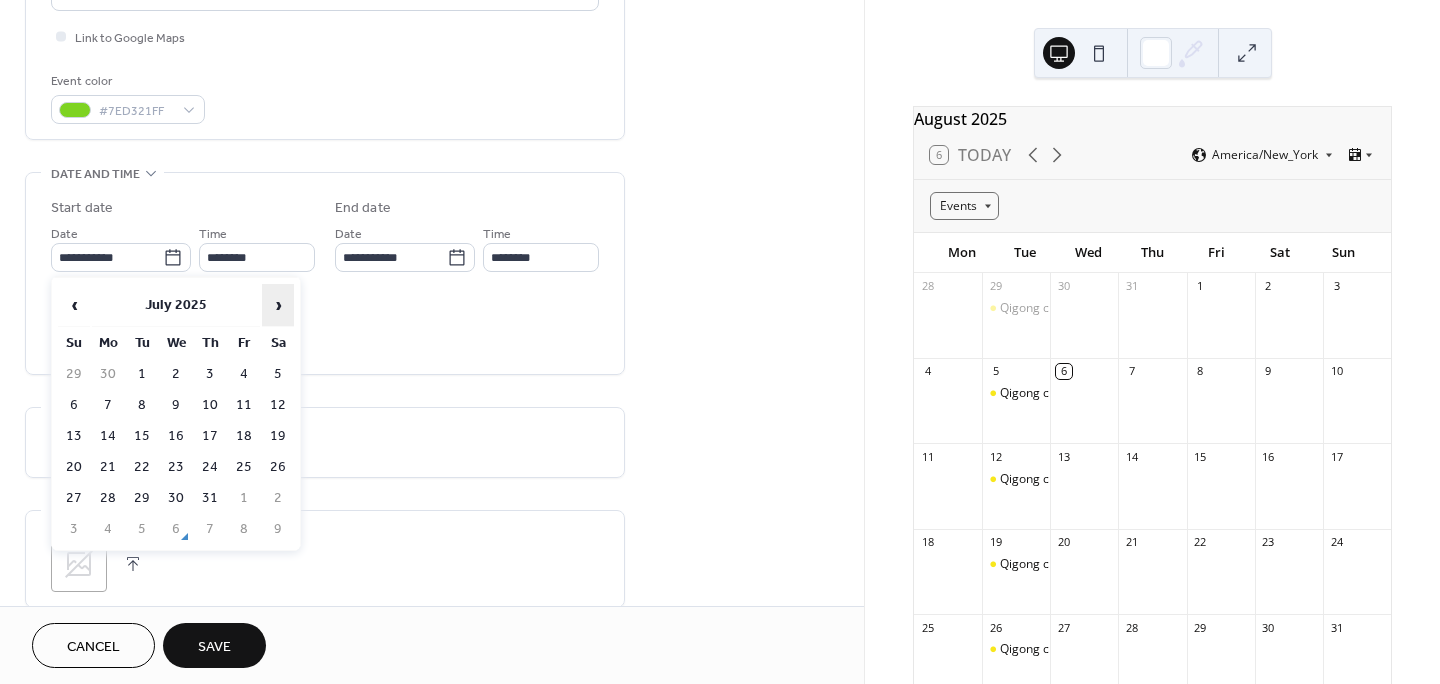 click on "›" at bounding box center [278, 305] 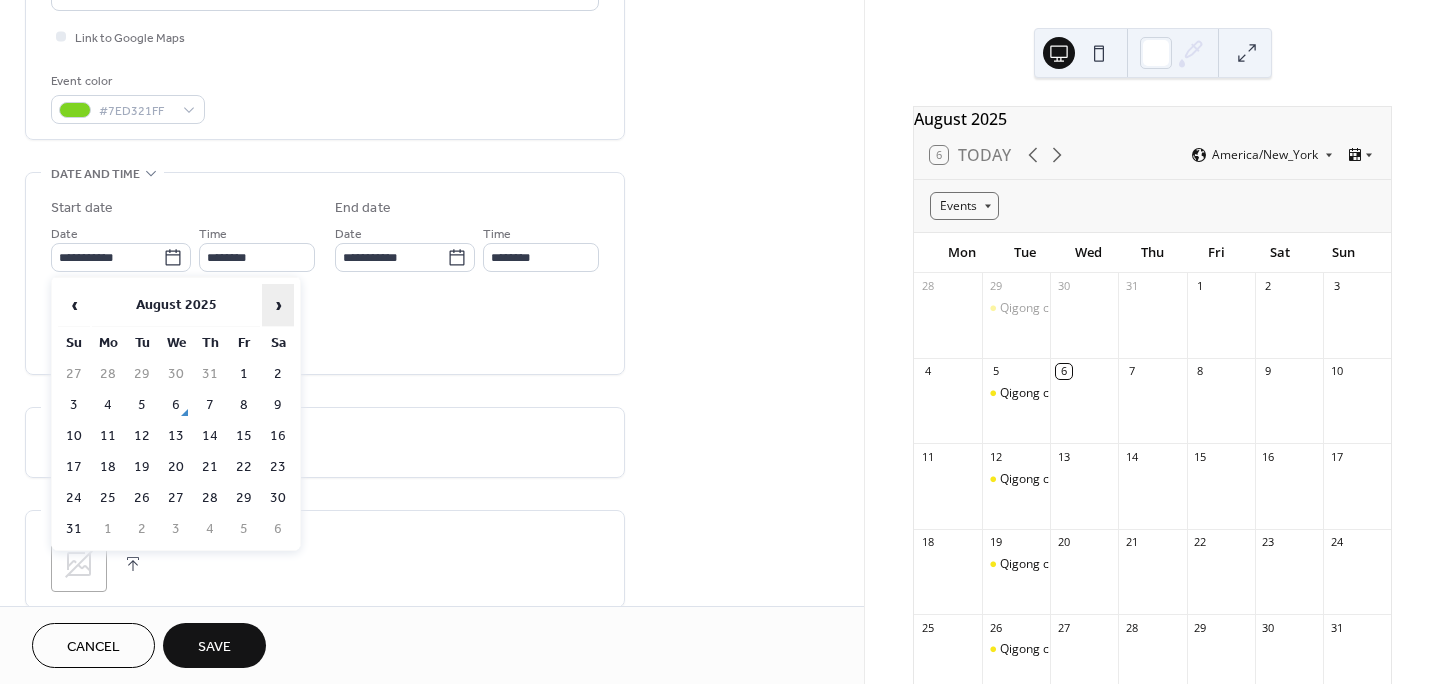 click on "›" at bounding box center [278, 305] 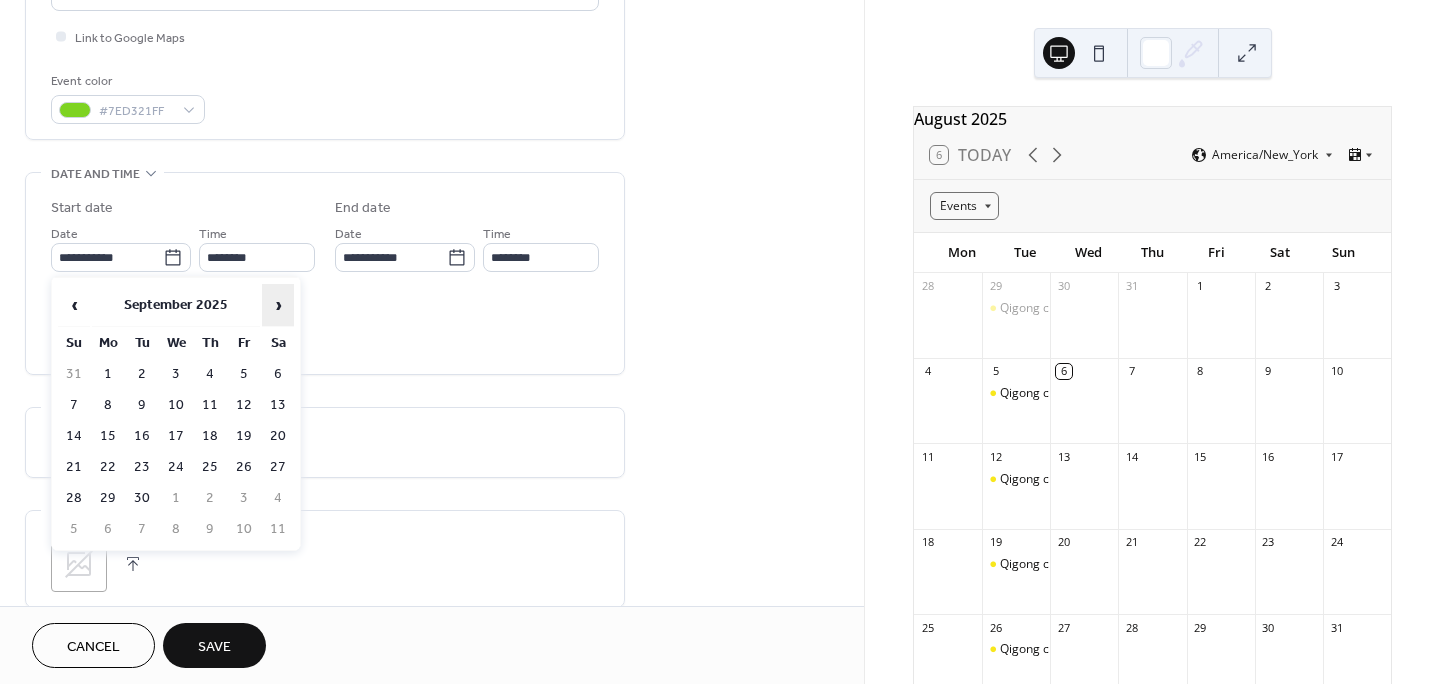 click on "›" at bounding box center [278, 305] 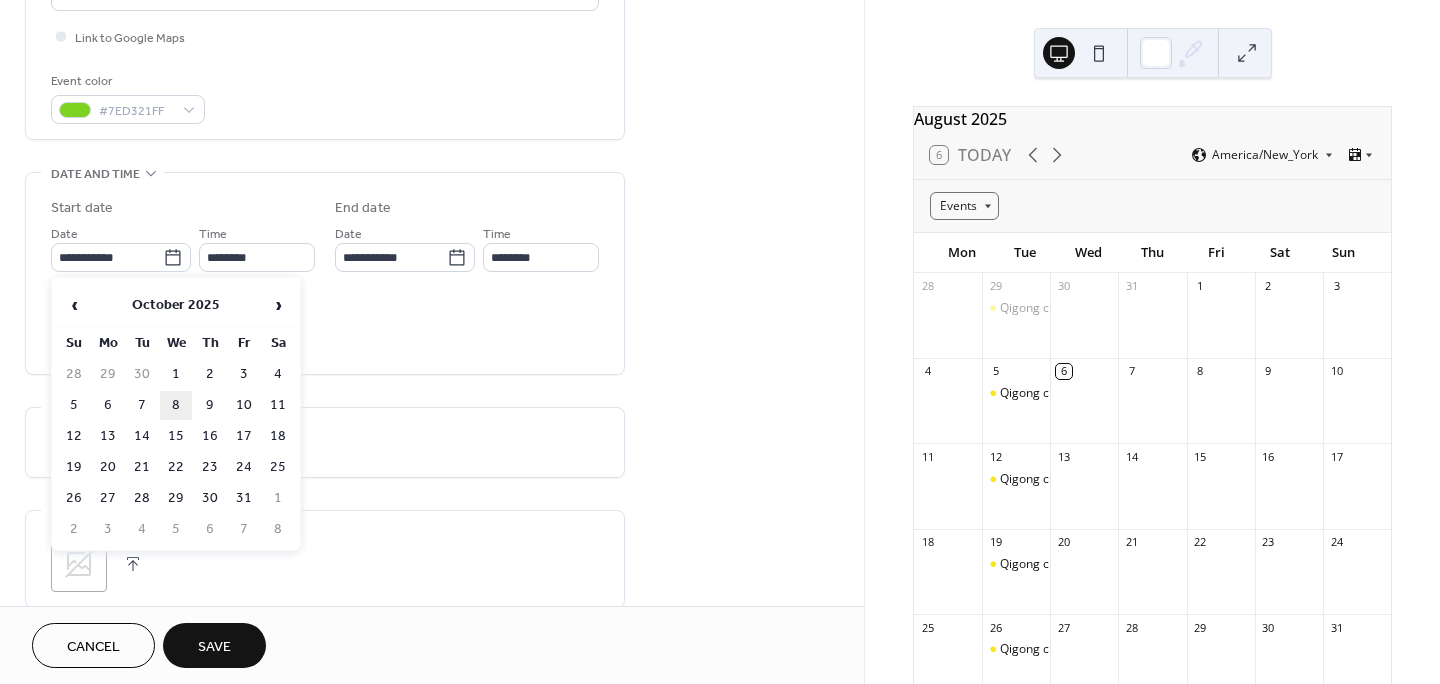 click on "8" at bounding box center (176, 405) 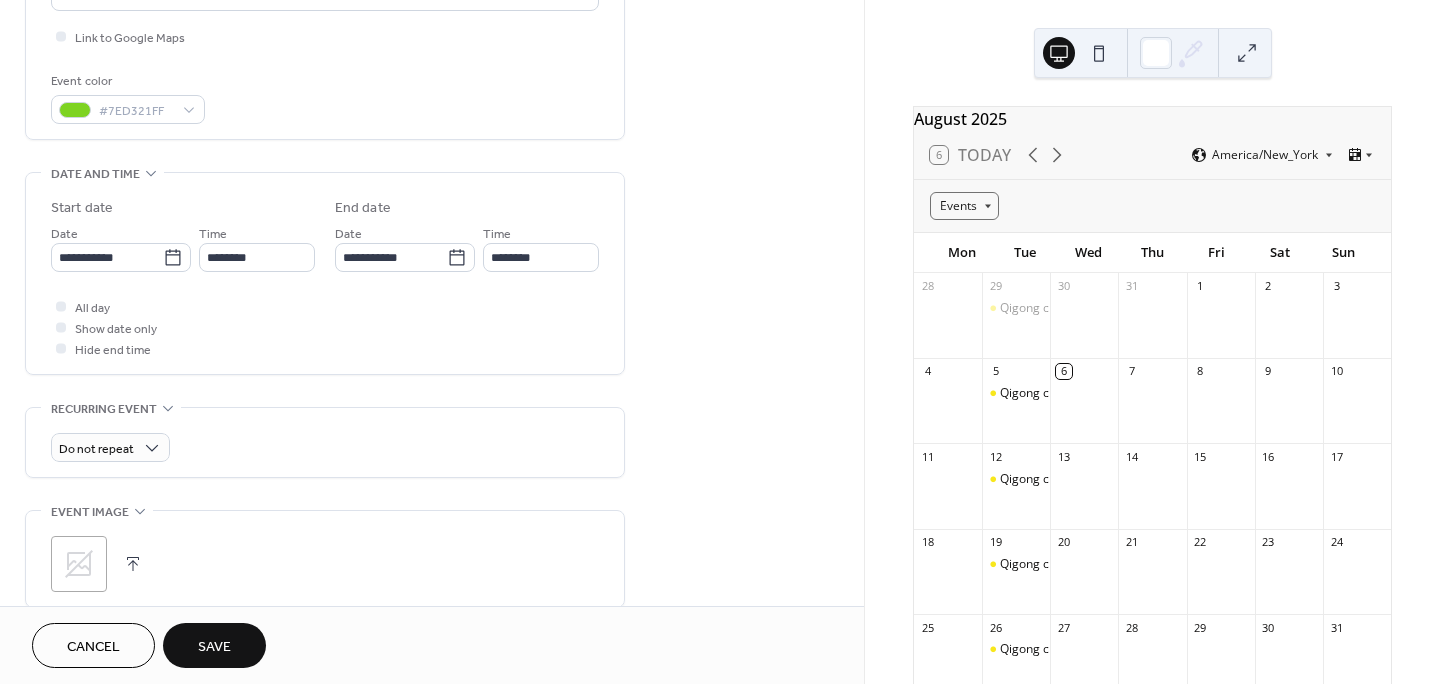 click on "Save" at bounding box center (214, 647) 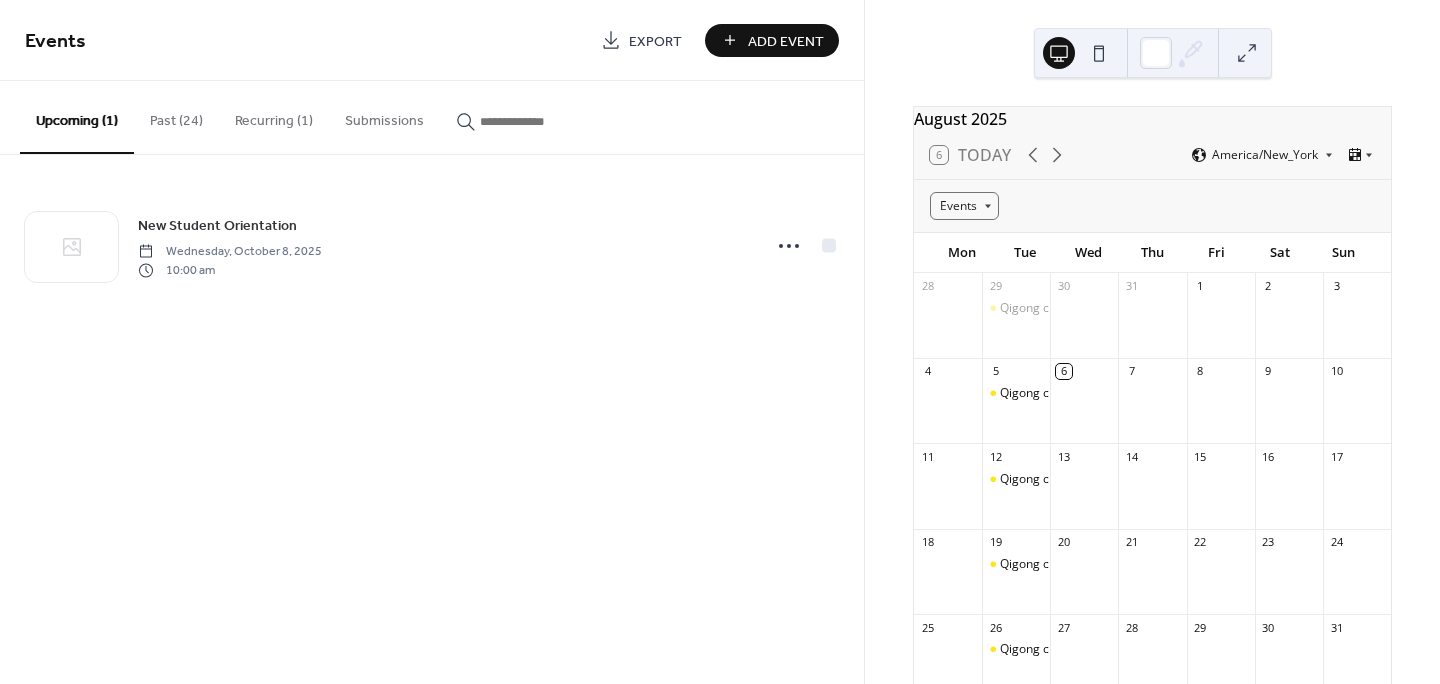 click on "Add Event" at bounding box center [786, 41] 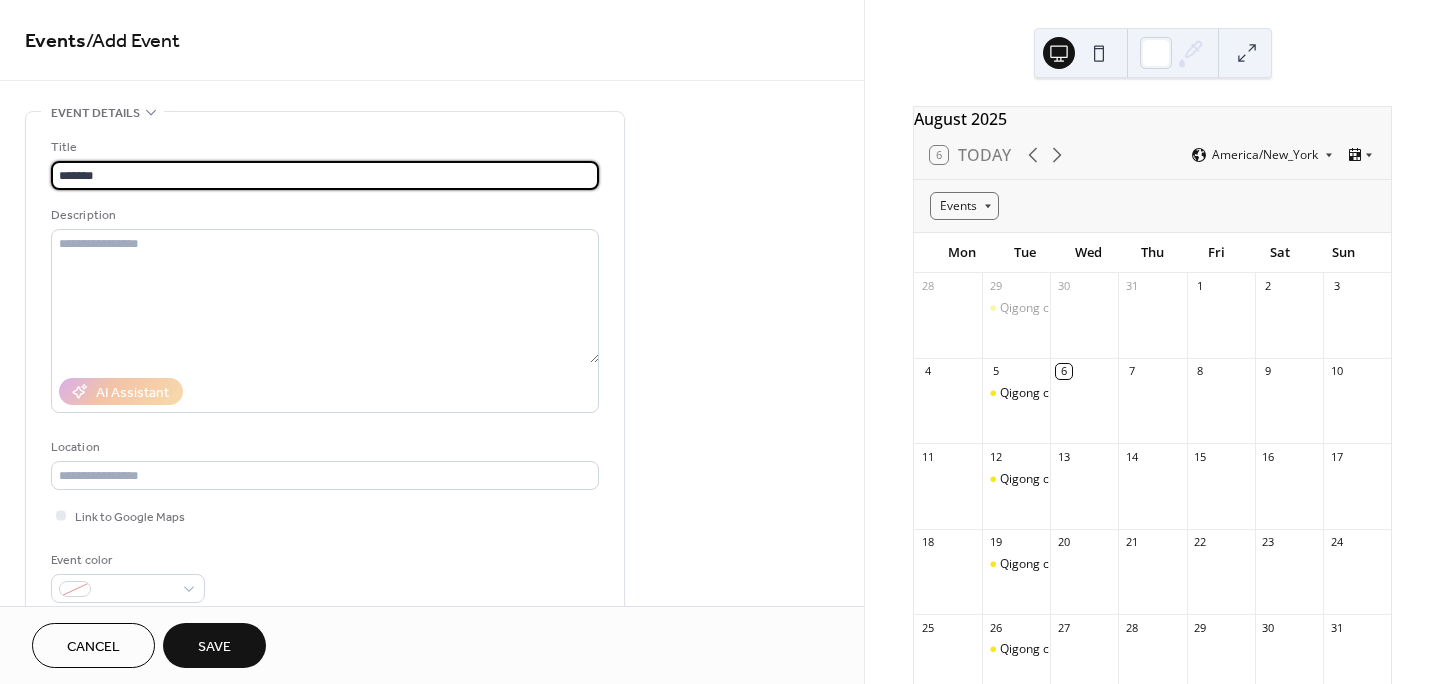 type on "*******" 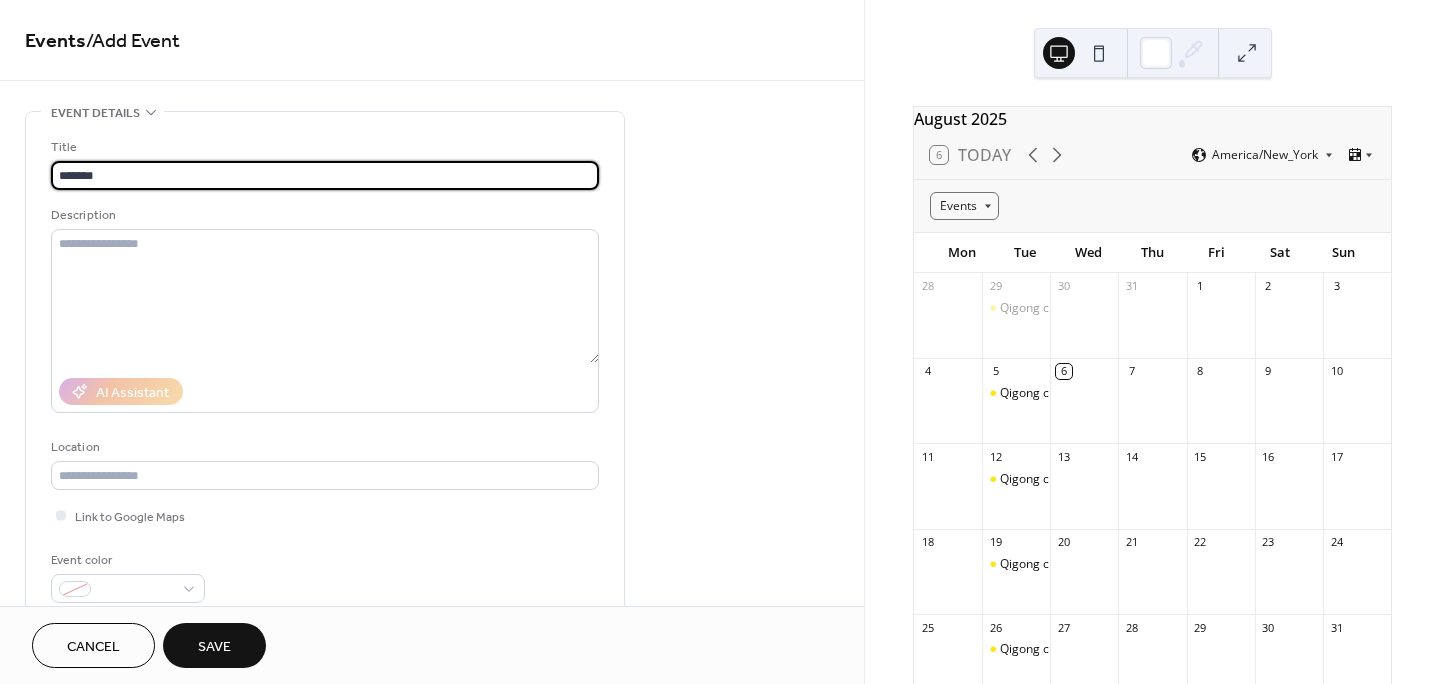 click on "Cancel" at bounding box center (93, 647) 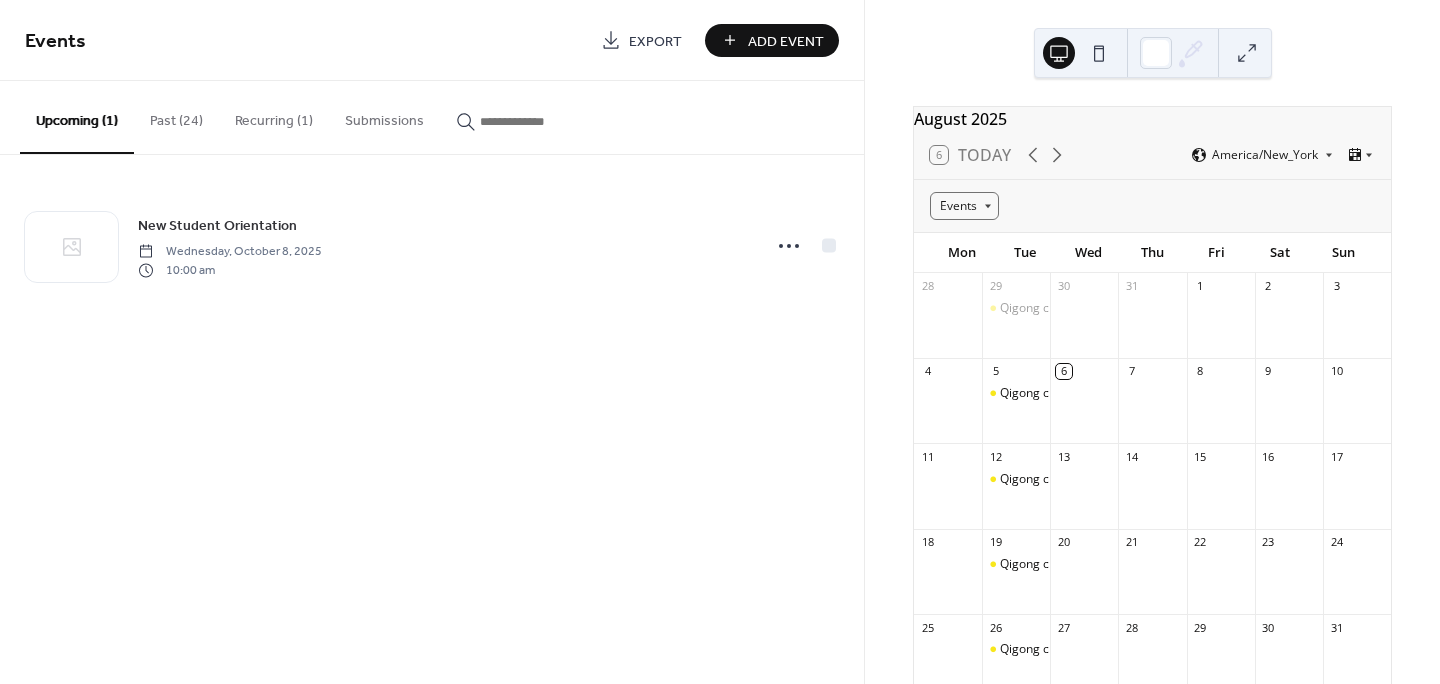 click on "Past (24)" at bounding box center [176, 116] 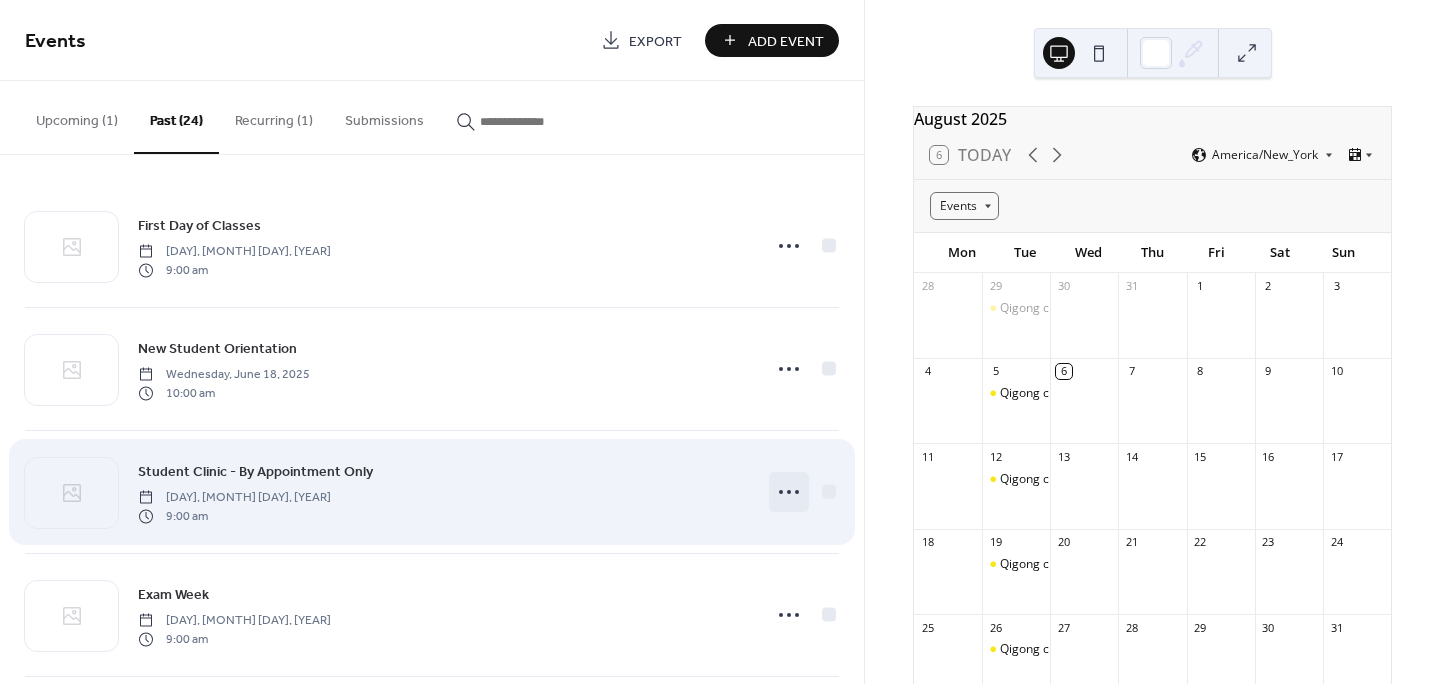 click 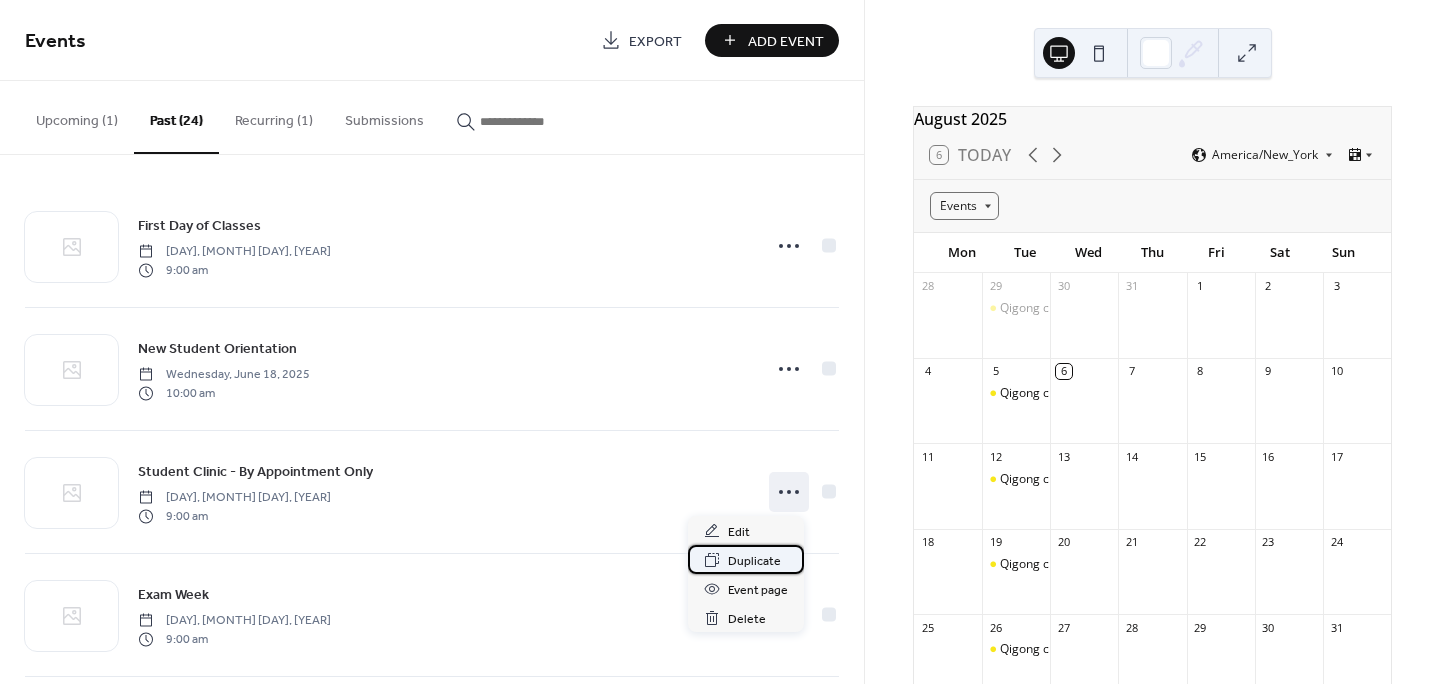 click on "Duplicate" at bounding box center (754, 561) 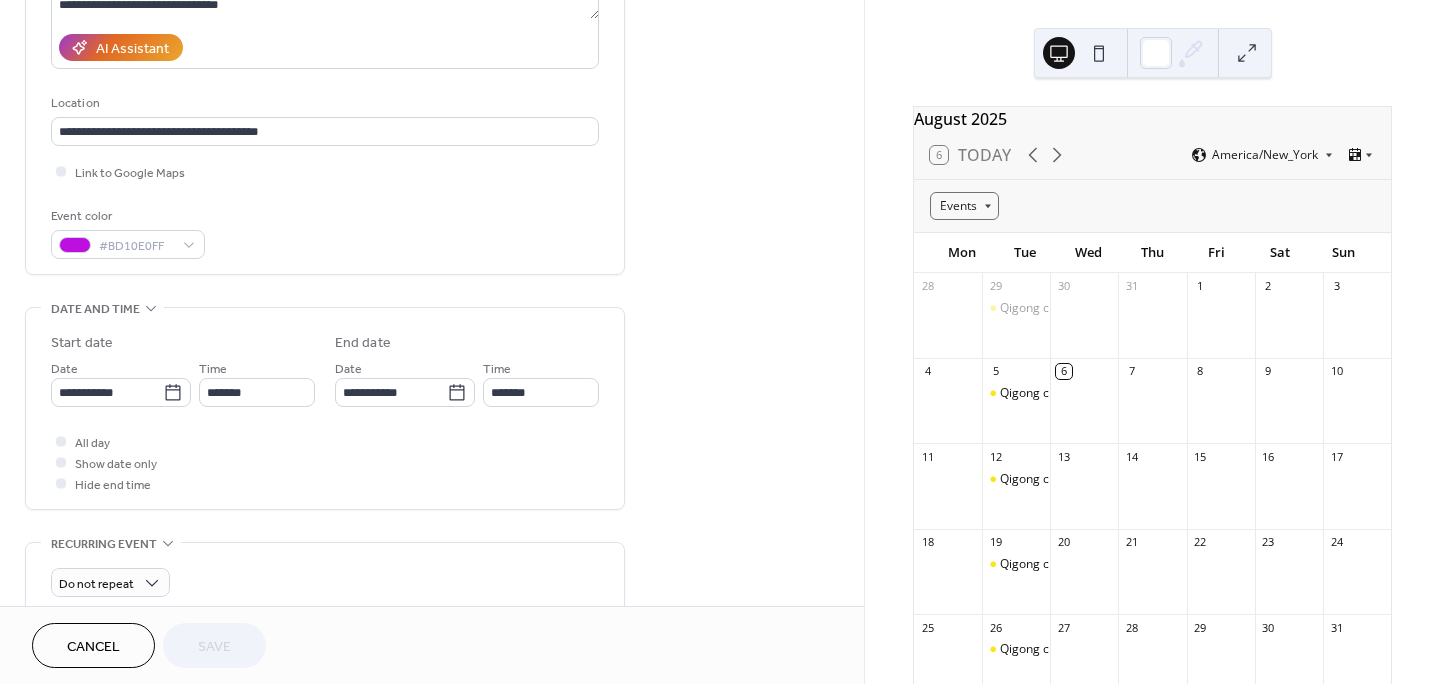 scroll, scrollTop: 346, scrollLeft: 0, axis: vertical 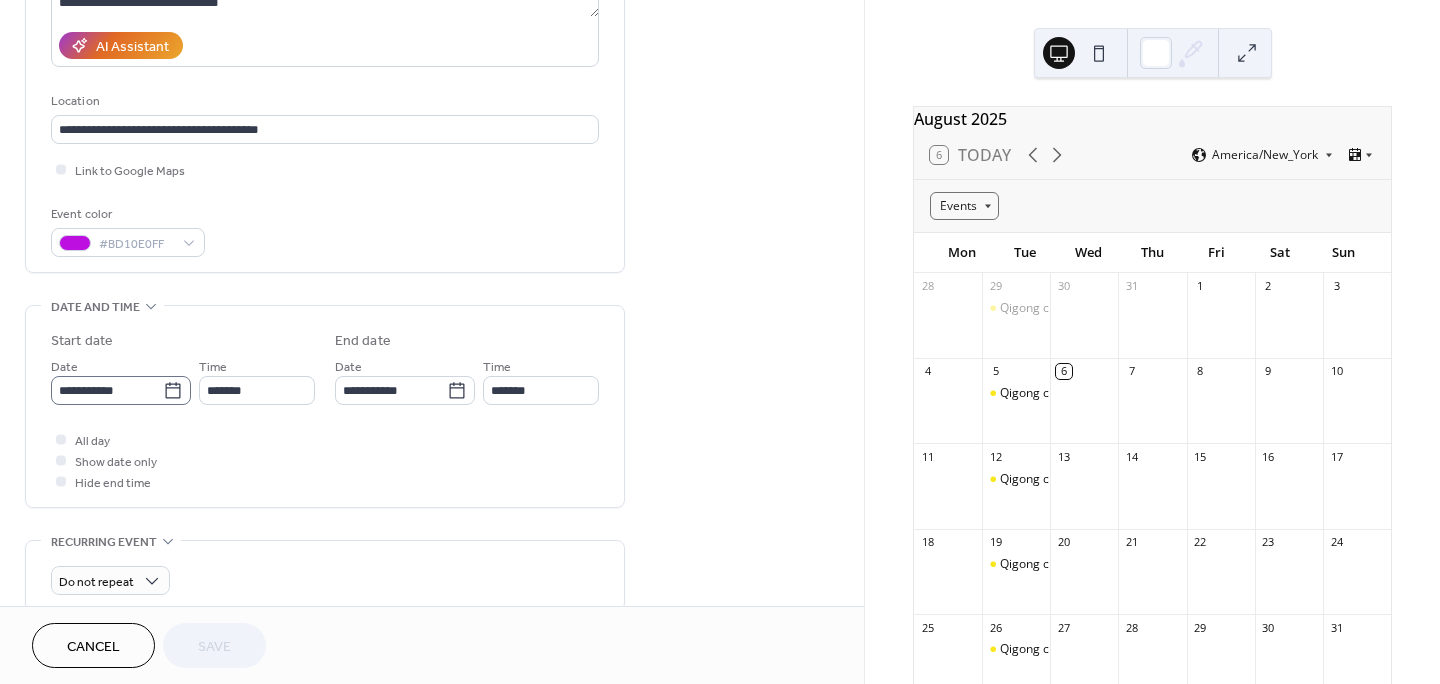 click 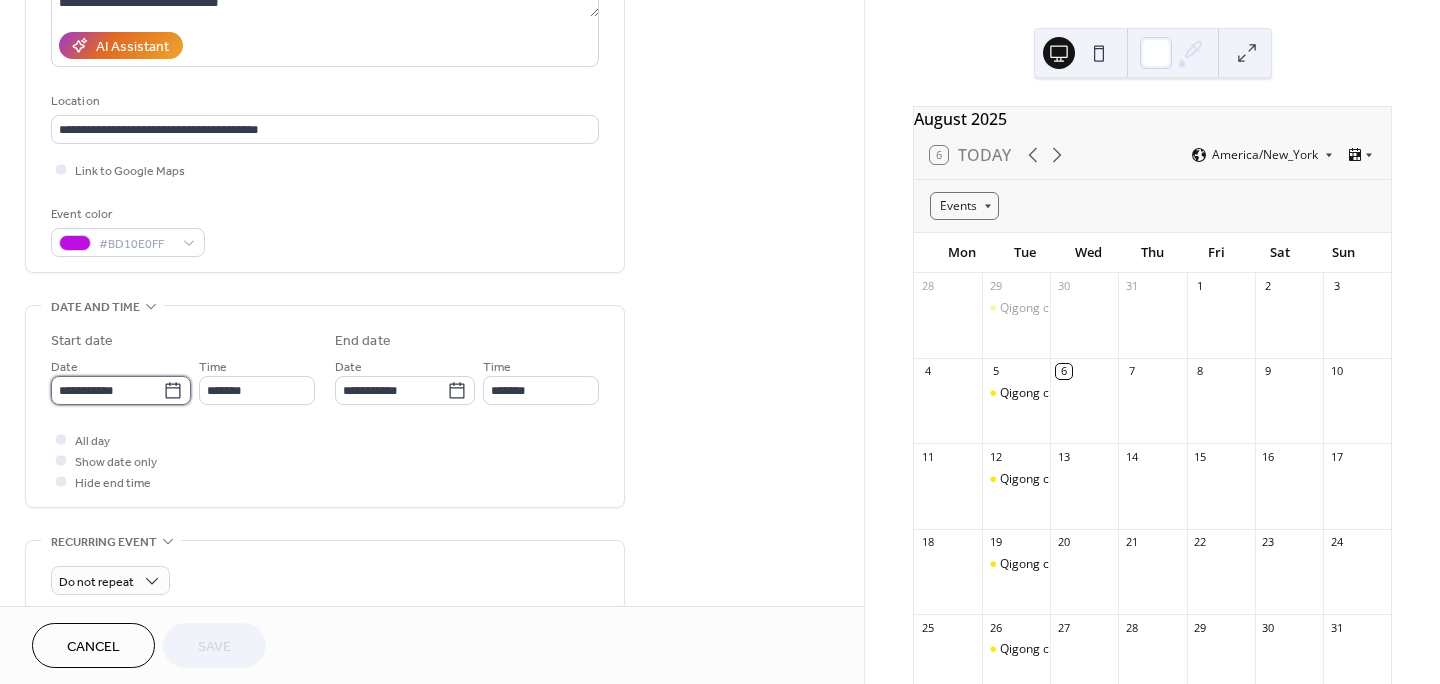 click on "**********" at bounding box center (107, 390) 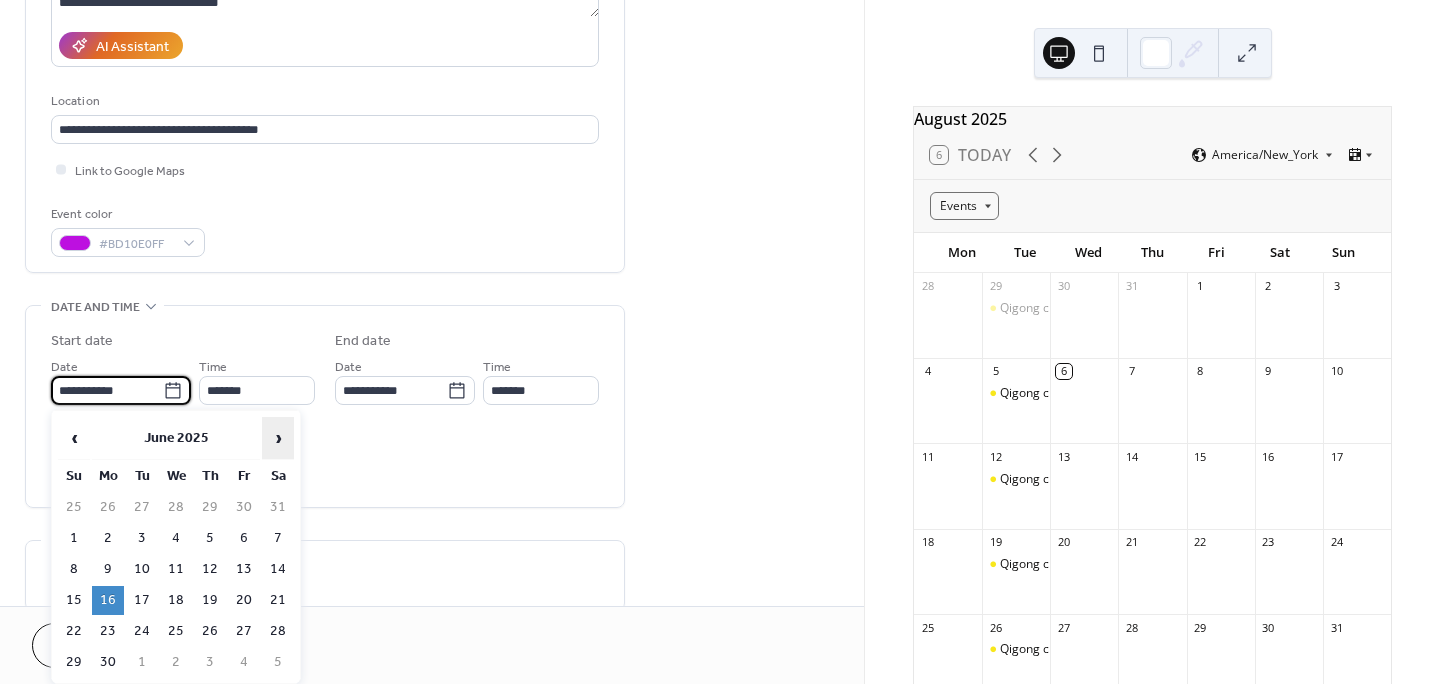 click on "›" at bounding box center [278, 438] 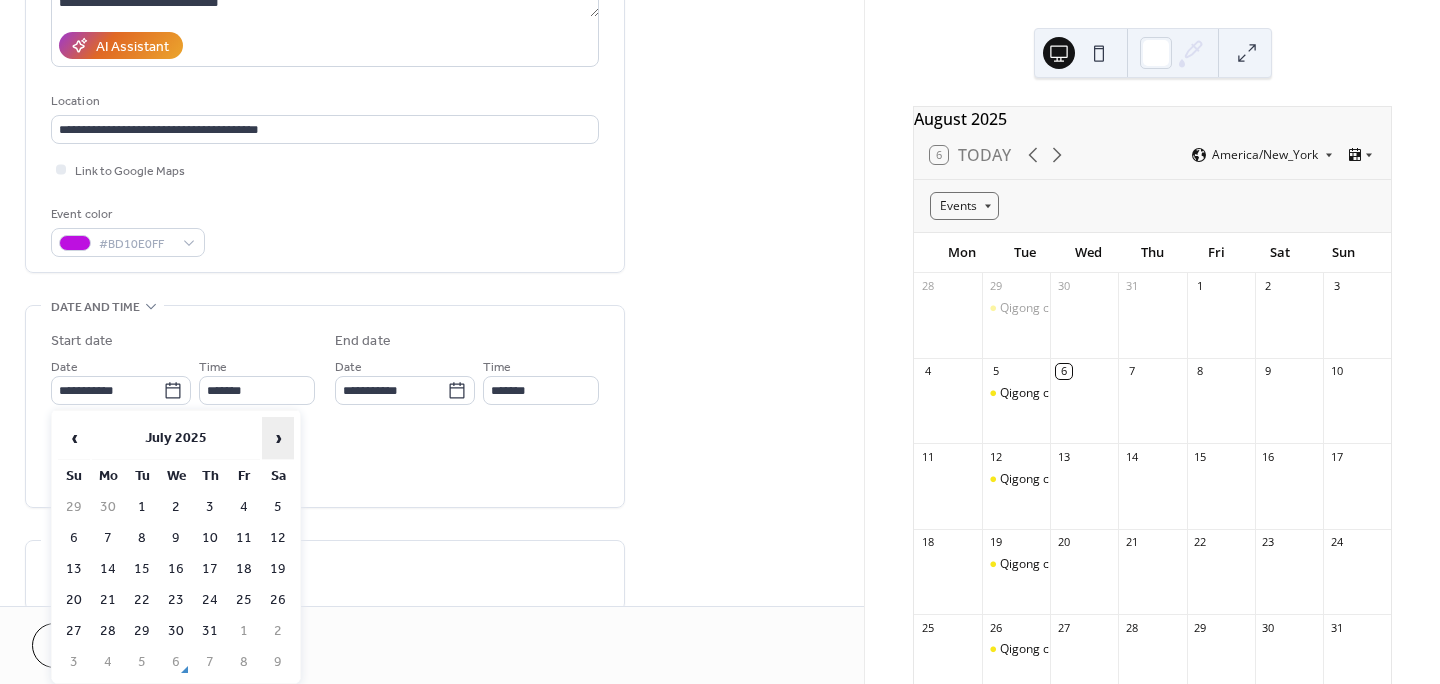 click on "›" at bounding box center (278, 438) 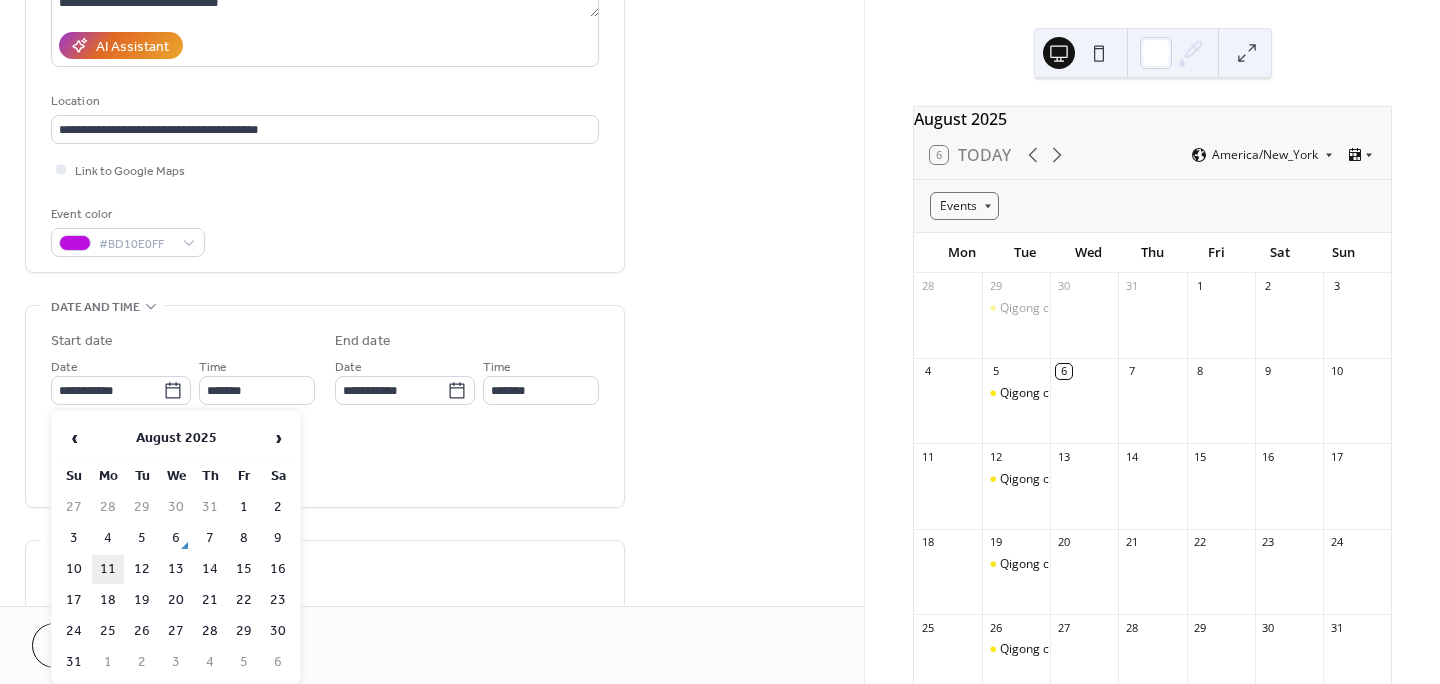 click on "11" at bounding box center [108, 569] 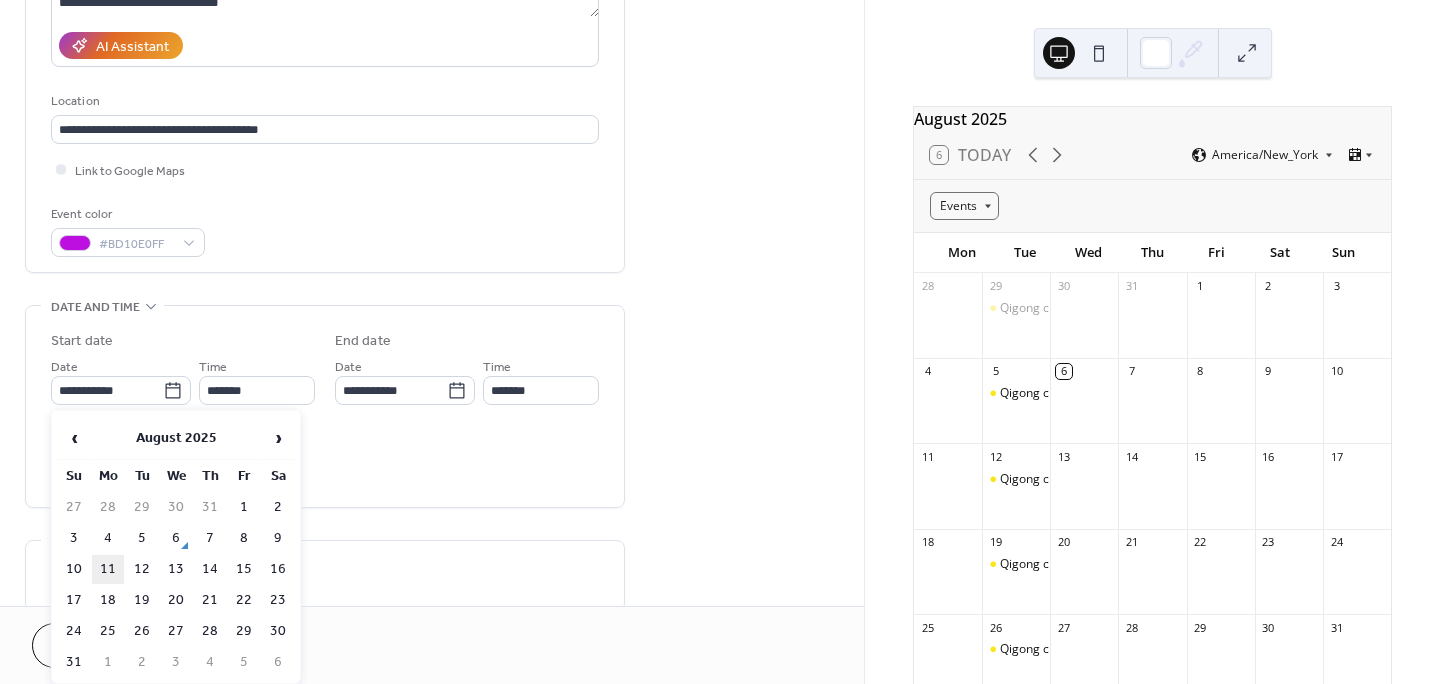 type on "**********" 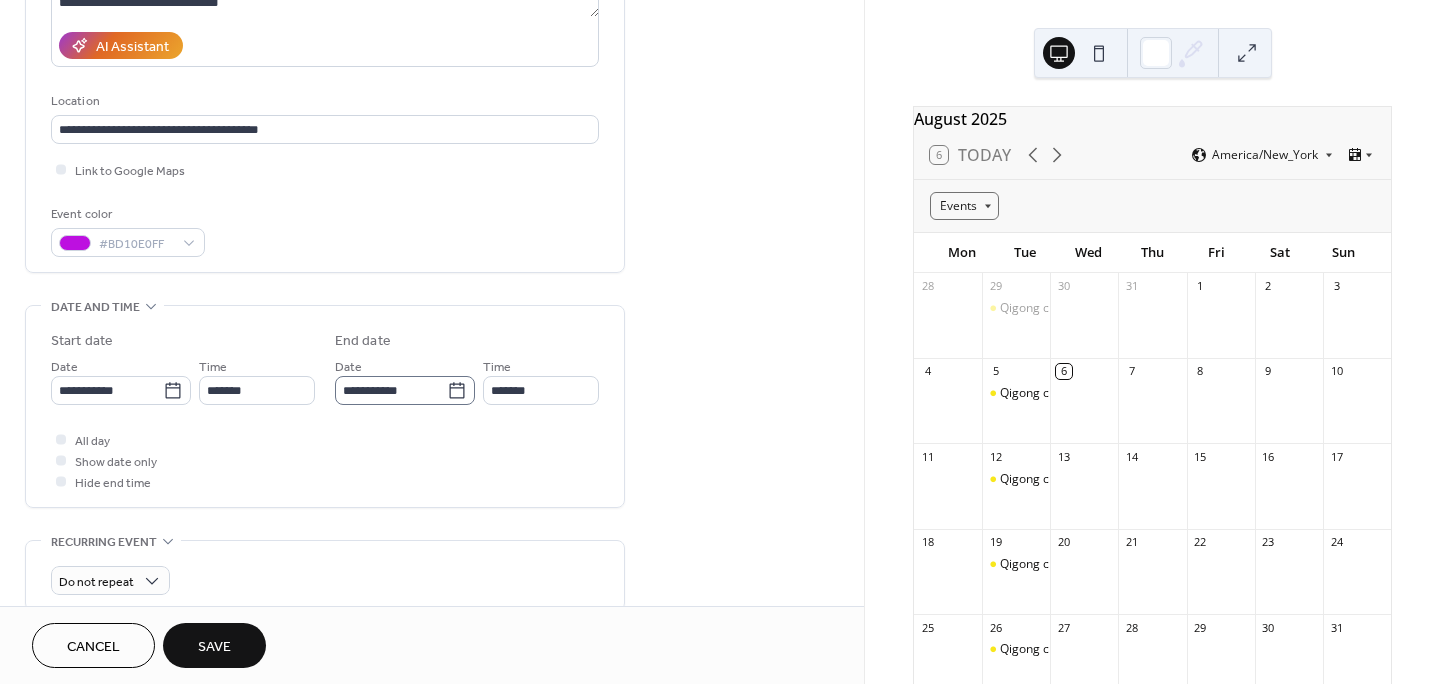 click 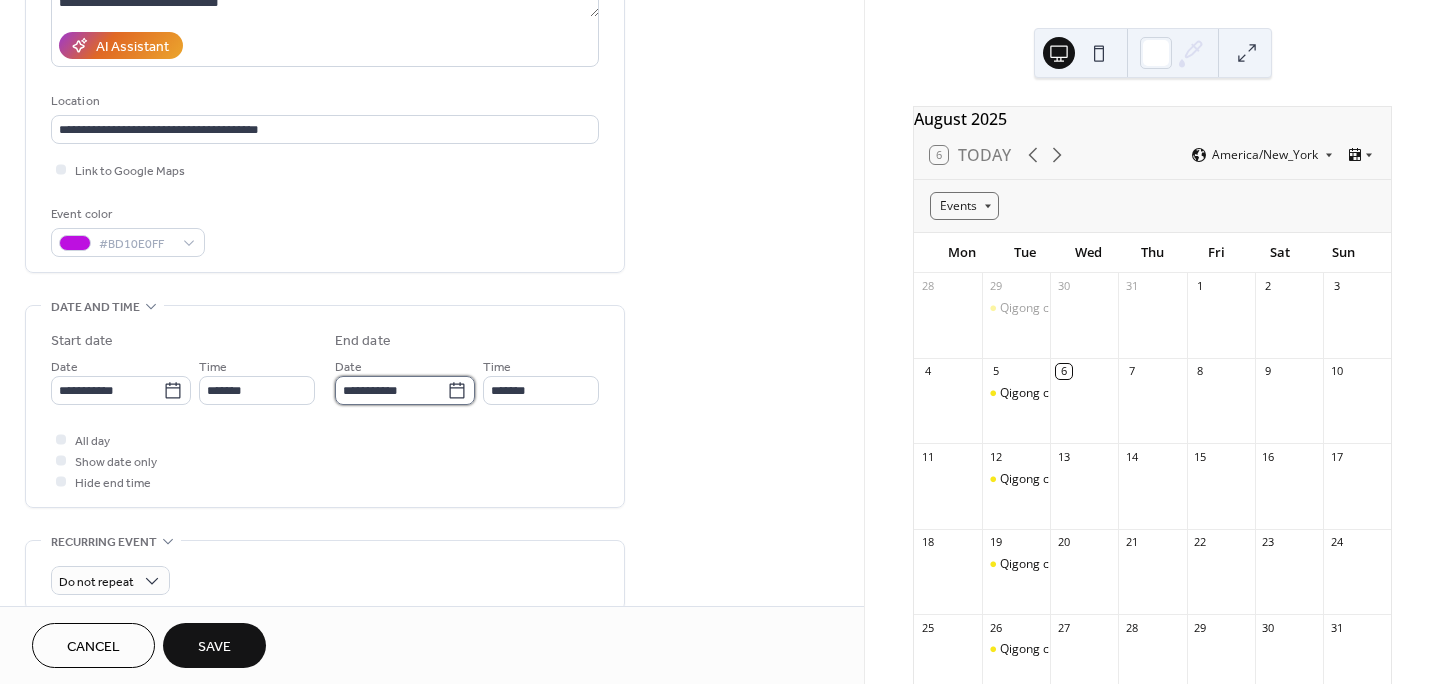 click on "**********" at bounding box center (391, 390) 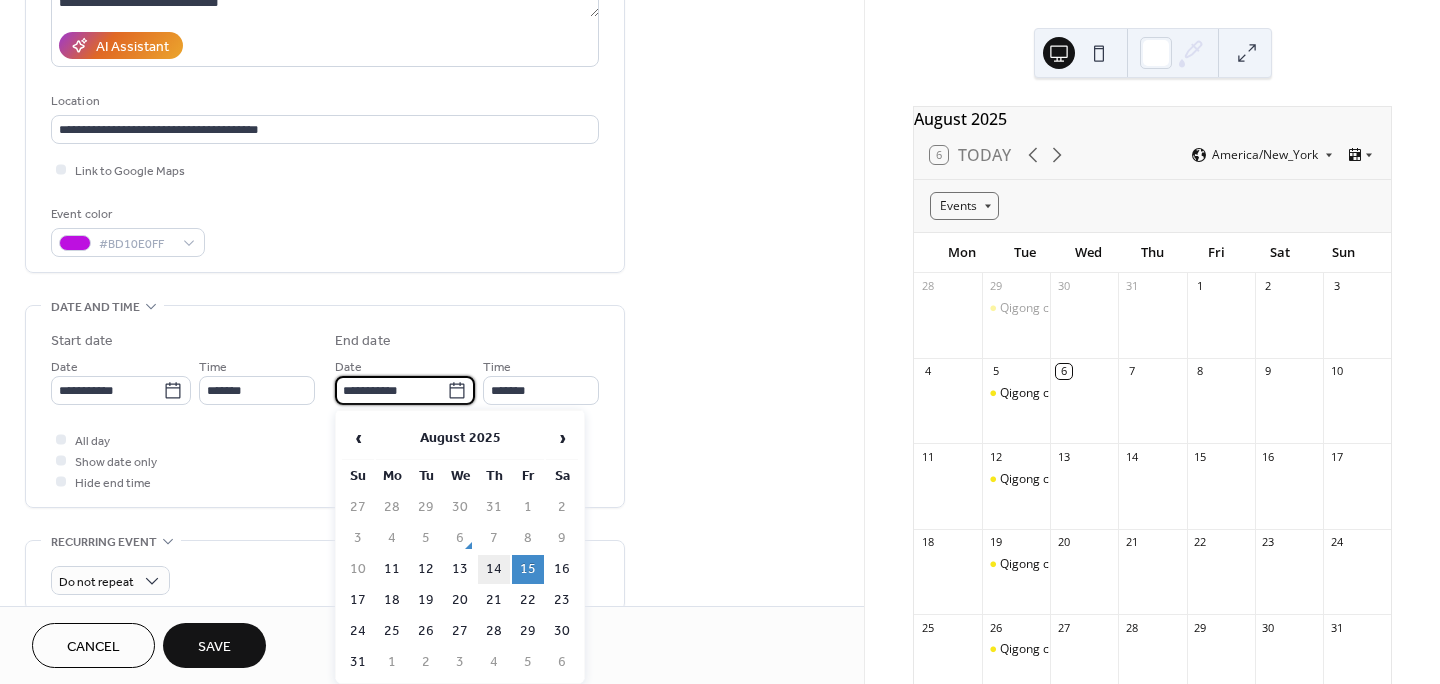 click on "14" at bounding box center (494, 569) 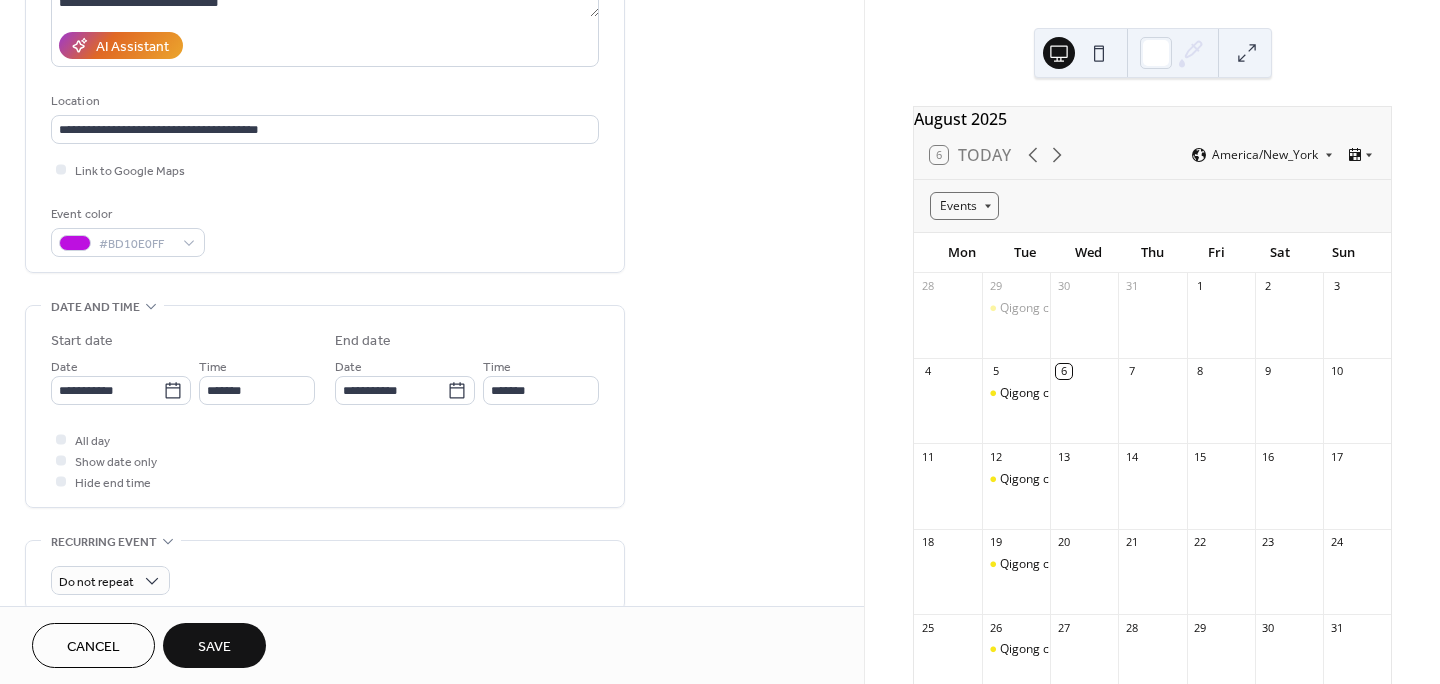 click on "Save" at bounding box center [214, 645] 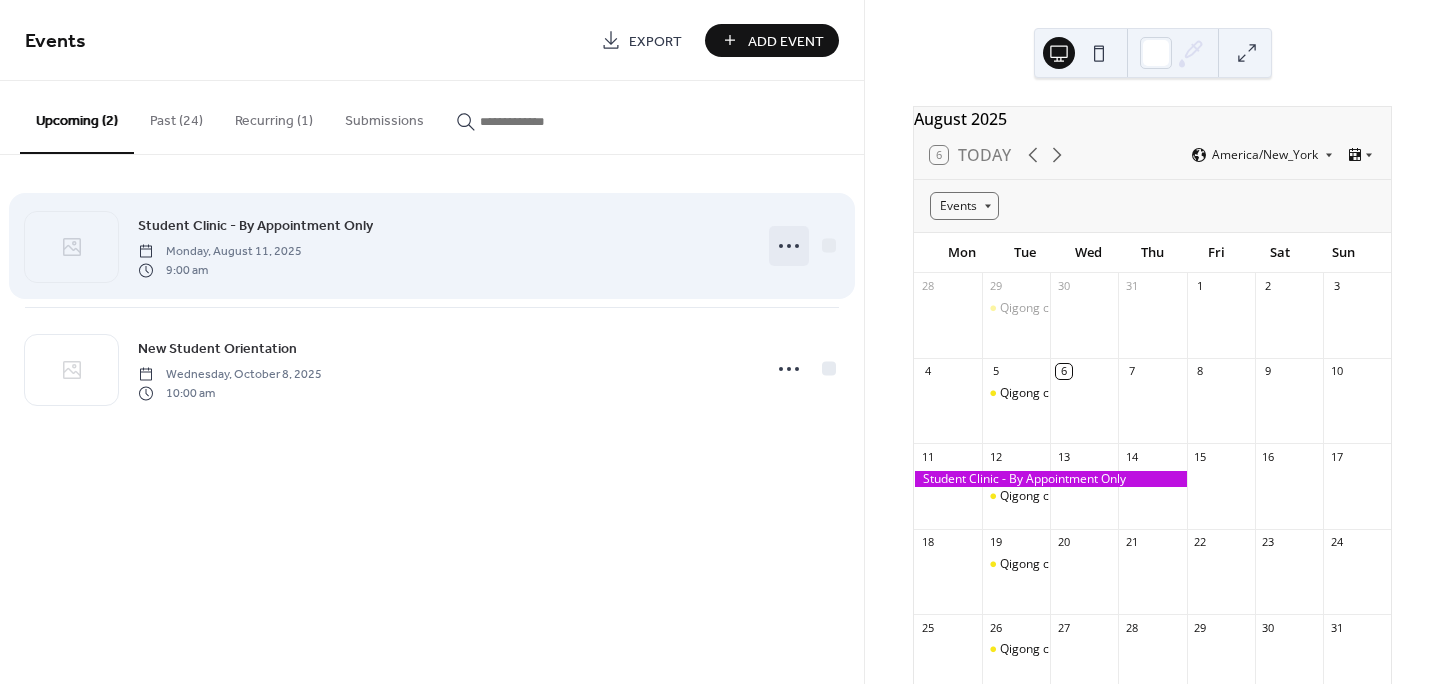 click 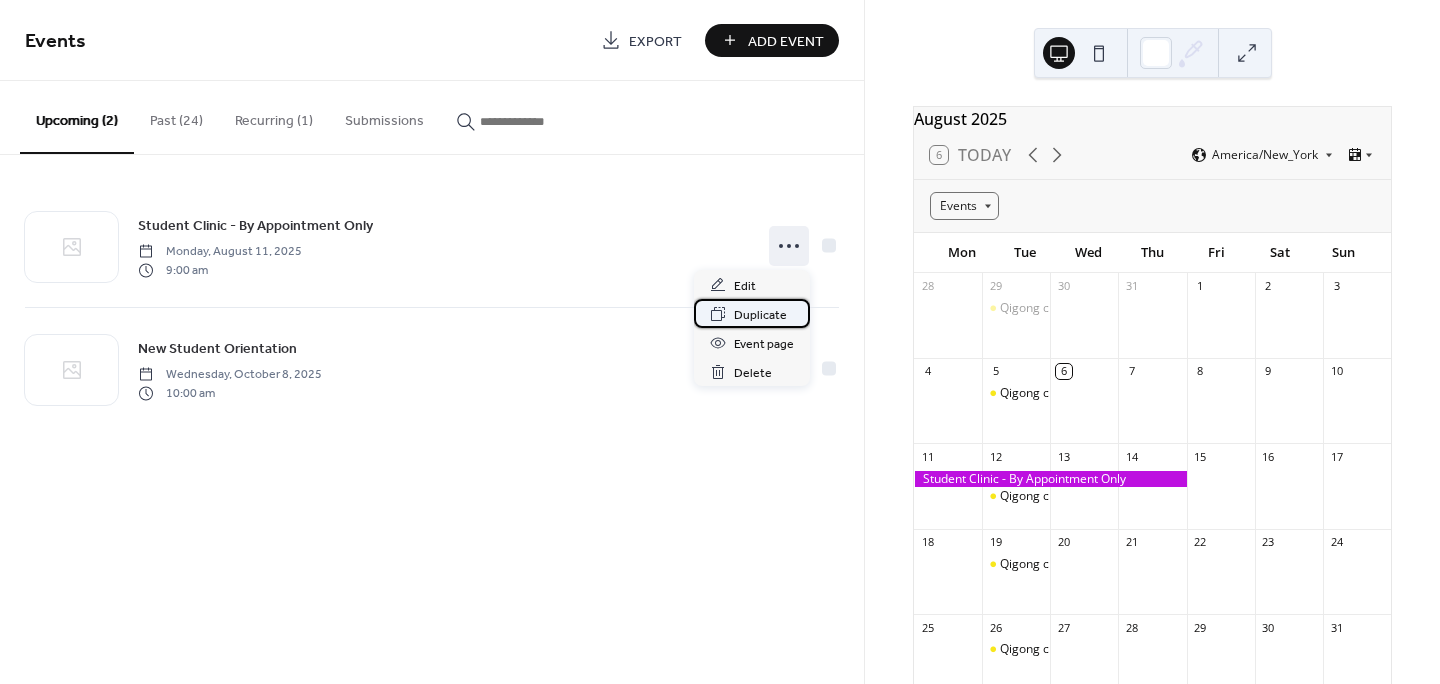 click on "Duplicate" at bounding box center (760, 315) 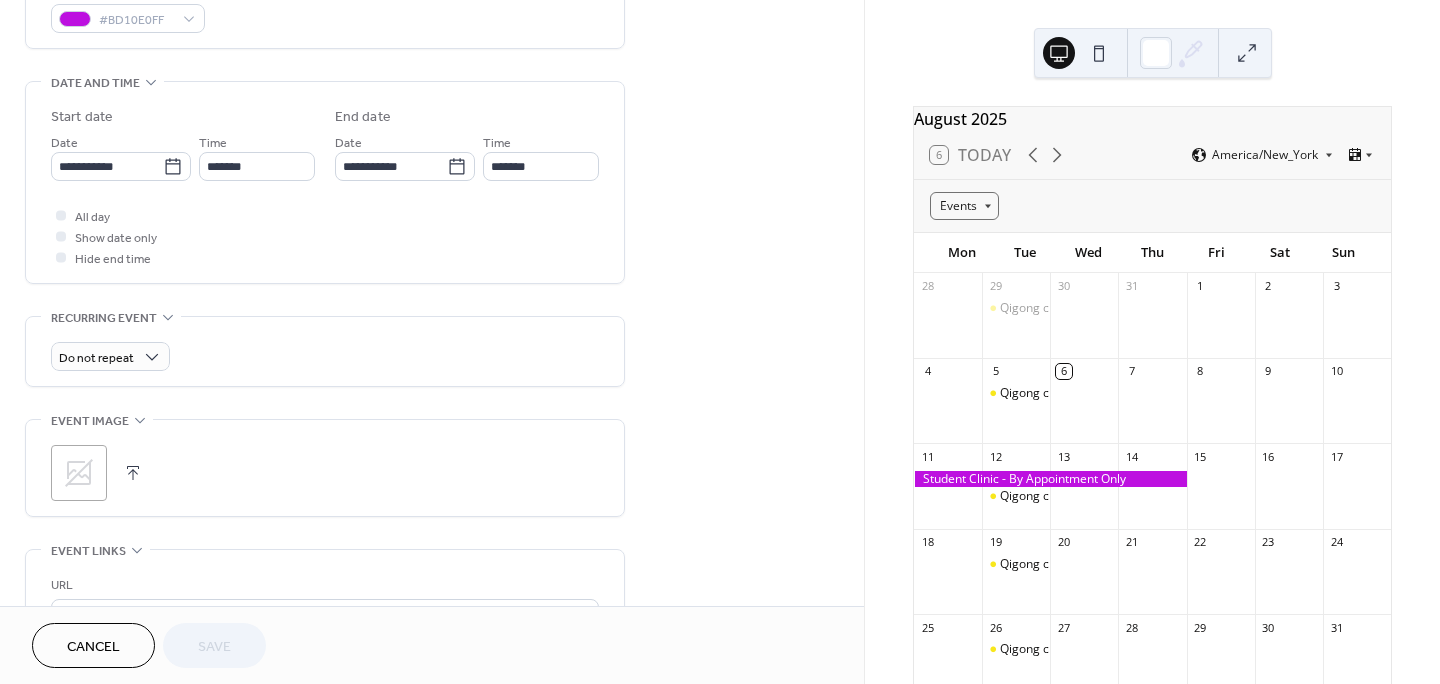 scroll, scrollTop: 574, scrollLeft: 0, axis: vertical 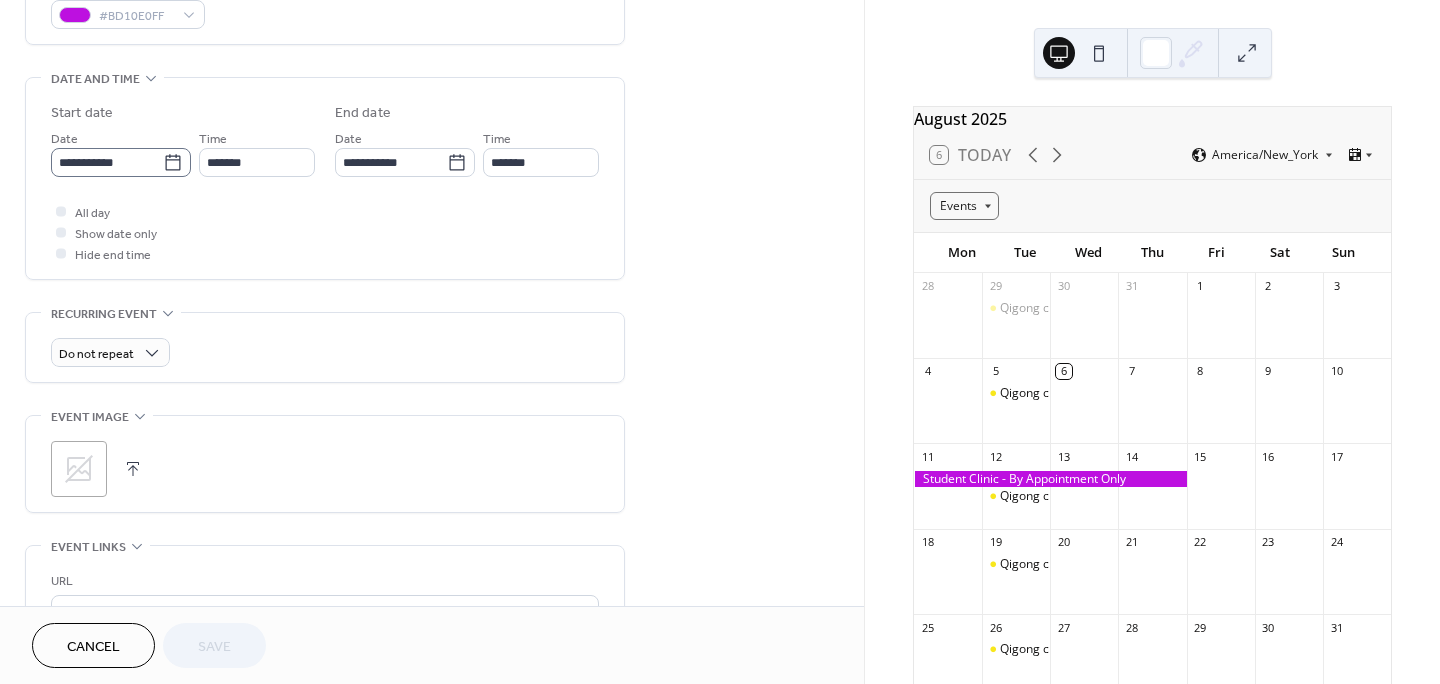 click 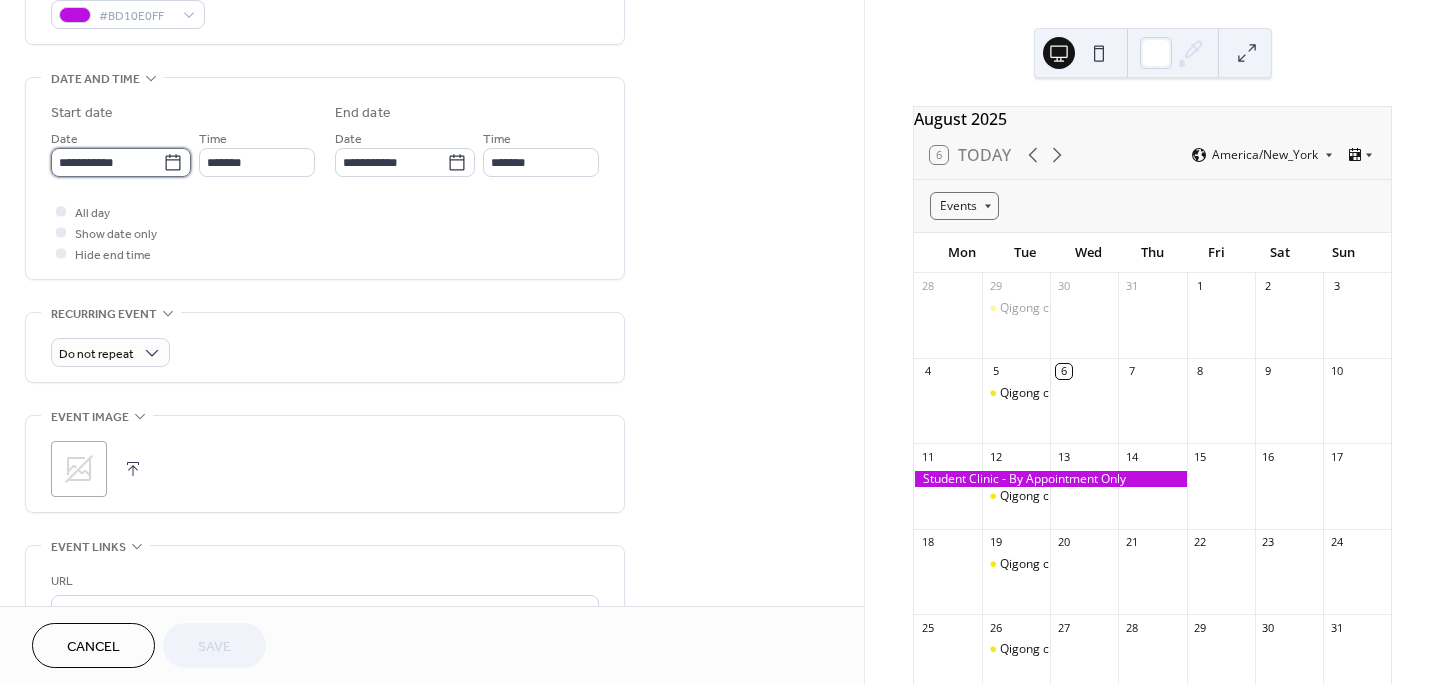 click on "**********" at bounding box center [107, 162] 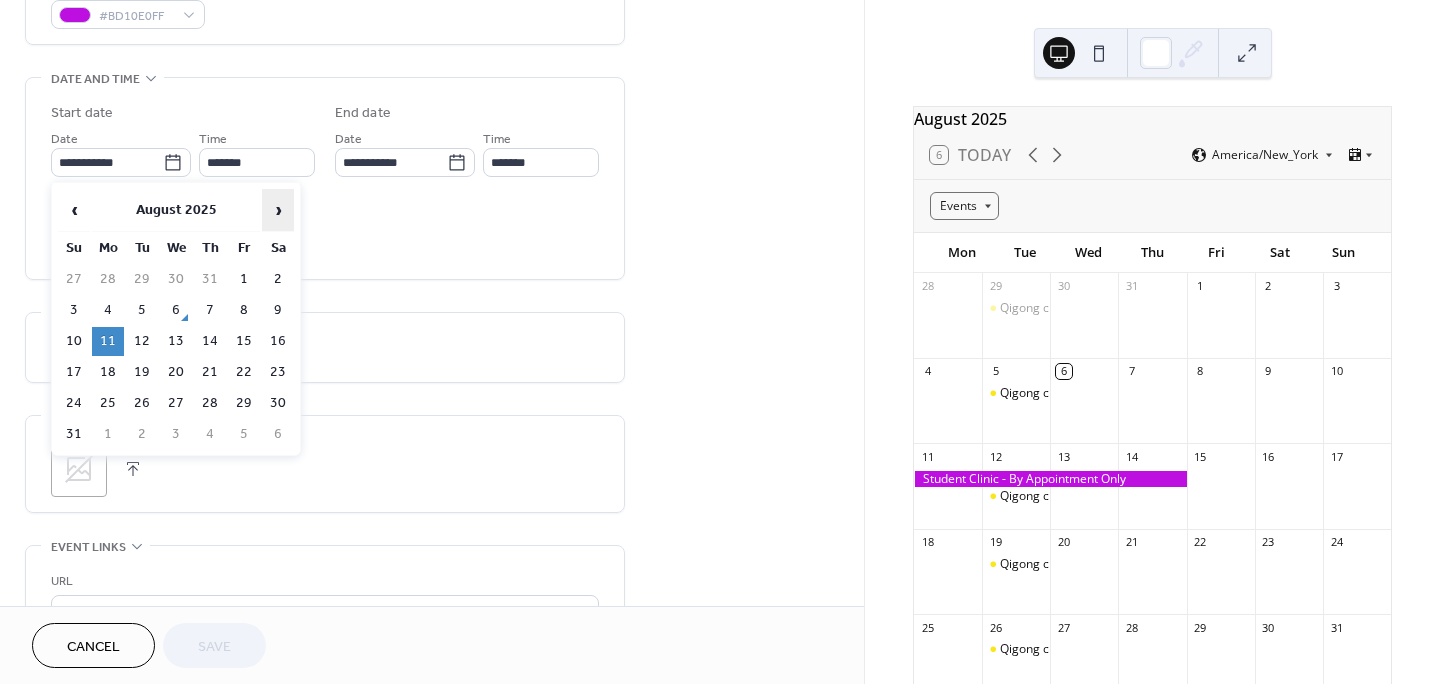 click on "›" at bounding box center [278, 210] 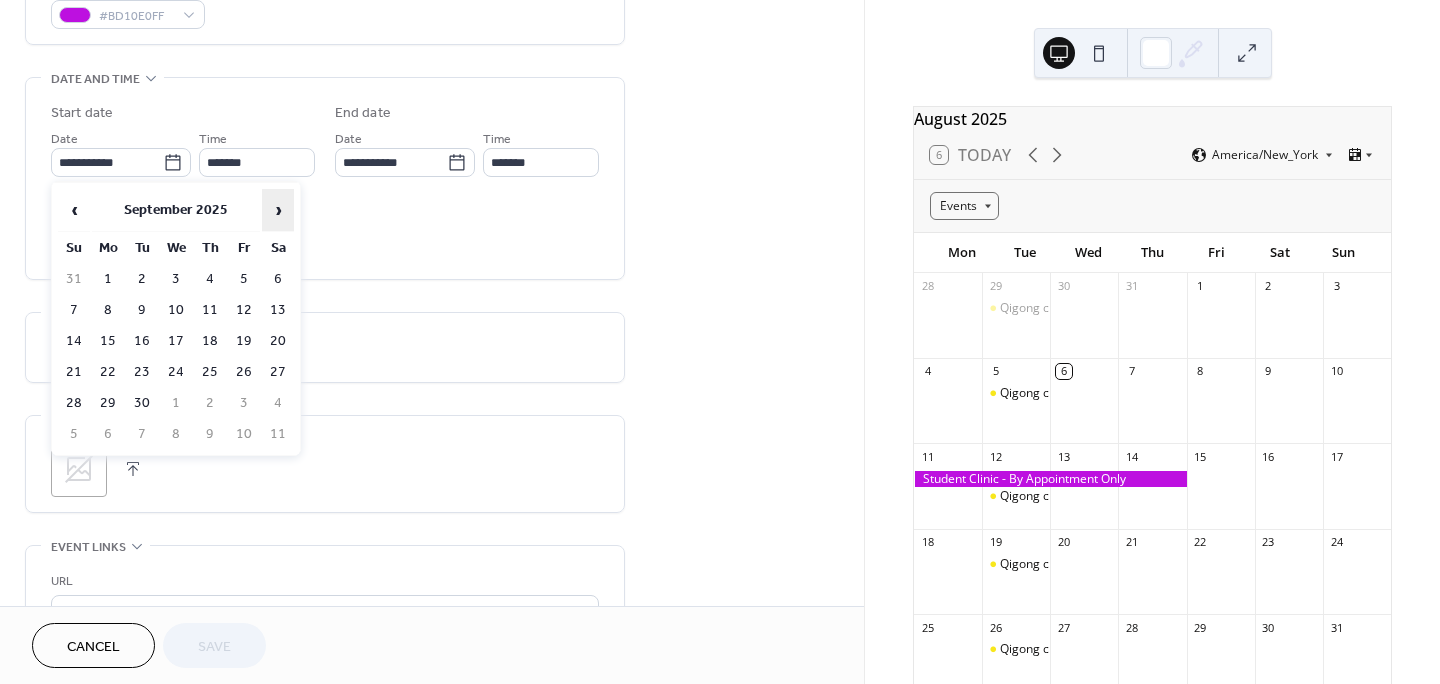 click on "›" at bounding box center [278, 210] 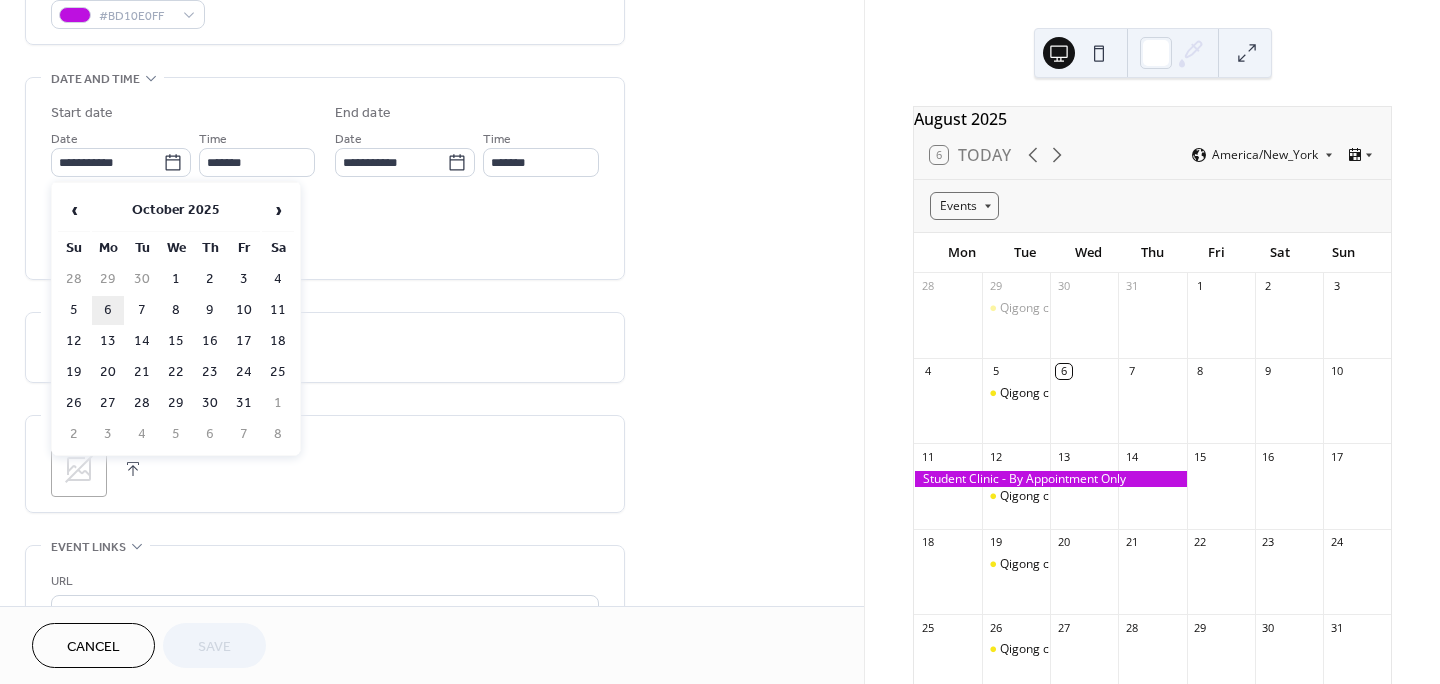 click on "6" at bounding box center (108, 310) 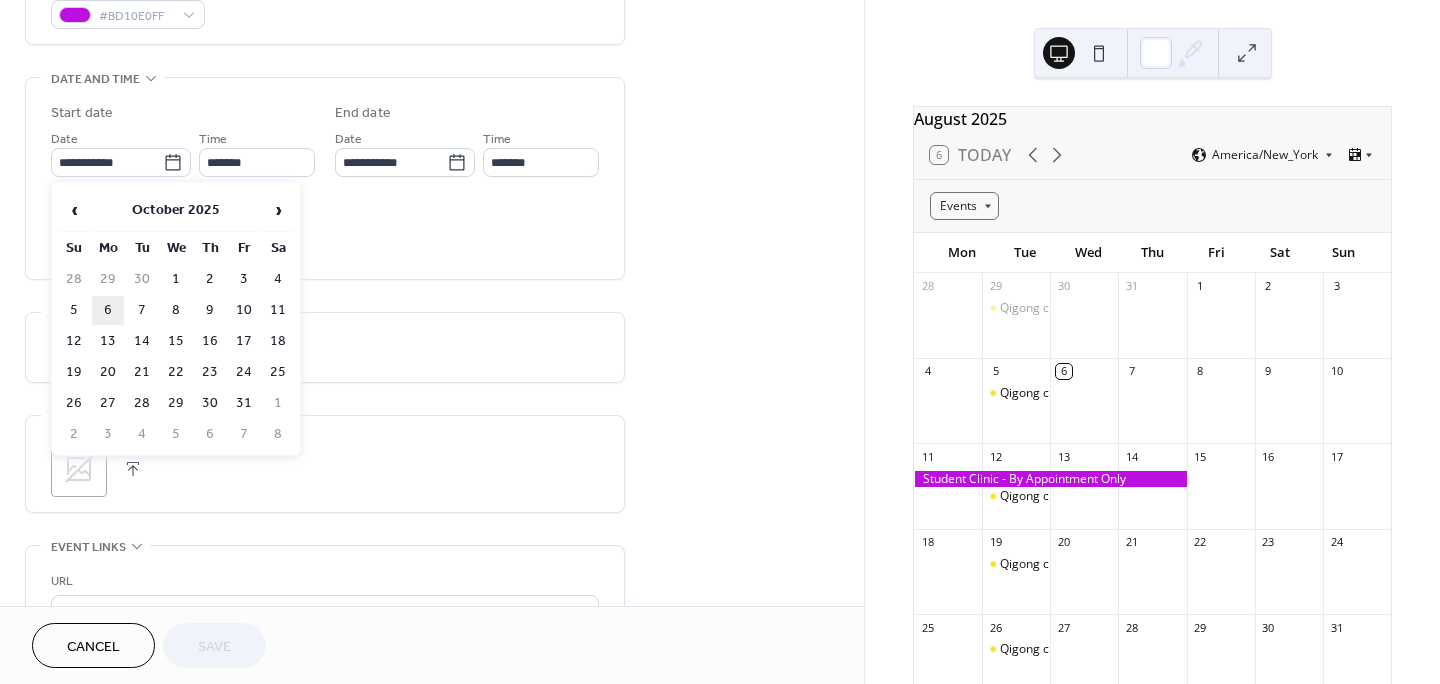 type on "**********" 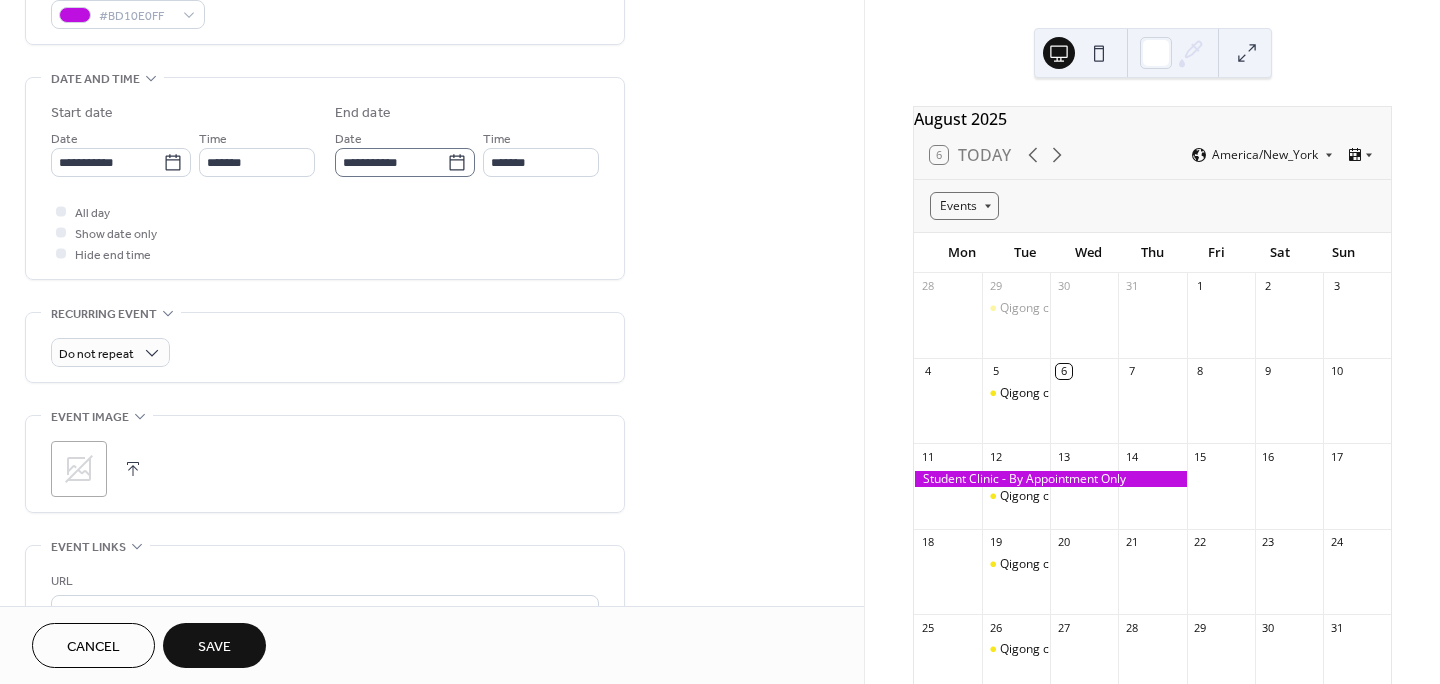 click 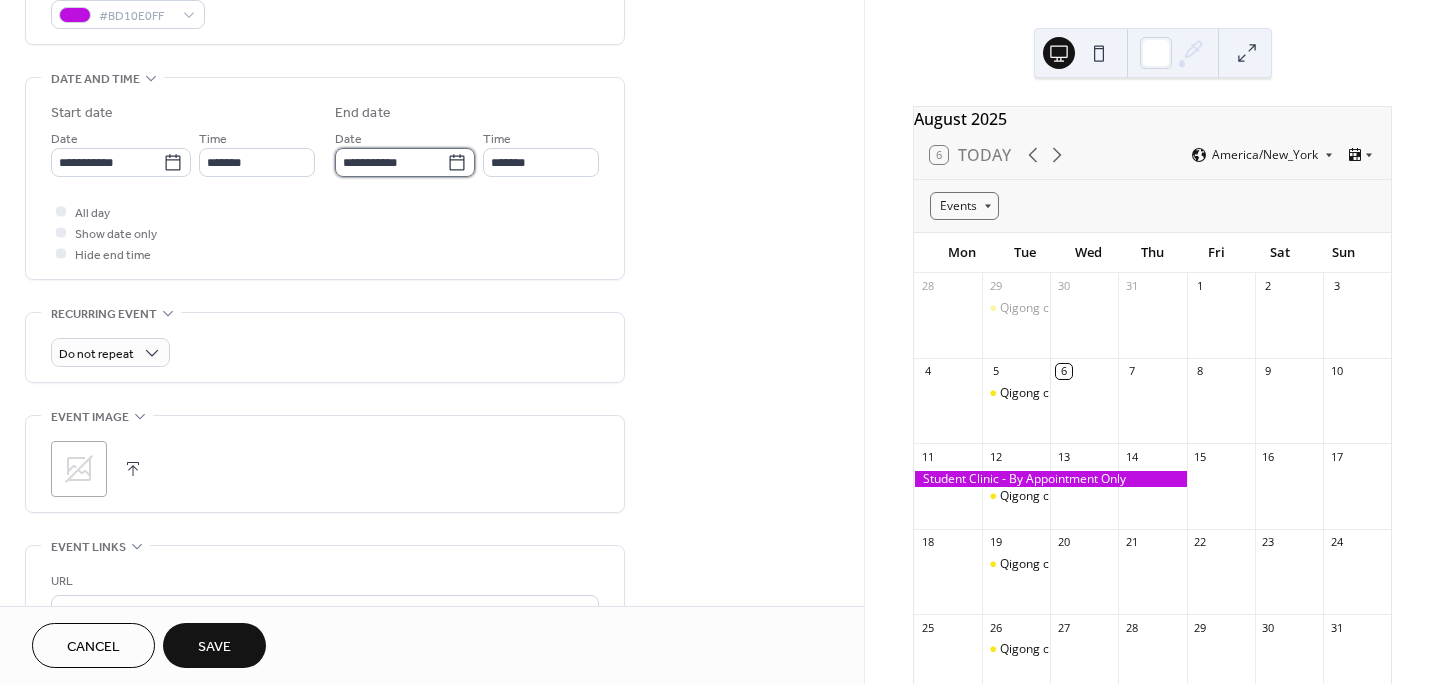 click on "**********" at bounding box center (391, 162) 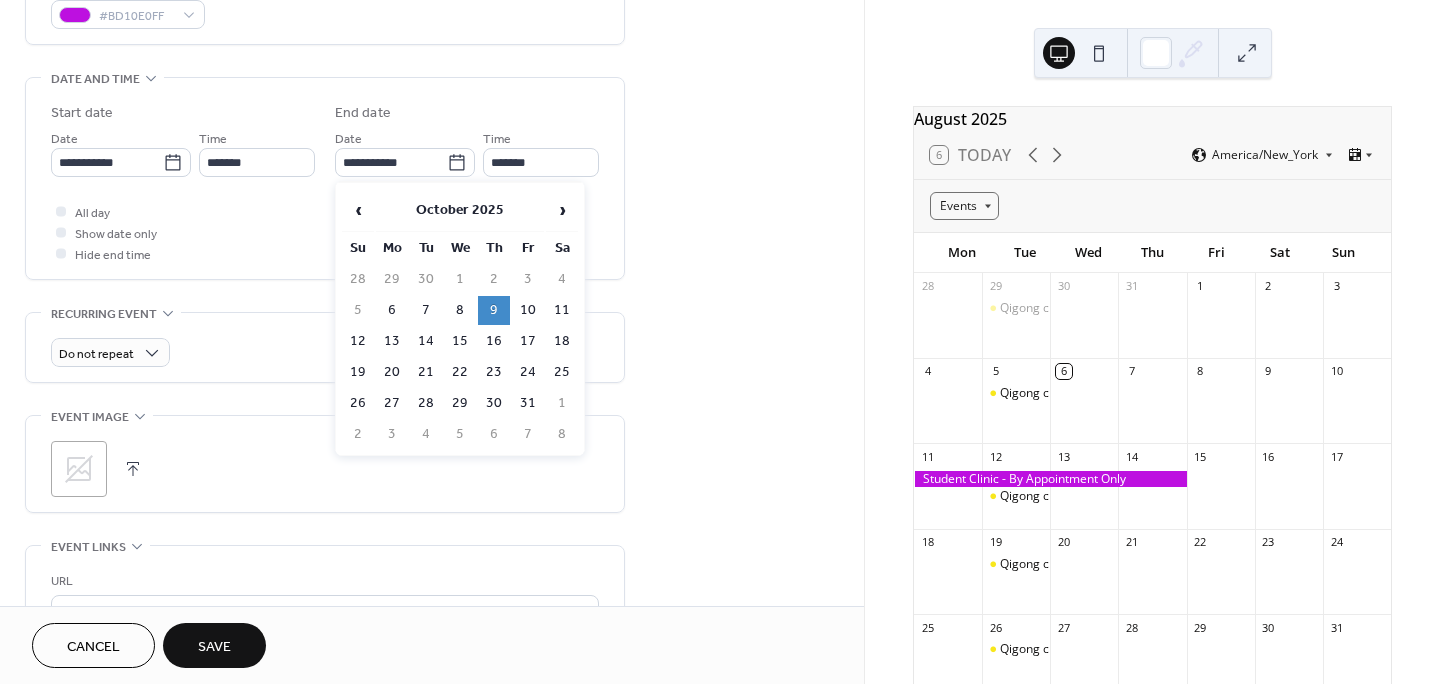 click on "9" at bounding box center [494, 310] 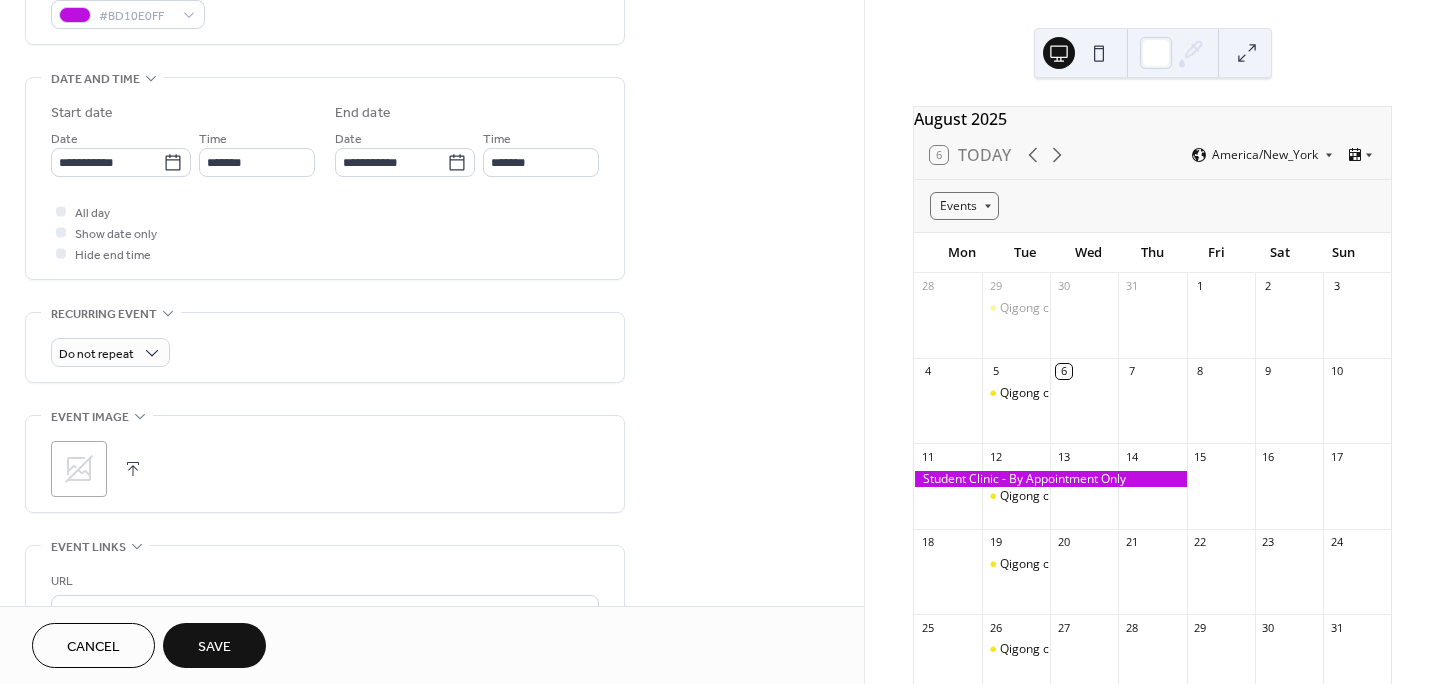 click on "Save" at bounding box center [214, 647] 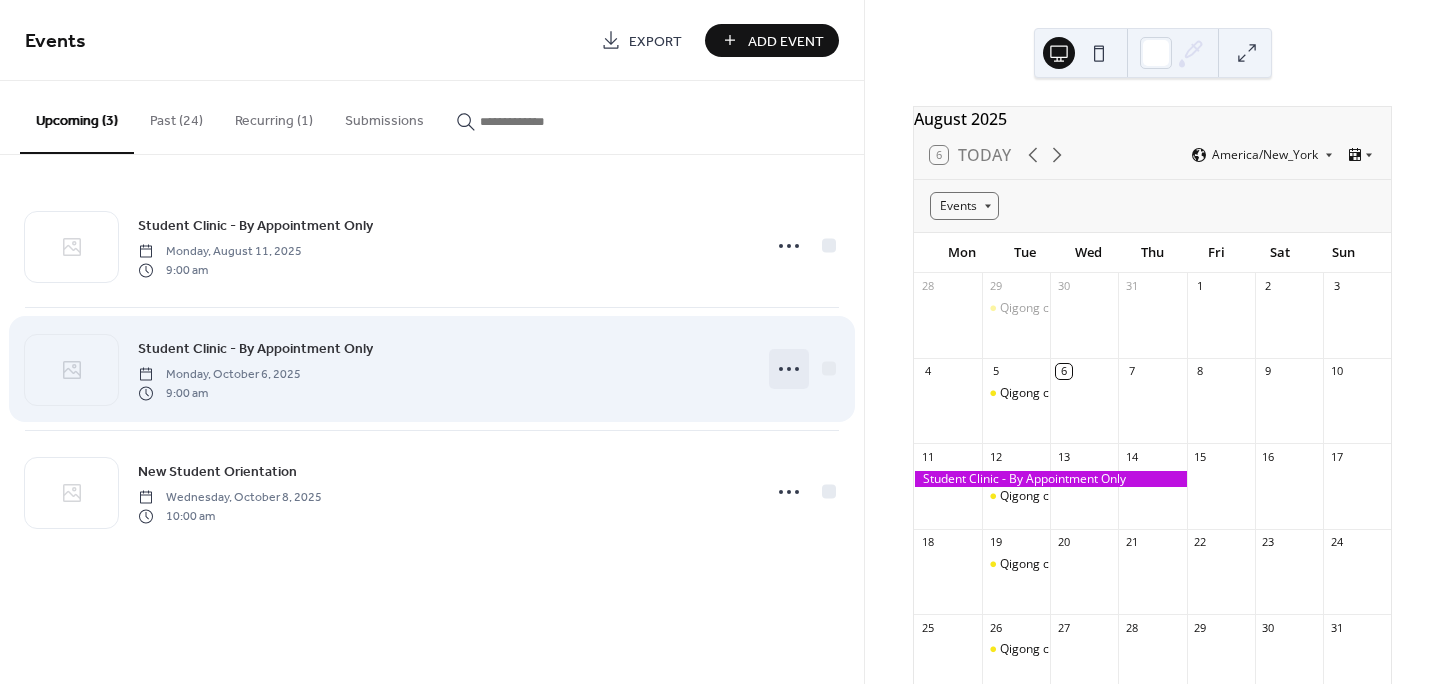 click 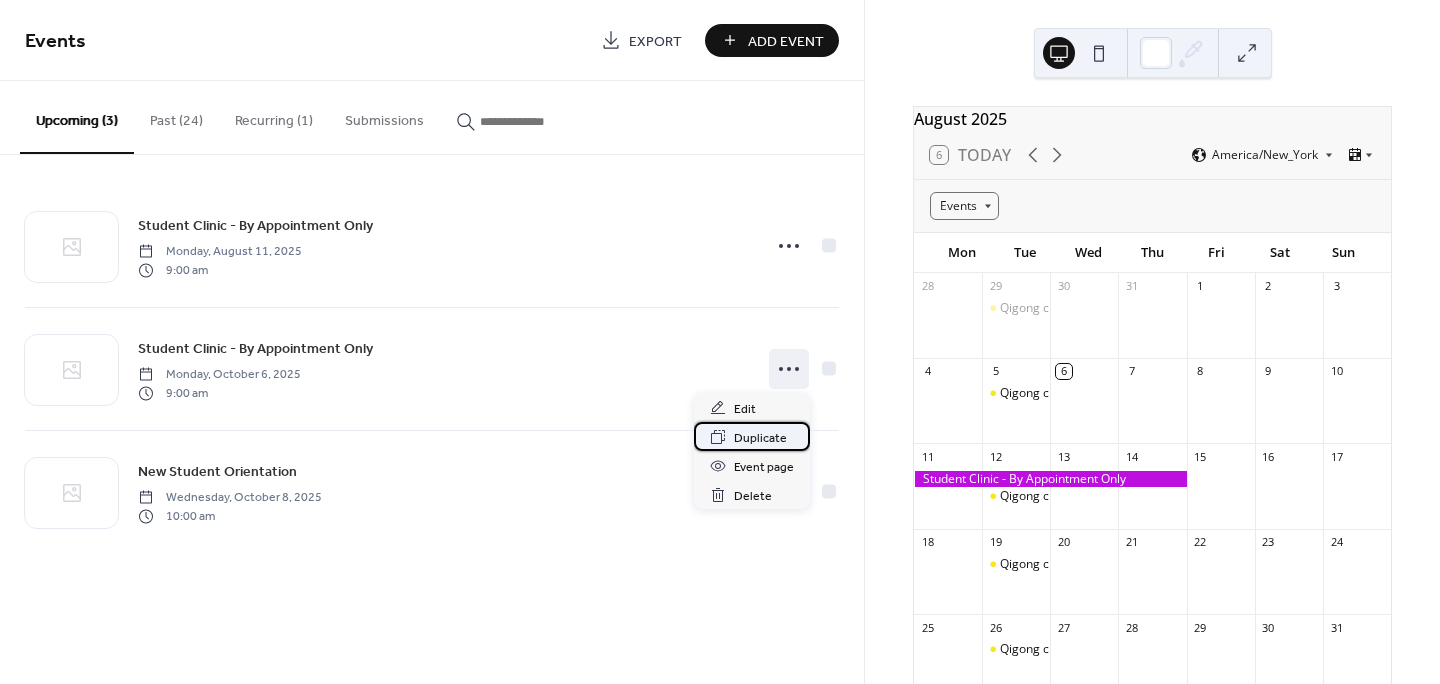 click on "Duplicate" at bounding box center (760, 438) 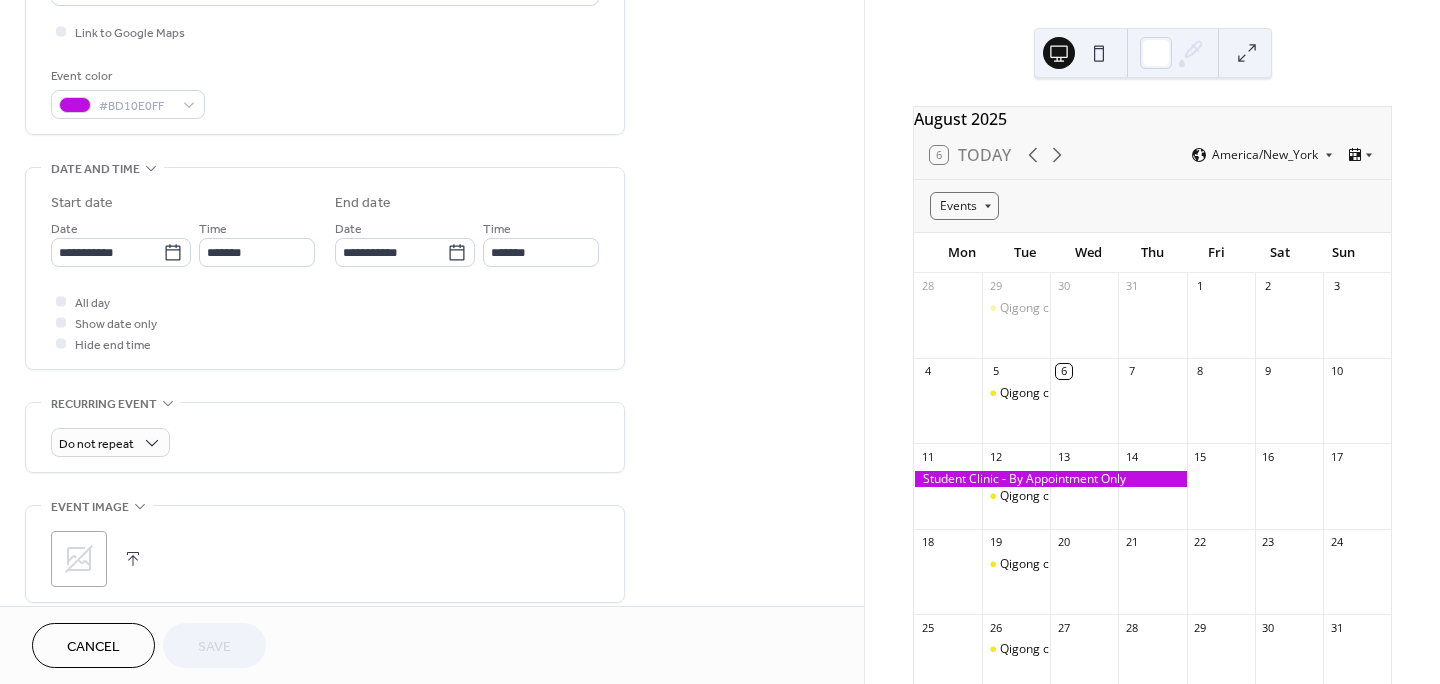 scroll, scrollTop: 490, scrollLeft: 0, axis: vertical 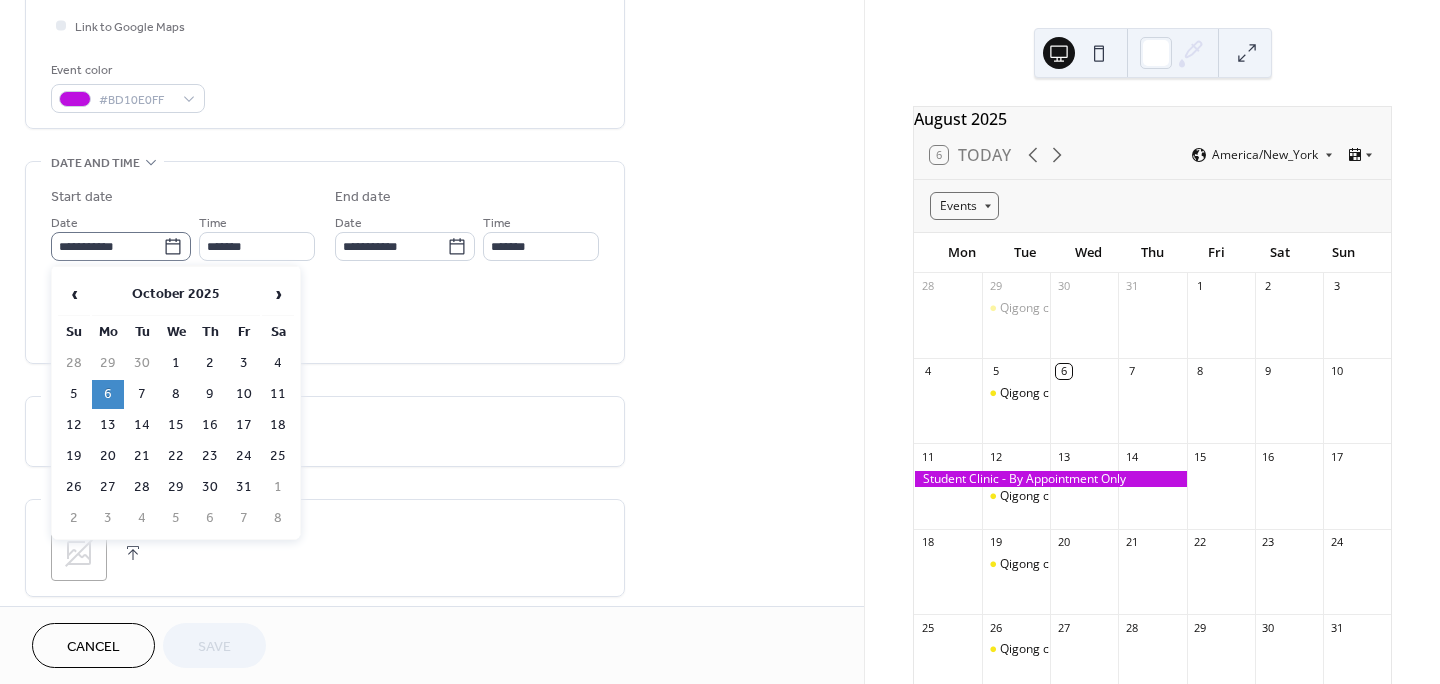 click 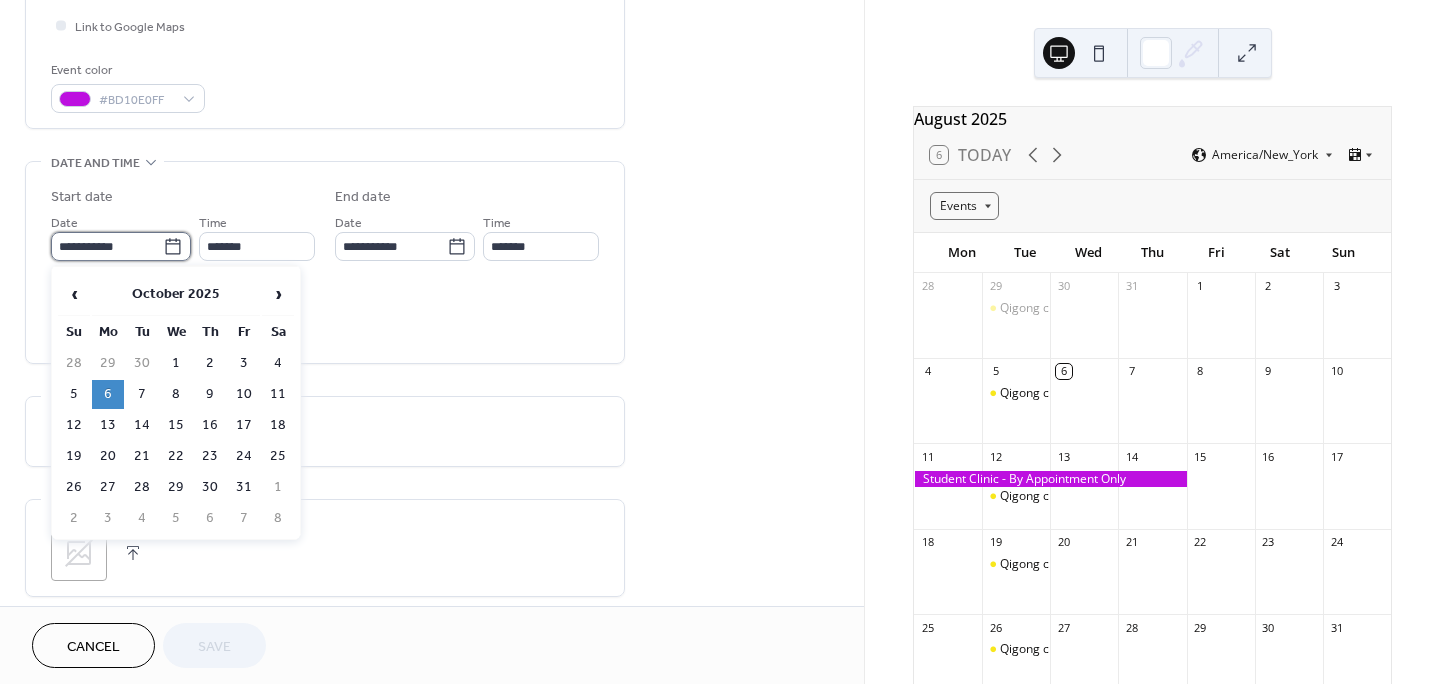 click on "**********" at bounding box center (107, 246) 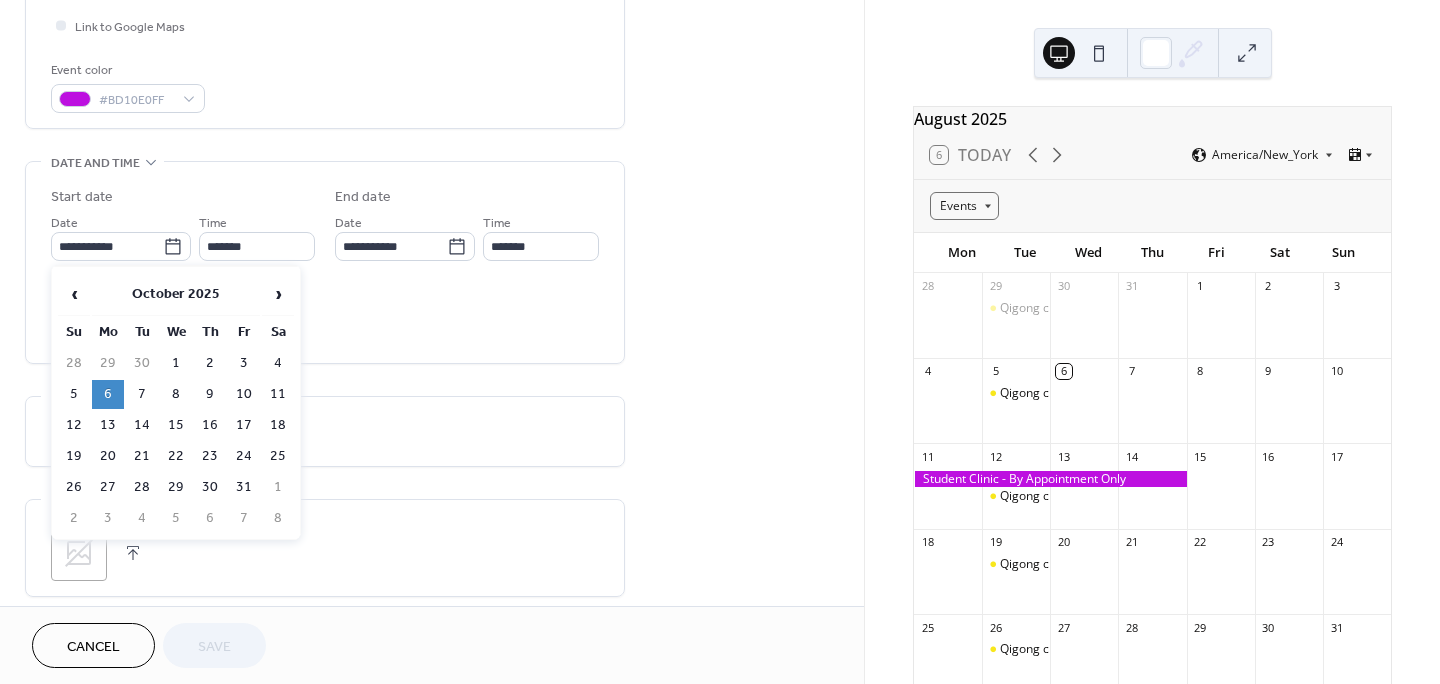 click on "6" at bounding box center (108, 394) 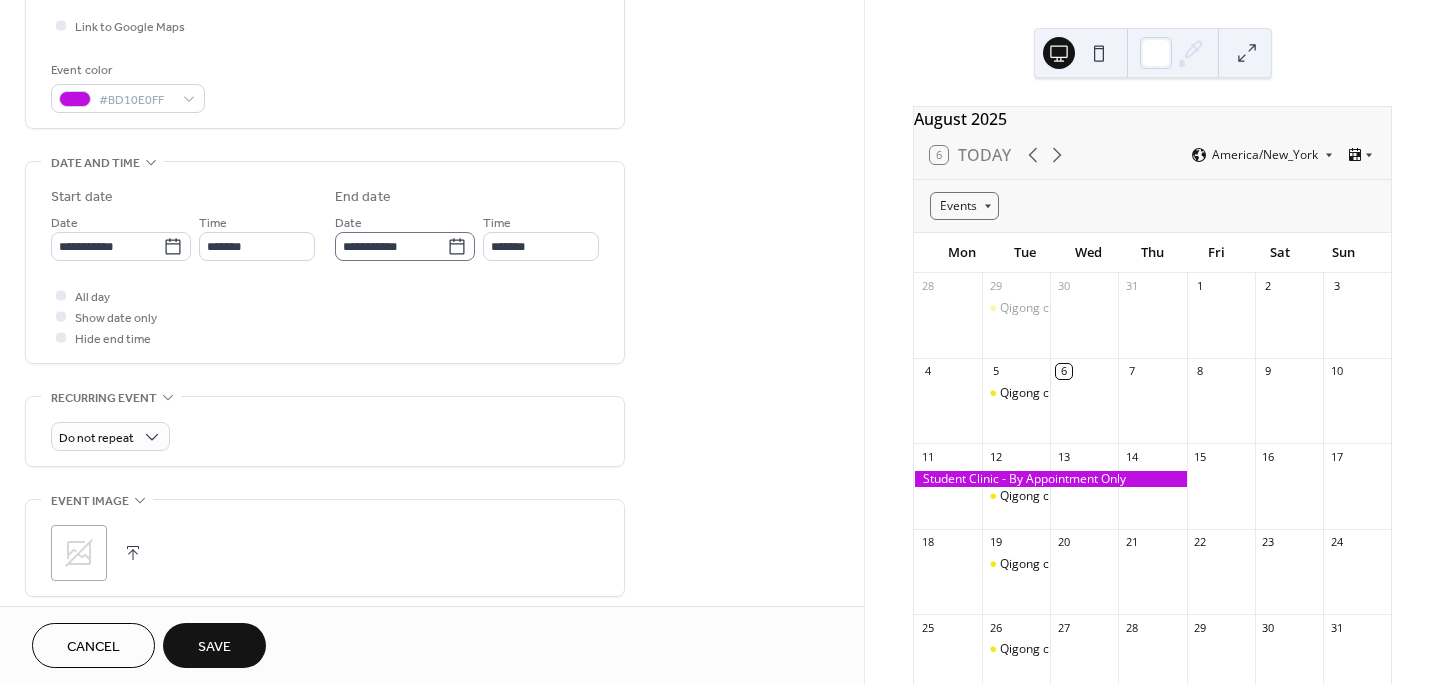 click 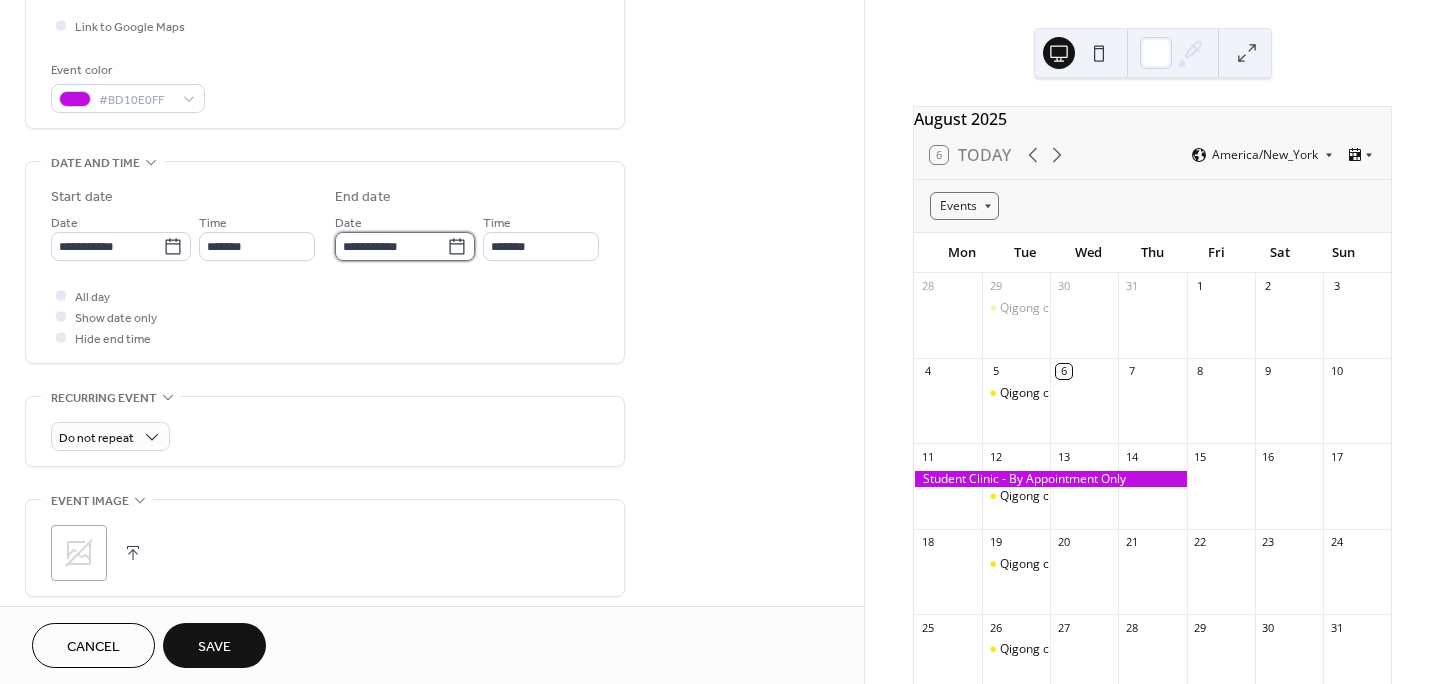 click on "**********" at bounding box center [391, 246] 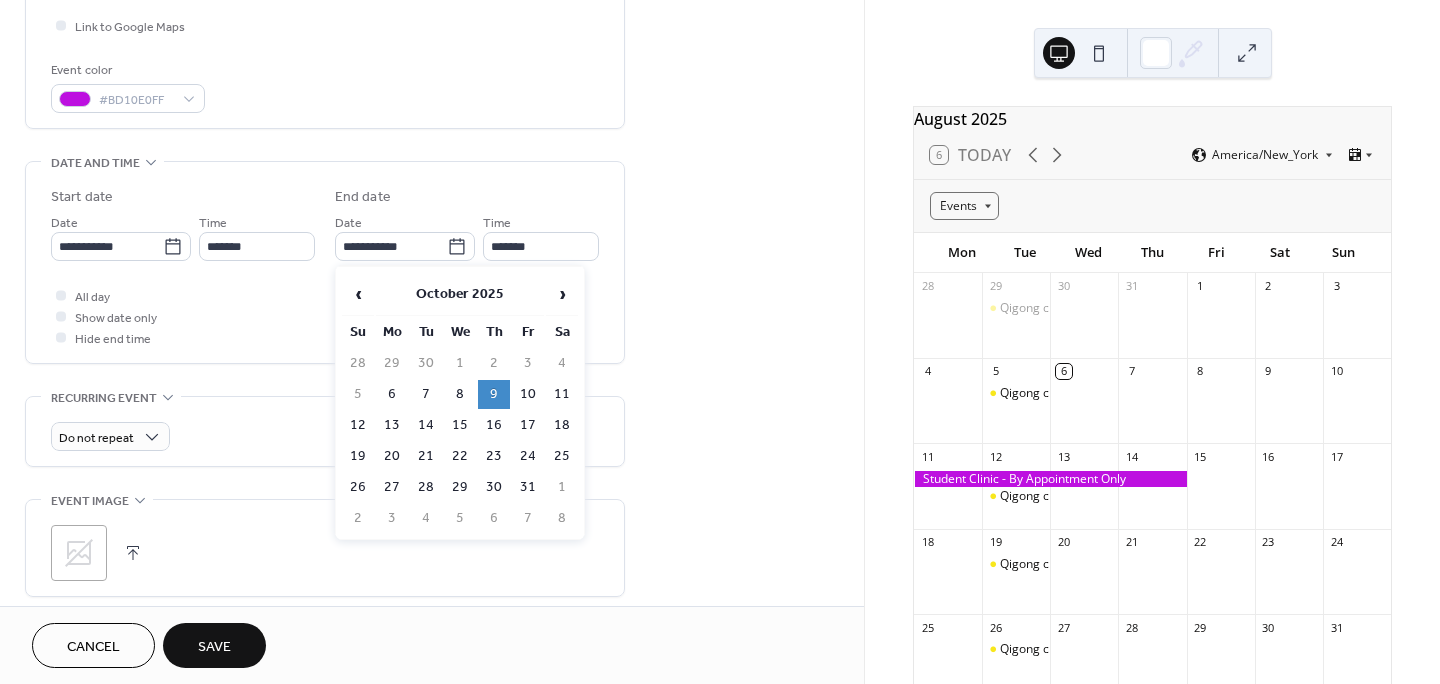 click on "9" at bounding box center [494, 394] 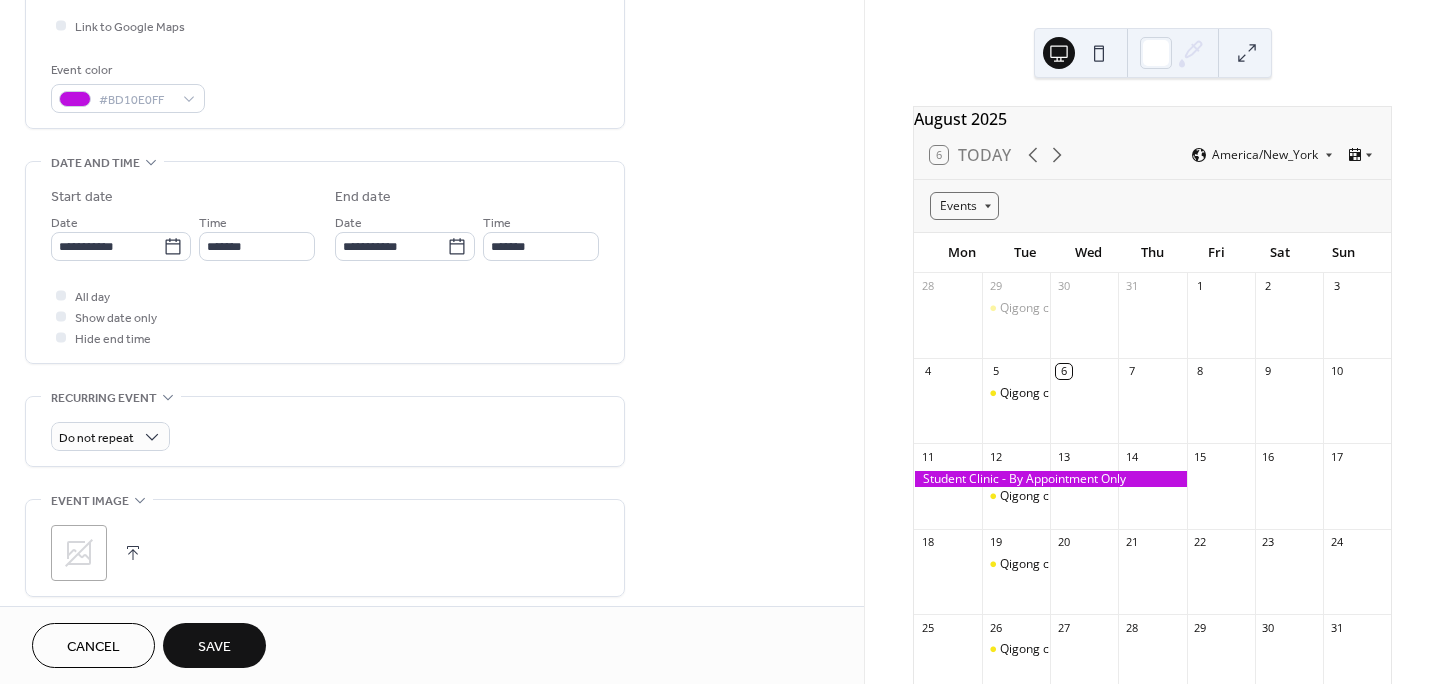 click on "Save" at bounding box center [214, 645] 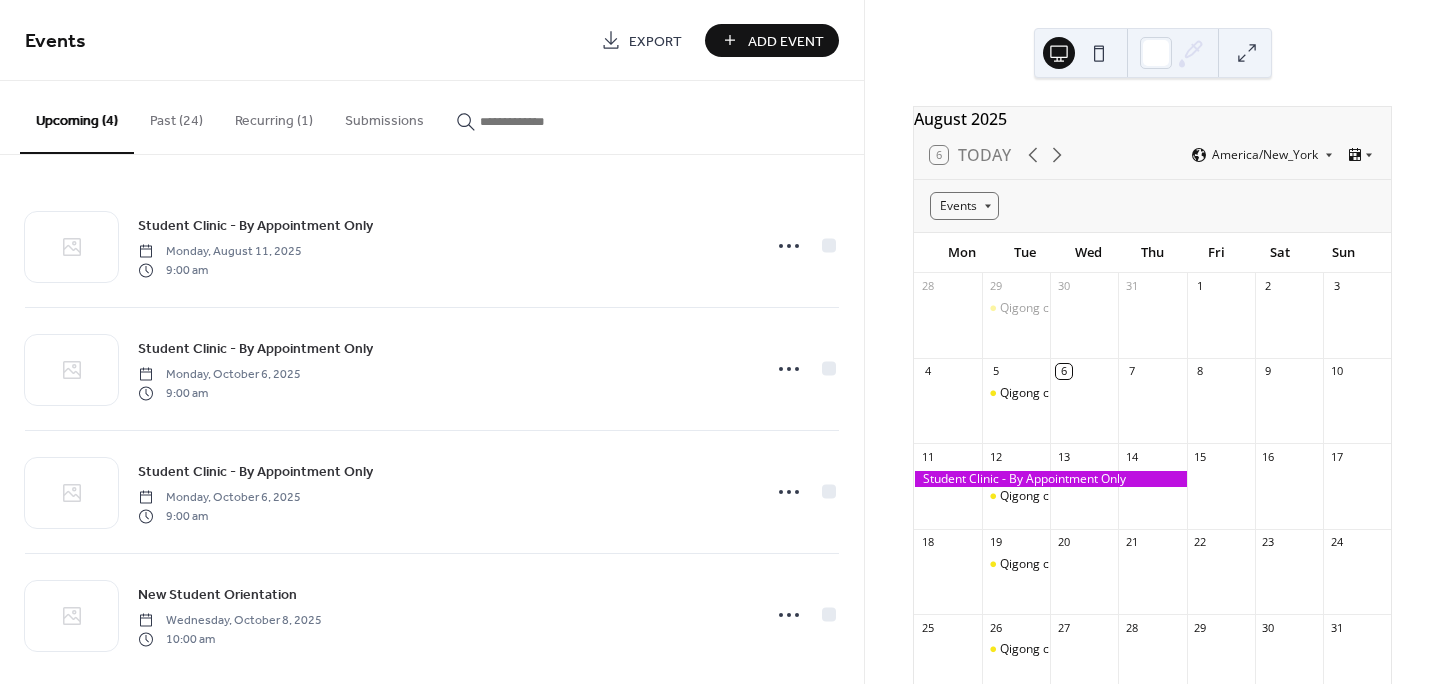 click on "Past (24)" at bounding box center [176, 116] 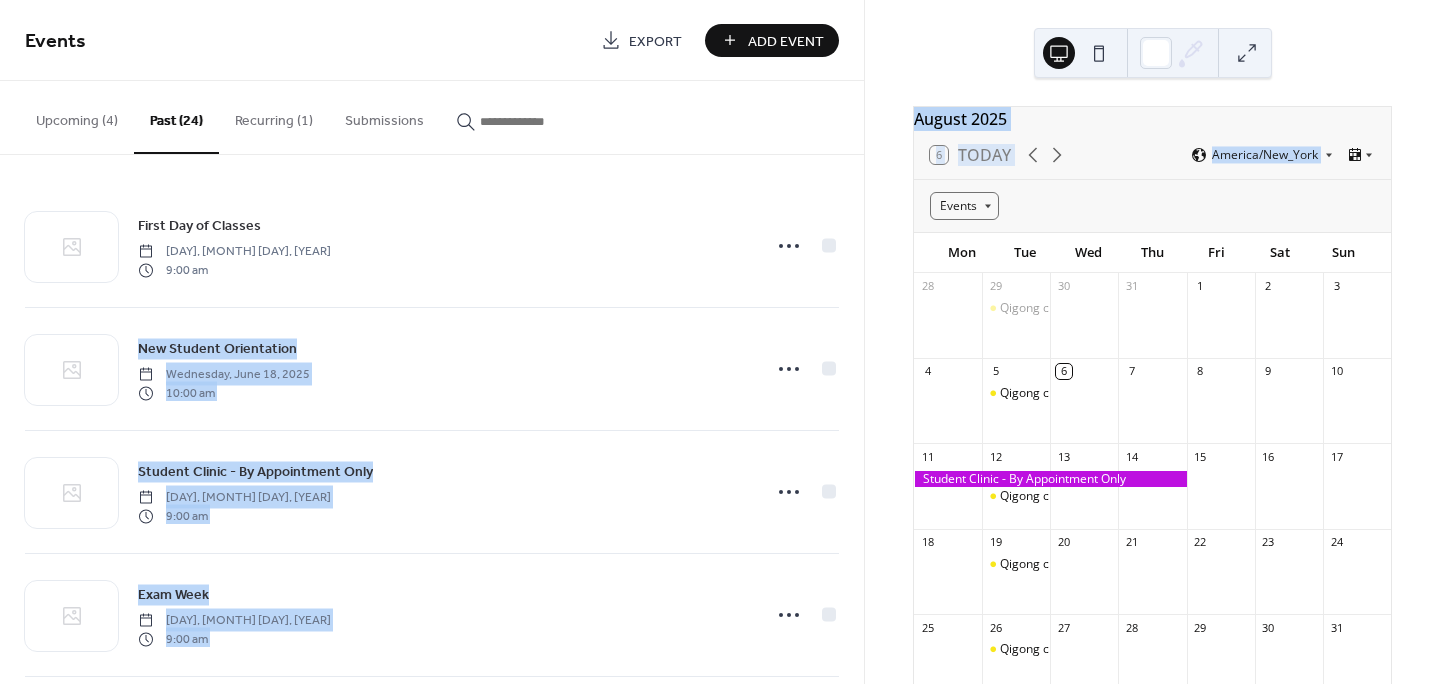 drag, startPoint x: 864, startPoint y: 234, endPoint x: 861, endPoint y: 285, distance: 51.088158 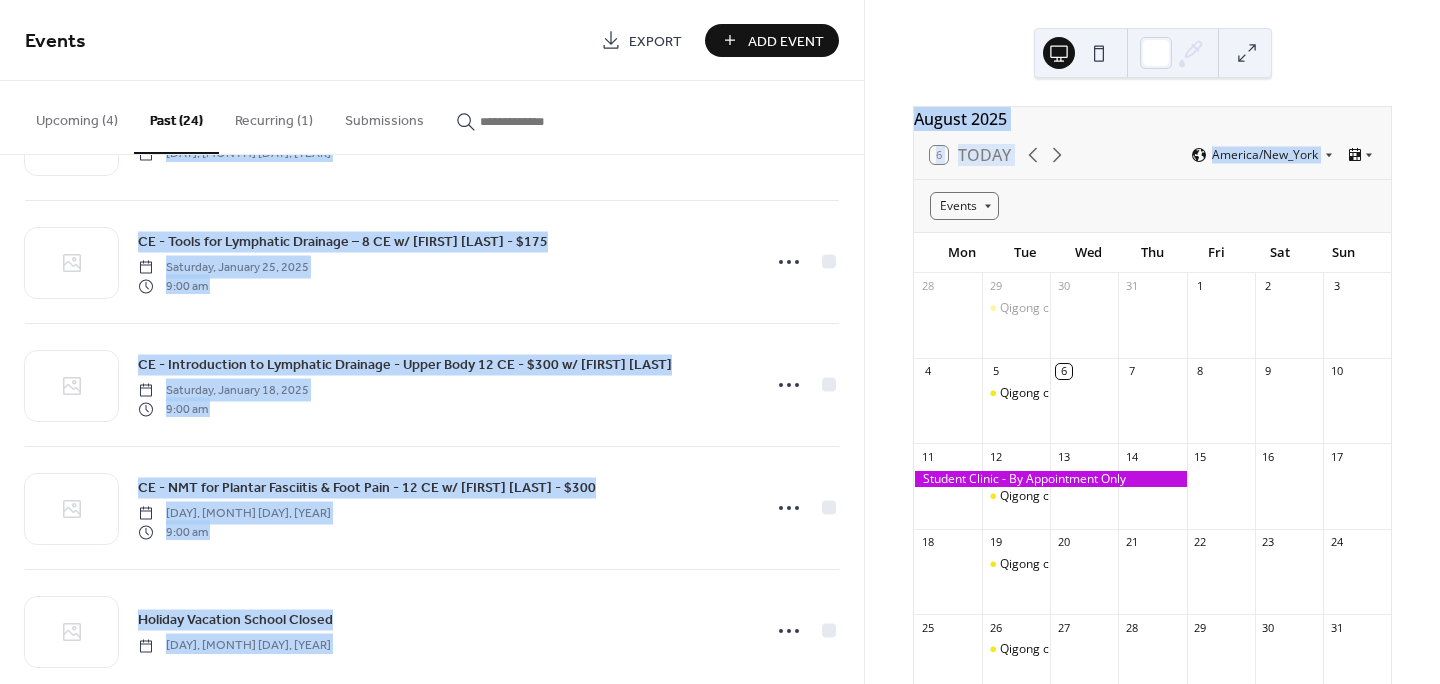 scroll, scrollTop: 2482, scrollLeft: 0, axis: vertical 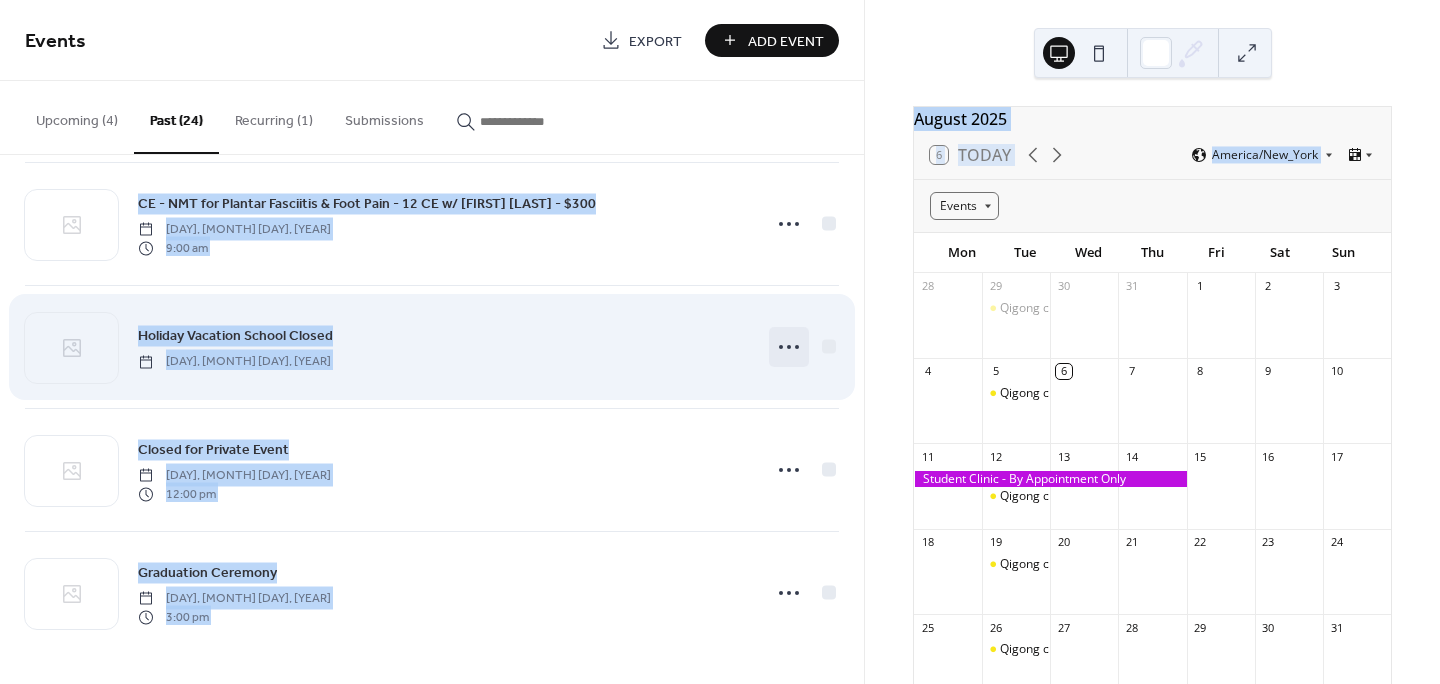 click 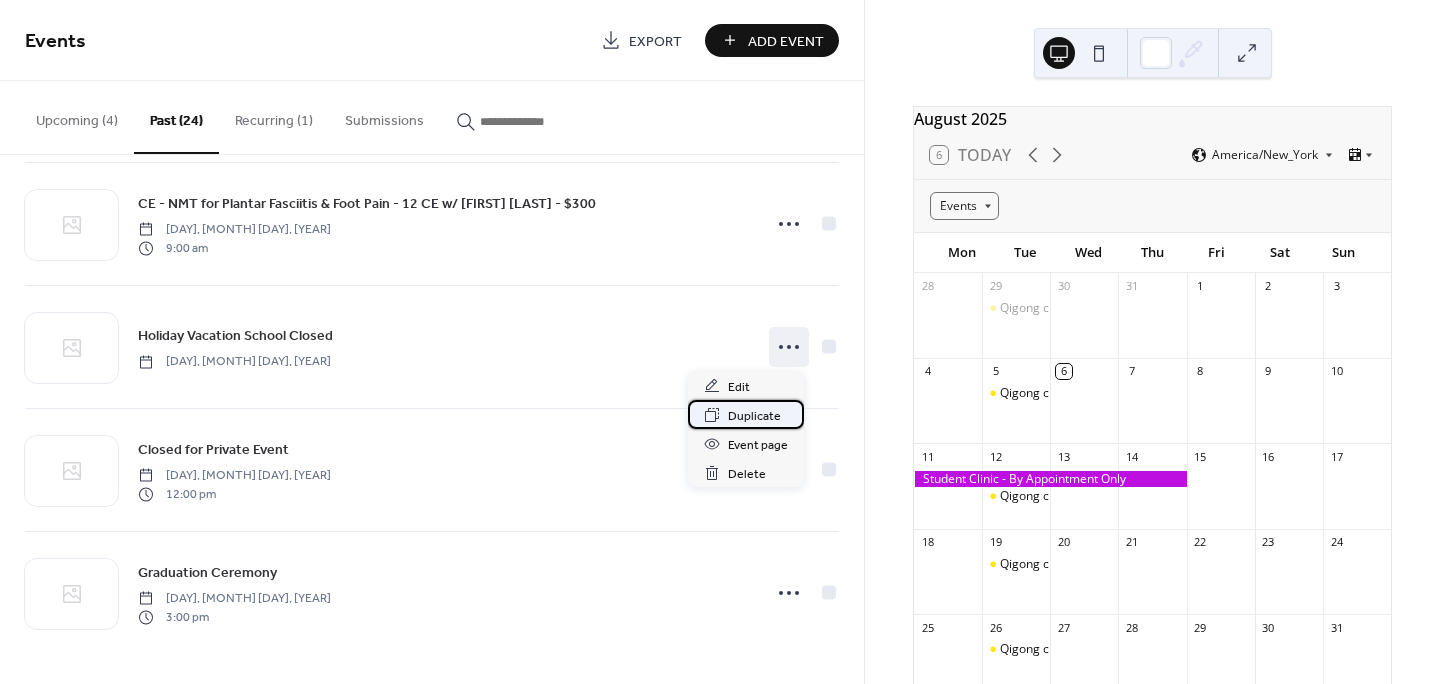 click on "Duplicate" at bounding box center [754, 416] 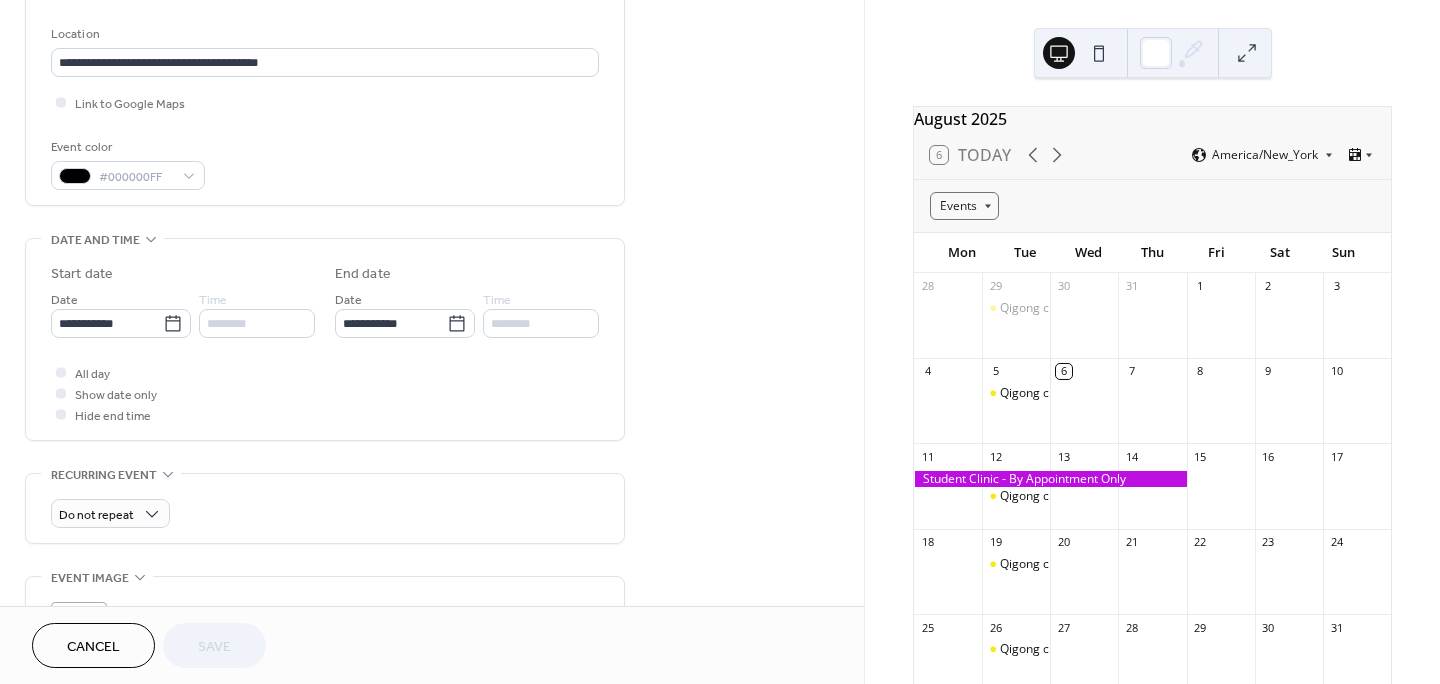 scroll, scrollTop: 460, scrollLeft: 0, axis: vertical 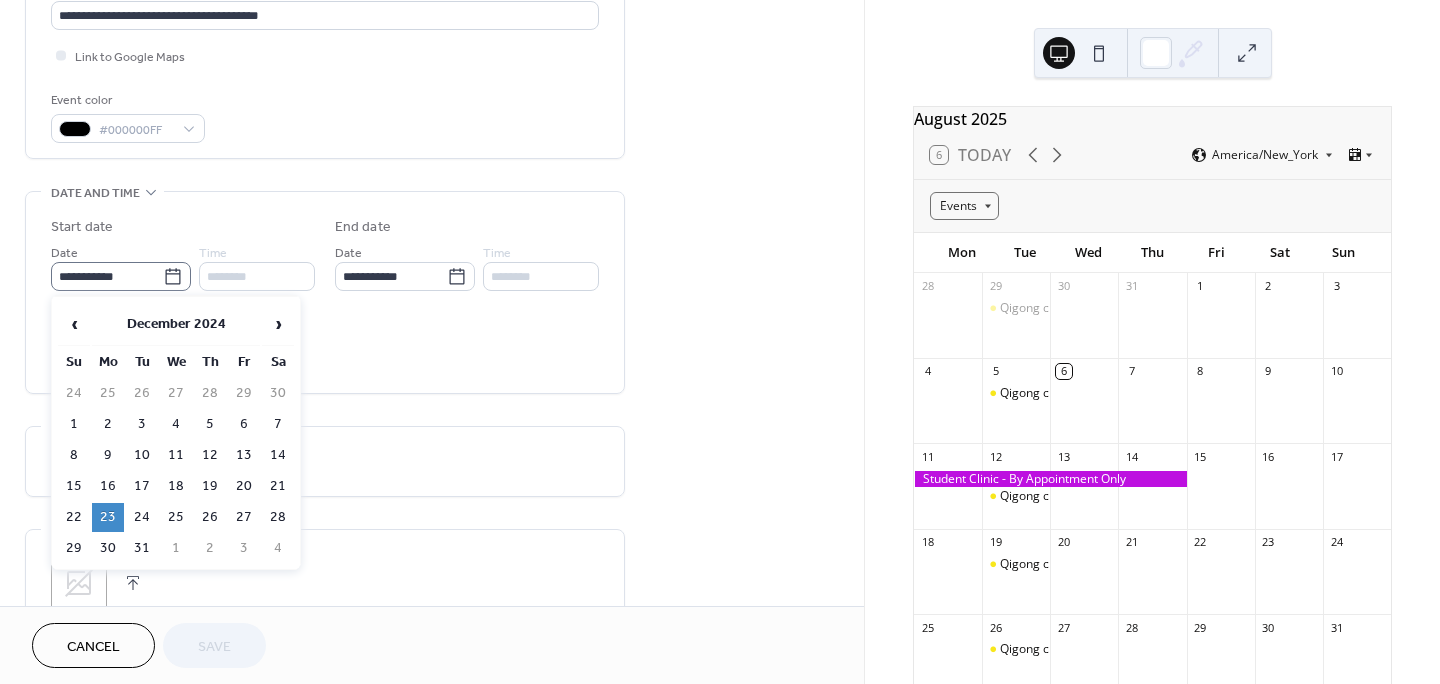 click 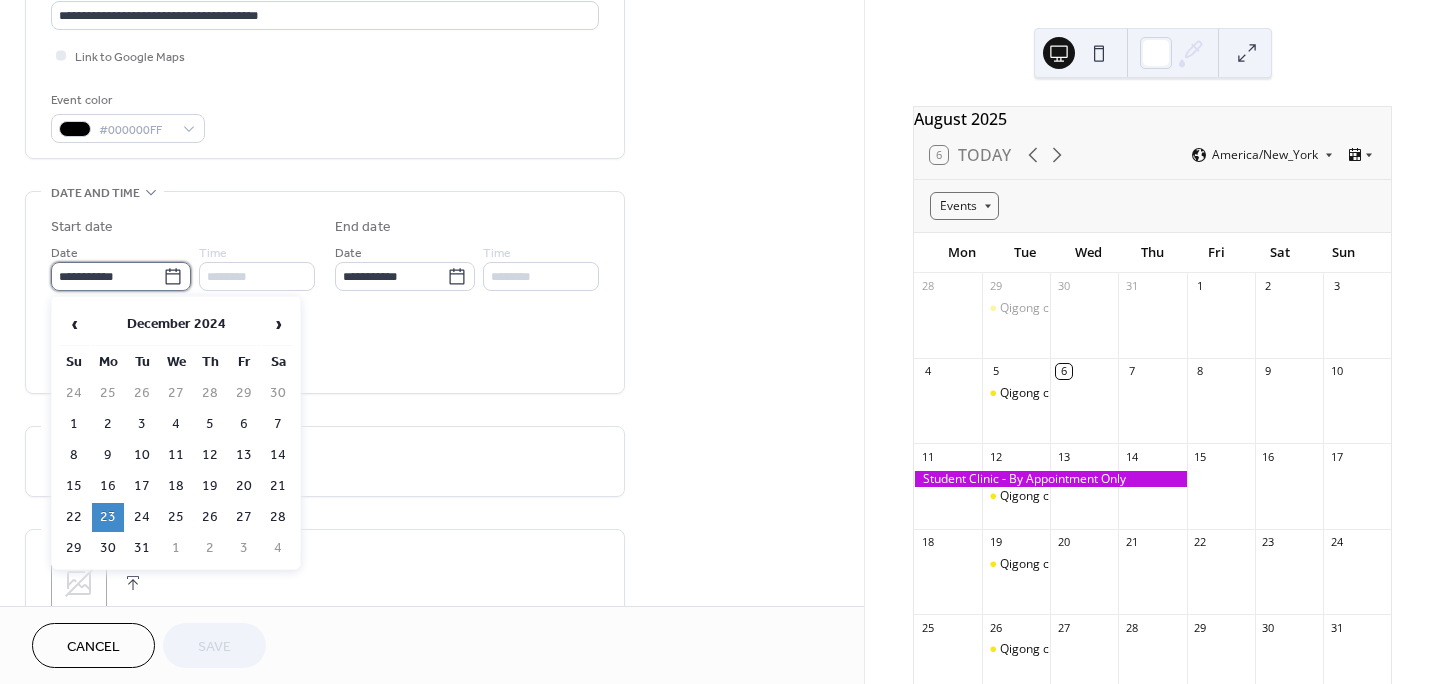 click on "**********" at bounding box center (107, 276) 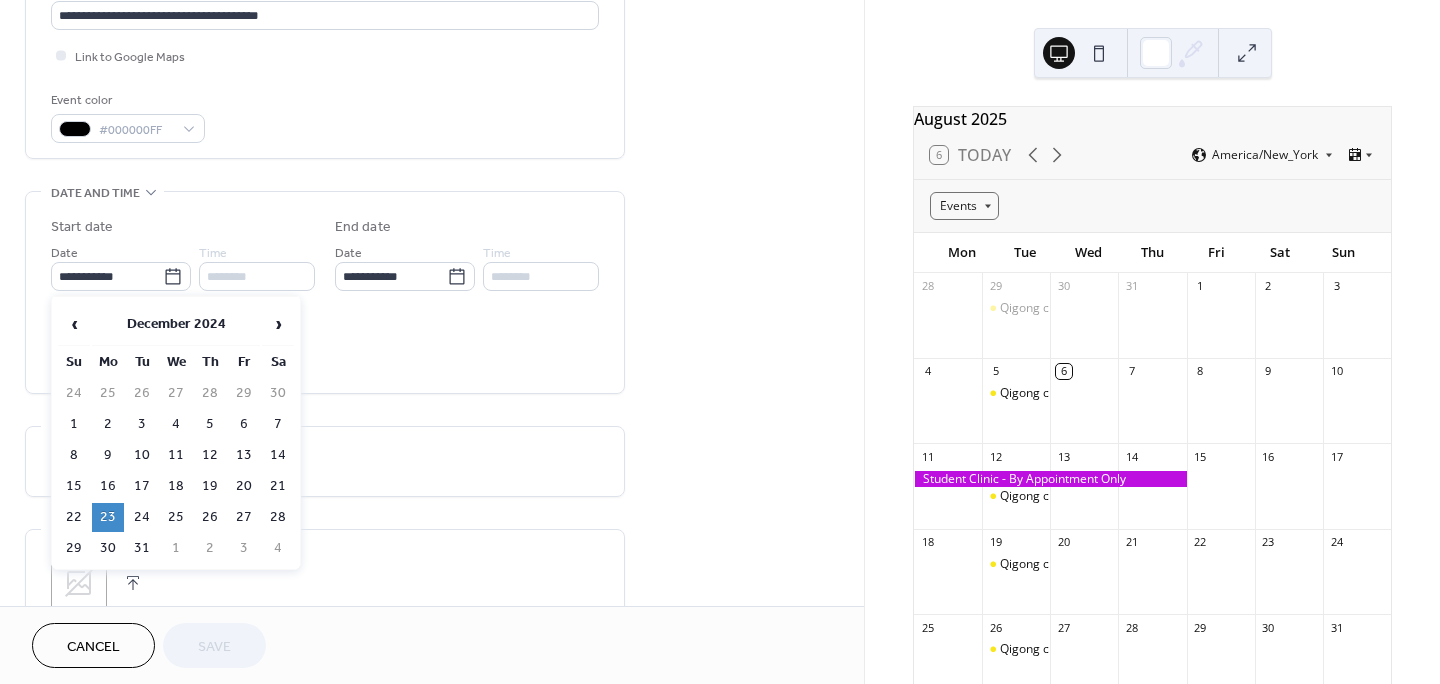click on "23" at bounding box center [108, 517] 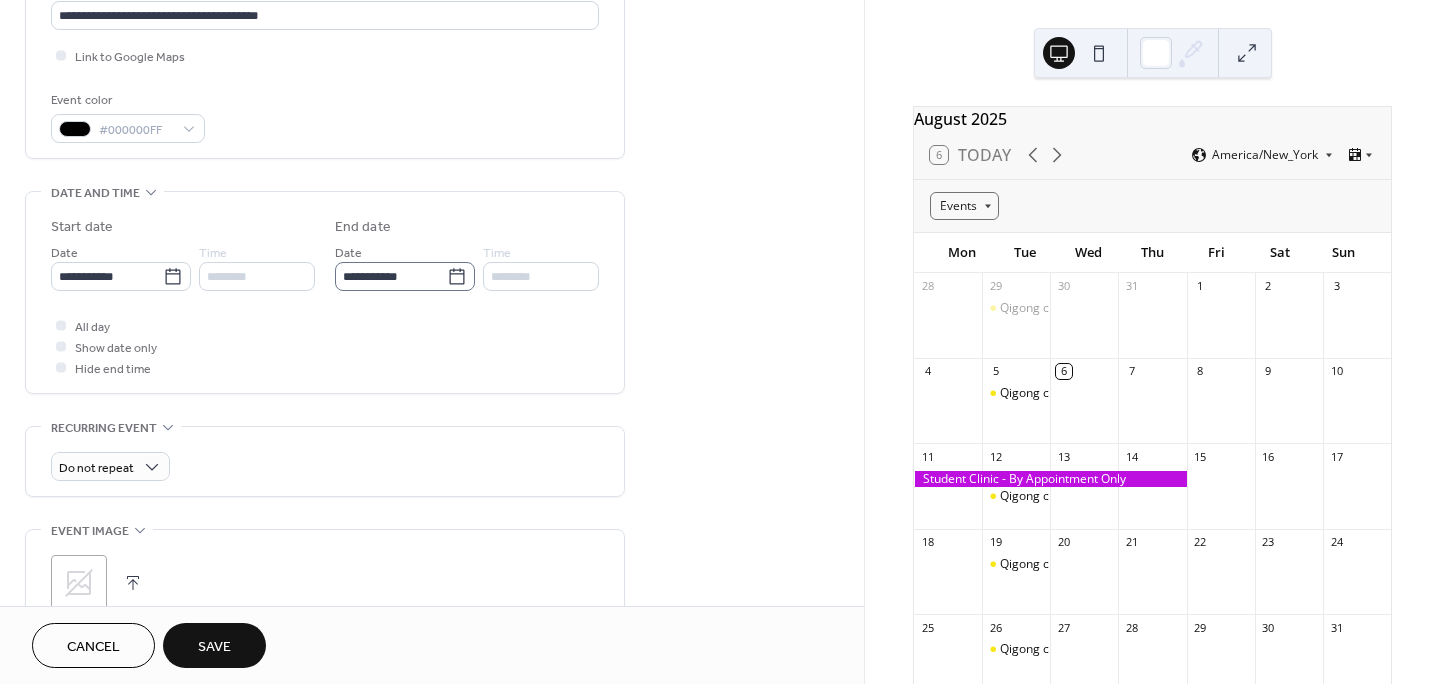 click 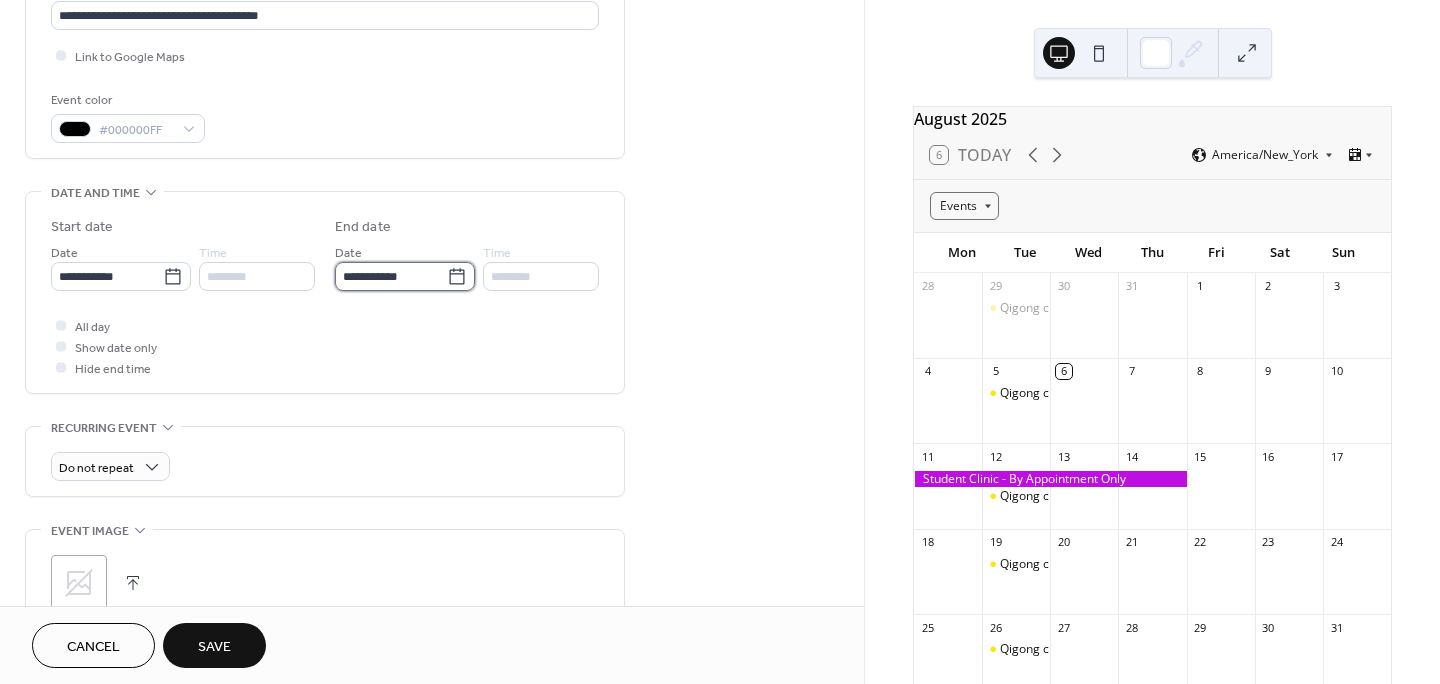 click on "**********" at bounding box center (391, 276) 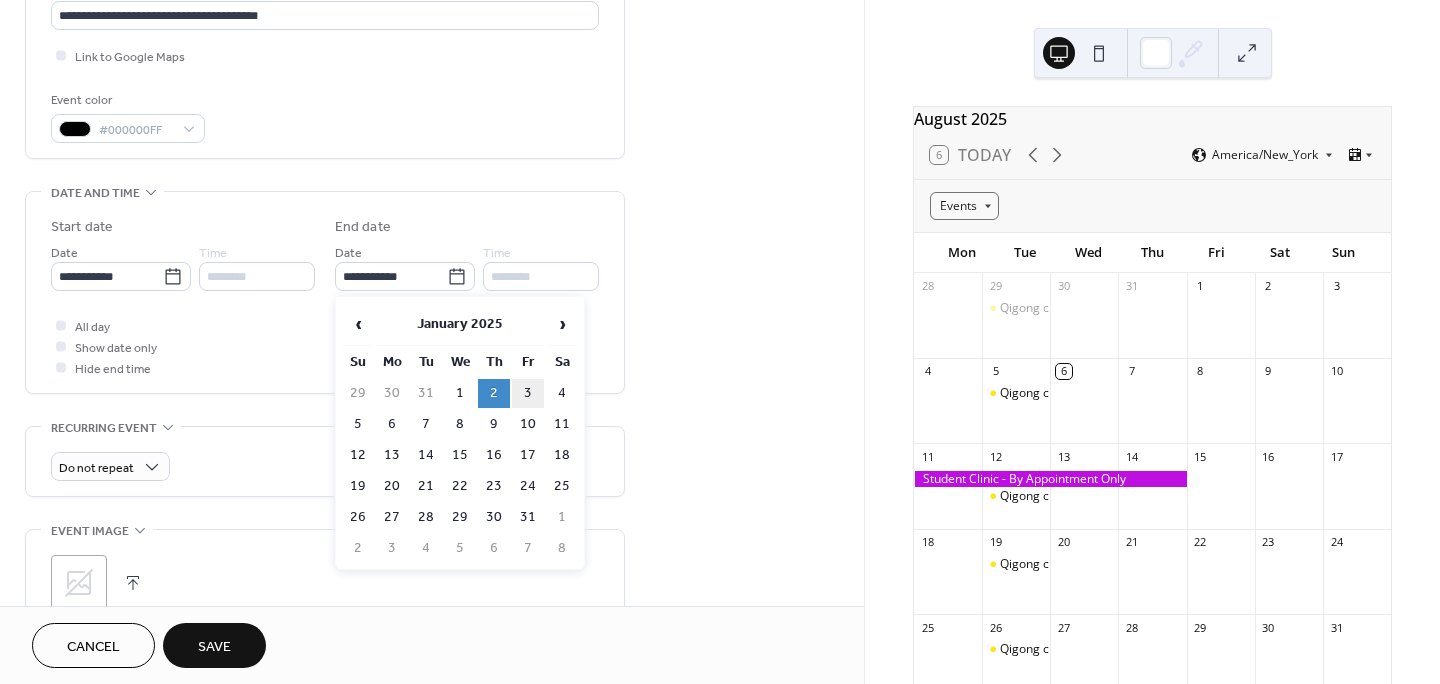 click on "3" at bounding box center [528, 393] 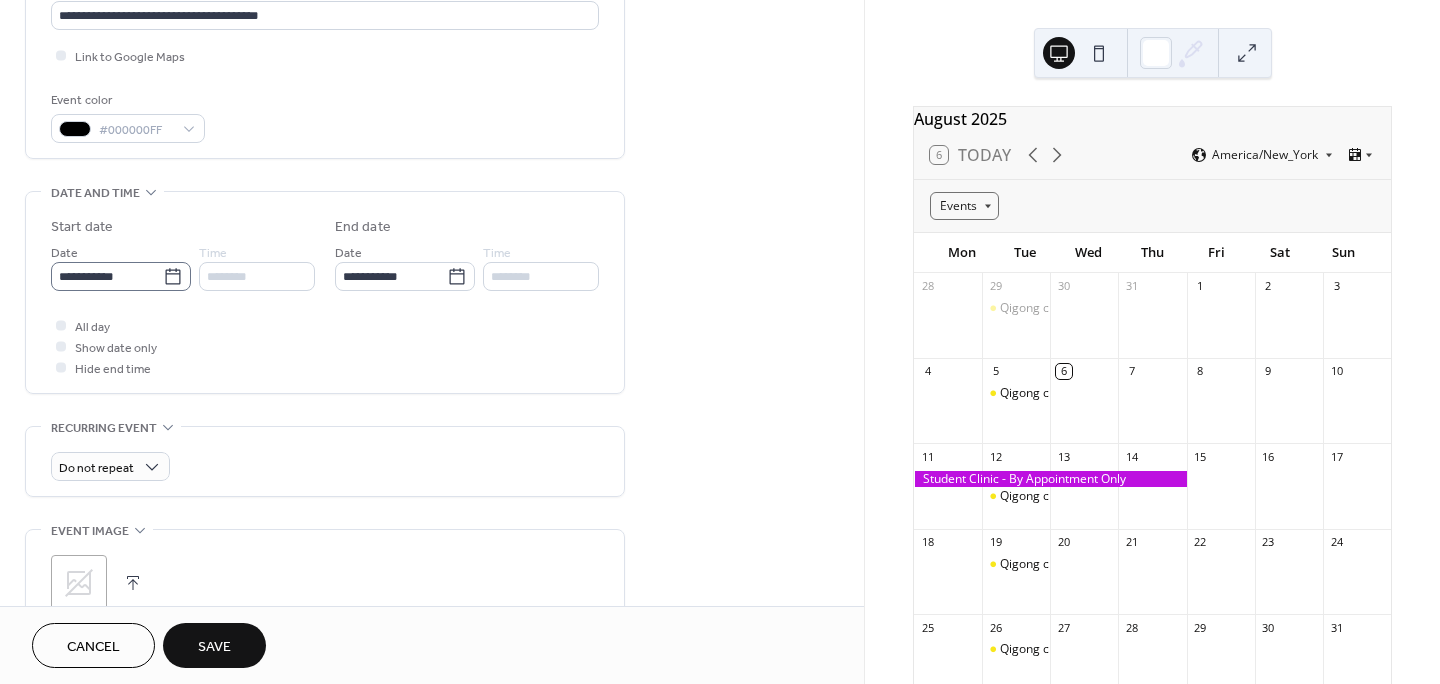 click 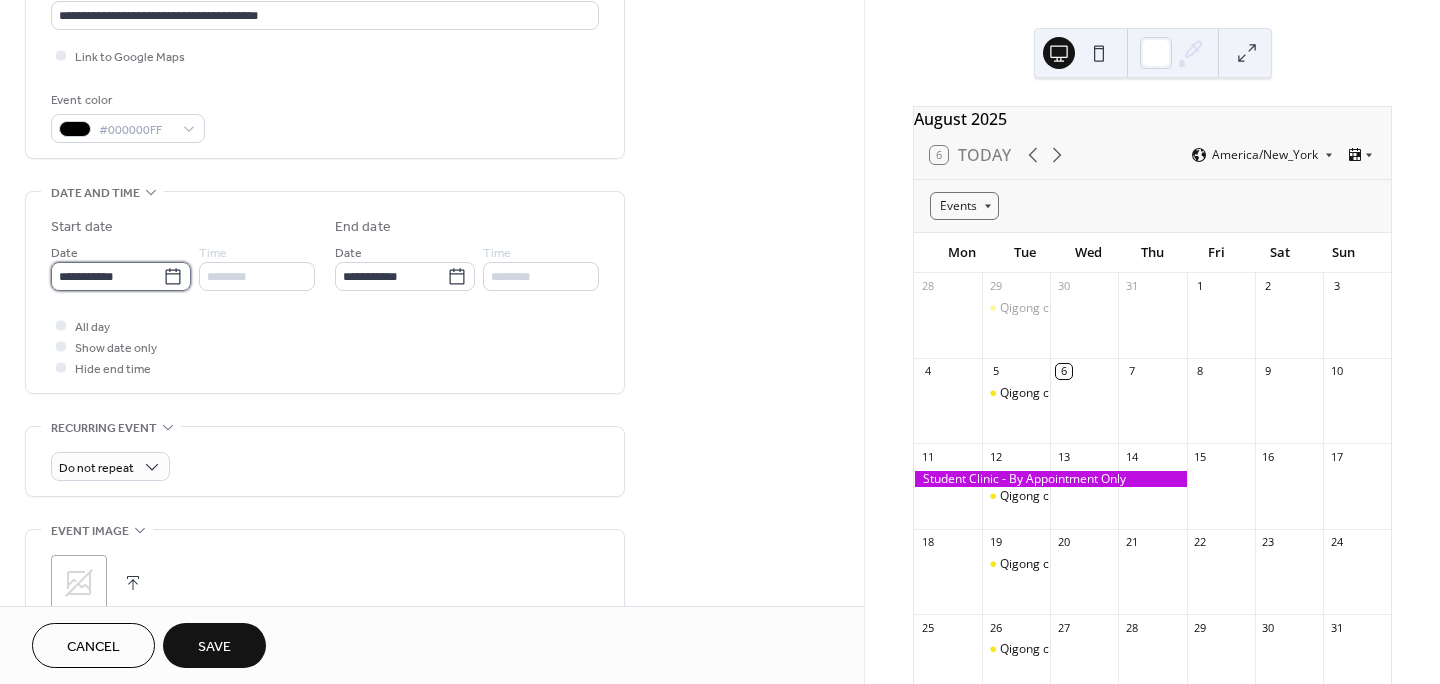 click on "**********" at bounding box center (107, 276) 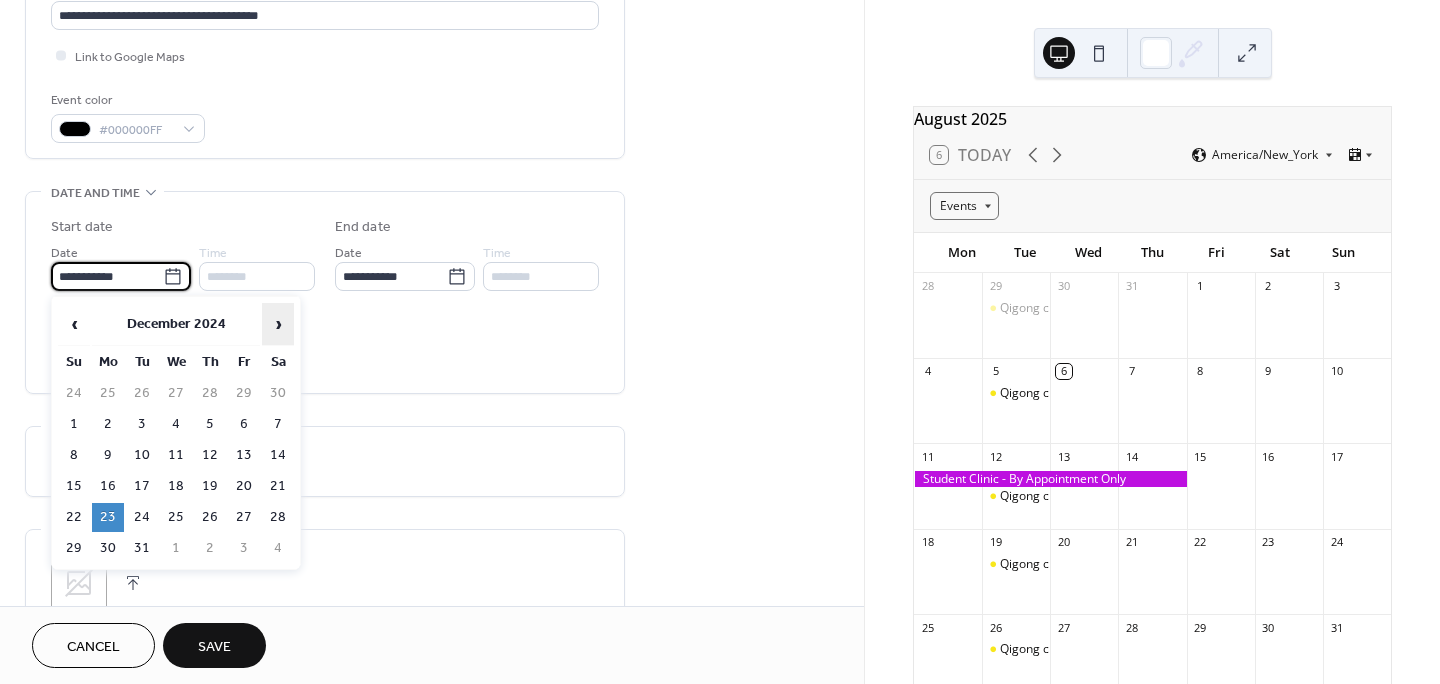 click on "›" at bounding box center [278, 324] 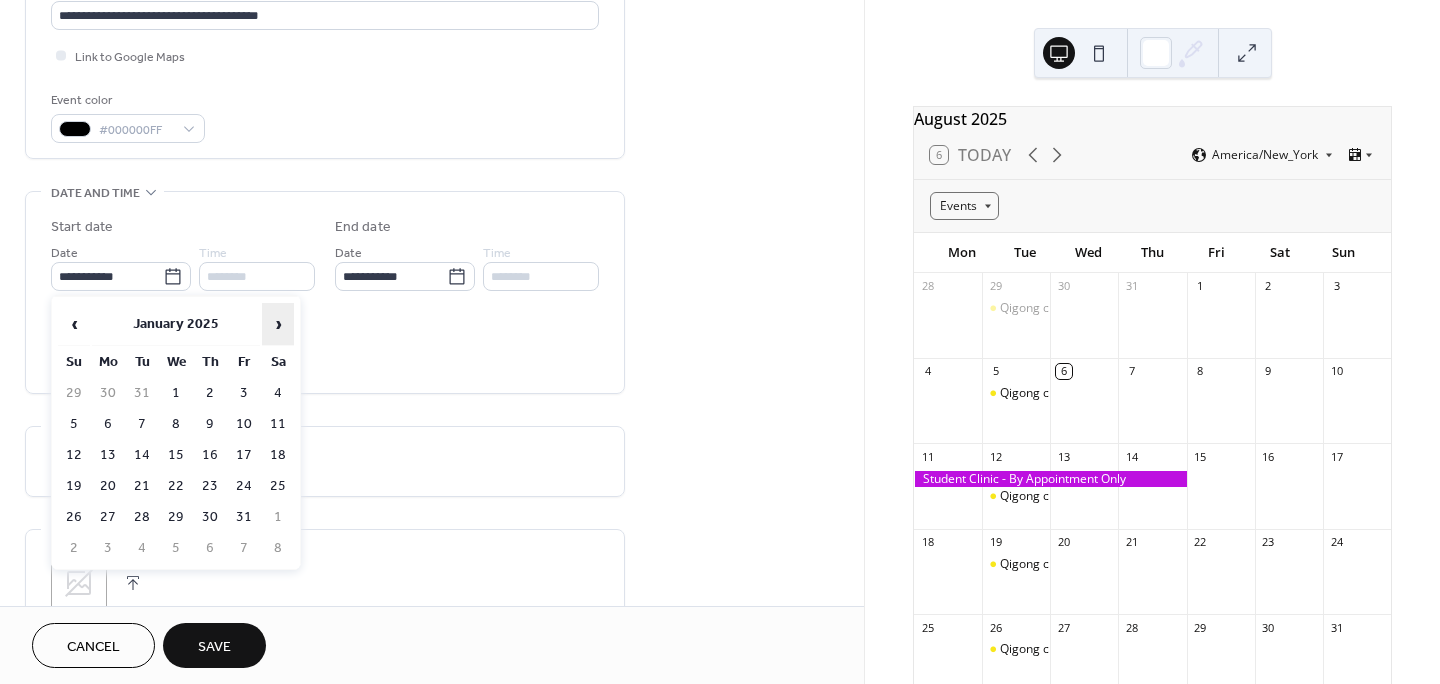 click on "›" at bounding box center [278, 324] 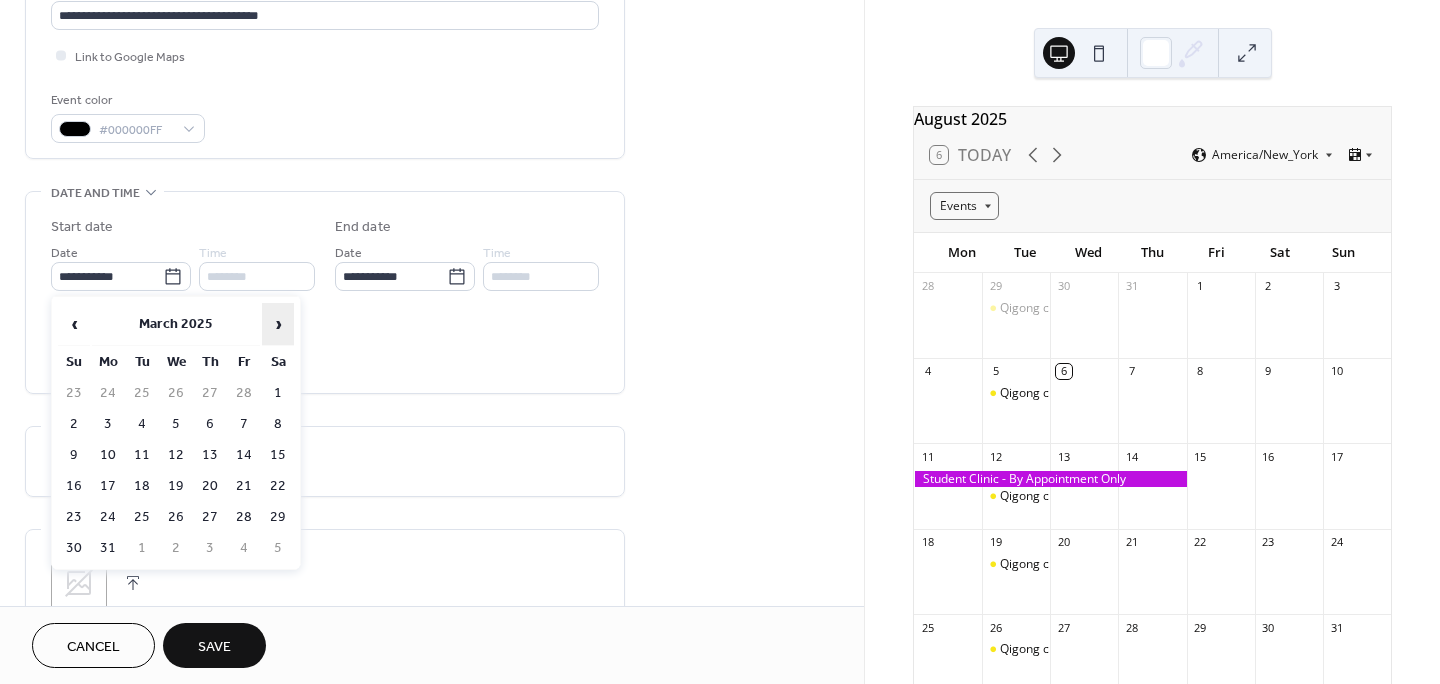 click on "›" at bounding box center (278, 324) 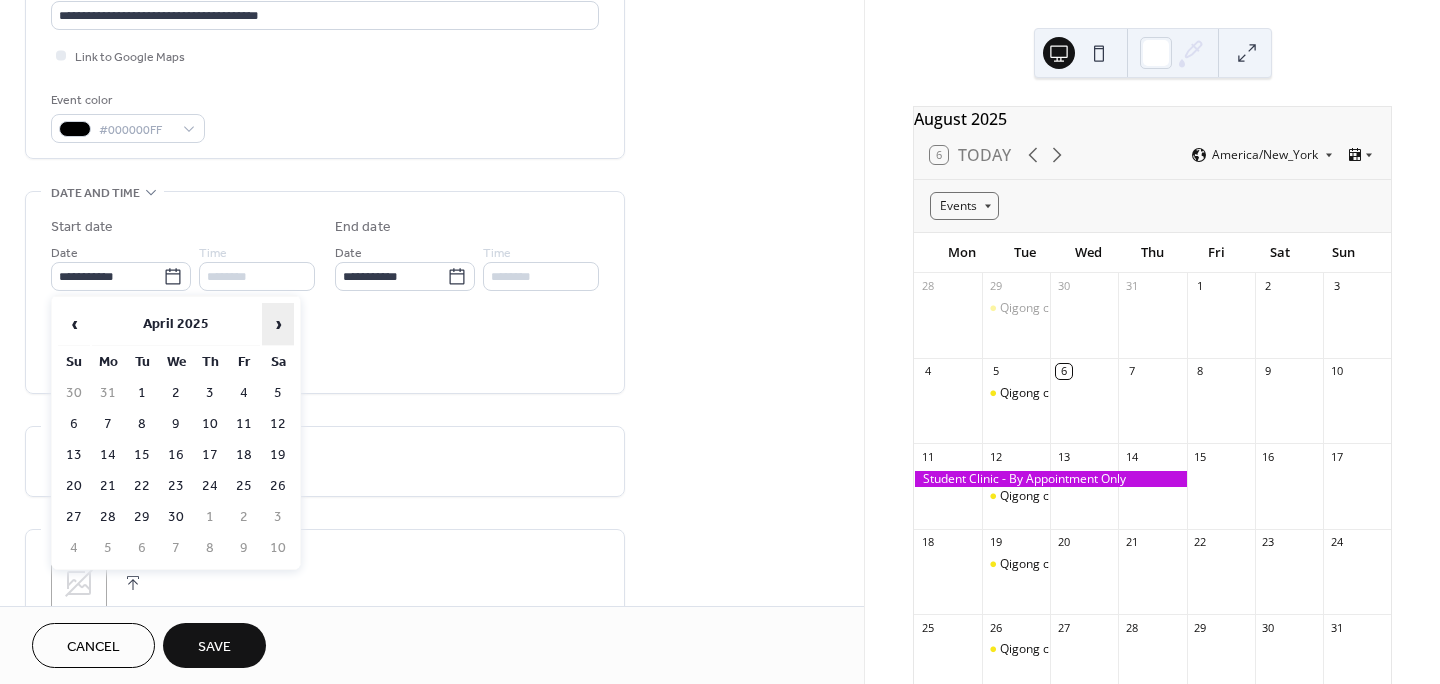 click on "›" at bounding box center (278, 324) 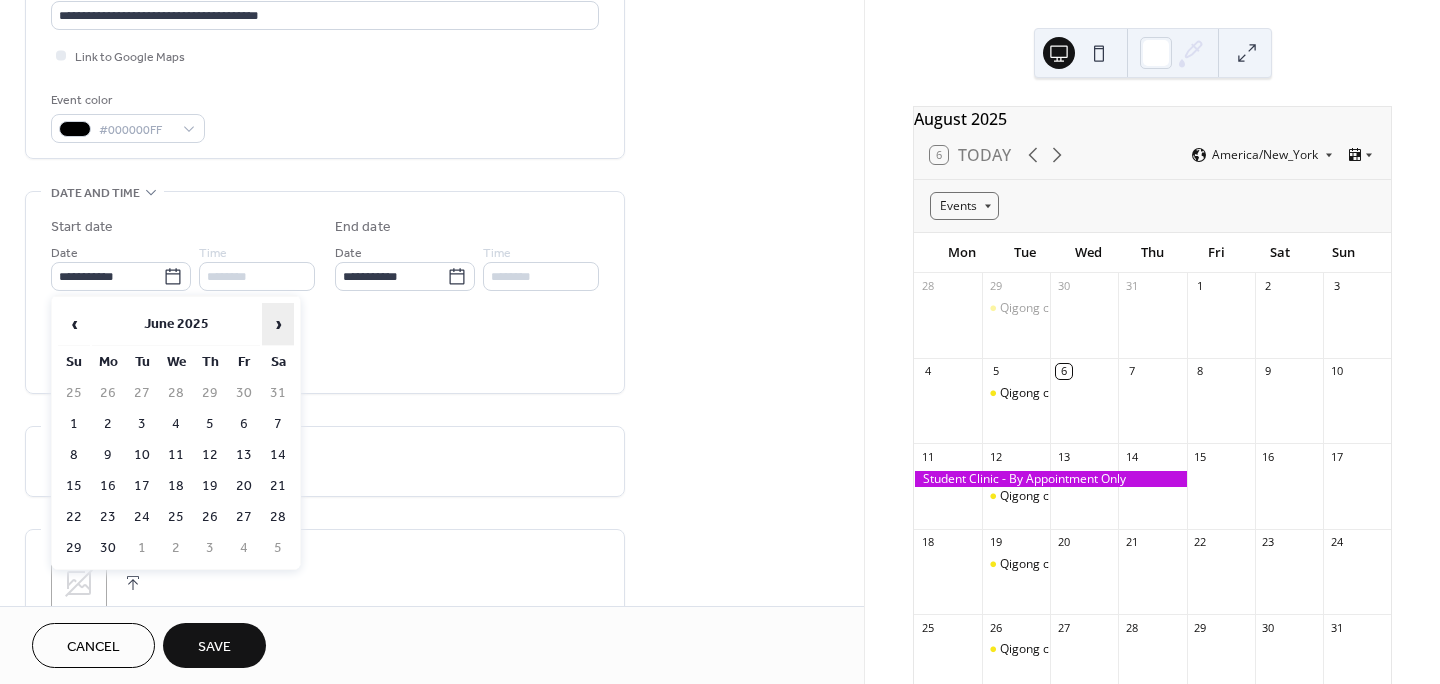 click on "›" at bounding box center [278, 324] 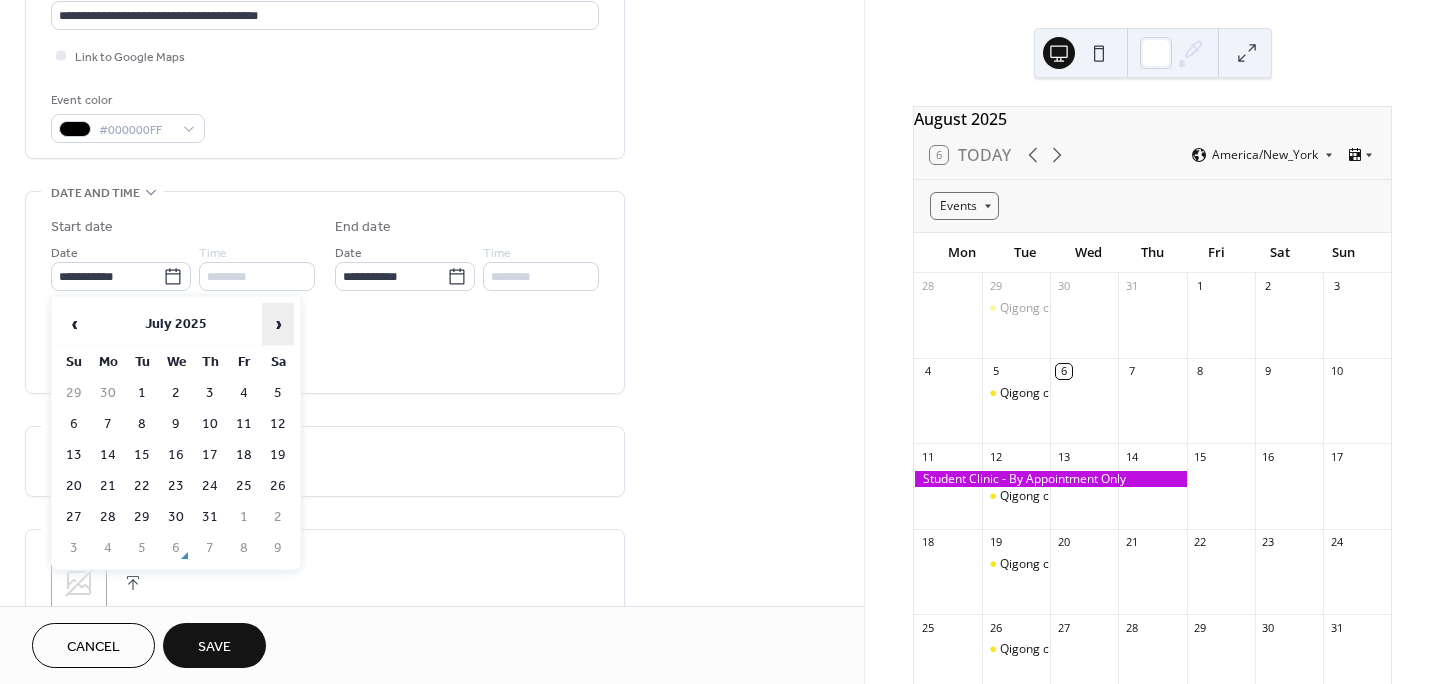 click on "›" at bounding box center [278, 324] 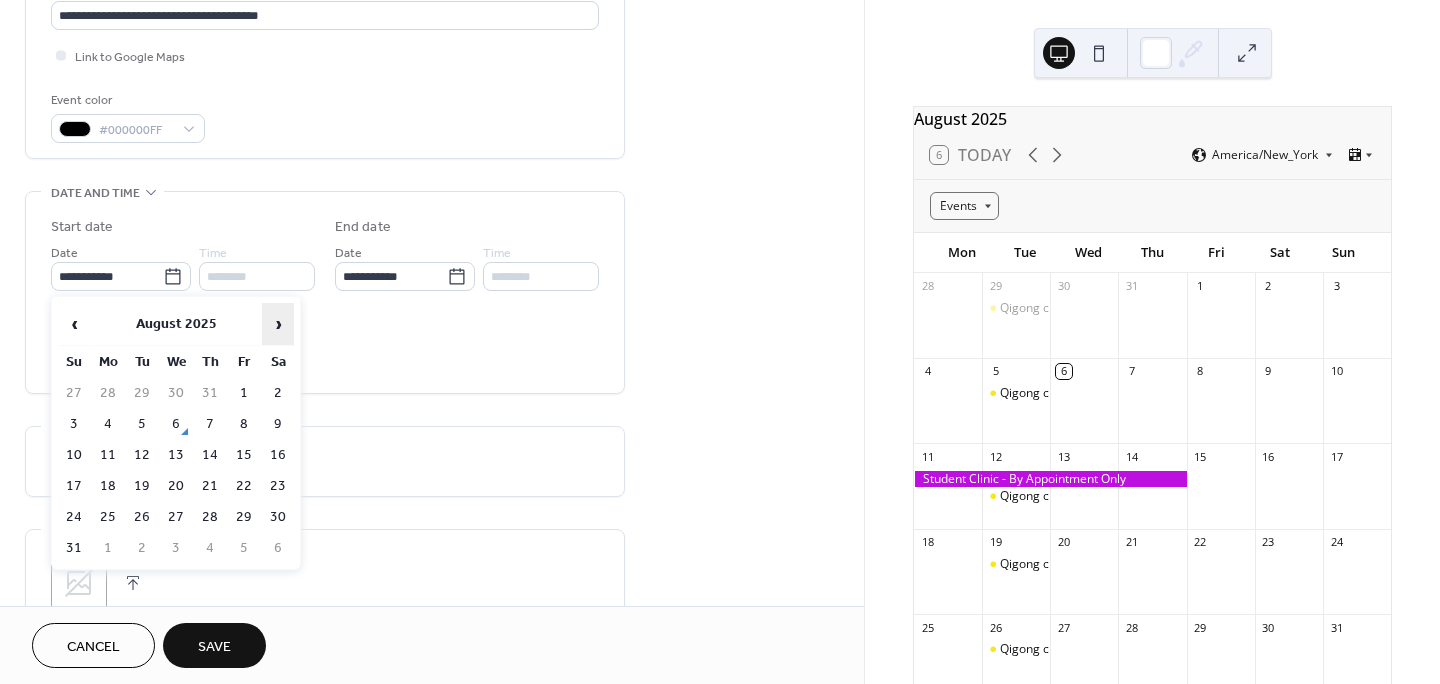 click on "›" at bounding box center (278, 324) 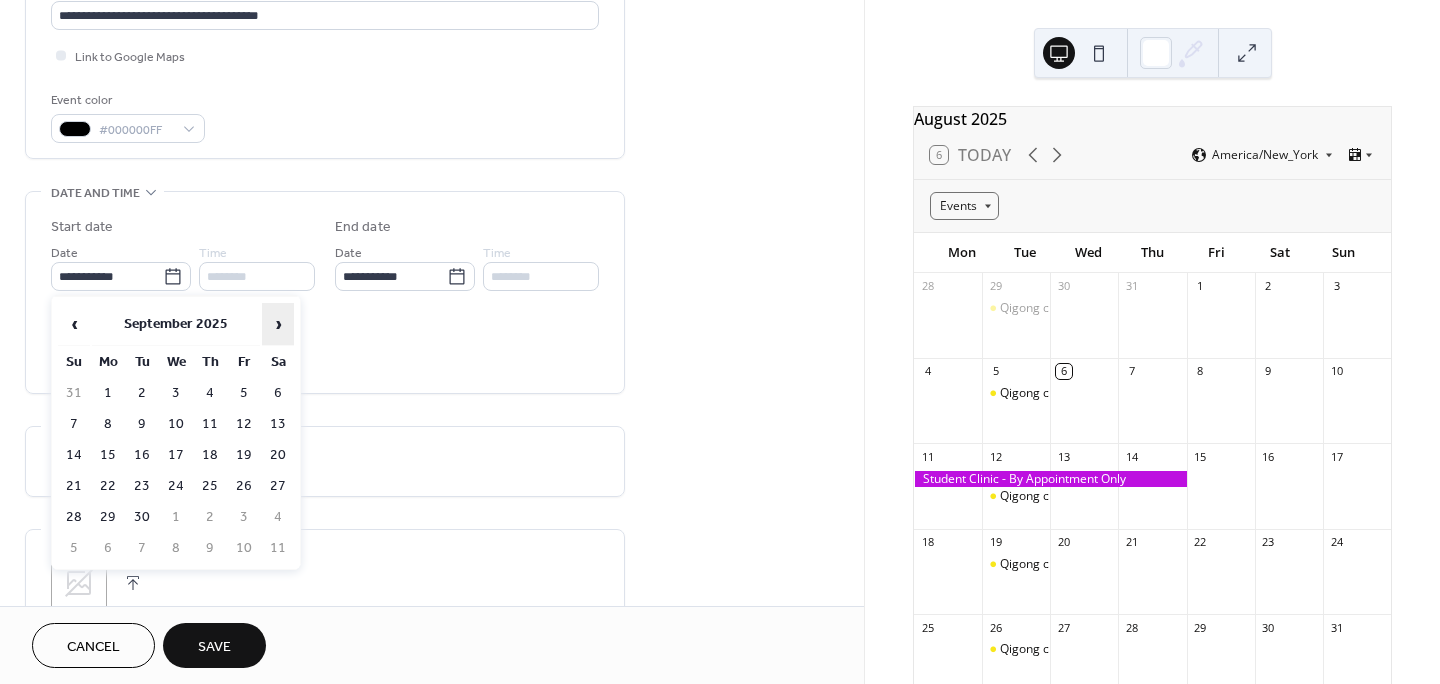 click on "›" at bounding box center (278, 324) 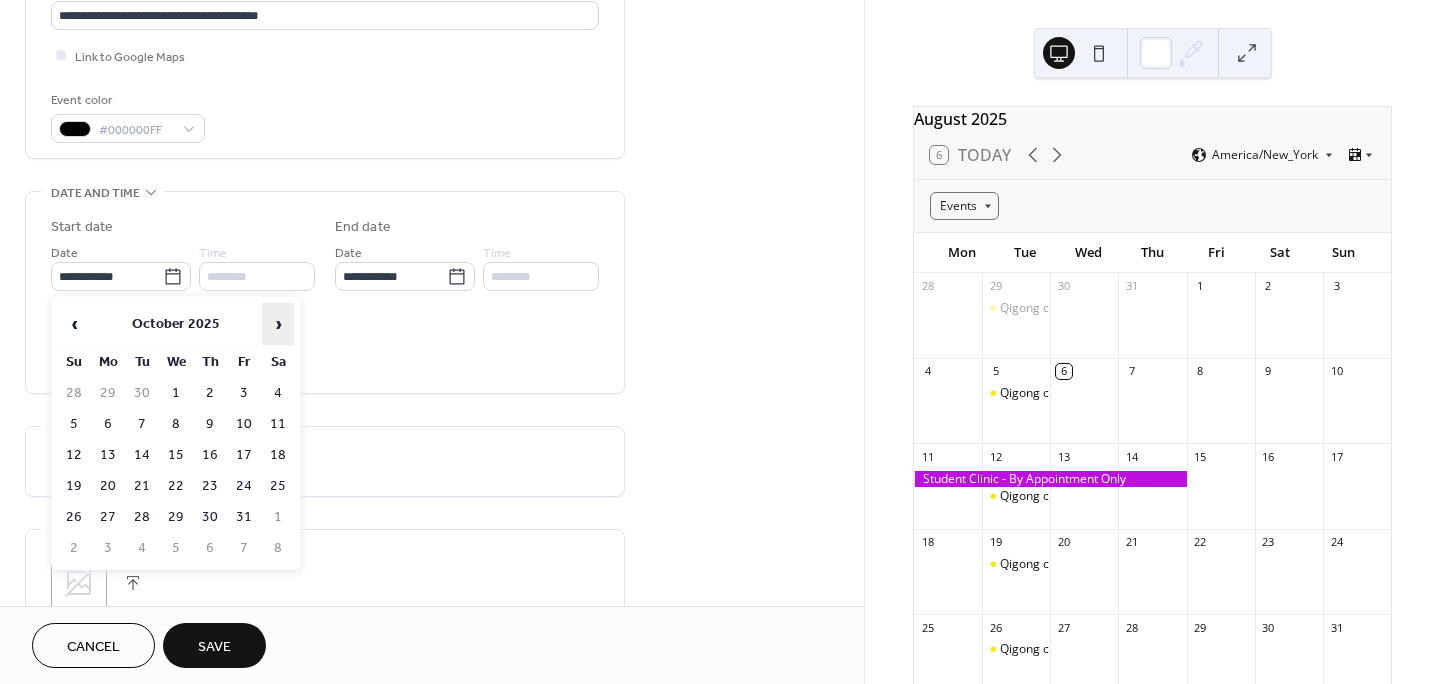 click on "›" at bounding box center [278, 324] 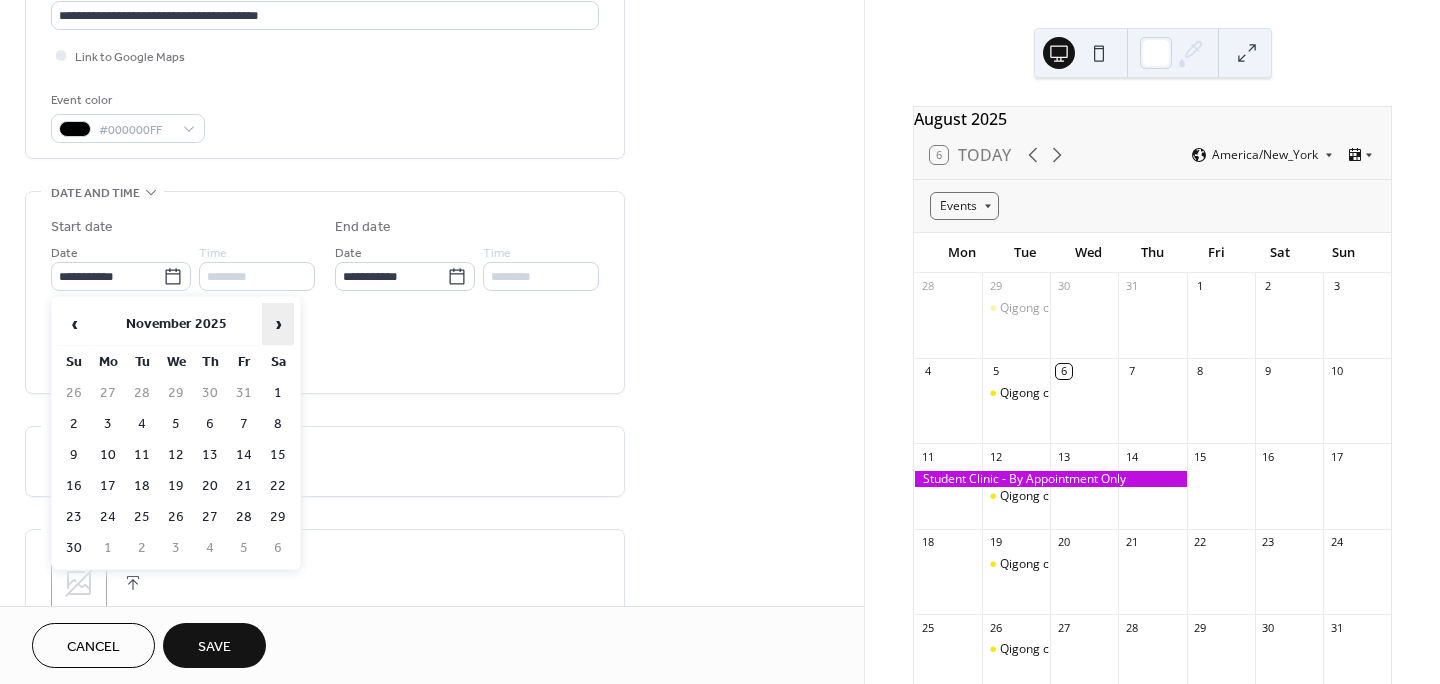 click on "›" at bounding box center (278, 324) 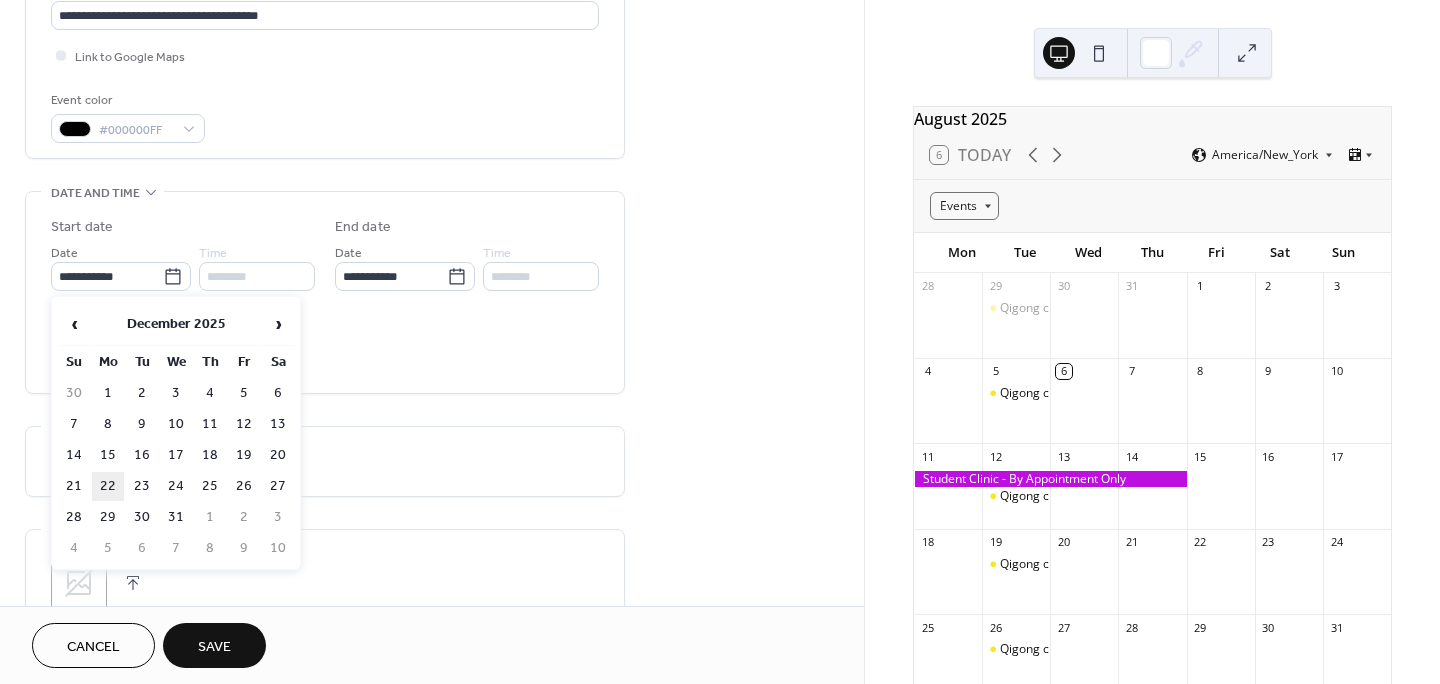 click on "22" at bounding box center (108, 486) 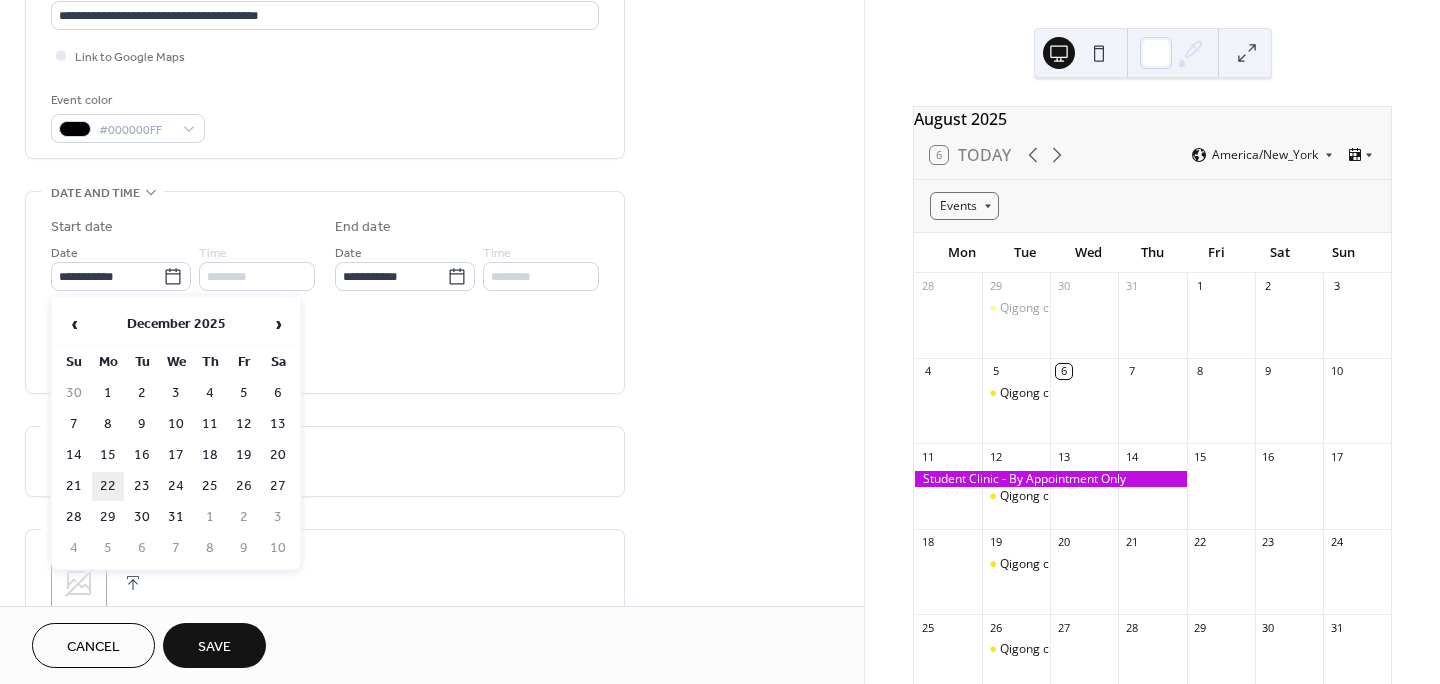 type on "**********" 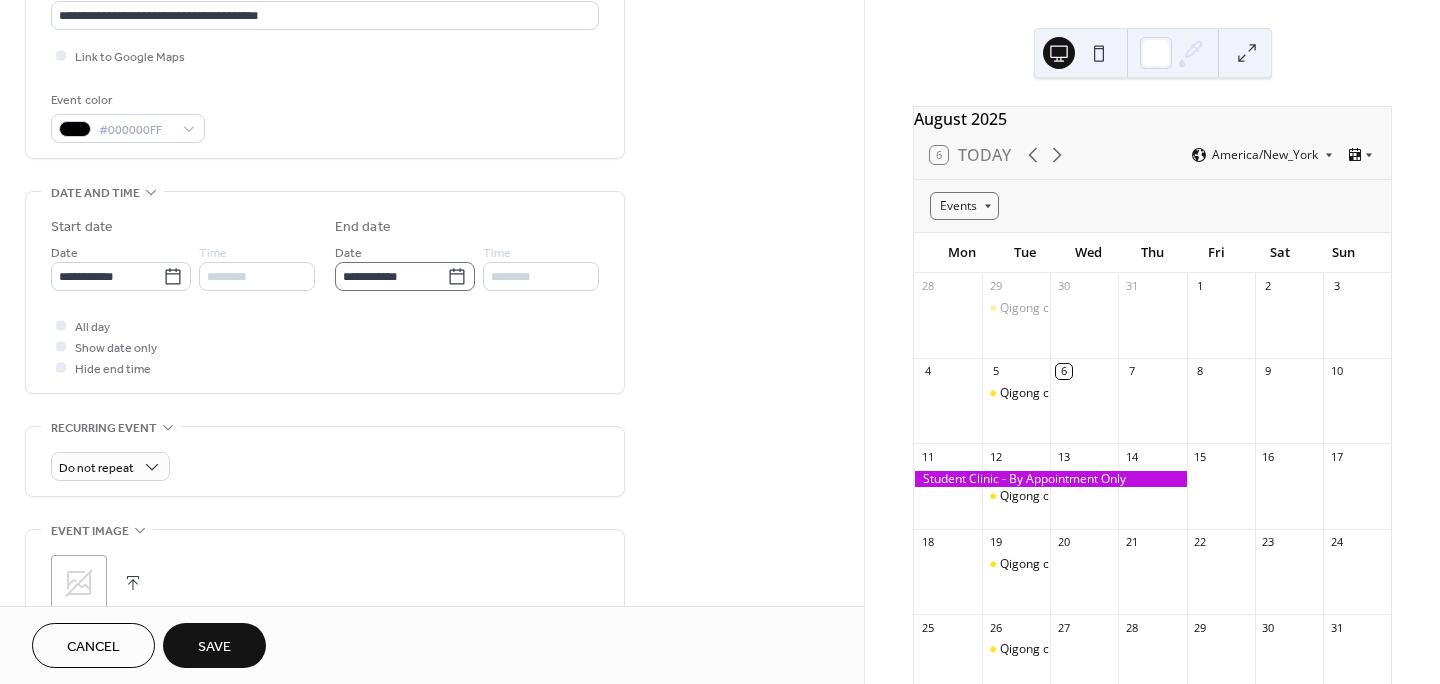 click 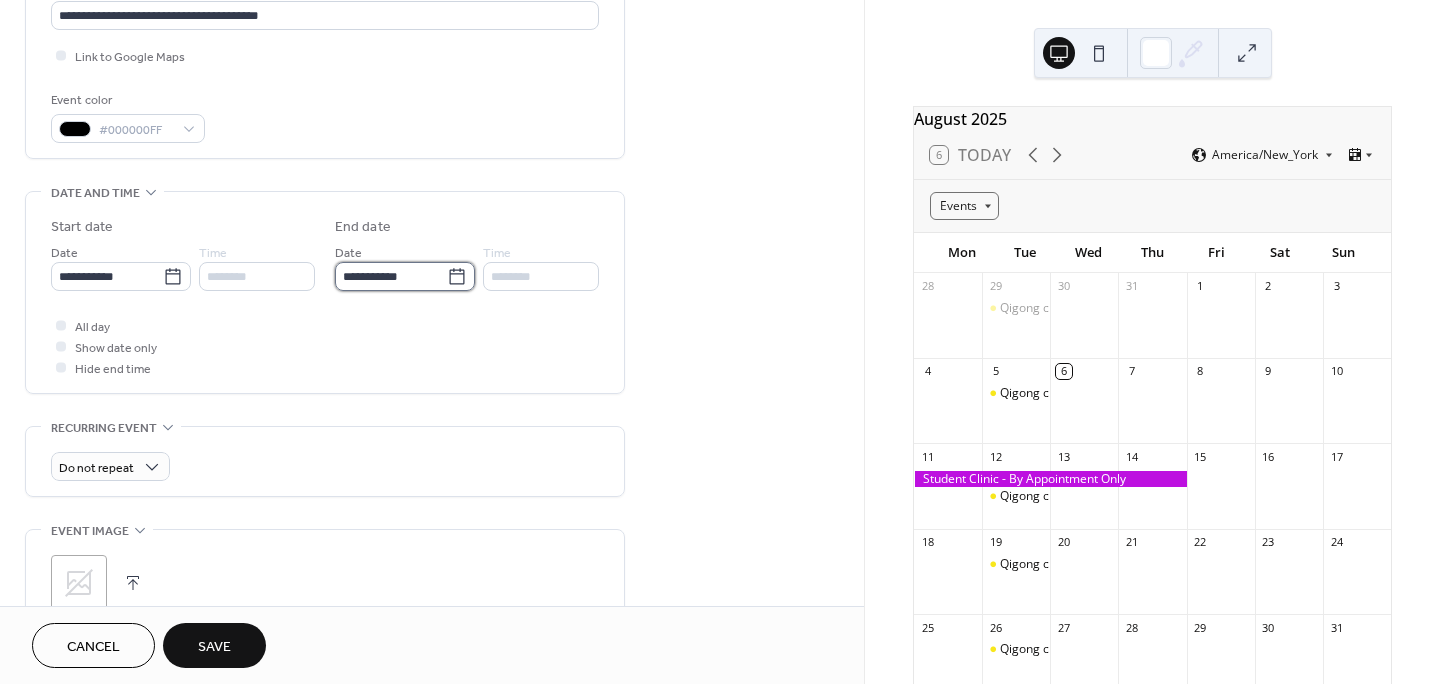 click on "**********" at bounding box center [391, 276] 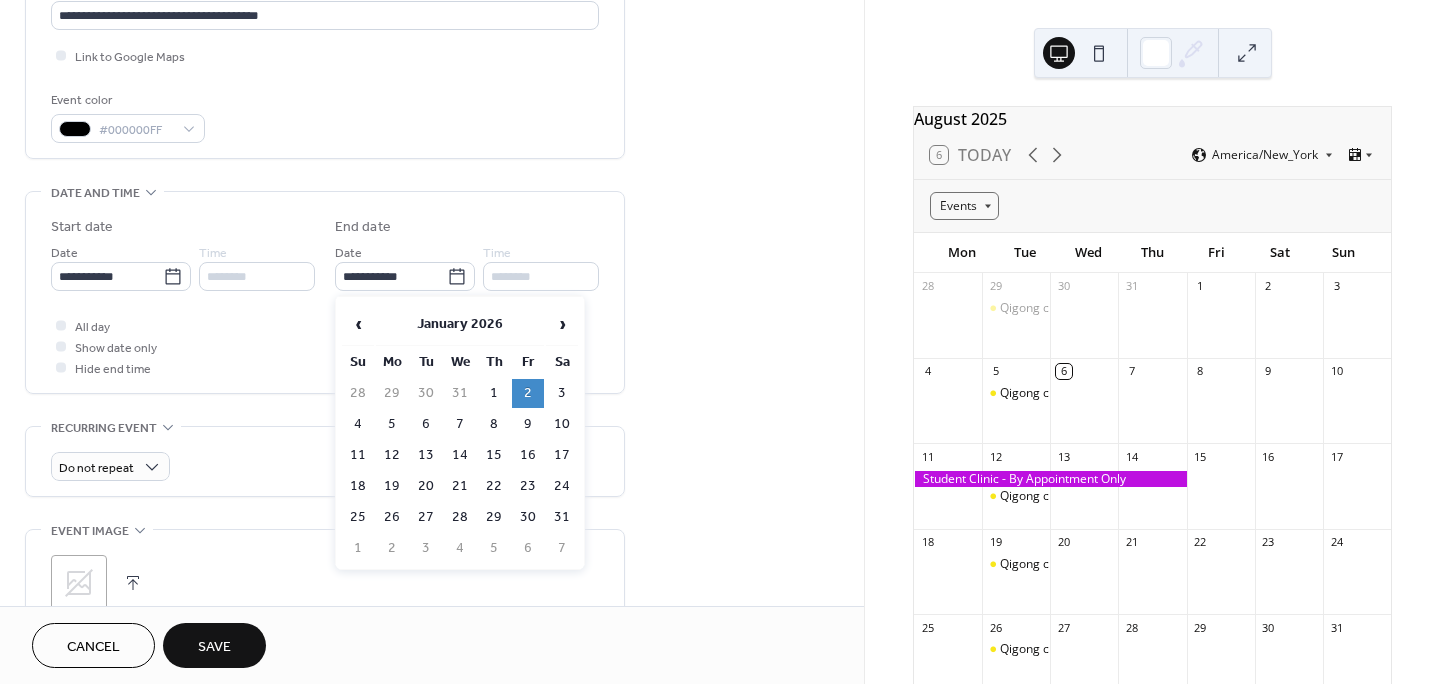 click on "2" at bounding box center [528, 393] 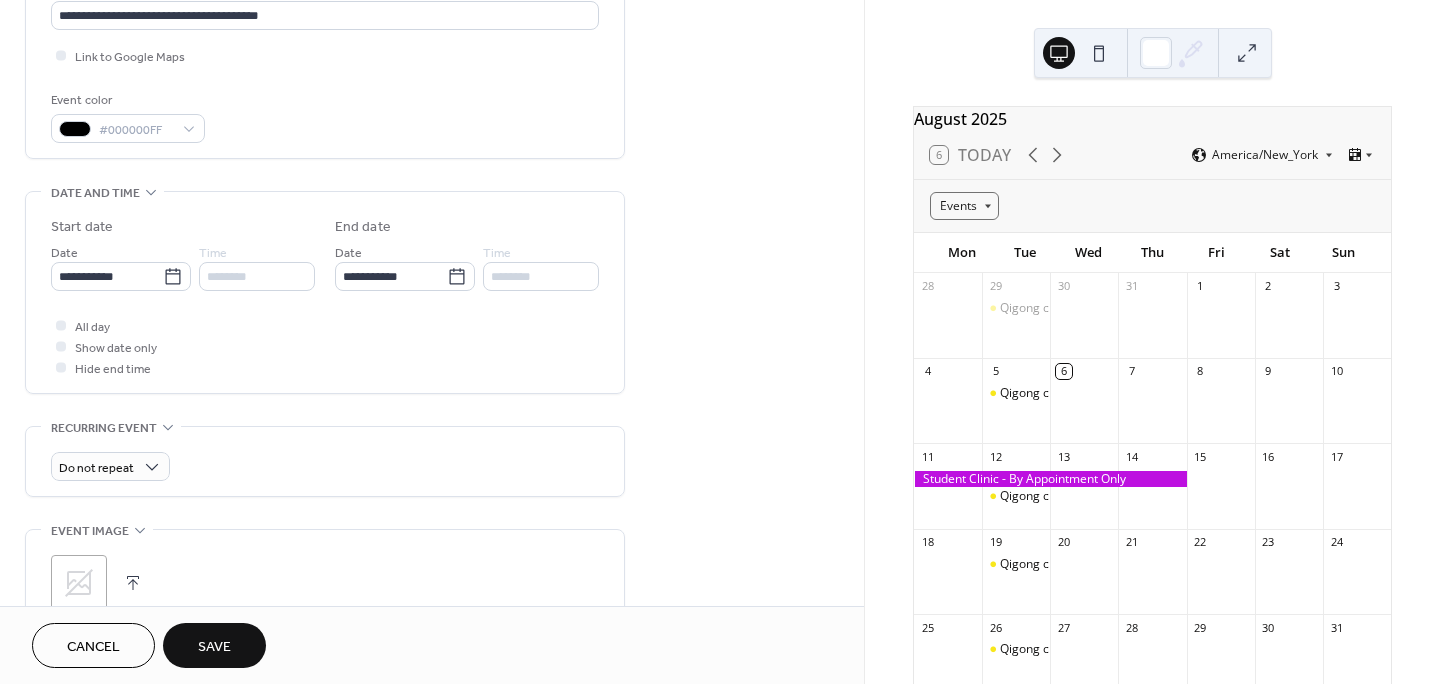 click on "Save" at bounding box center [214, 647] 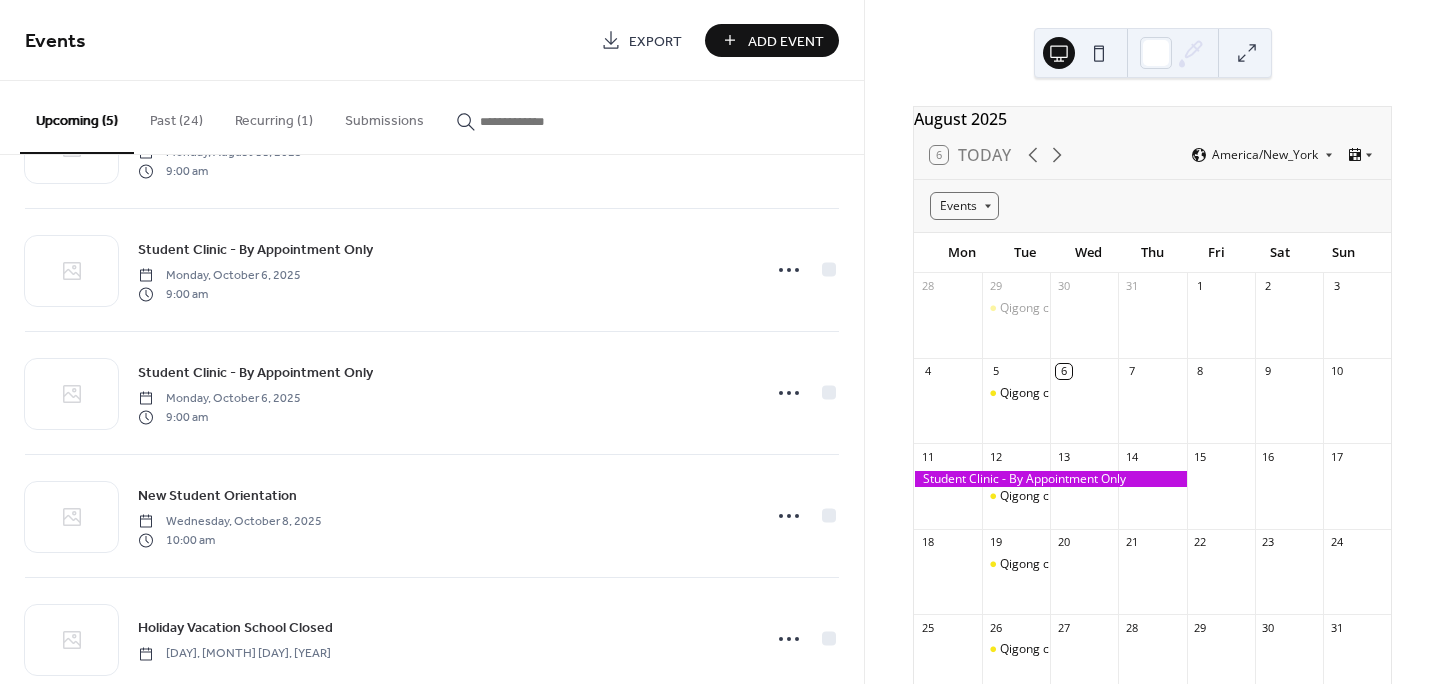 scroll, scrollTop: 145, scrollLeft: 0, axis: vertical 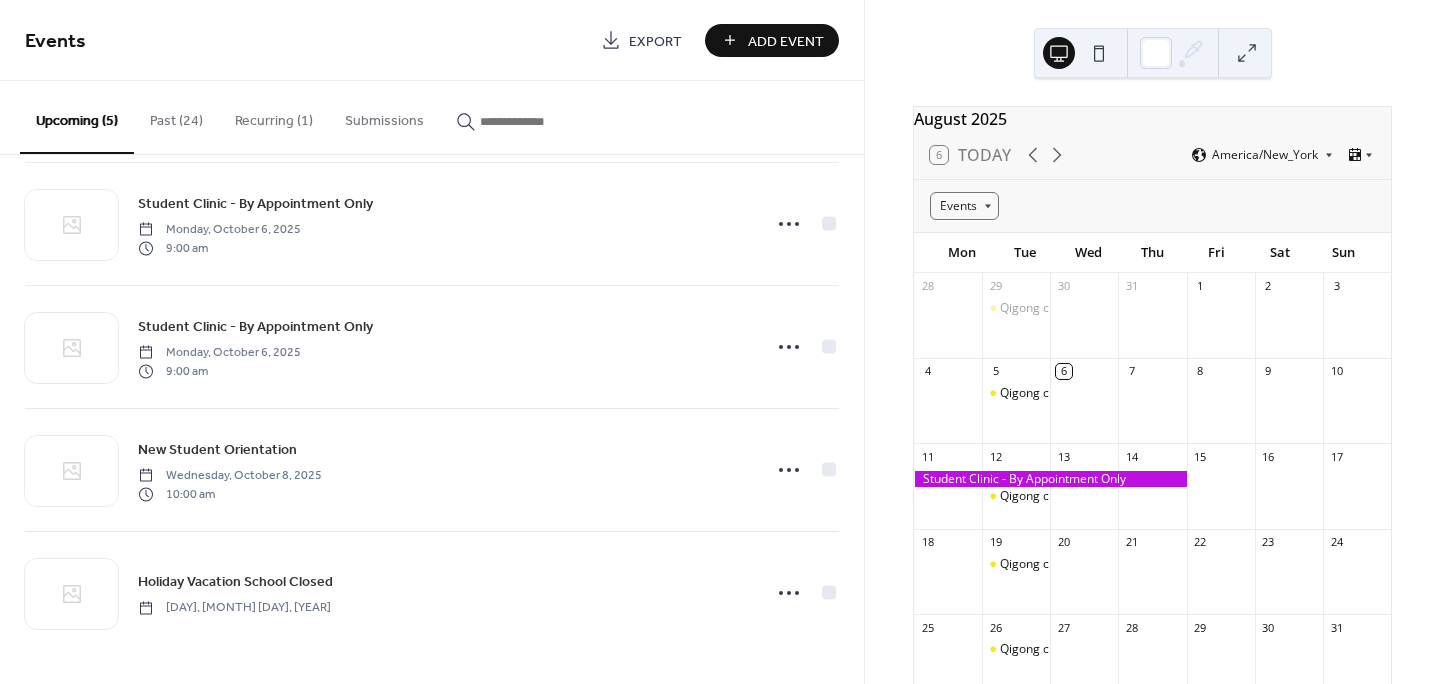 click on "Past (24)" at bounding box center [176, 116] 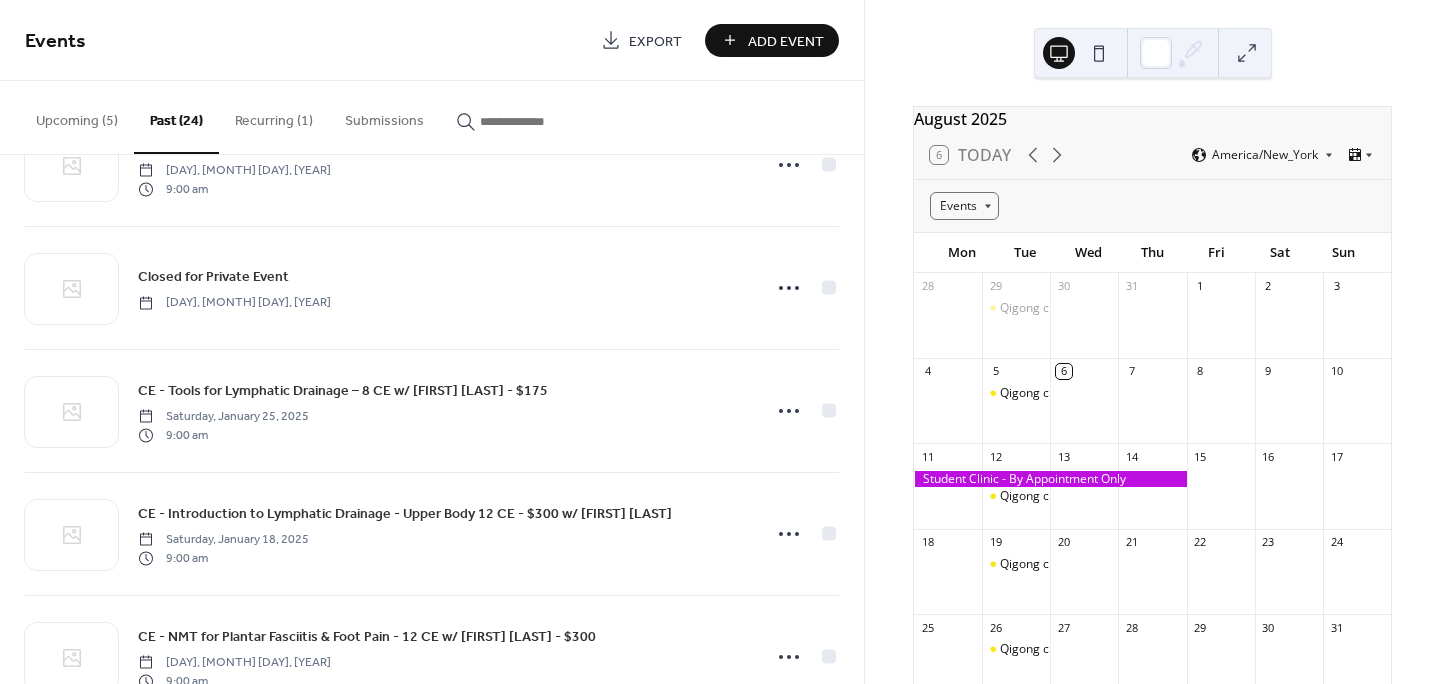 scroll, scrollTop: 2482, scrollLeft: 0, axis: vertical 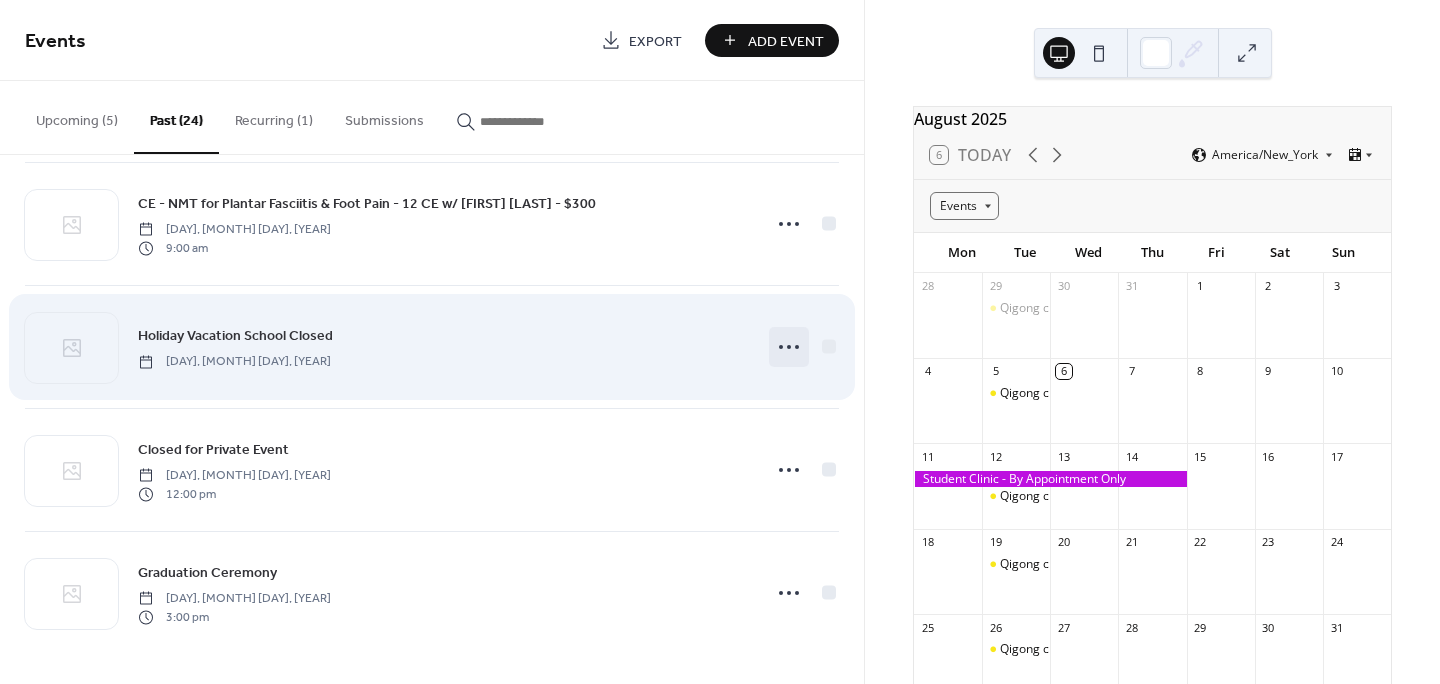 click 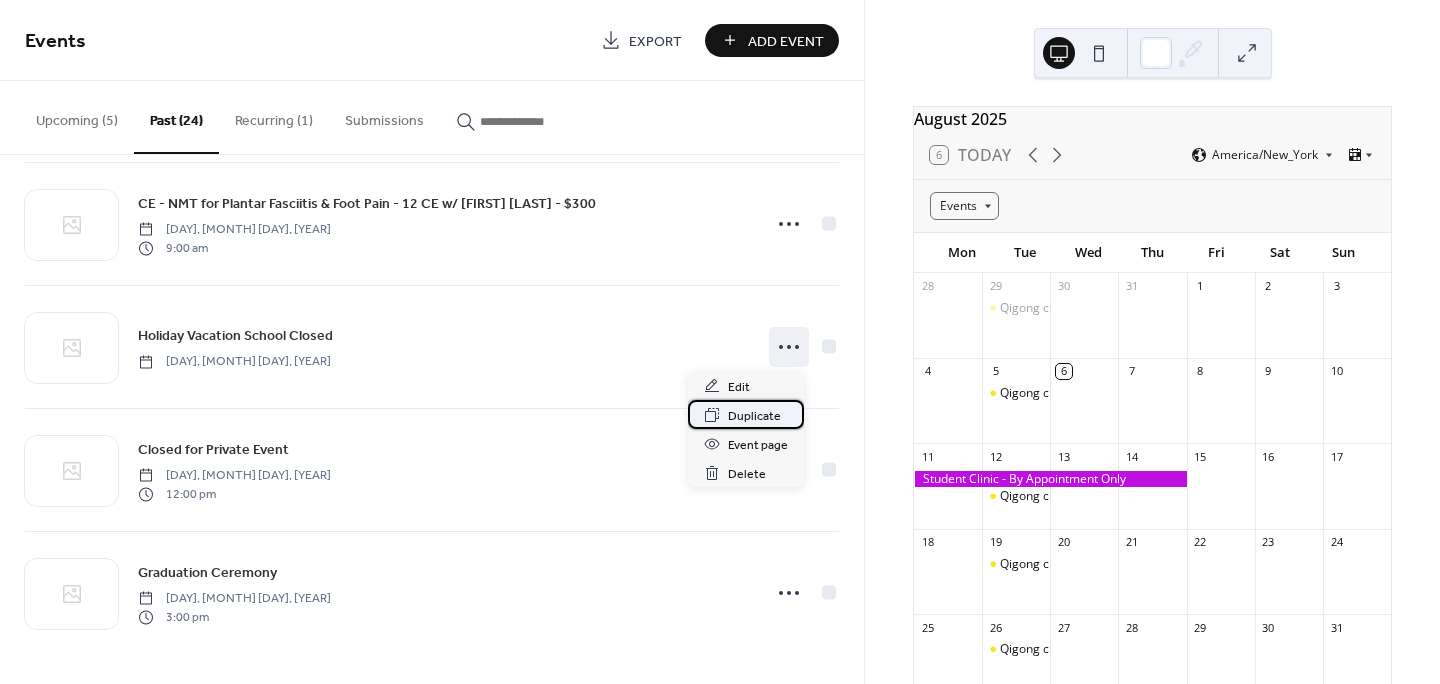 click on "Duplicate" at bounding box center (754, 416) 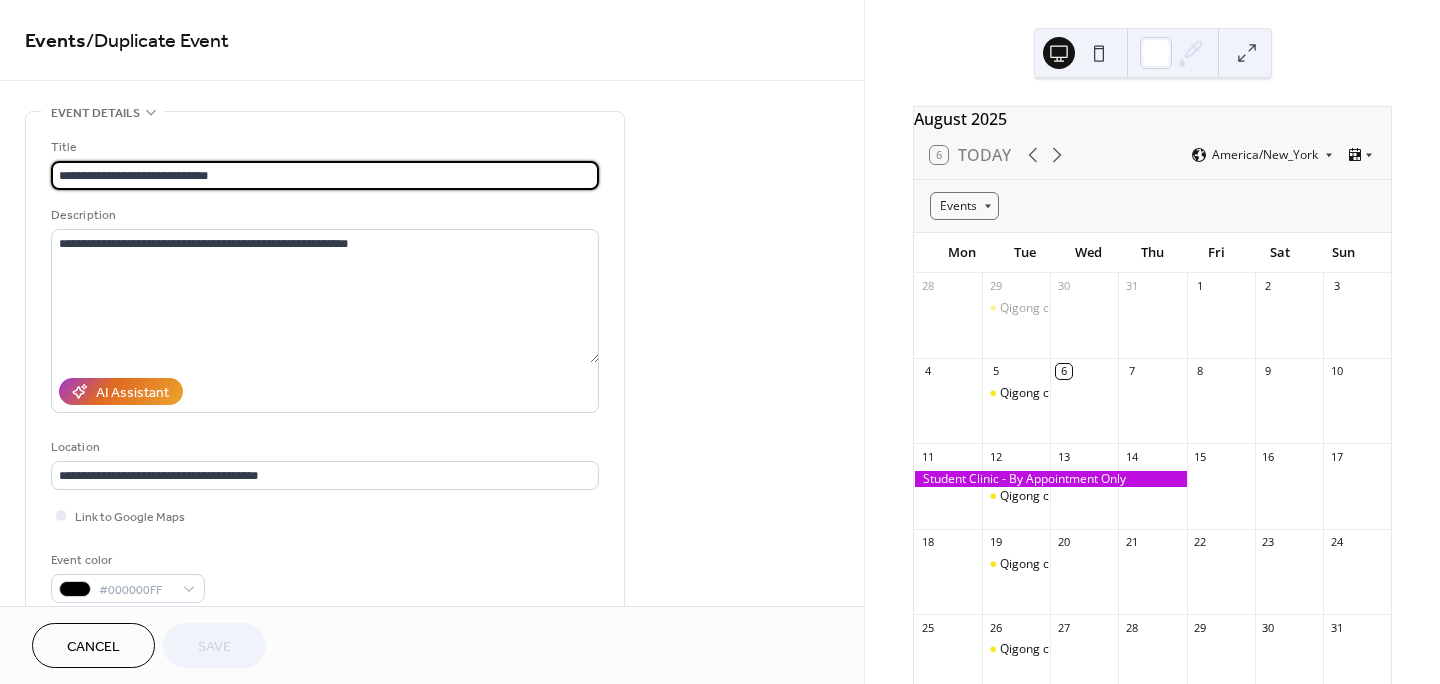 drag, startPoint x: 100, startPoint y: 169, endPoint x: 17, endPoint y: 161, distance: 83.38465 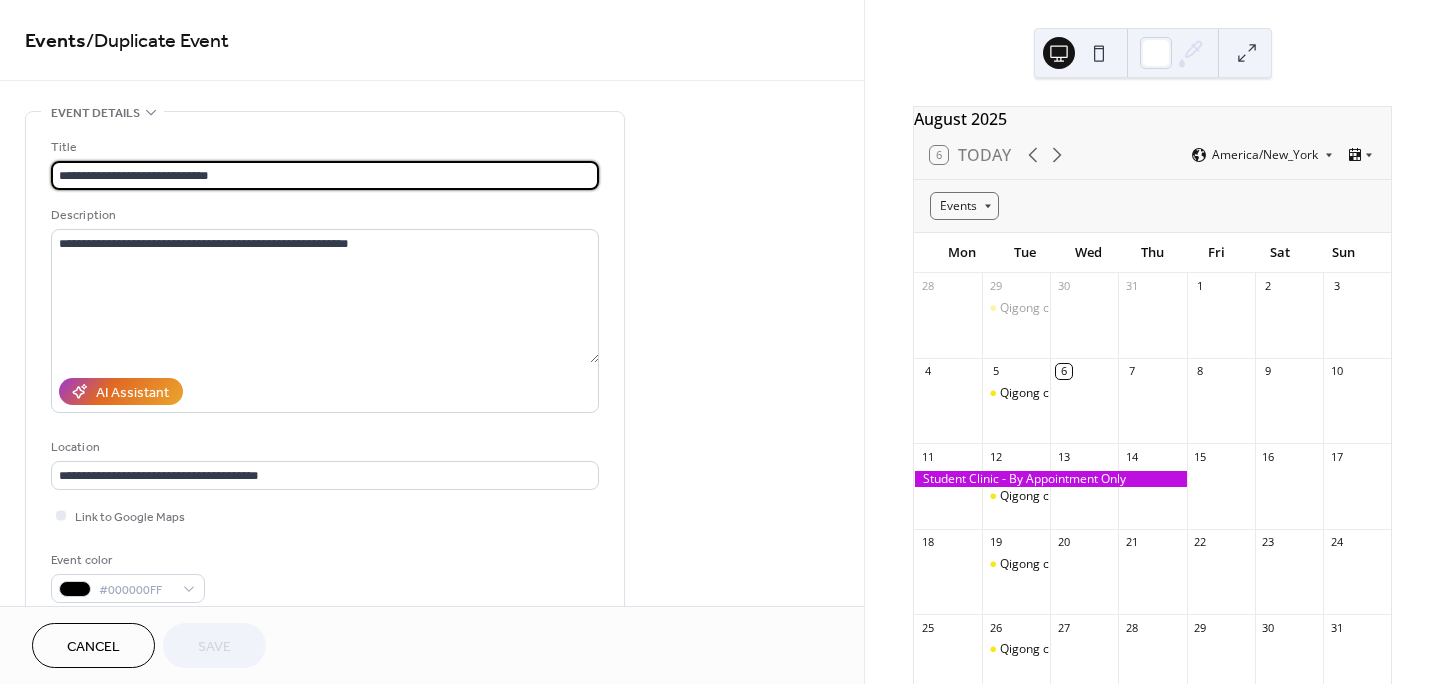 click on "**********" at bounding box center (432, 894) 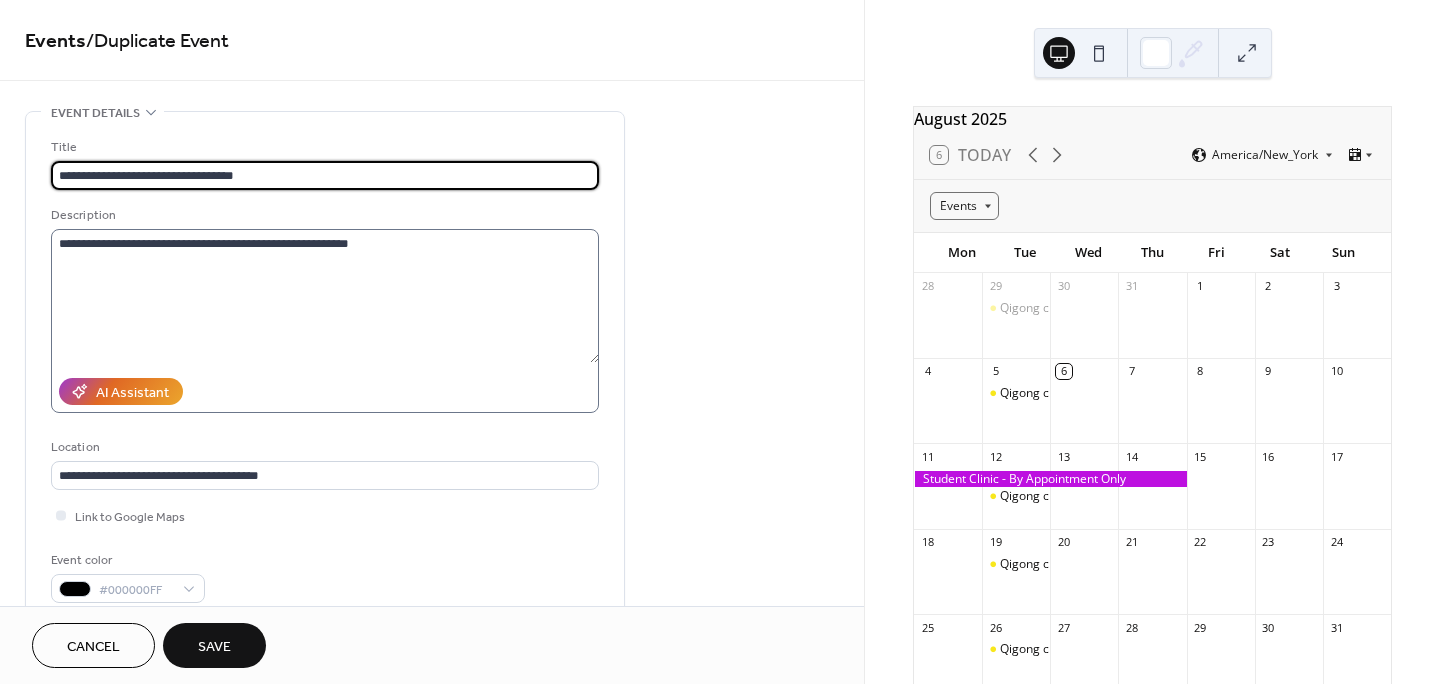 type on "**********" 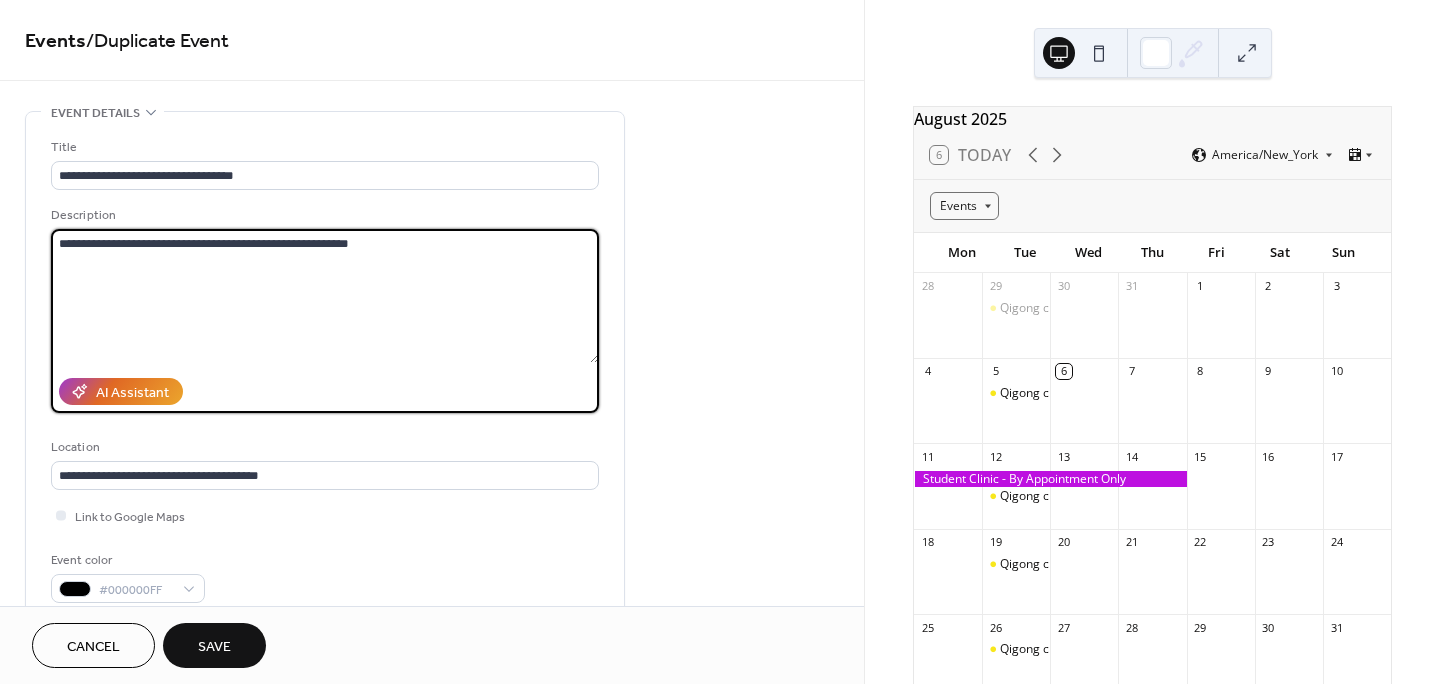 drag, startPoint x: 389, startPoint y: 240, endPoint x: 185, endPoint y: 232, distance: 204.1568 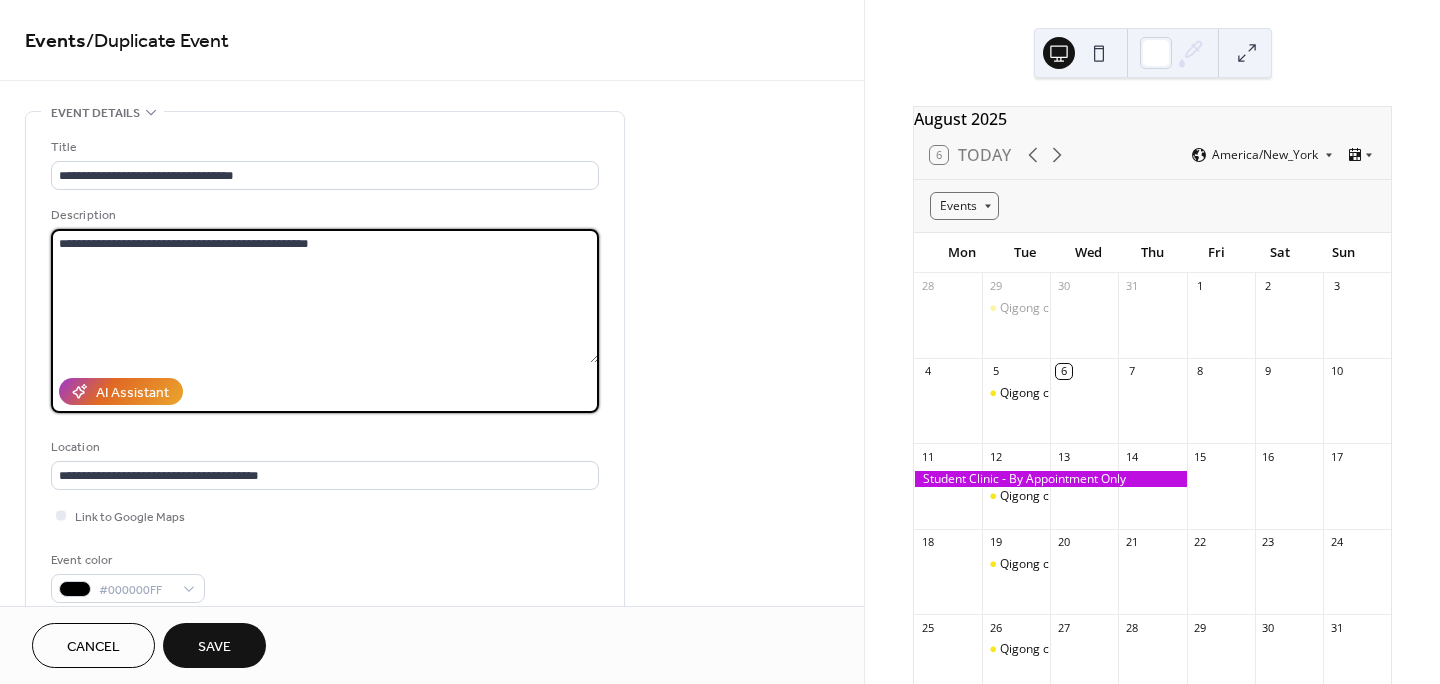 type on "**********" 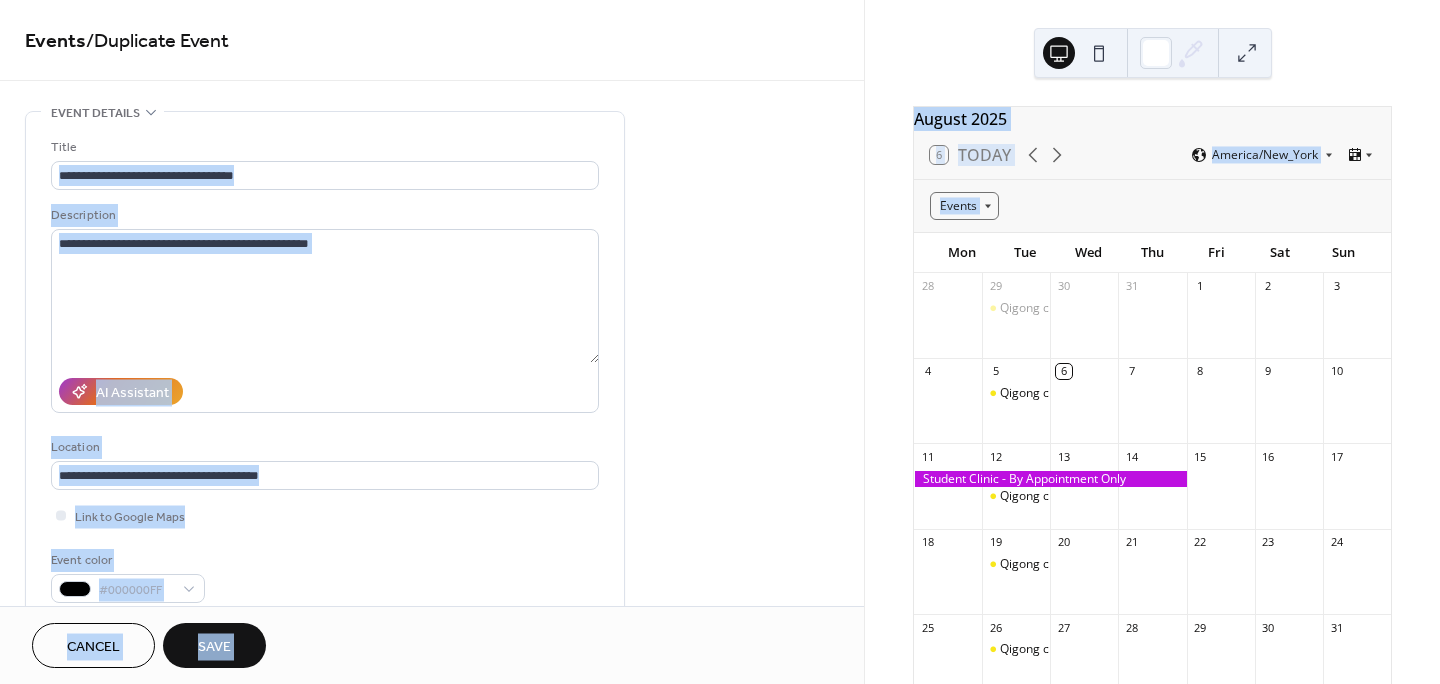 drag, startPoint x: 857, startPoint y: 155, endPoint x: 874, endPoint y: 246, distance: 92.574295 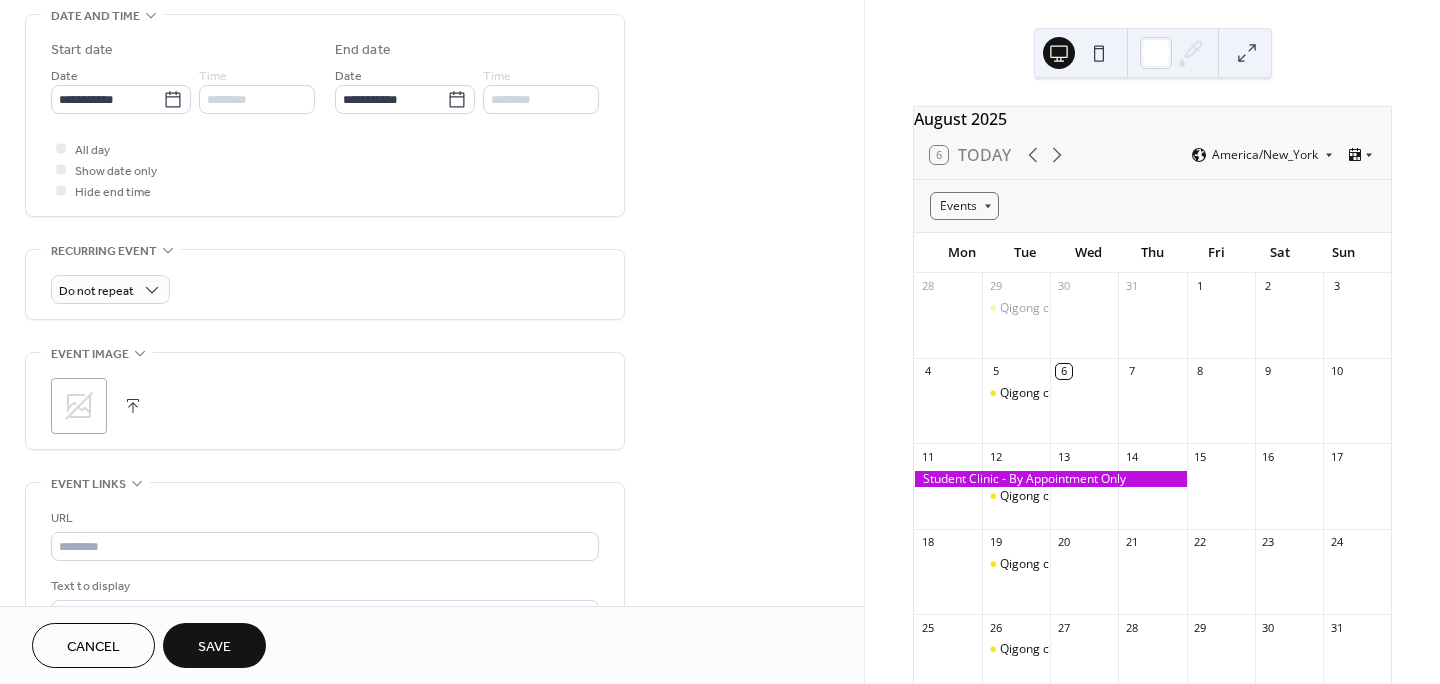 scroll, scrollTop: 640, scrollLeft: 0, axis: vertical 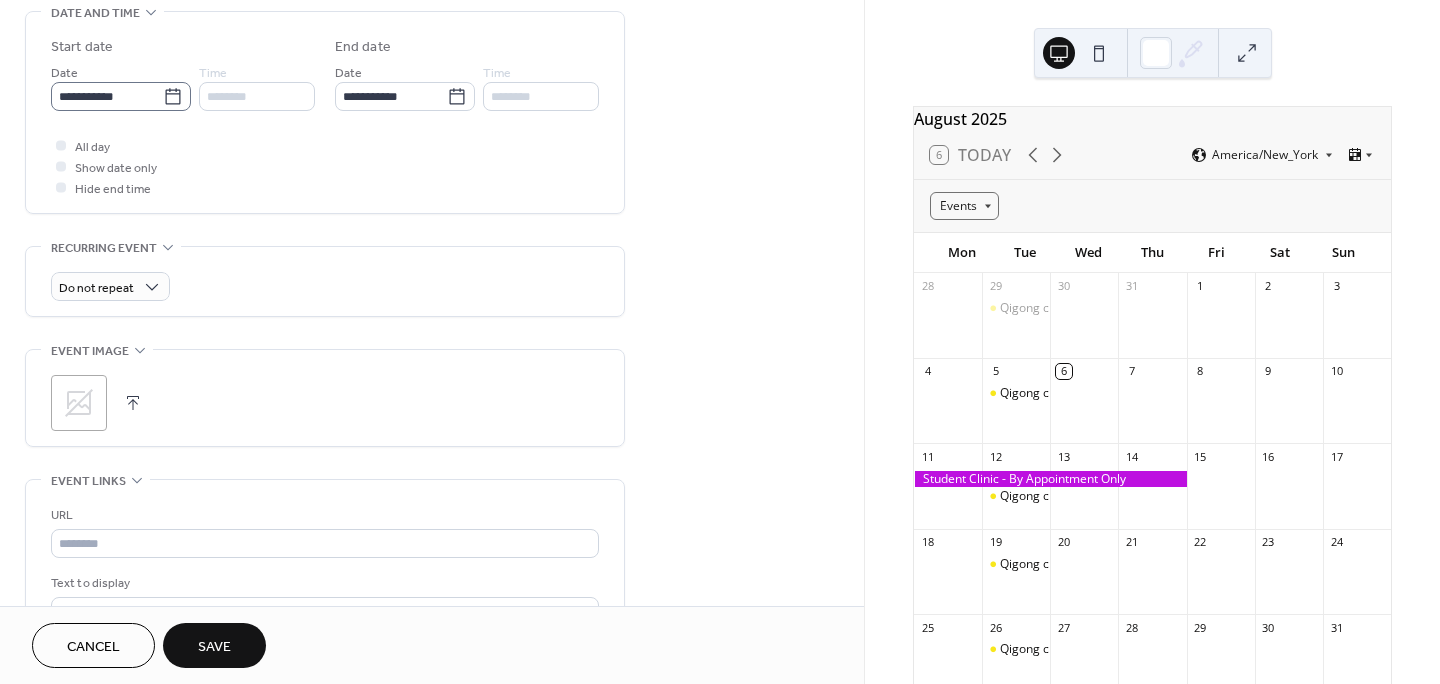 click 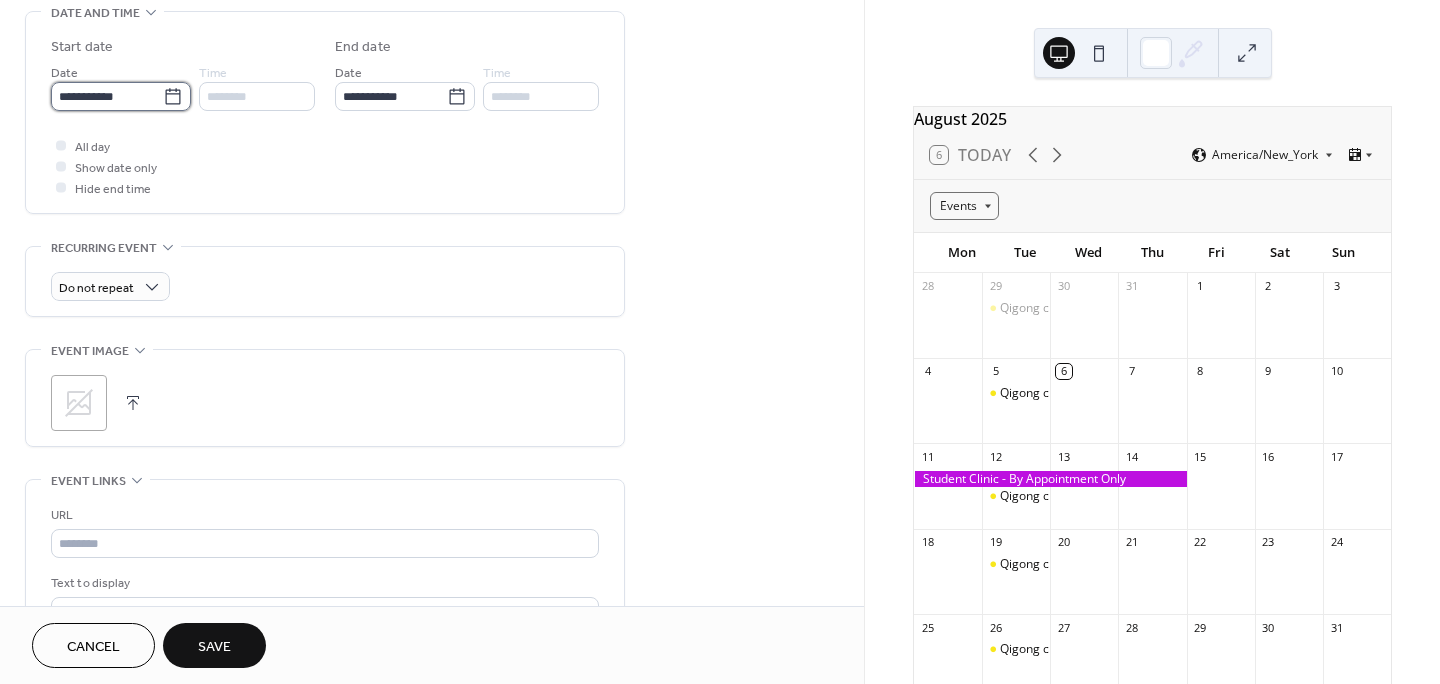 click on "**********" at bounding box center (107, 96) 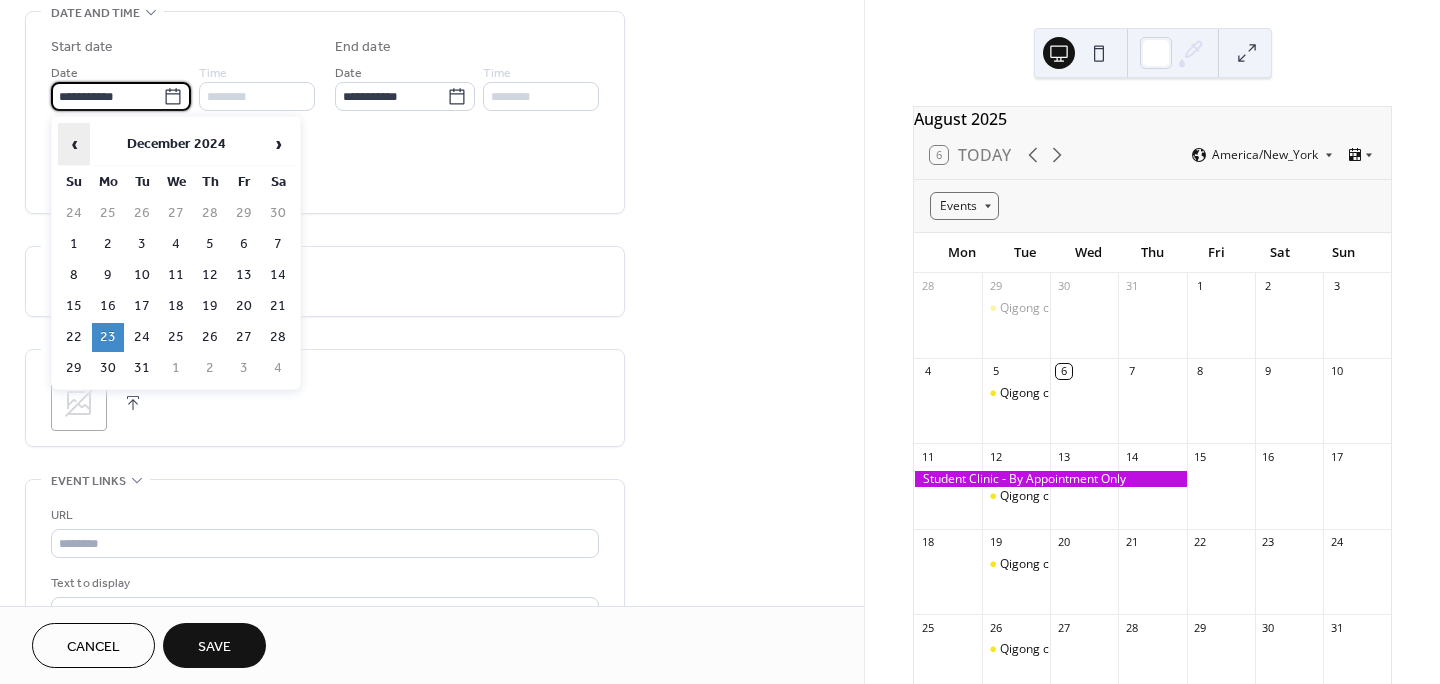 click on "‹" at bounding box center [74, 144] 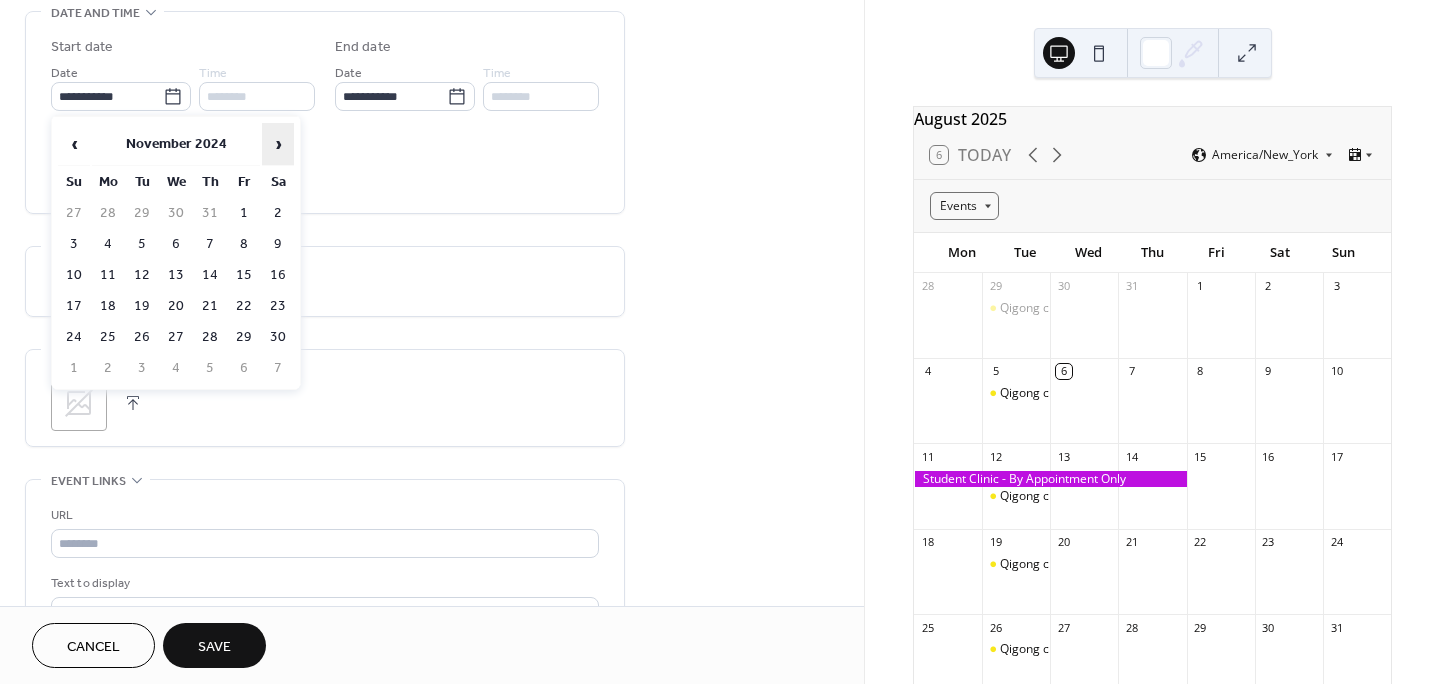 click on "›" at bounding box center (278, 144) 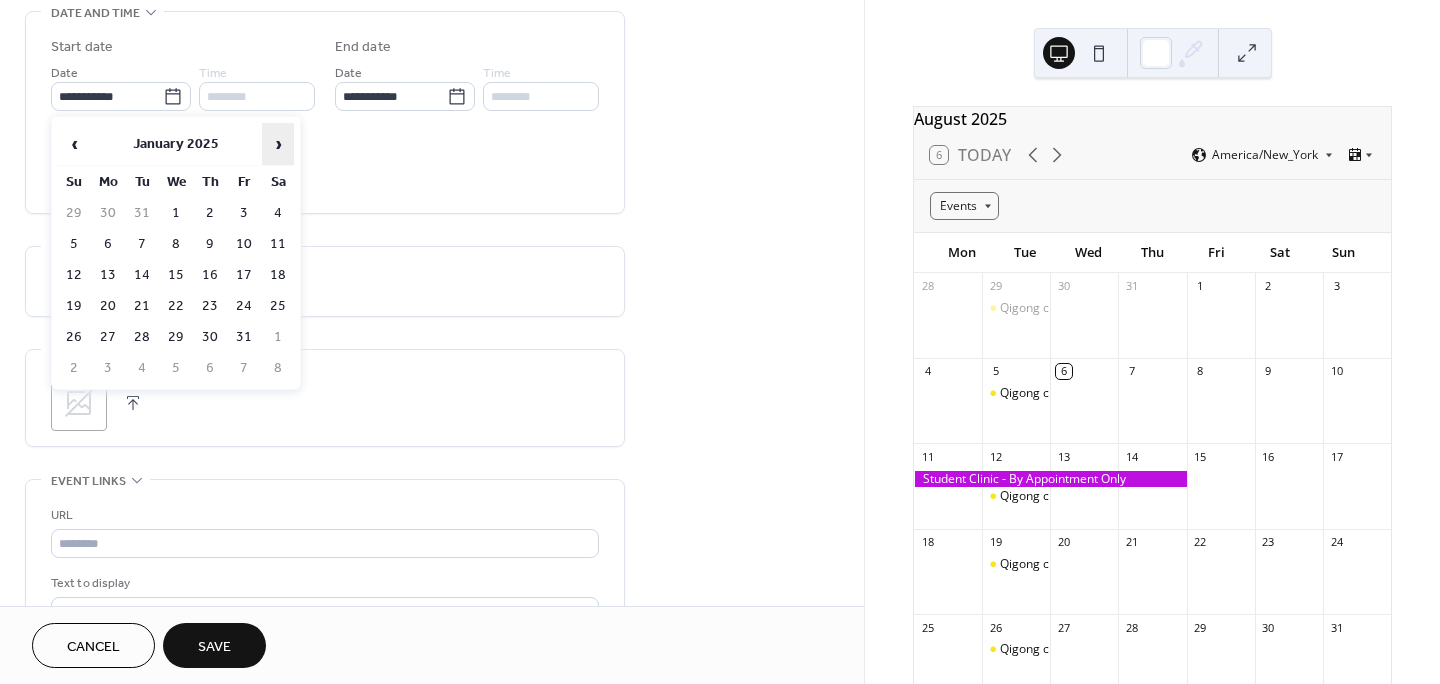 click on "›" at bounding box center (278, 144) 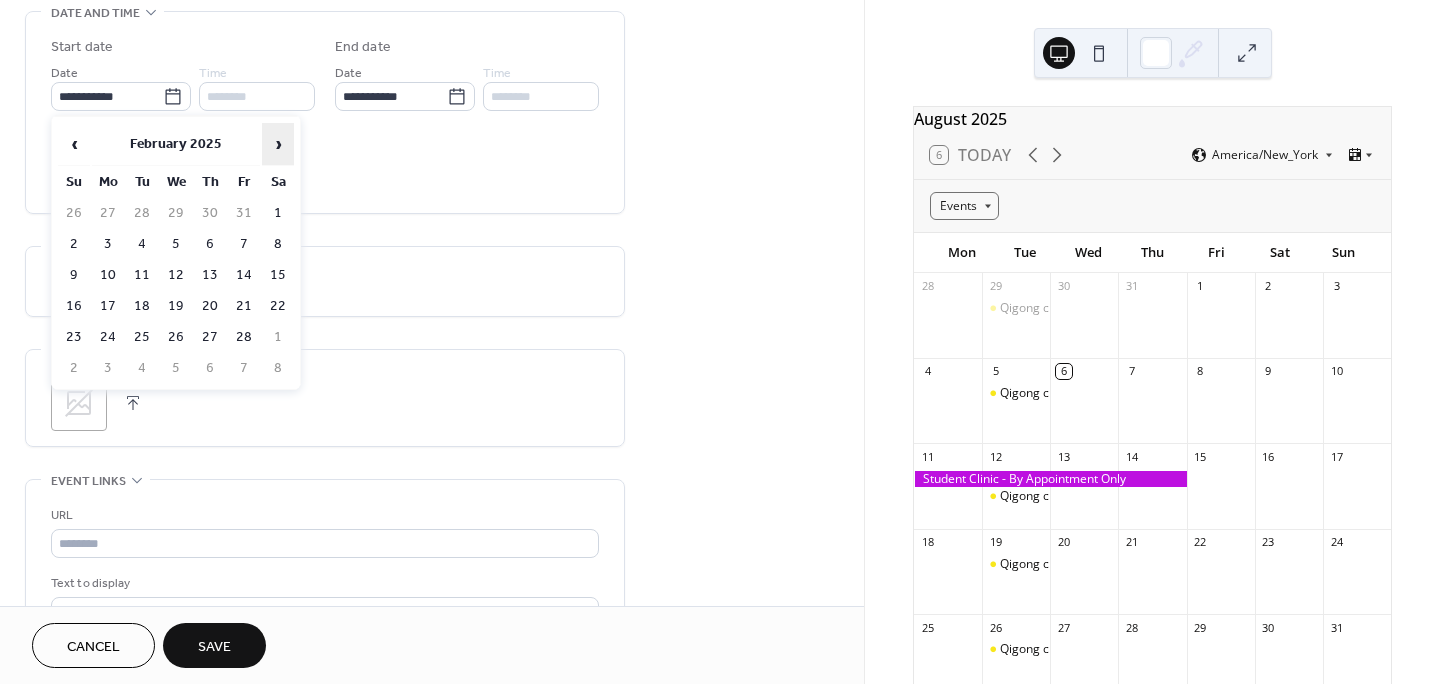 click on "›" at bounding box center (278, 144) 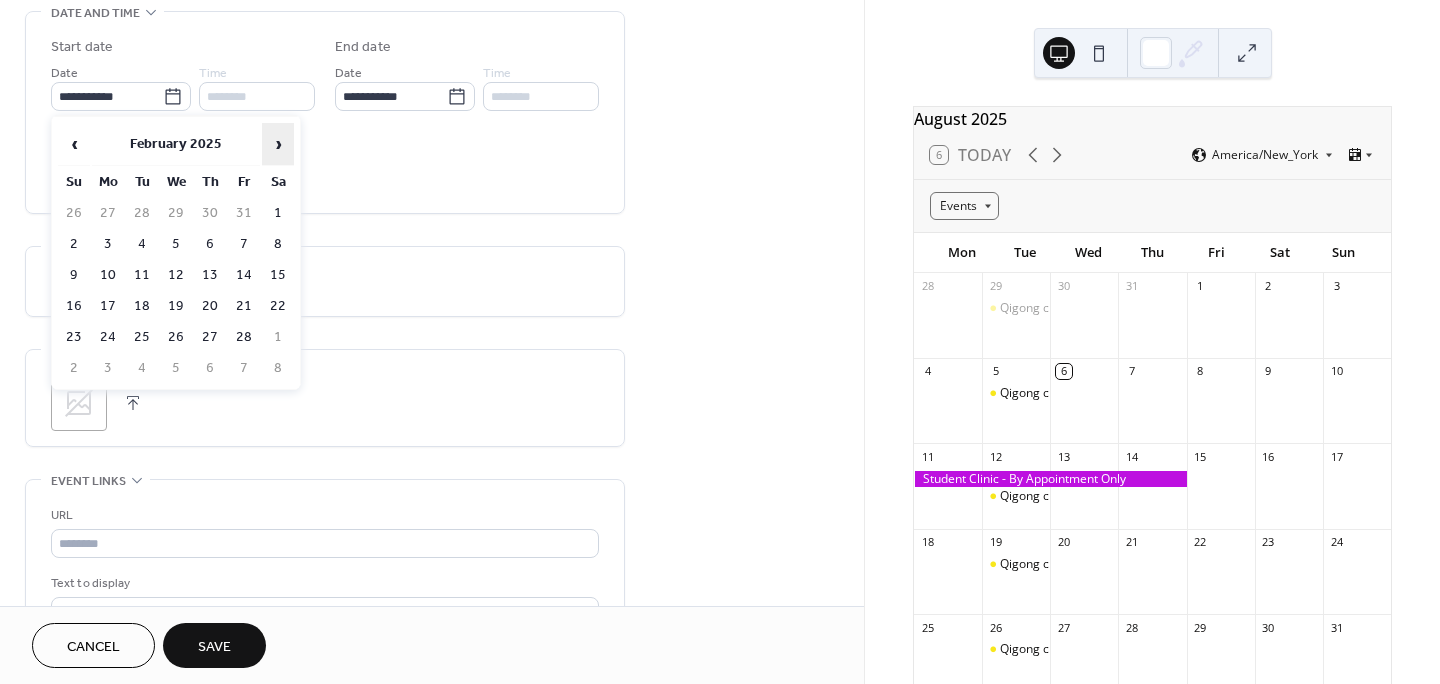 click on "›" at bounding box center [278, 144] 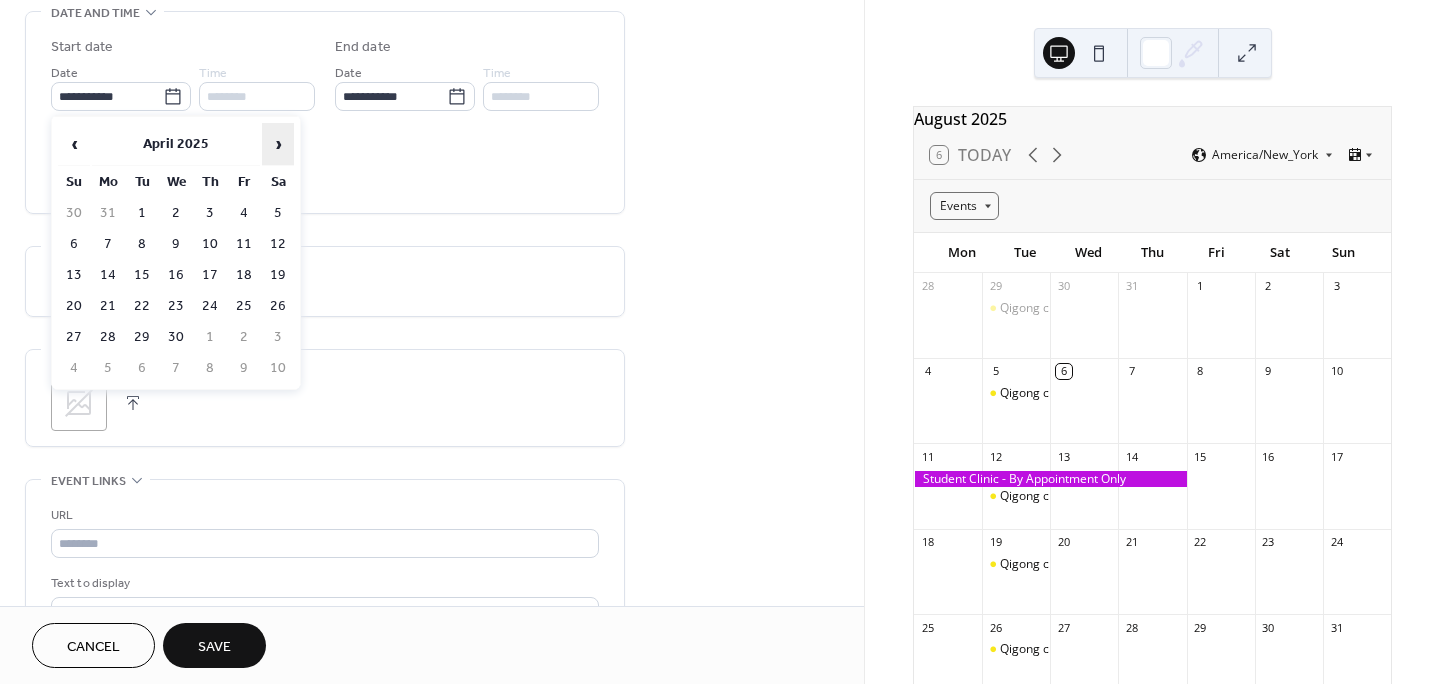 click on "›" at bounding box center [278, 144] 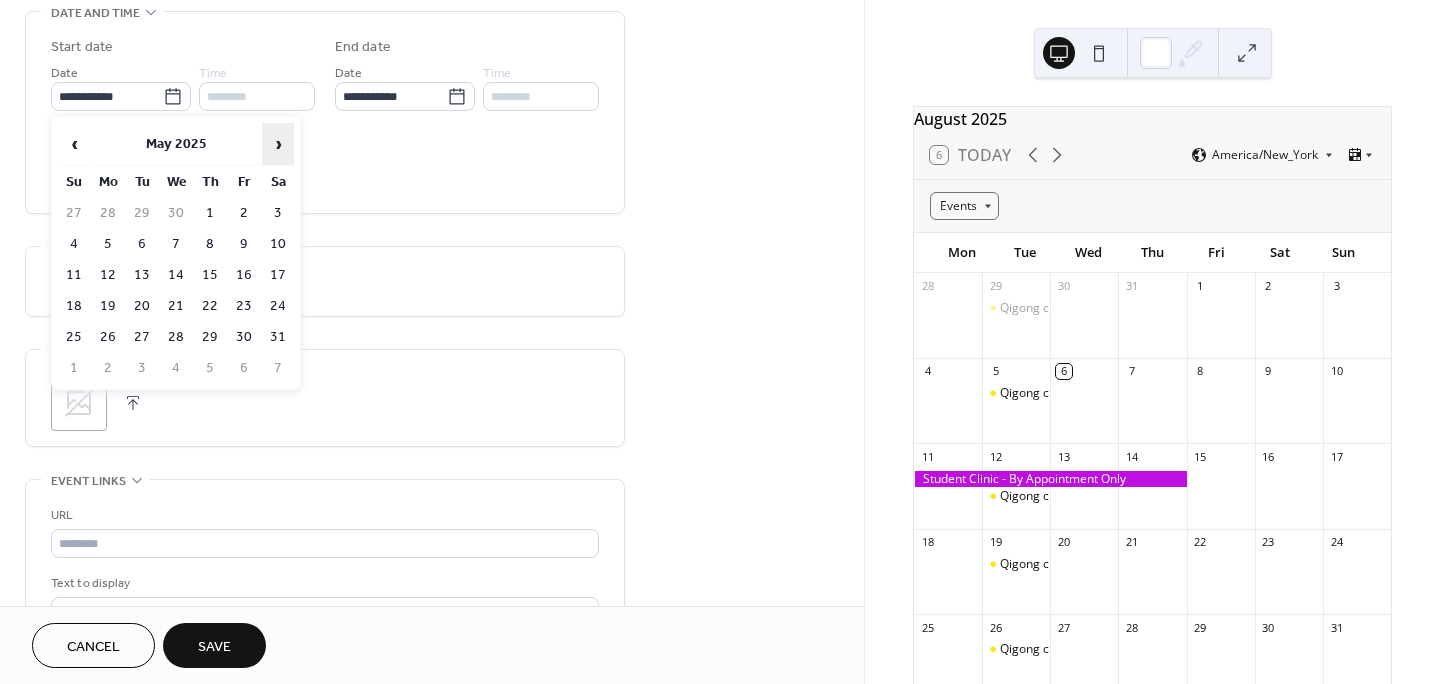click on "›" at bounding box center [278, 144] 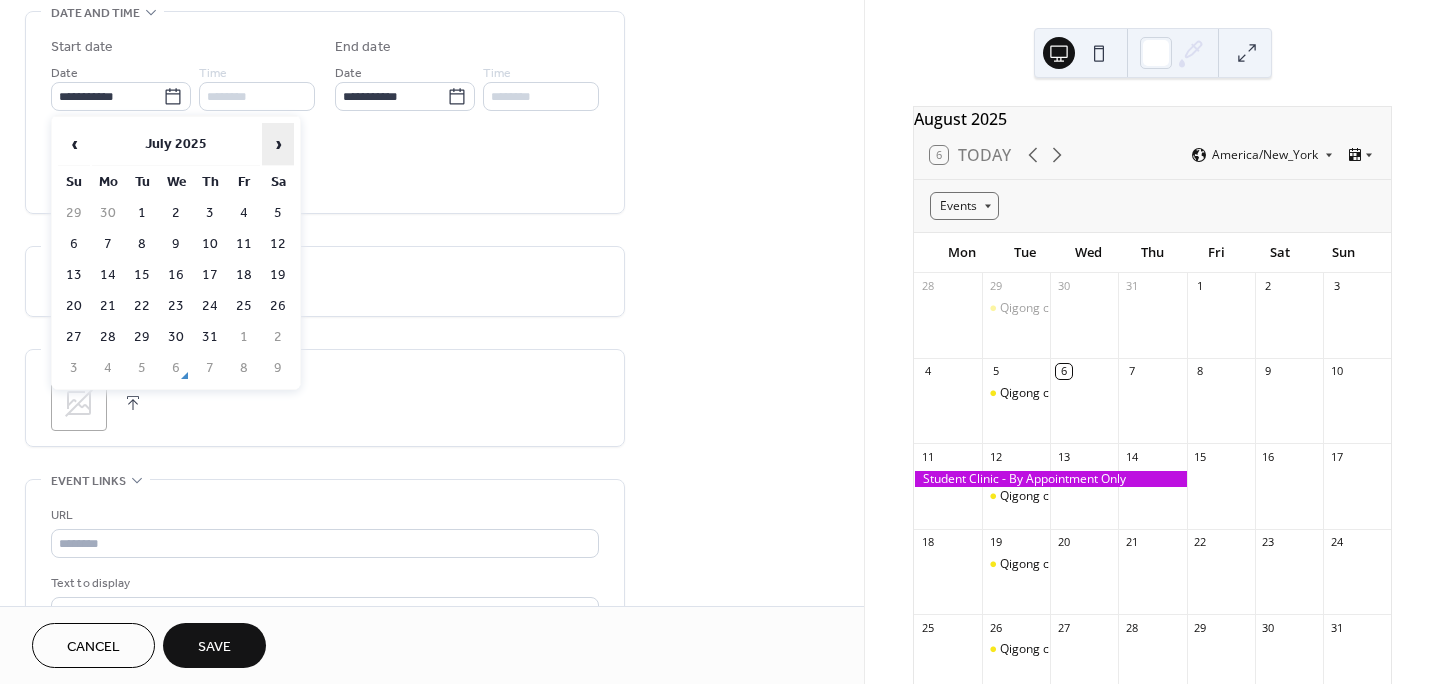 click on "›" at bounding box center (278, 144) 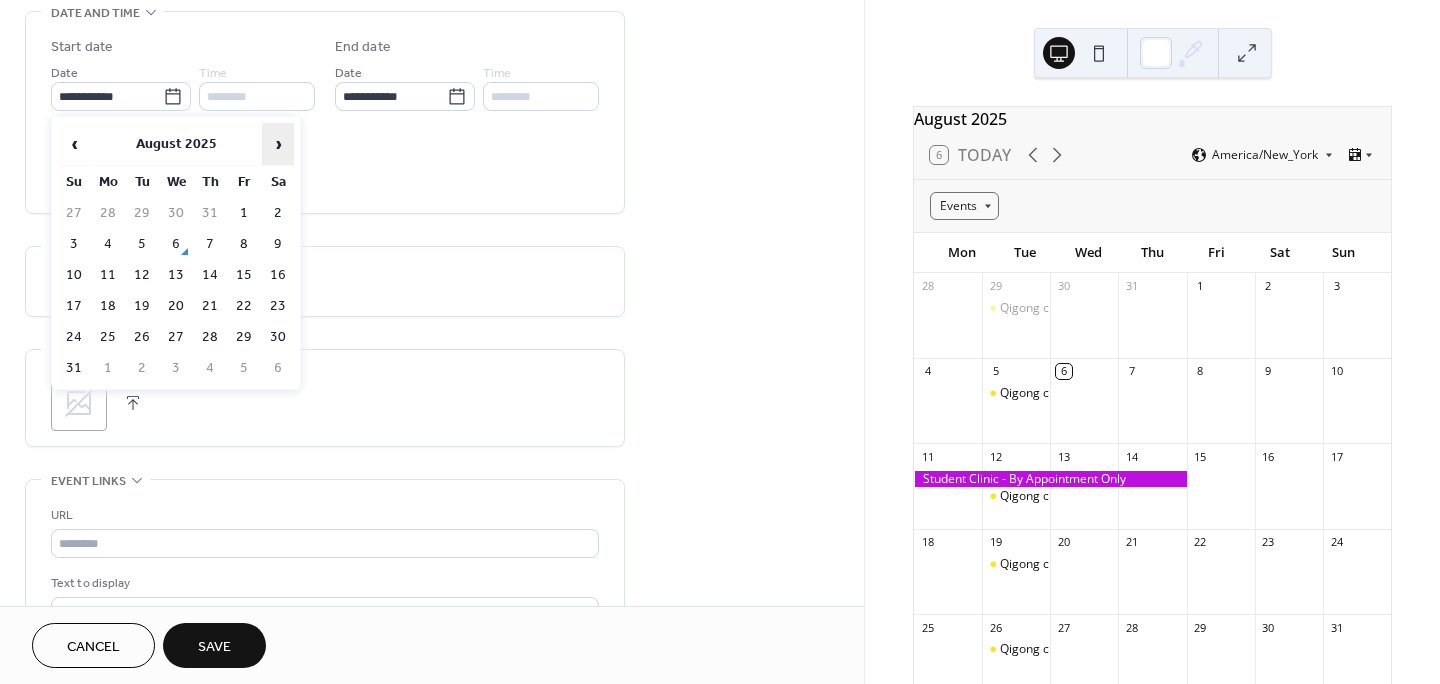 click on "›" at bounding box center (278, 144) 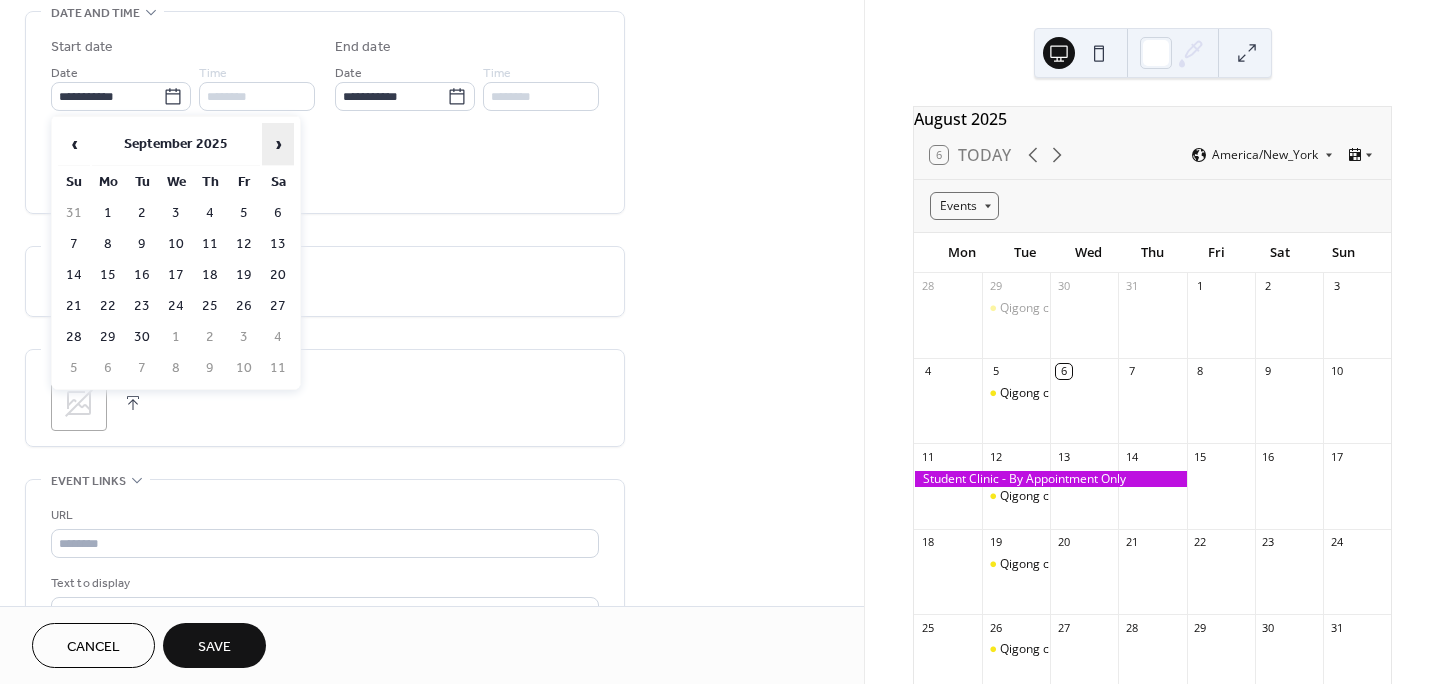 click on "›" at bounding box center (278, 144) 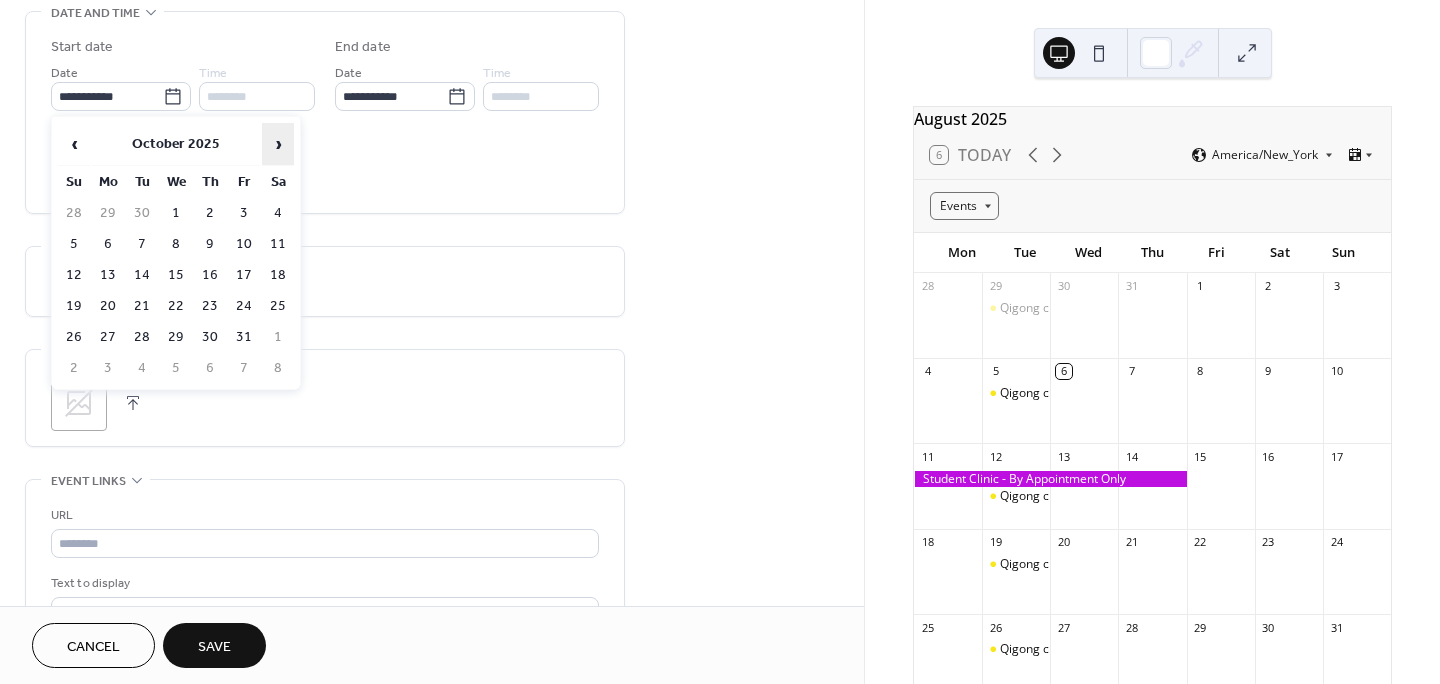 click on "›" at bounding box center (278, 144) 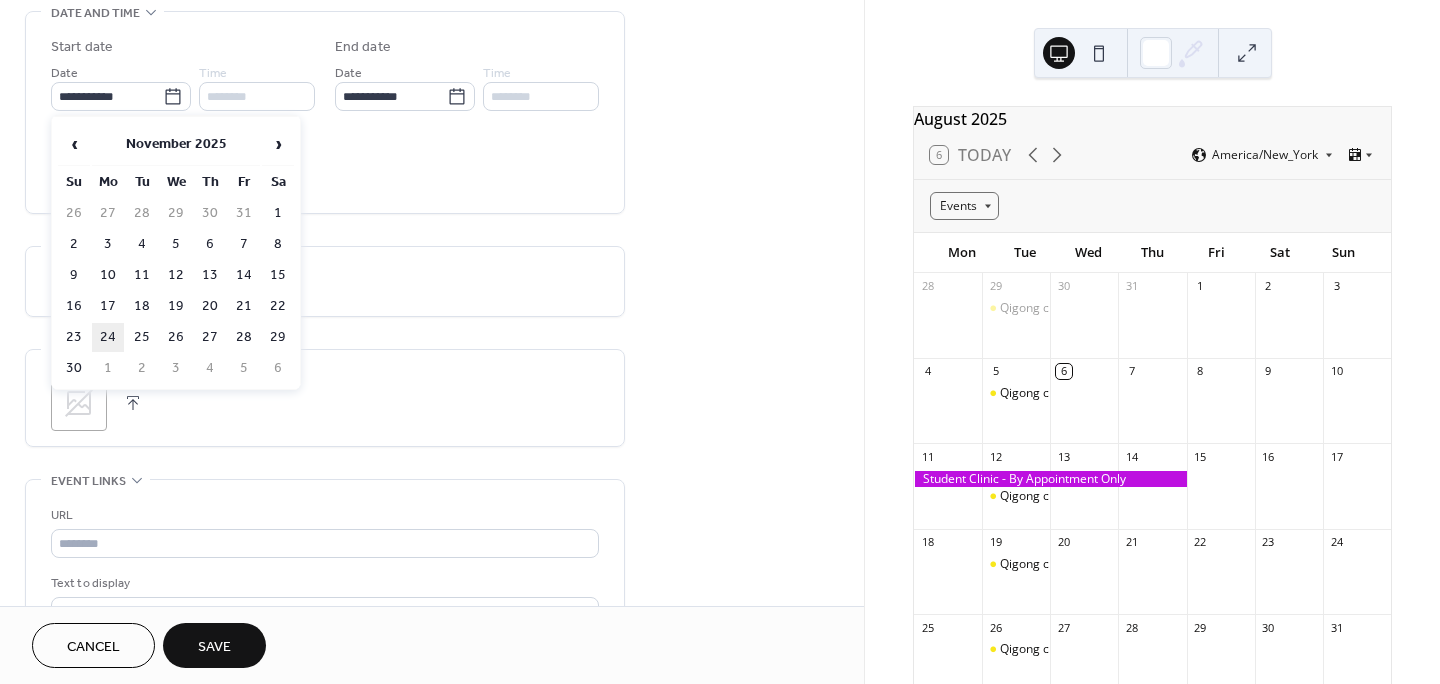 click on "24" at bounding box center (108, 337) 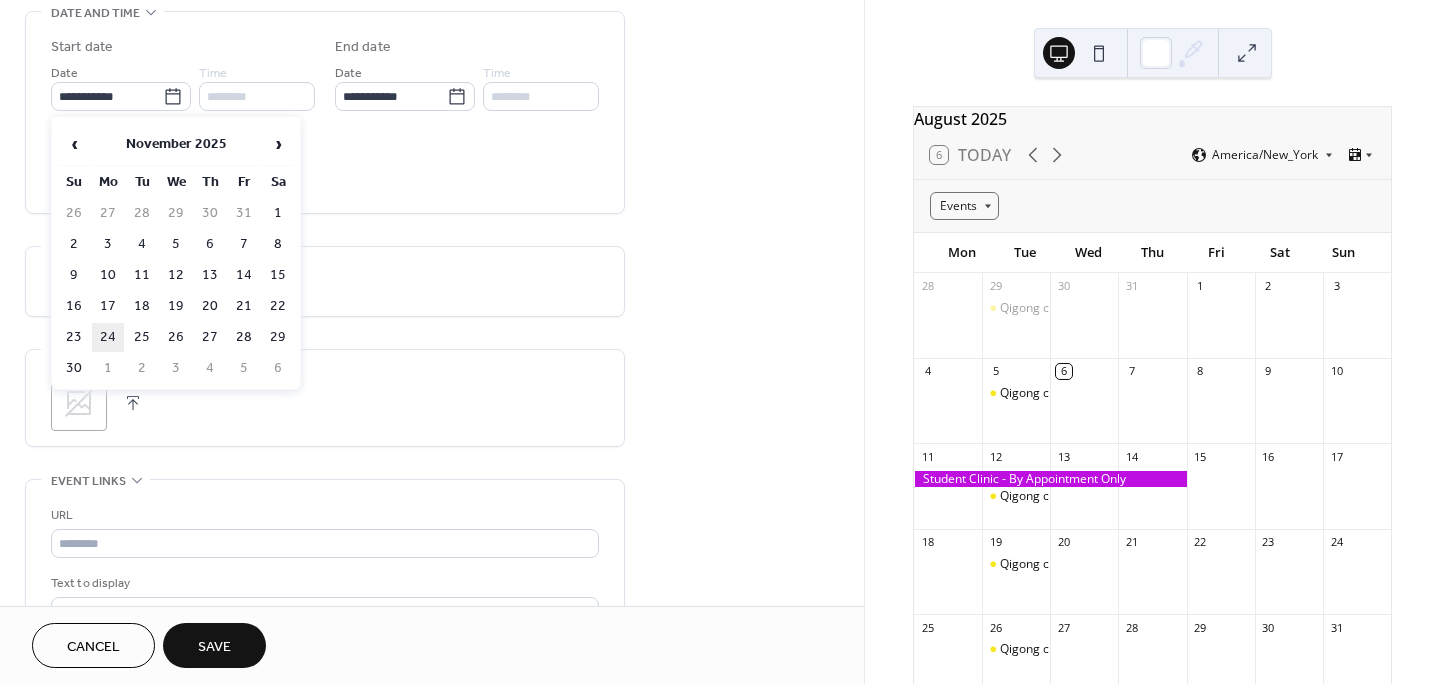 type on "**********" 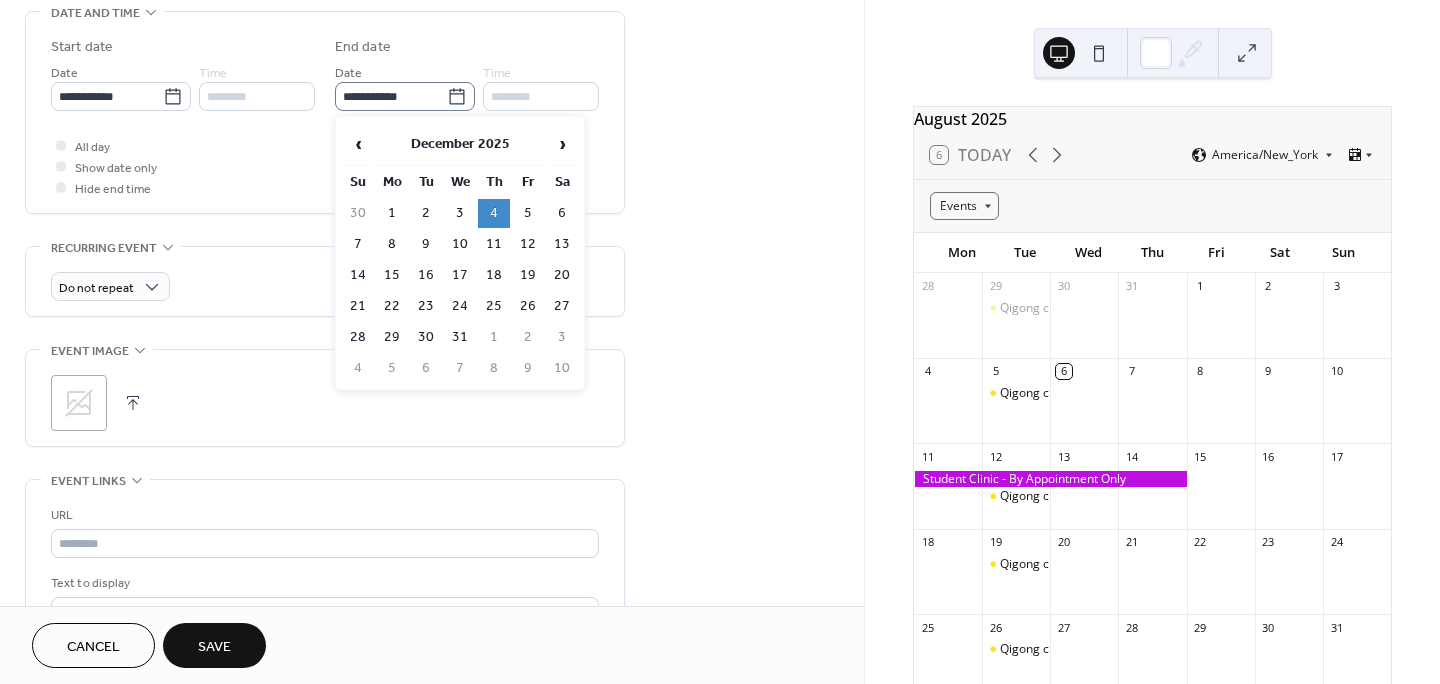 click 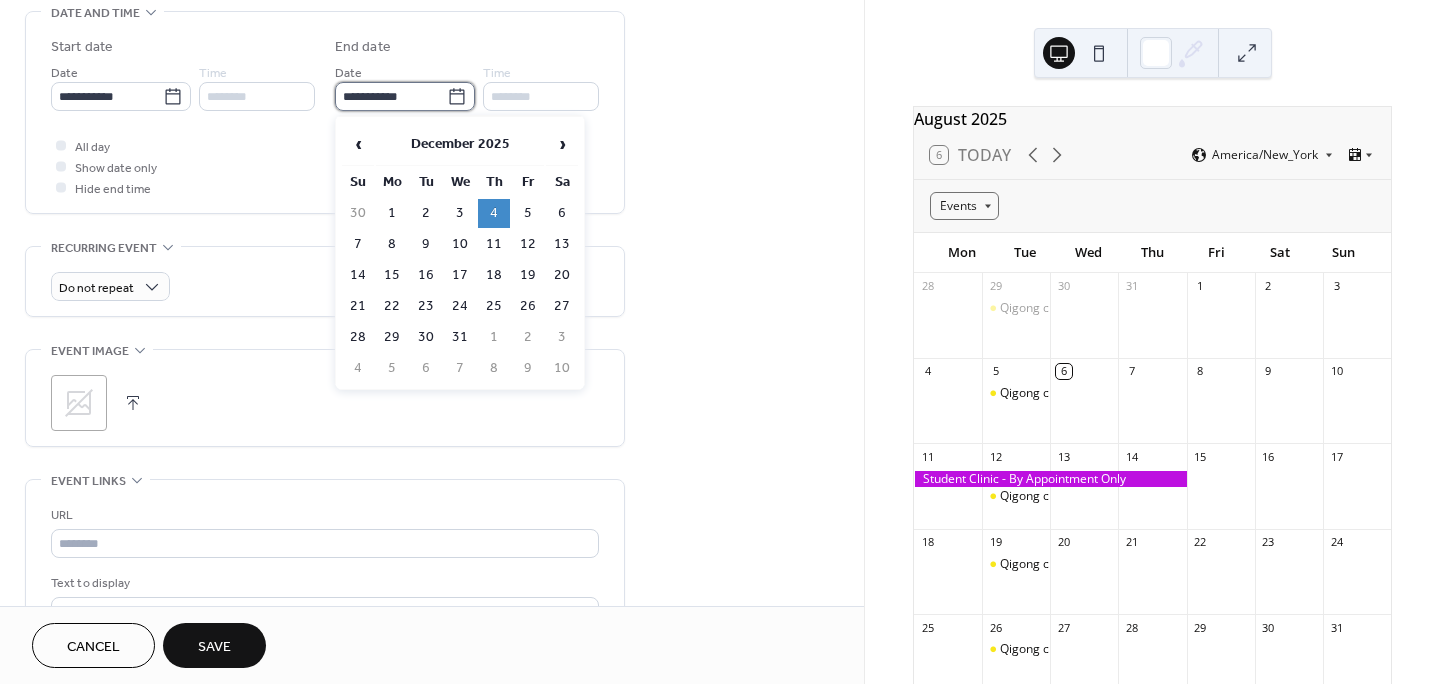 click on "**********" at bounding box center [391, 96] 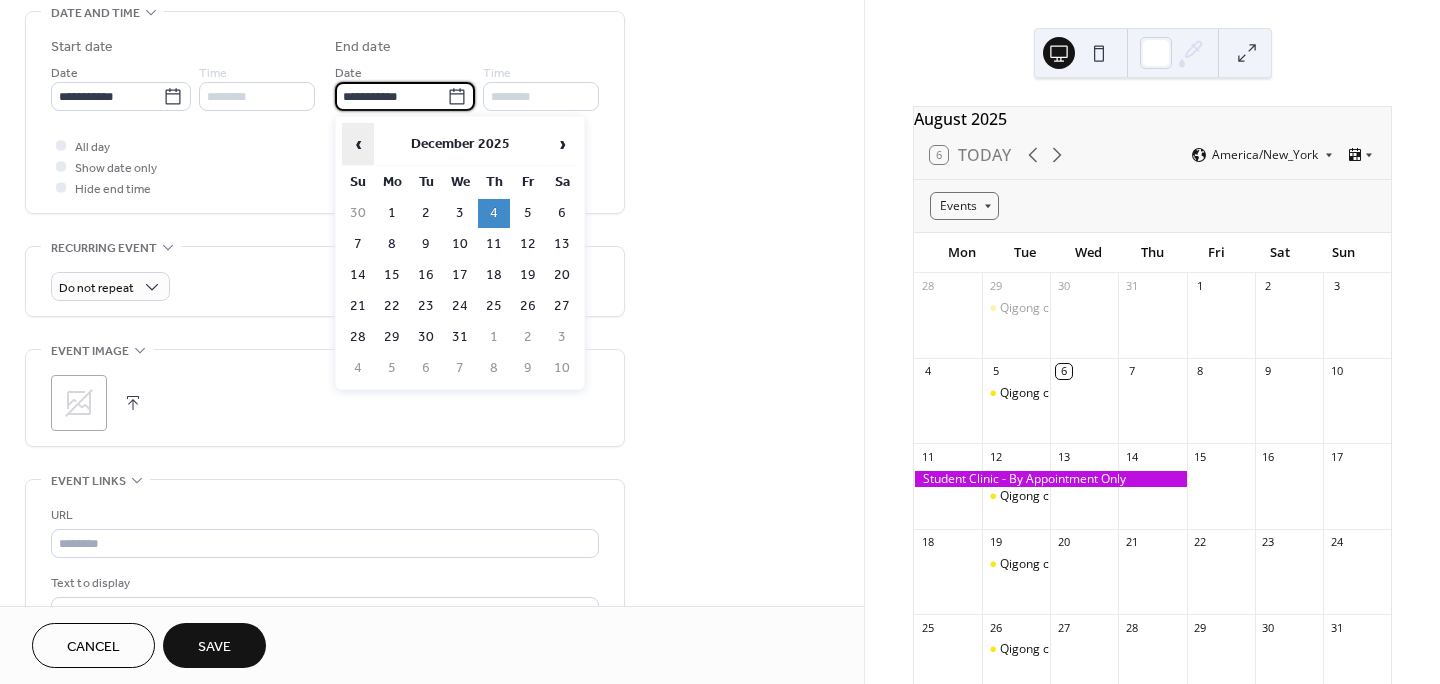 click on "‹" at bounding box center (358, 144) 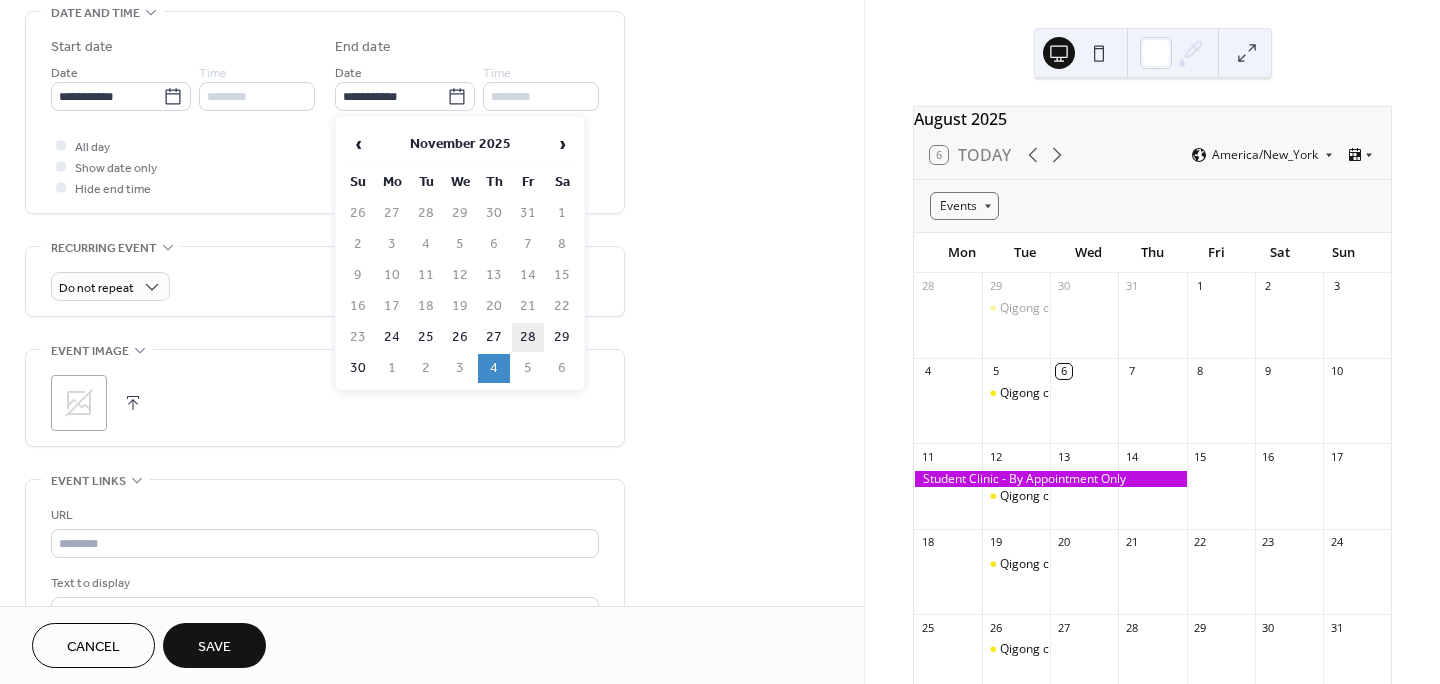 click on "28" at bounding box center (528, 337) 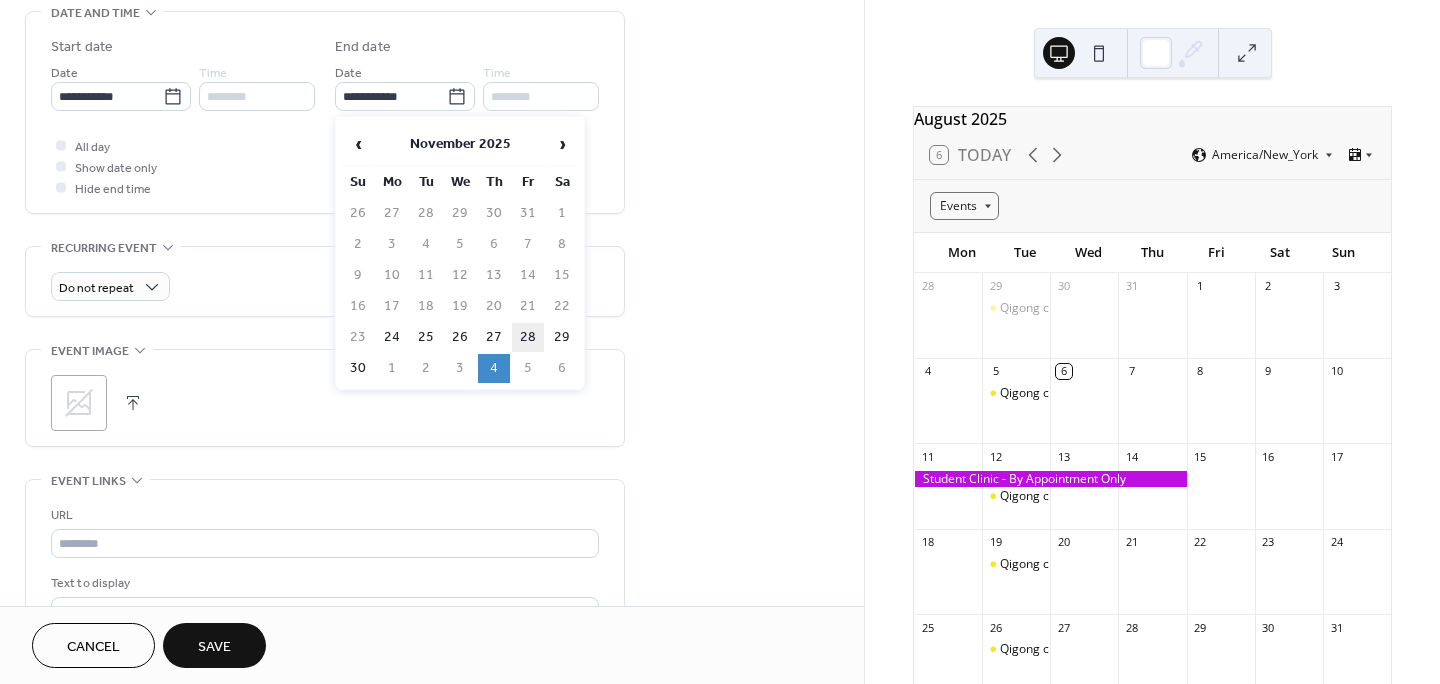type on "**********" 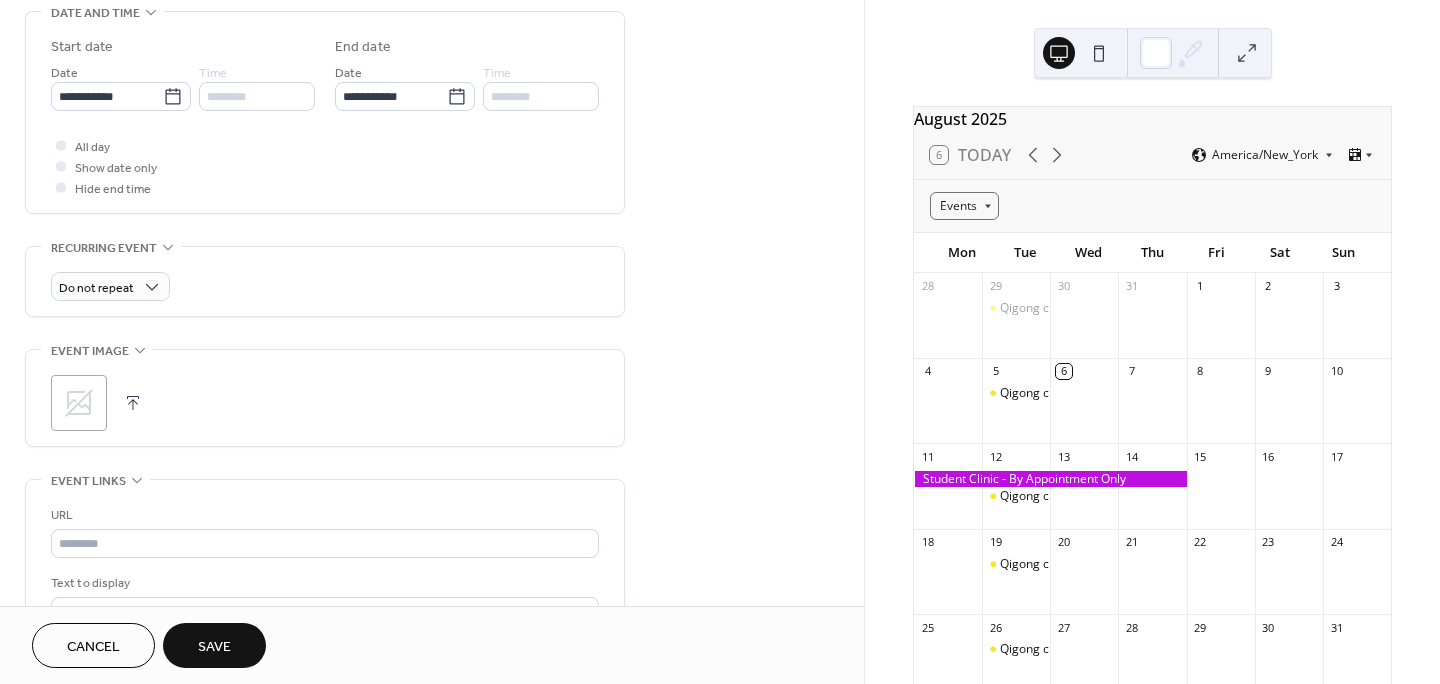 click on "Save" at bounding box center (214, 647) 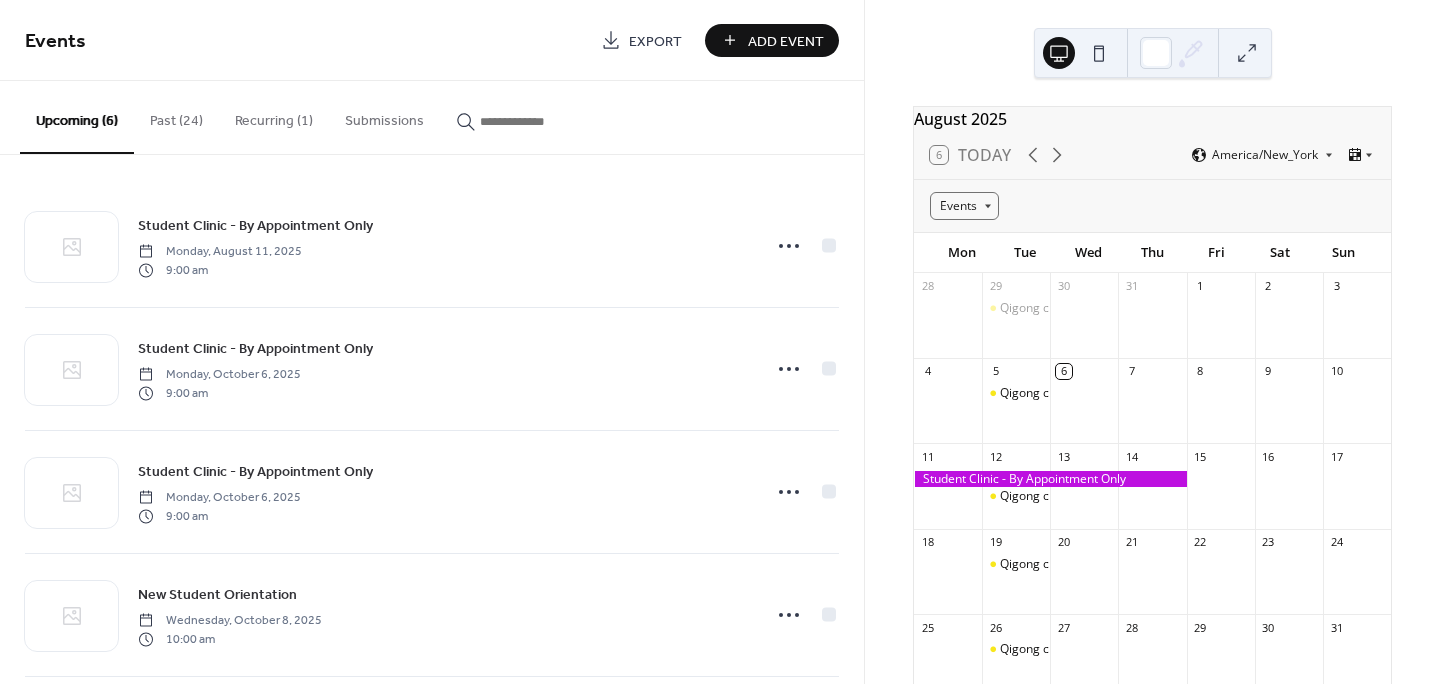 click on "Past (24)" at bounding box center [176, 116] 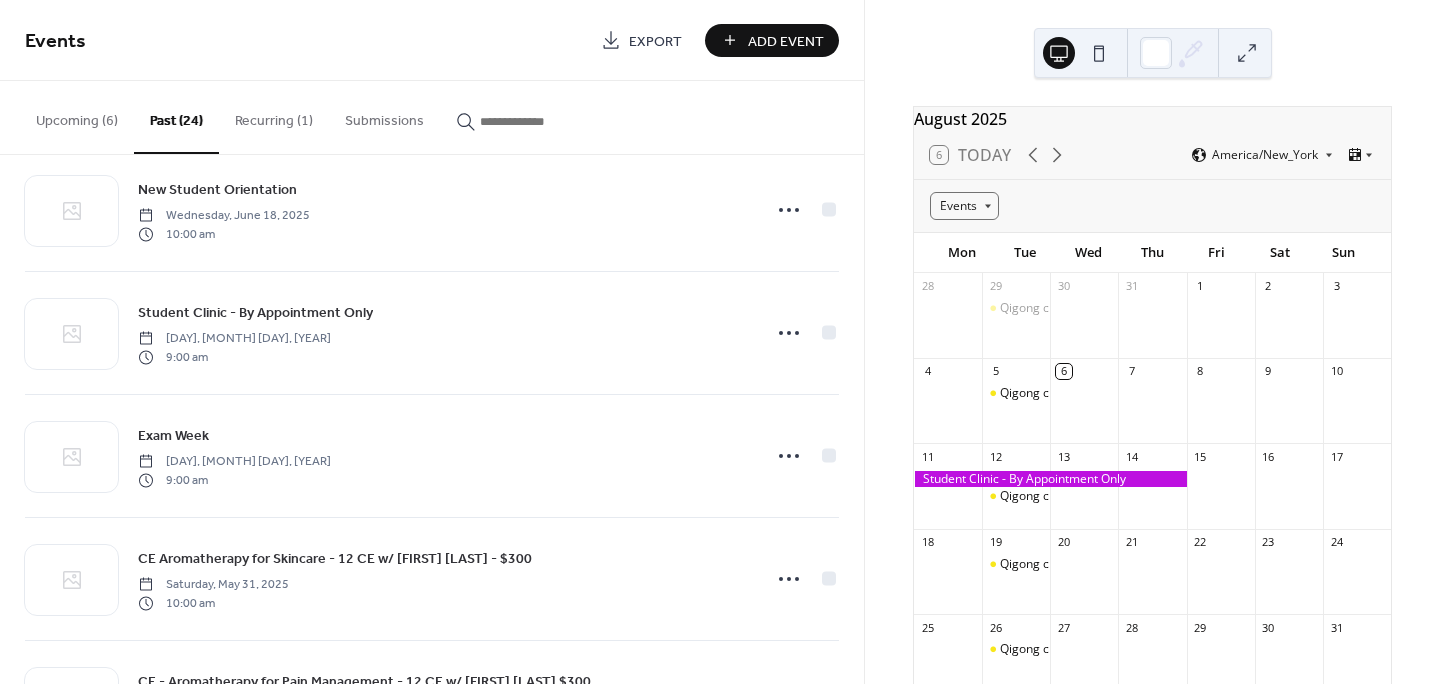 scroll, scrollTop: 170, scrollLeft: 0, axis: vertical 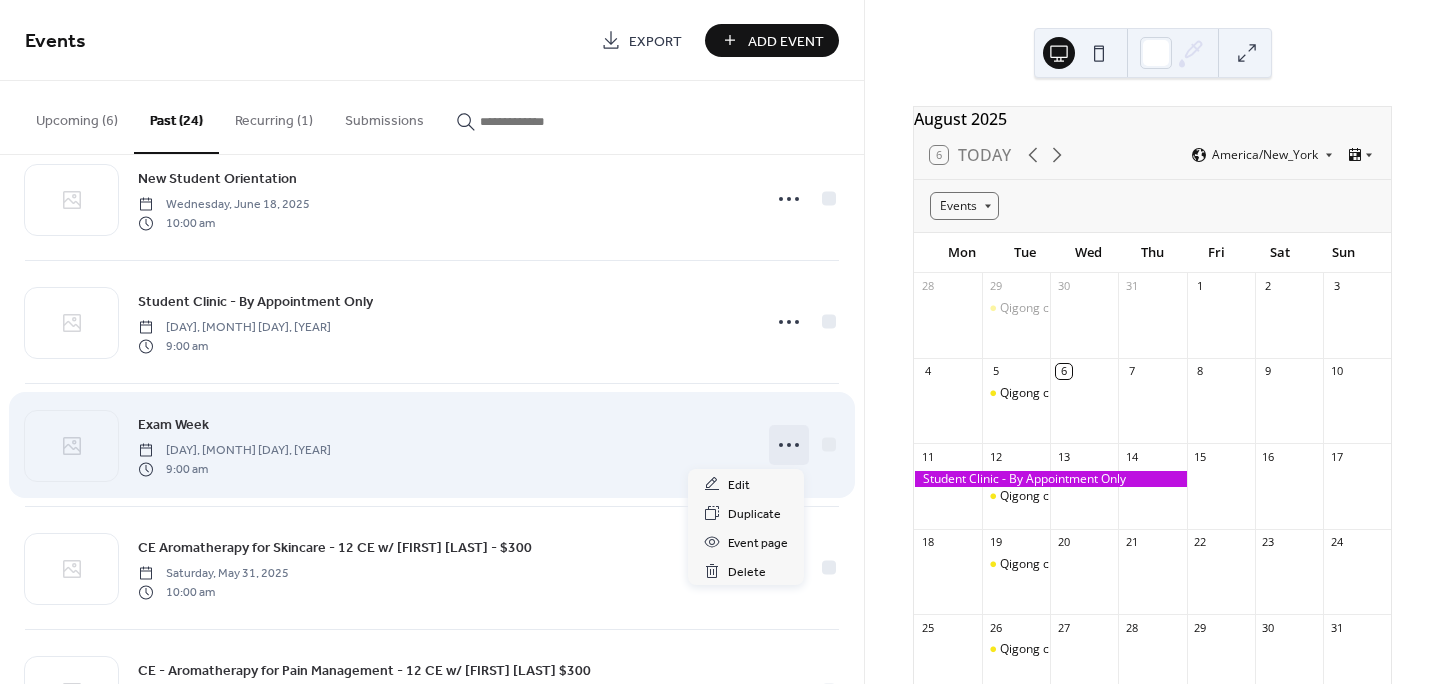 click 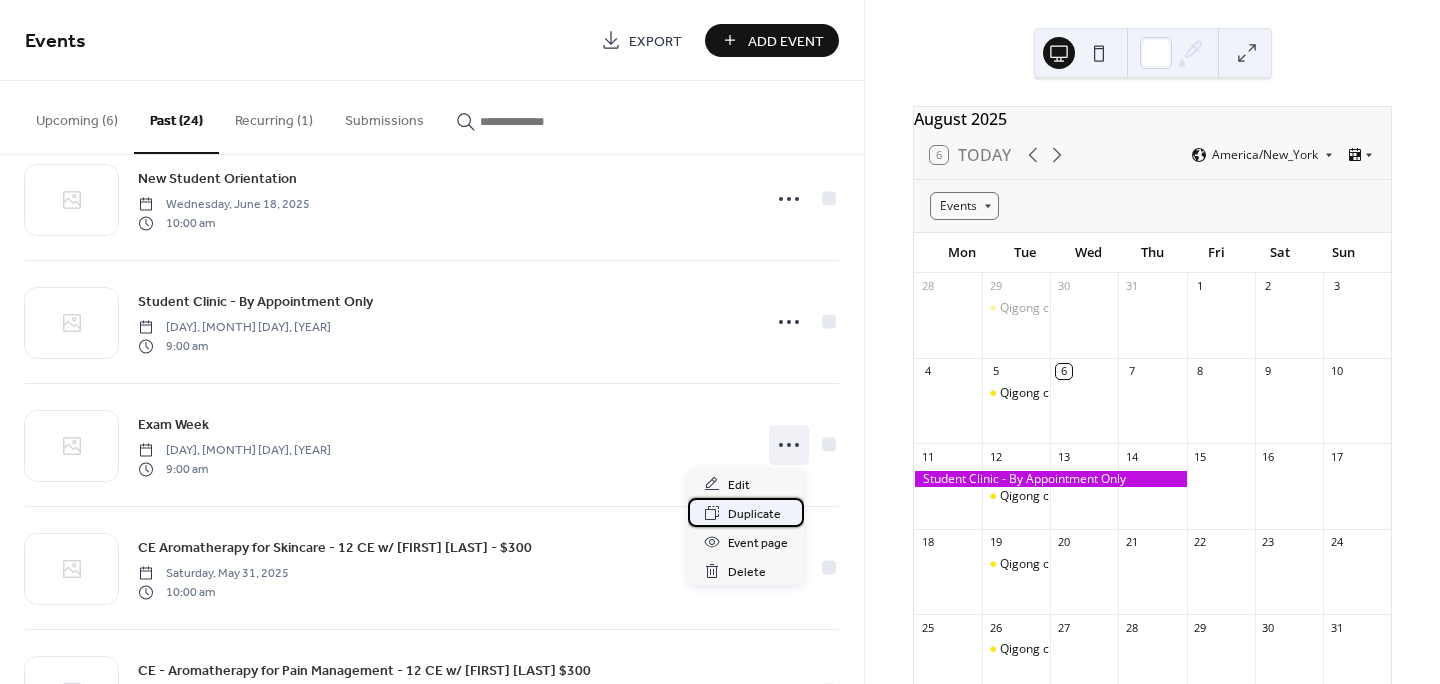 click on "Duplicate" at bounding box center [754, 514] 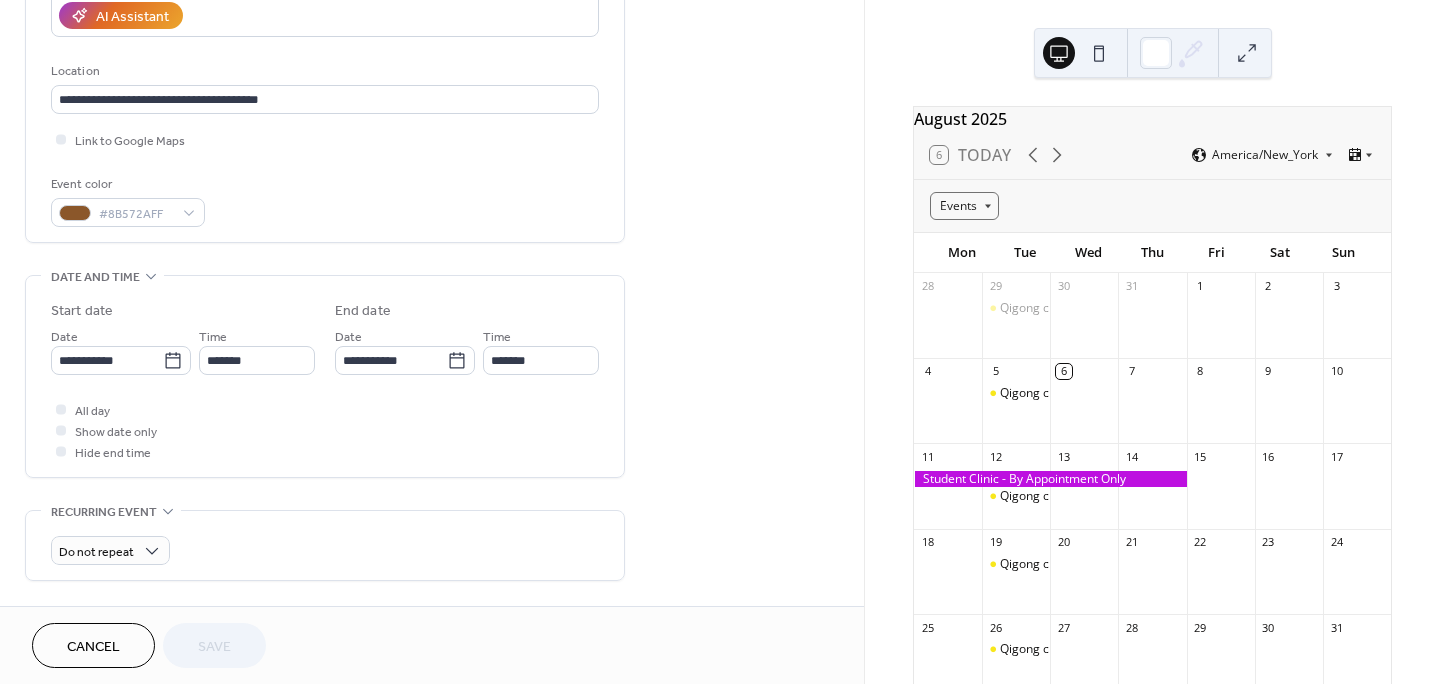 scroll, scrollTop: 398, scrollLeft: 0, axis: vertical 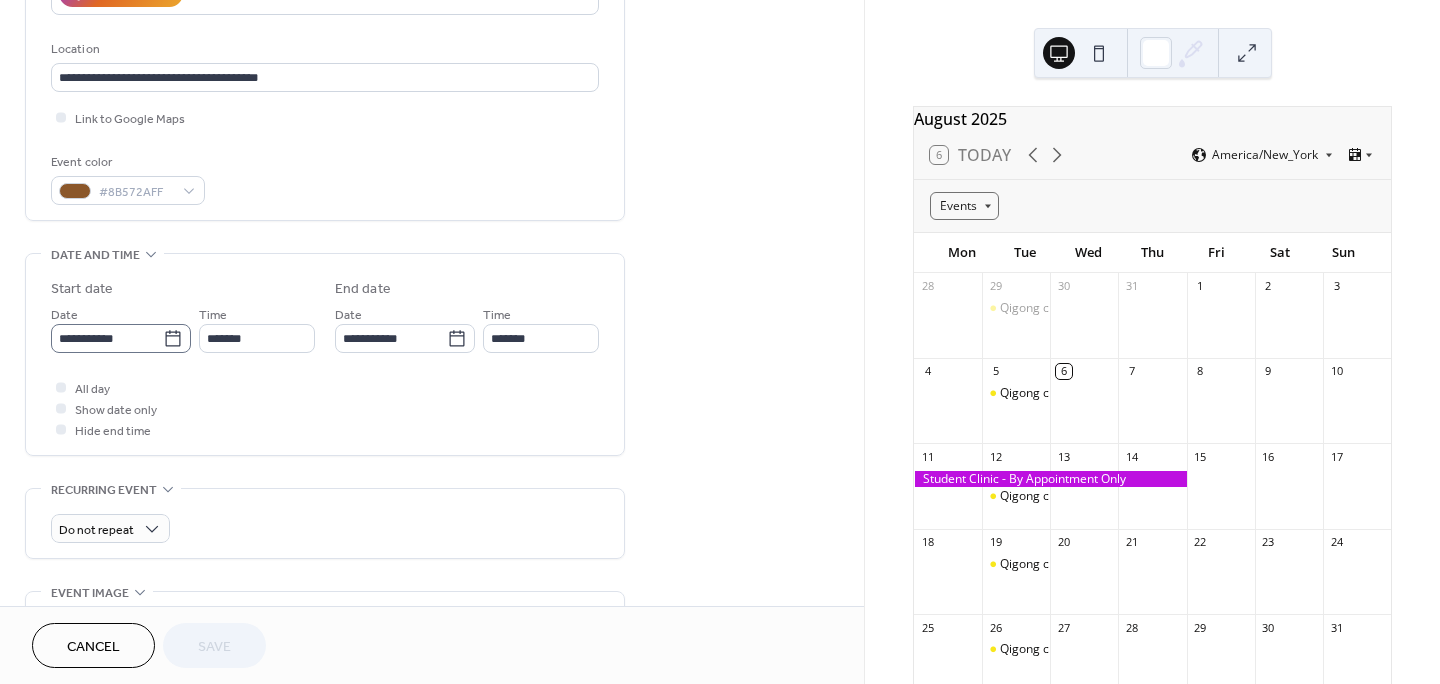 click 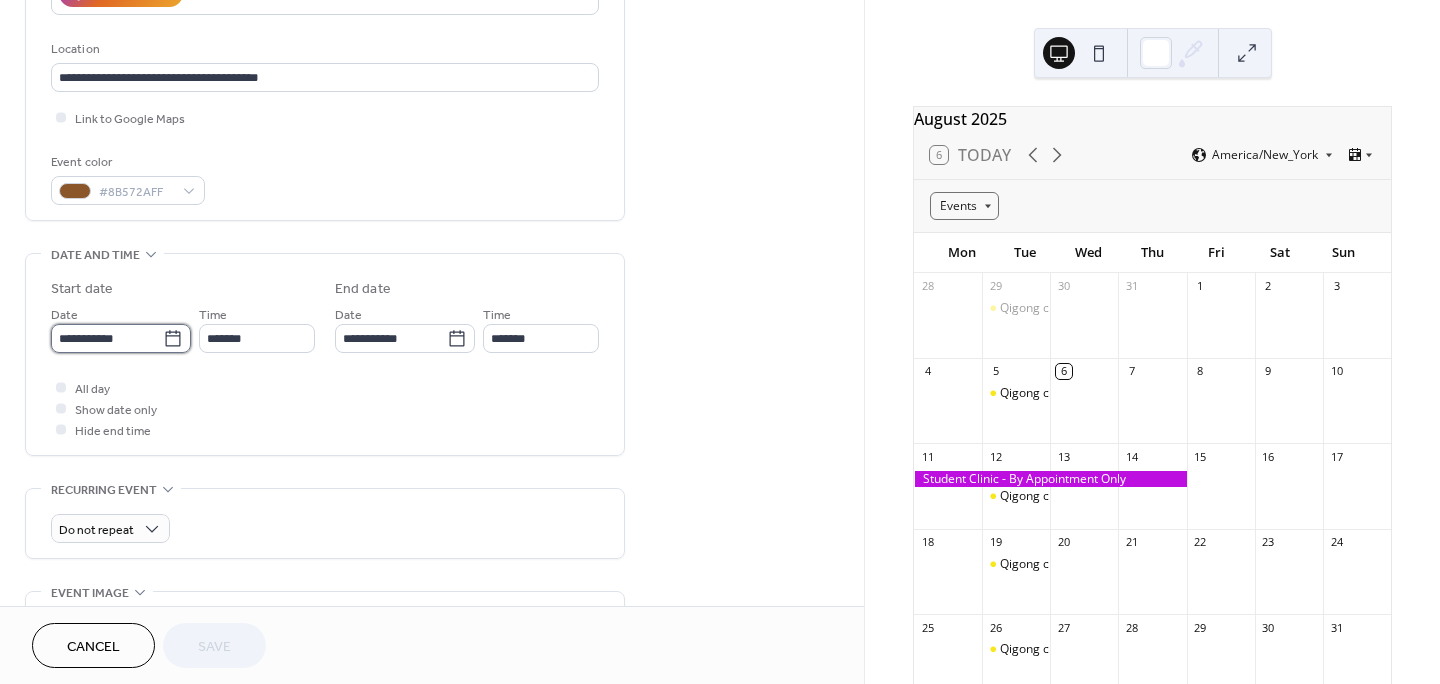 click on "**********" at bounding box center (107, 338) 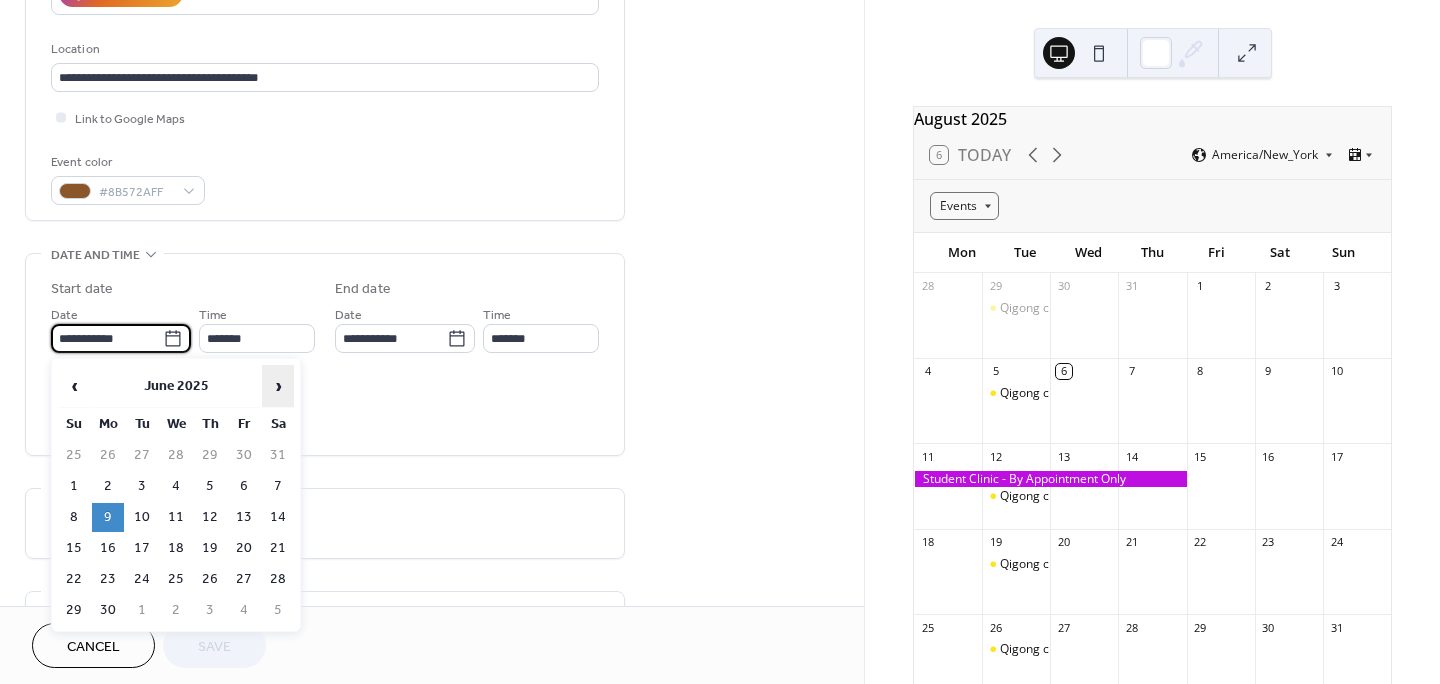 click on "›" at bounding box center [278, 386] 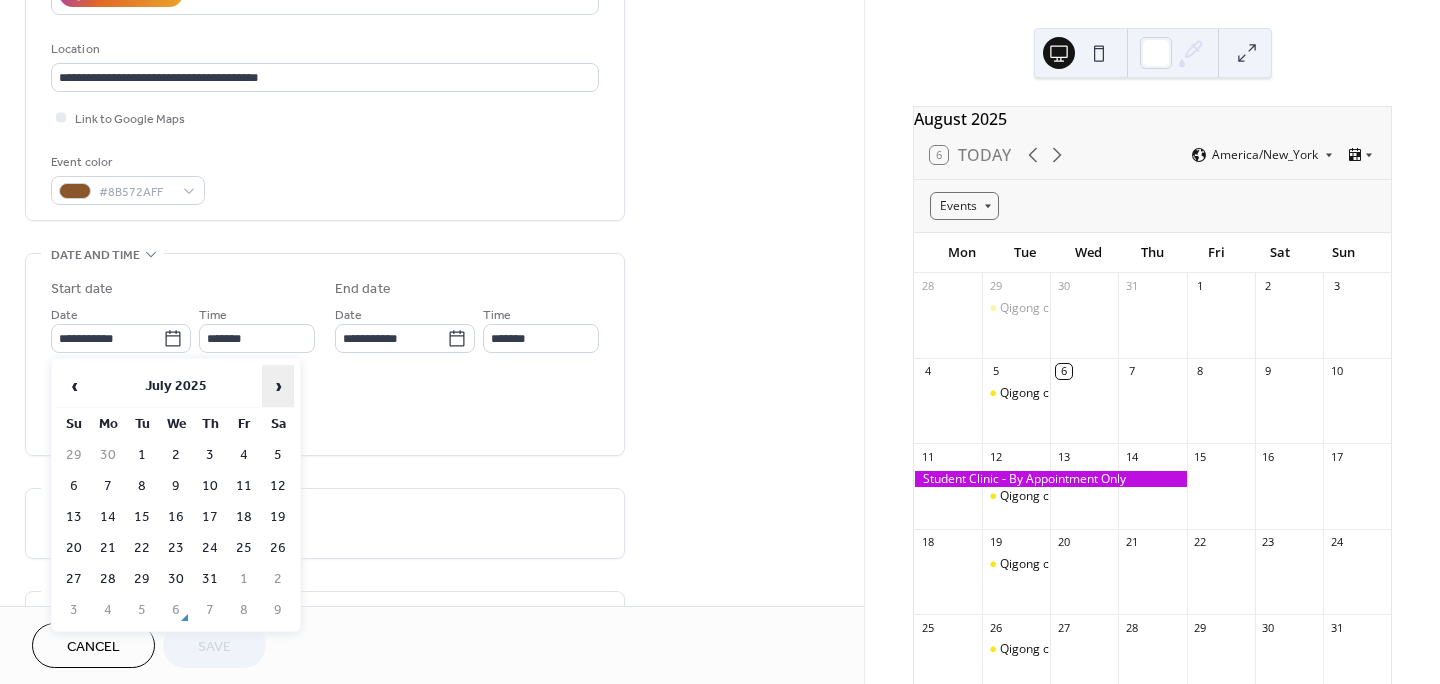 click on "›" at bounding box center [278, 386] 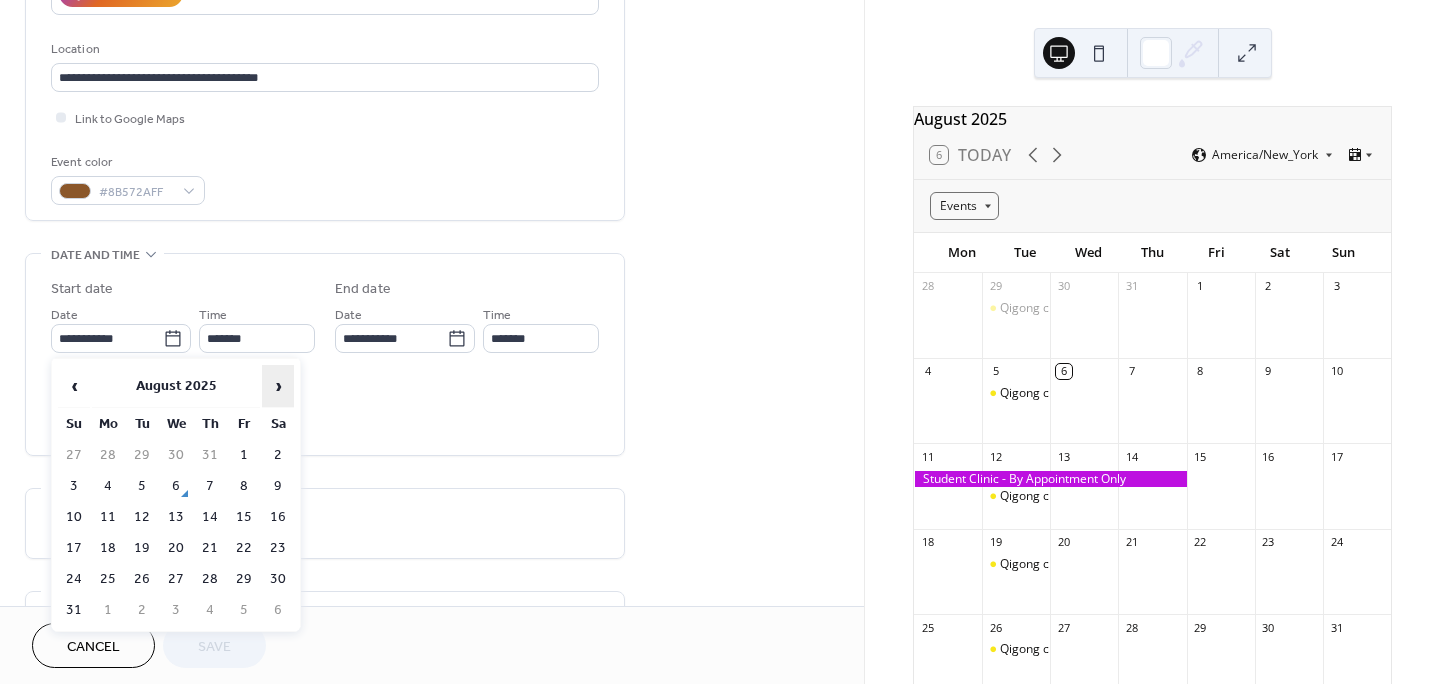 click on "›" at bounding box center (278, 386) 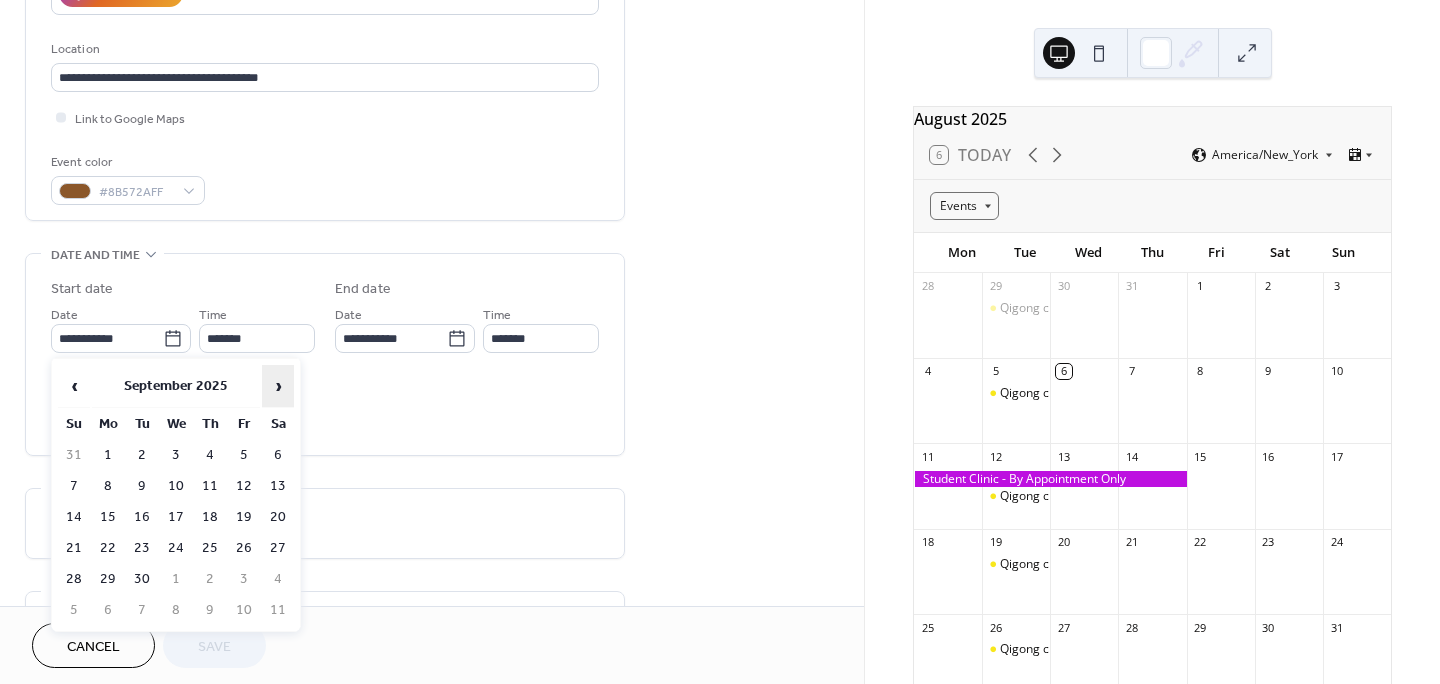 click on "›" at bounding box center [278, 386] 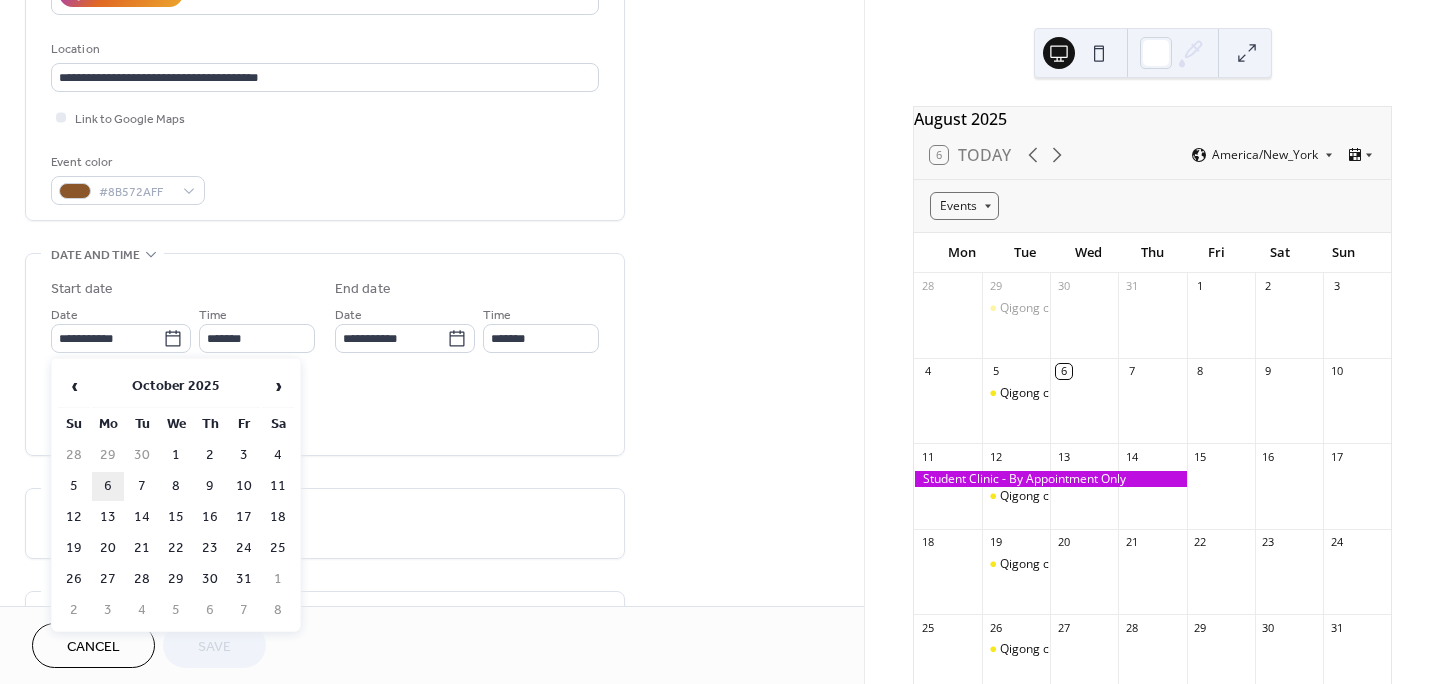 click on "6" at bounding box center [108, 486] 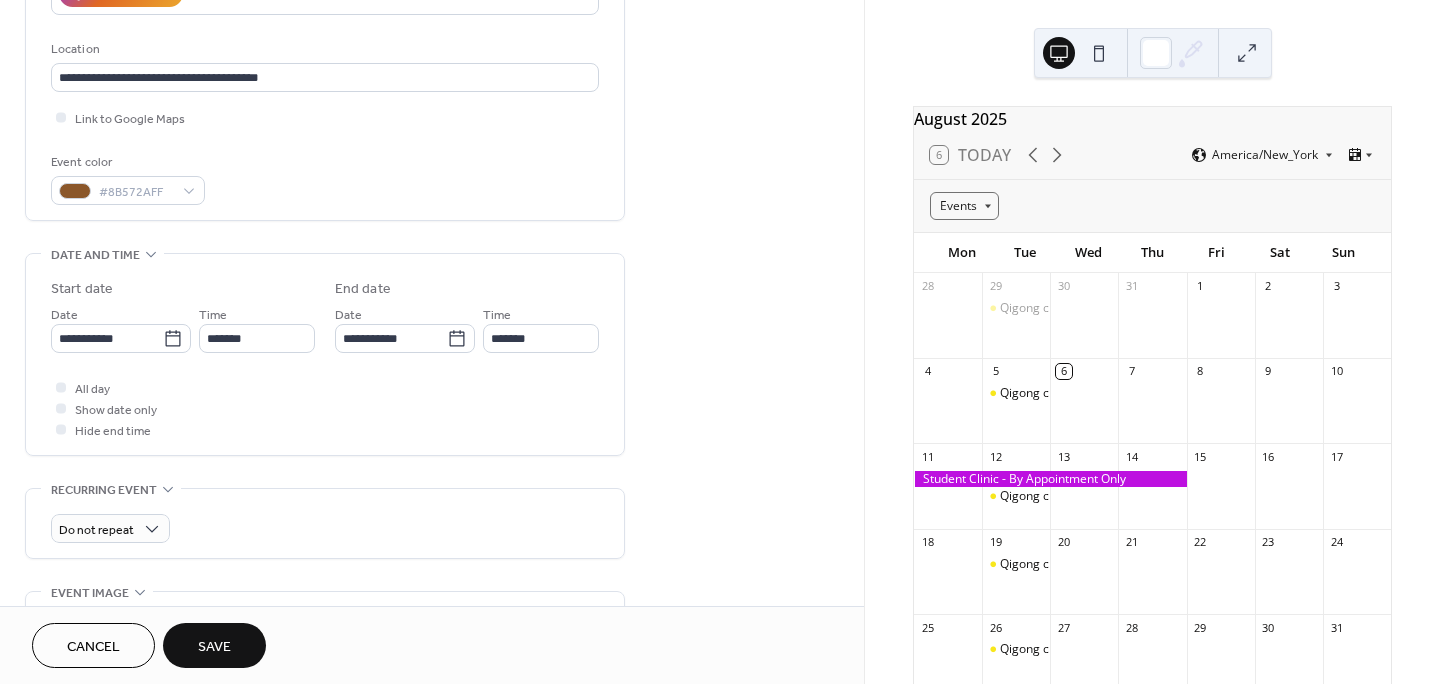 click on "Save" at bounding box center (214, 647) 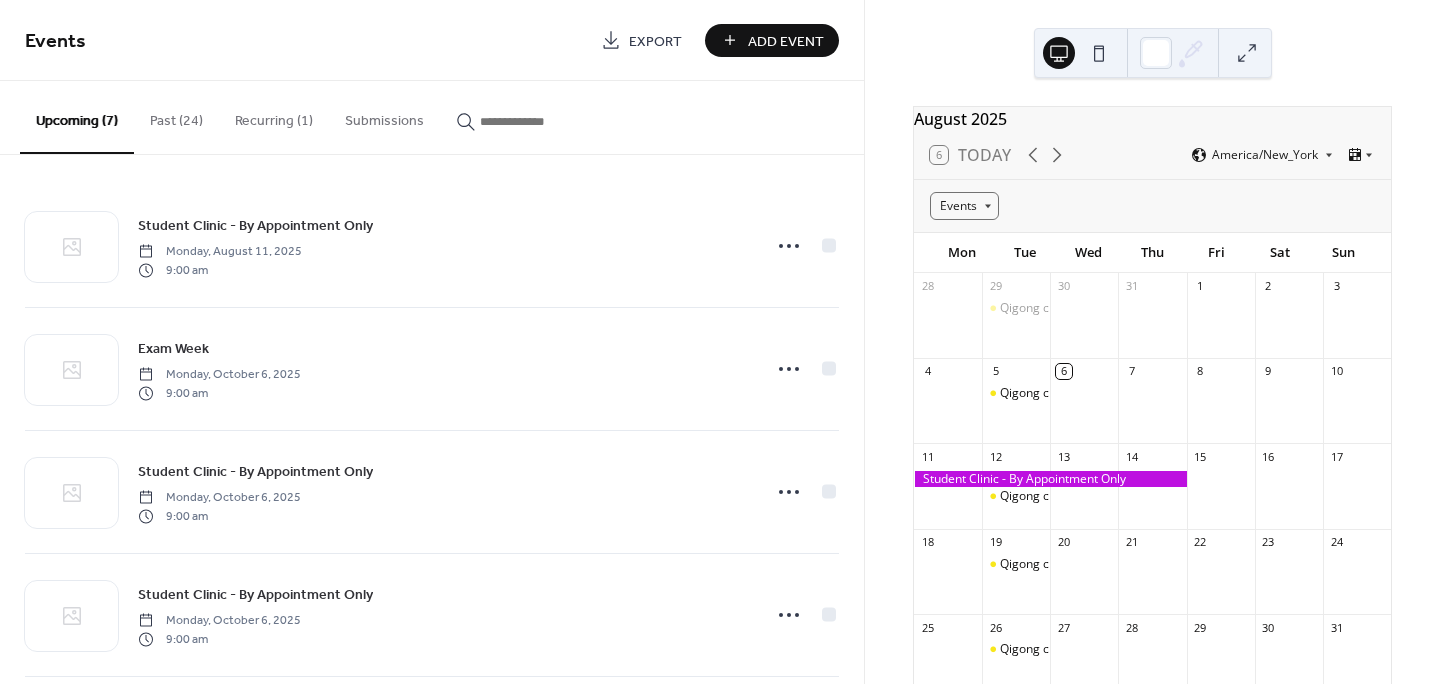 click on "Past (24)" at bounding box center (176, 116) 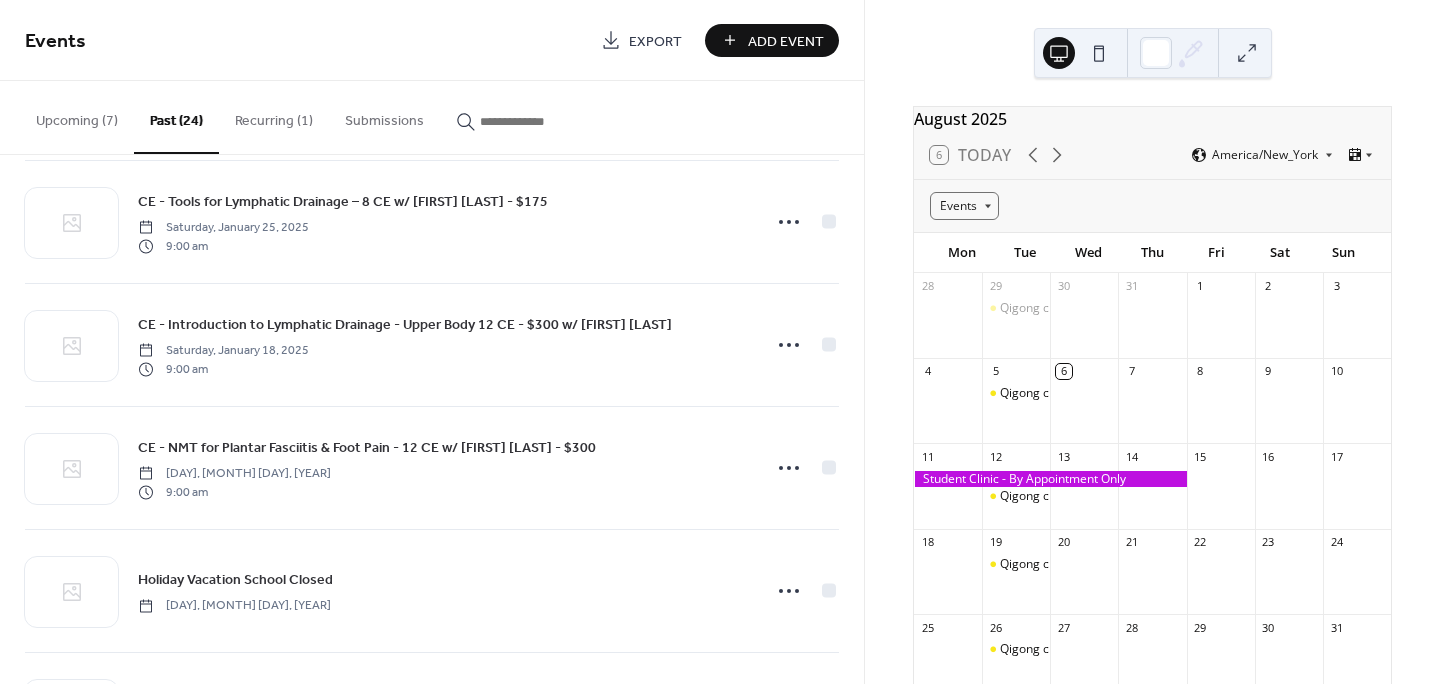 scroll, scrollTop: 2482, scrollLeft: 0, axis: vertical 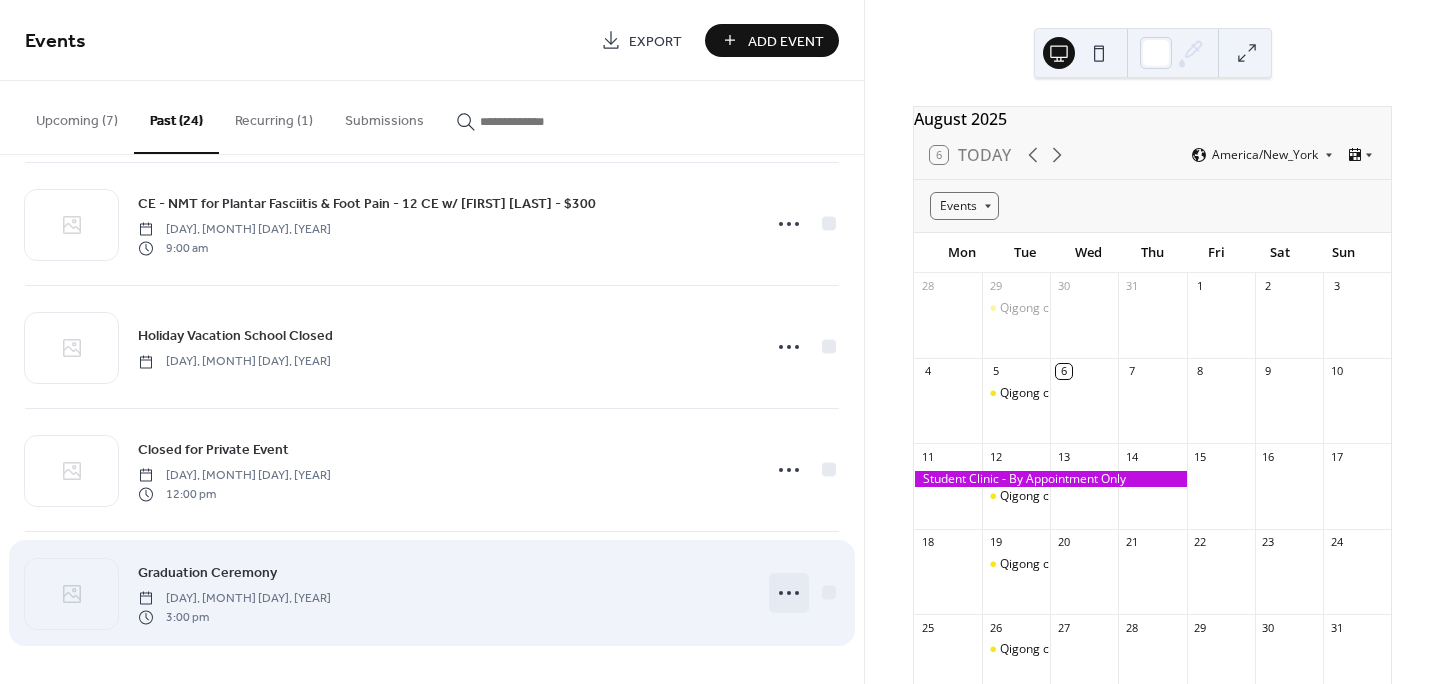 click 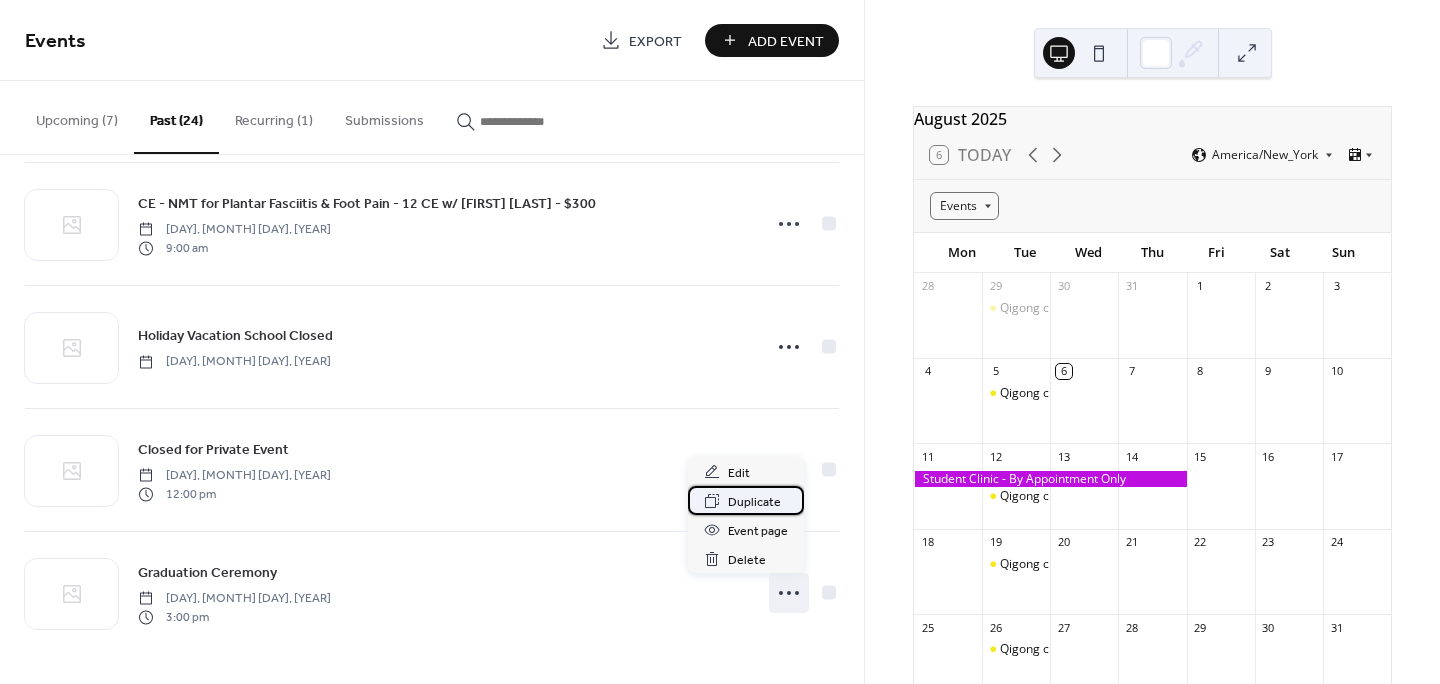 click on "Duplicate" at bounding box center [754, 502] 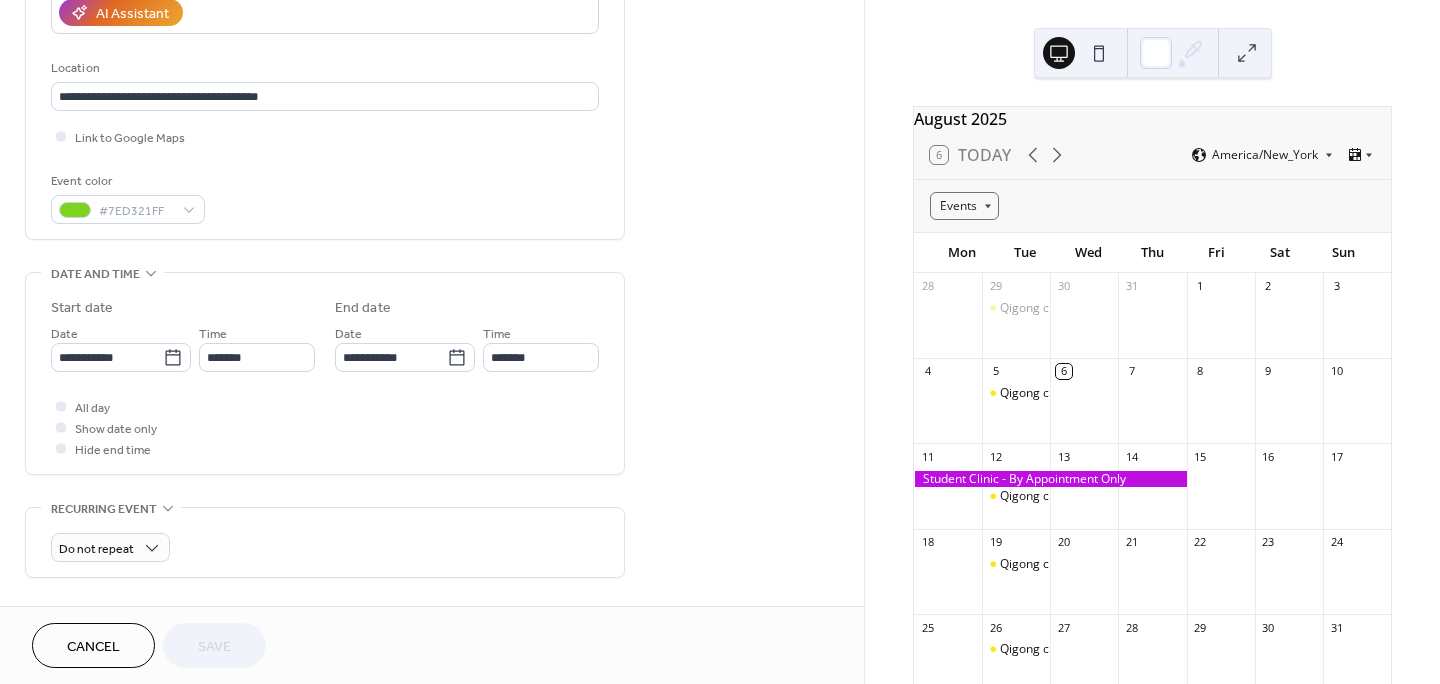 scroll, scrollTop: 385, scrollLeft: 0, axis: vertical 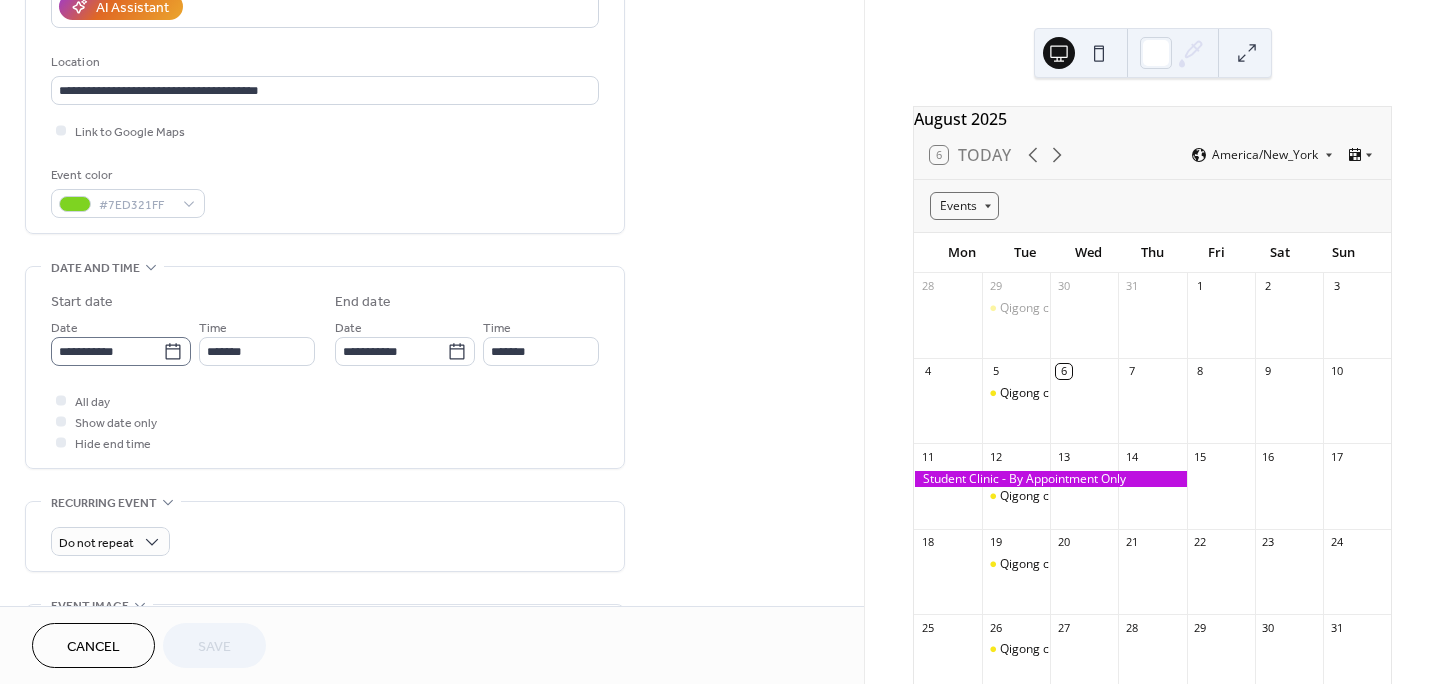 click 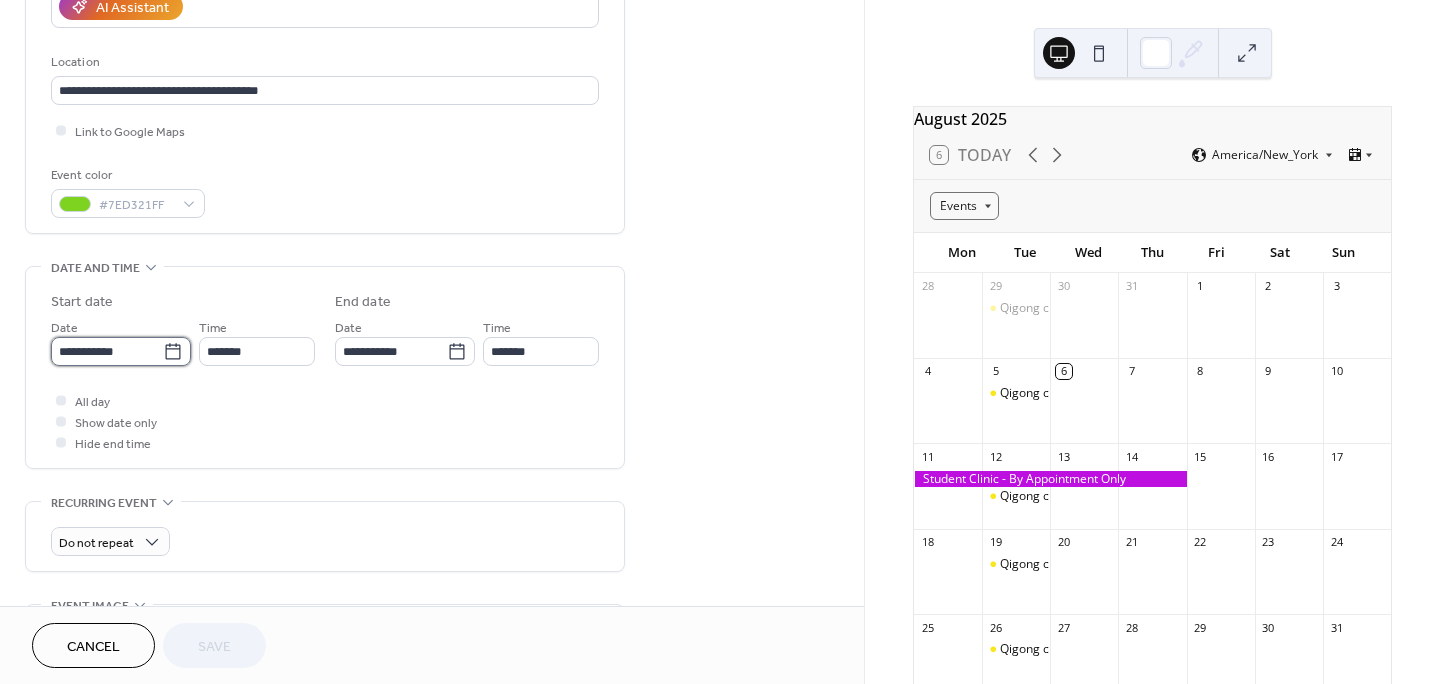 click on "**********" at bounding box center [107, 351] 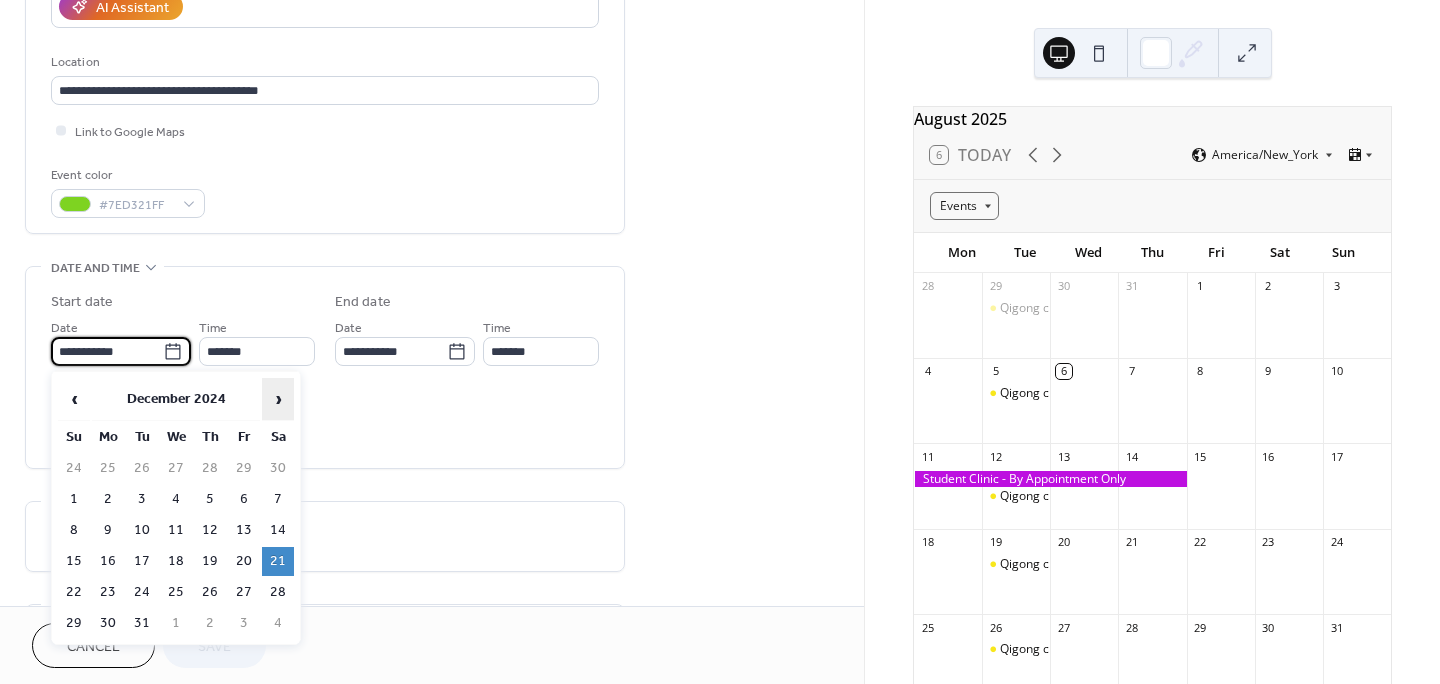 click on "›" at bounding box center [278, 399] 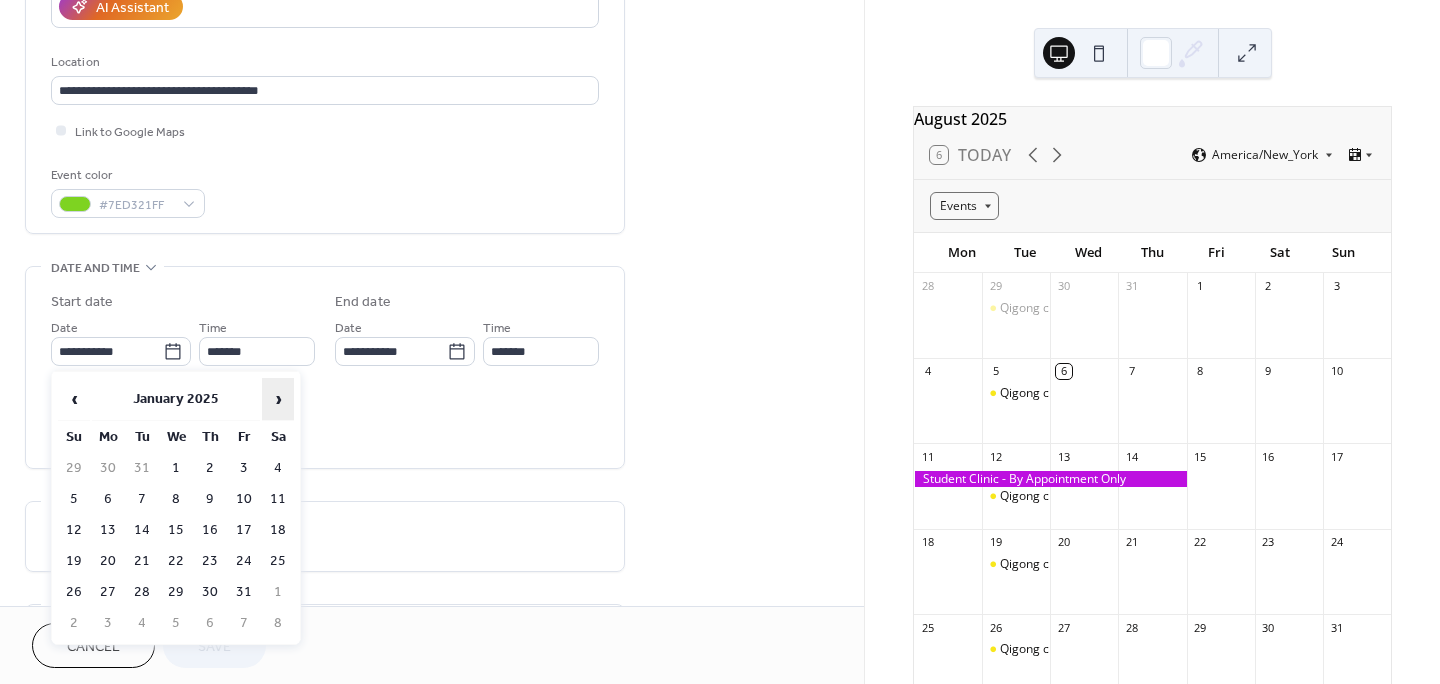 click on "›" at bounding box center [278, 399] 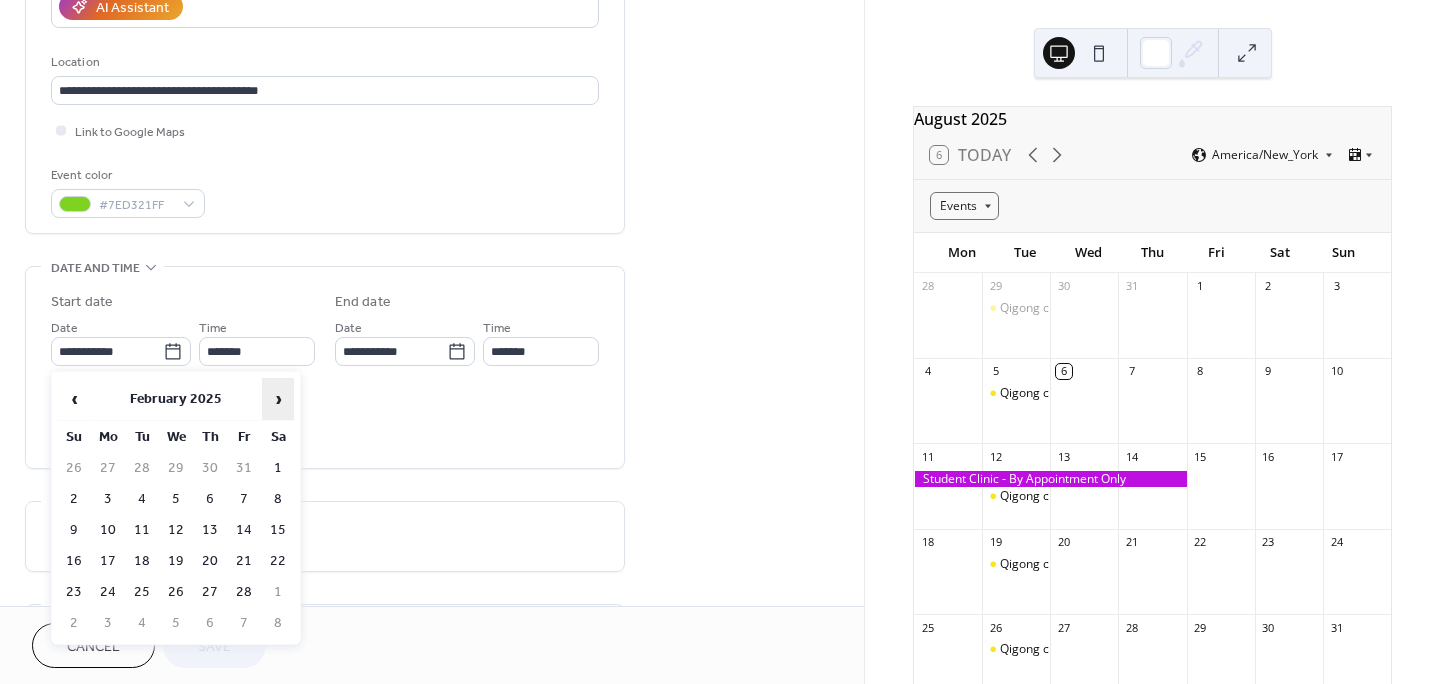 click on "›" at bounding box center (278, 399) 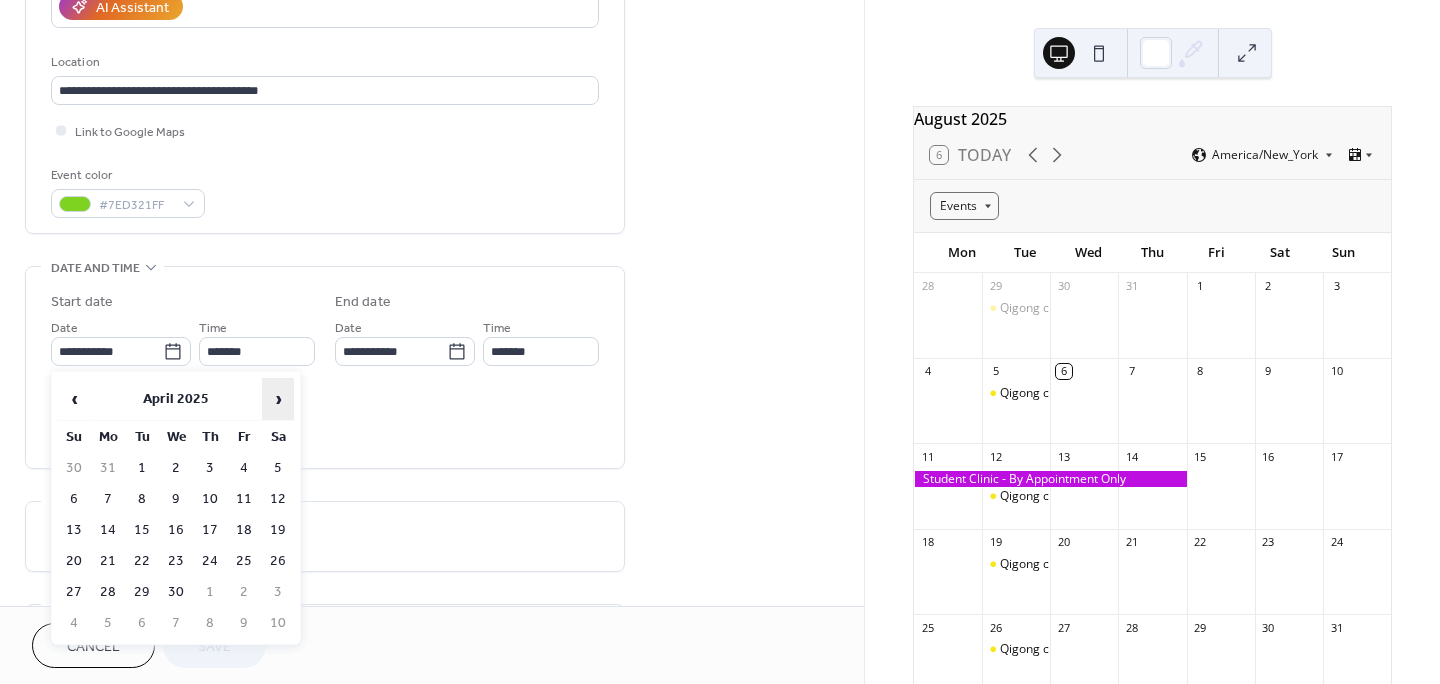 click on "›" at bounding box center [278, 399] 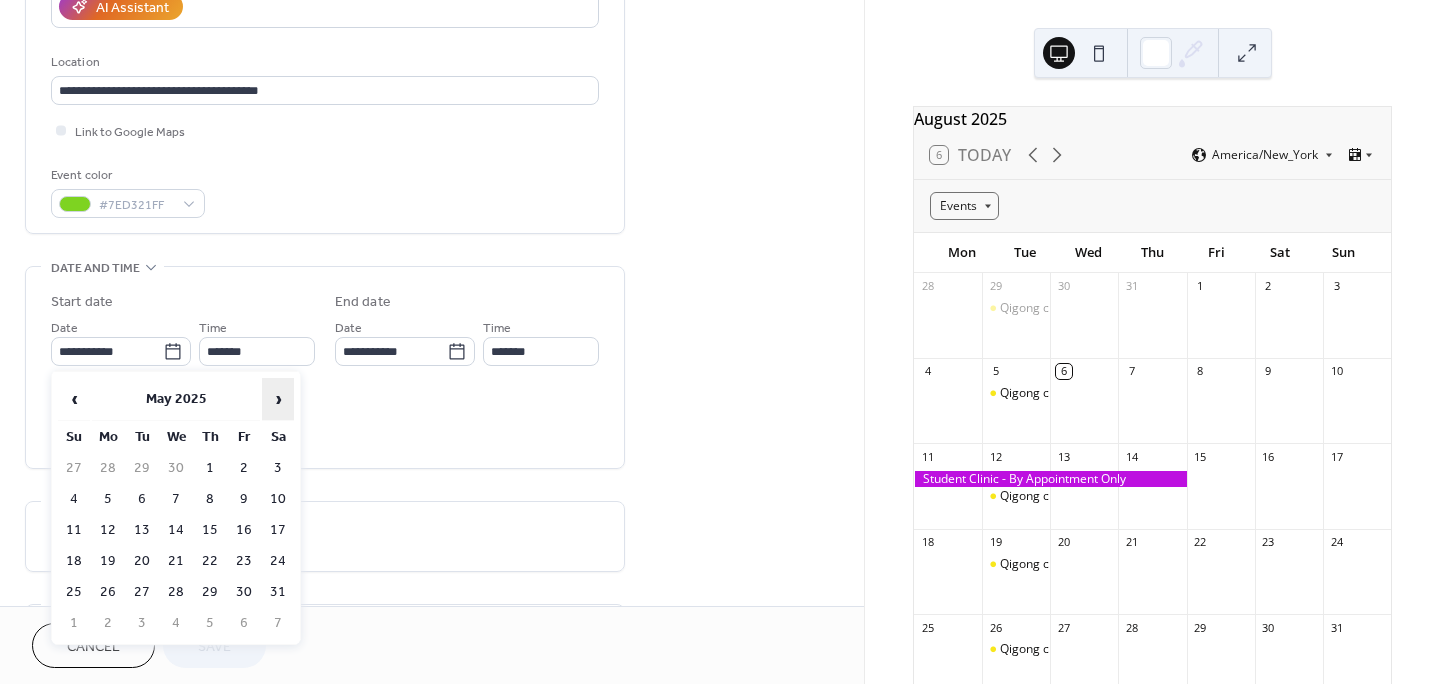 click on "›" at bounding box center (278, 399) 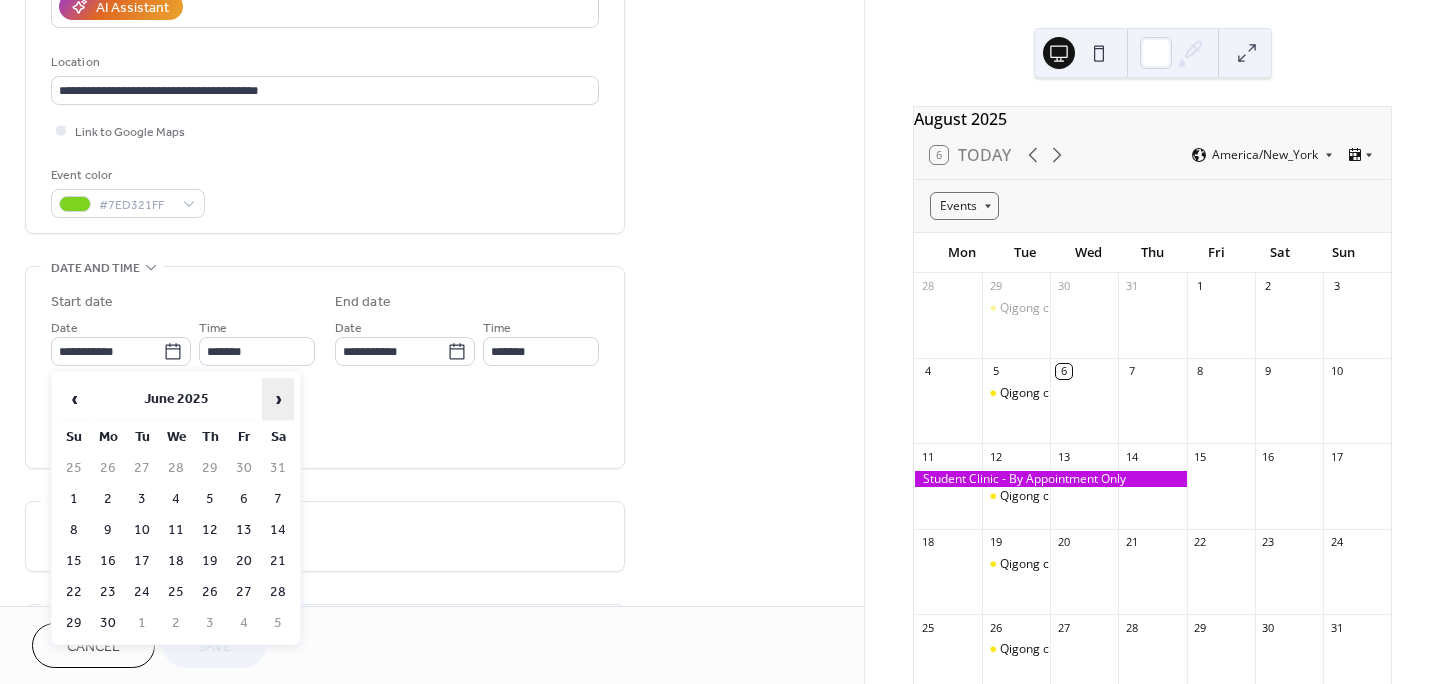 click on "›" at bounding box center [278, 399] 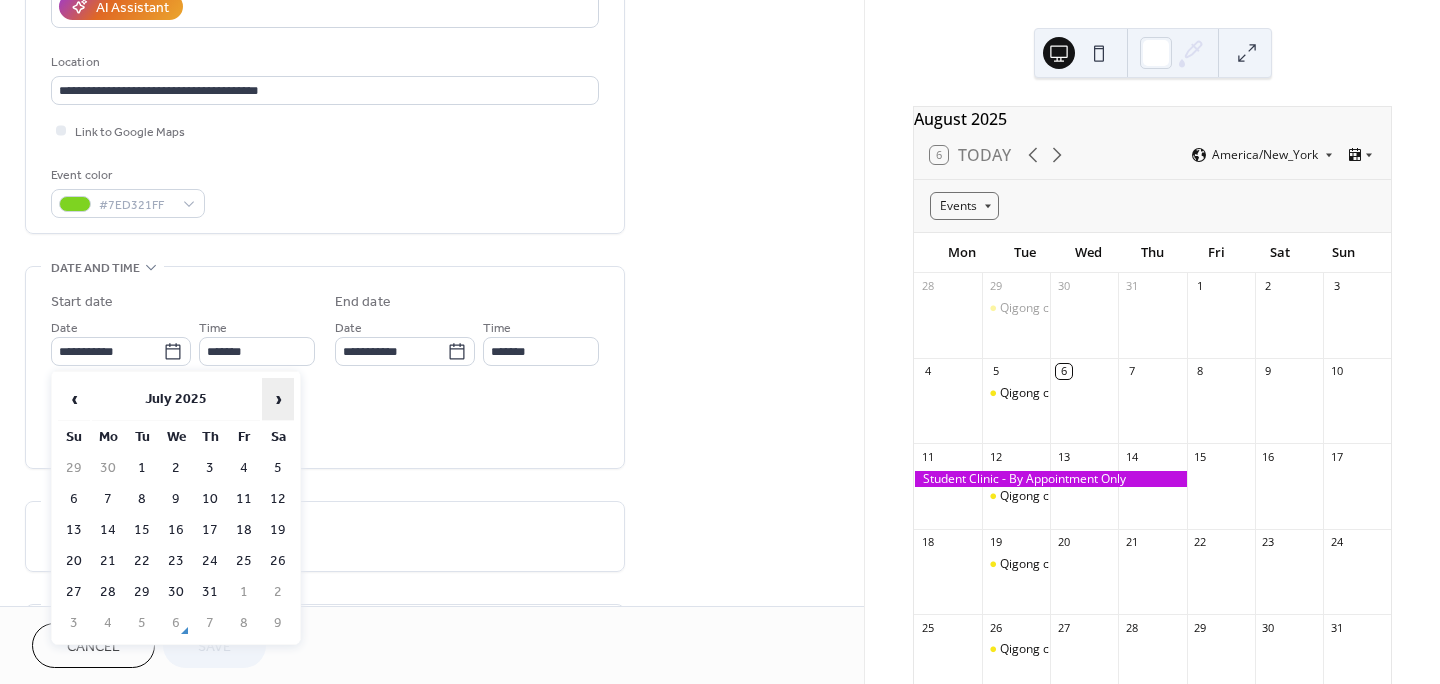 click on "›" at bounding box center (278, 399) 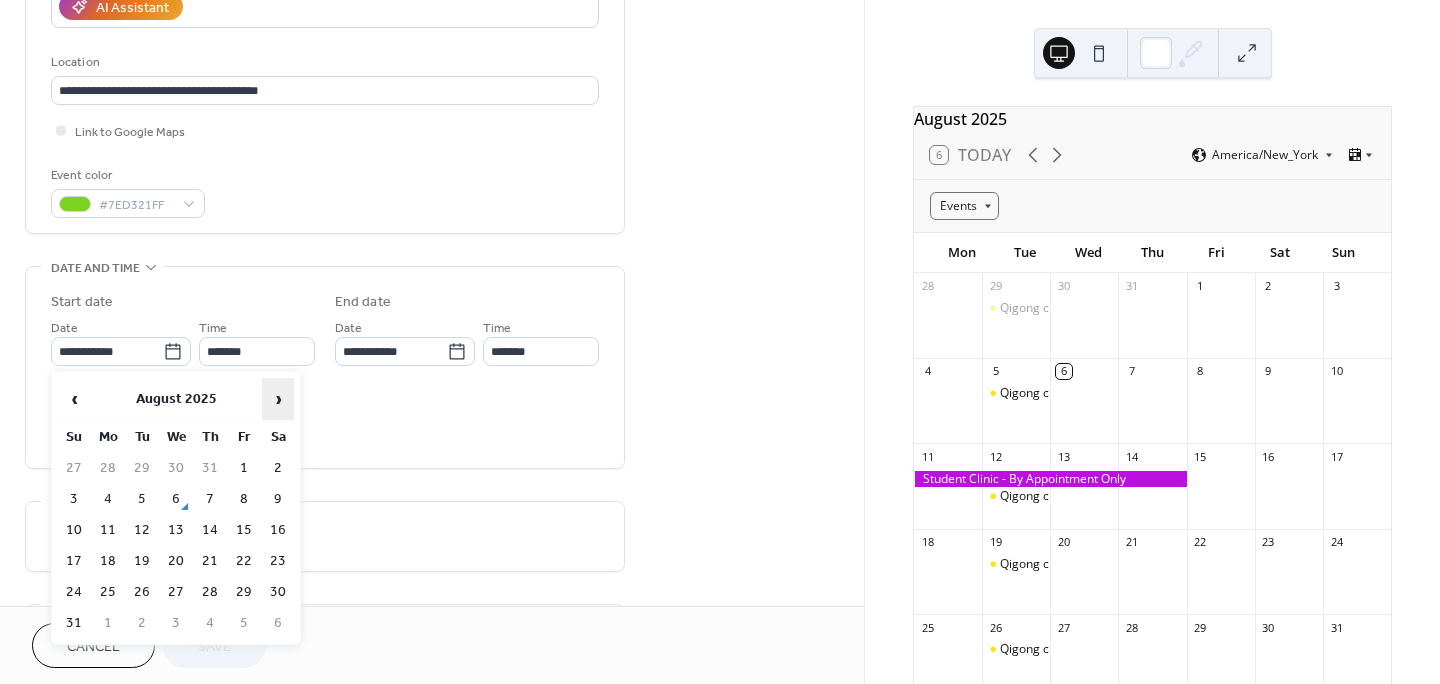 click on "›" at bounding box center [278, 399] 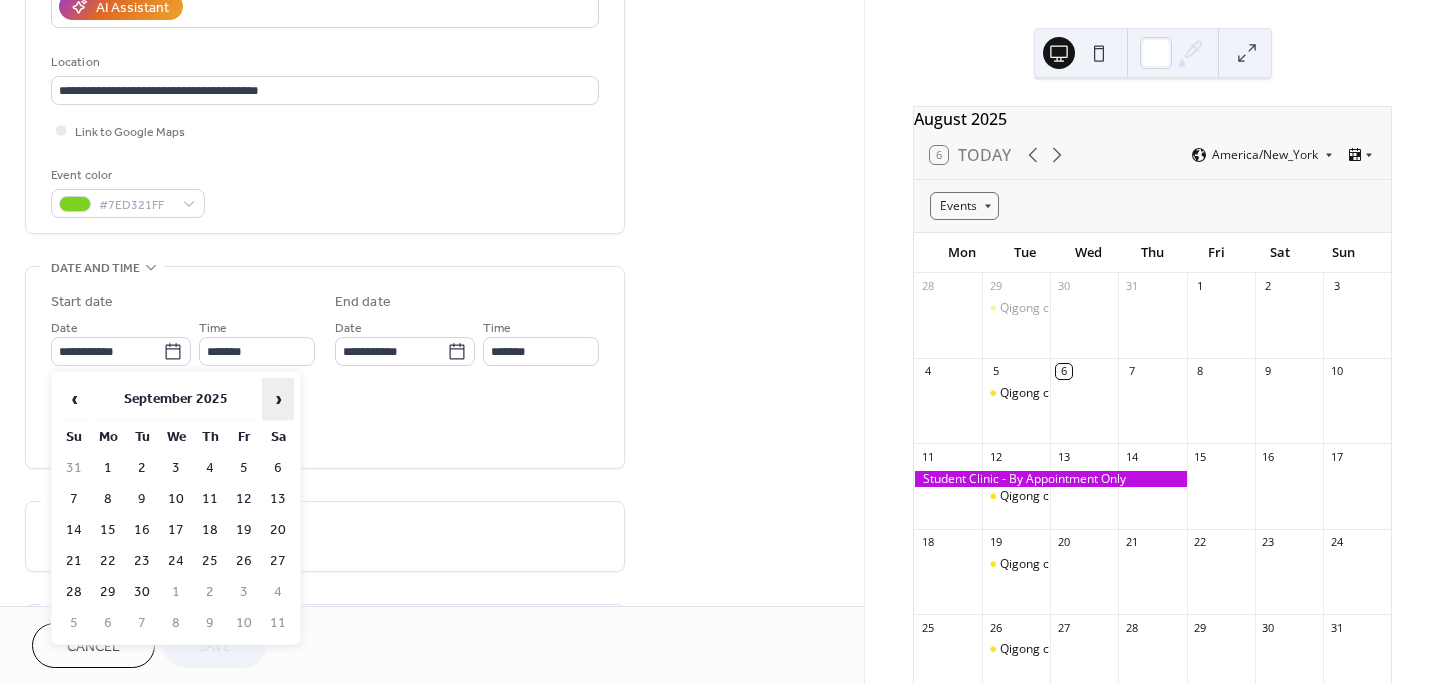 click on "›" at bounding box center [278, 399] 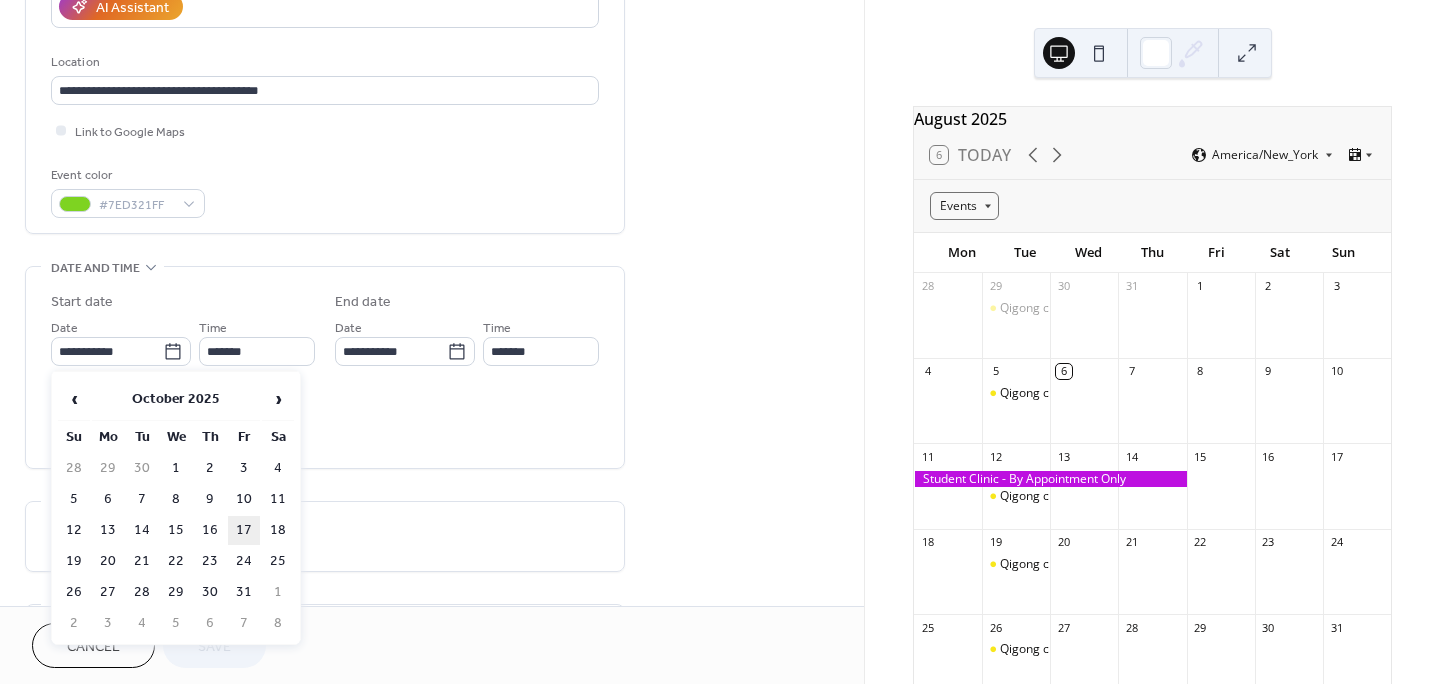 click on "17" at bounding box center (244, 530) 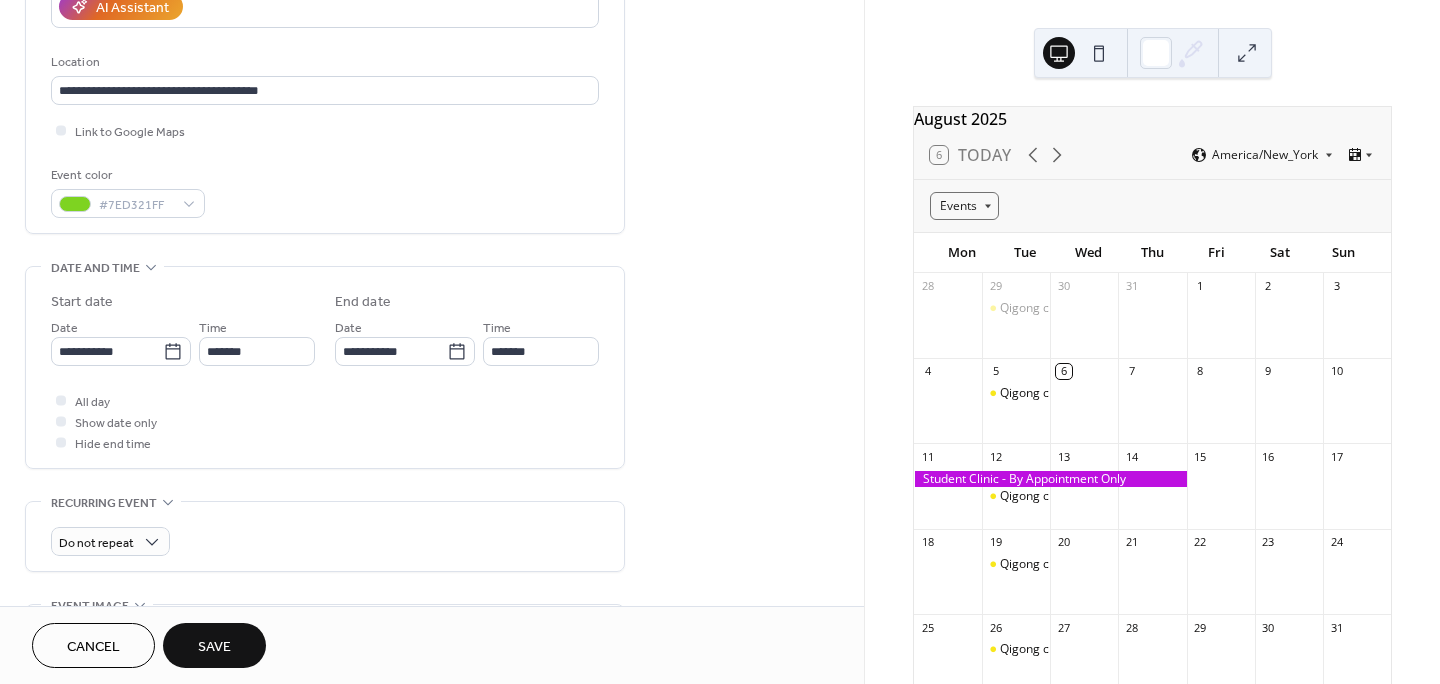 click on "Save" at bounding box center (214, 647) 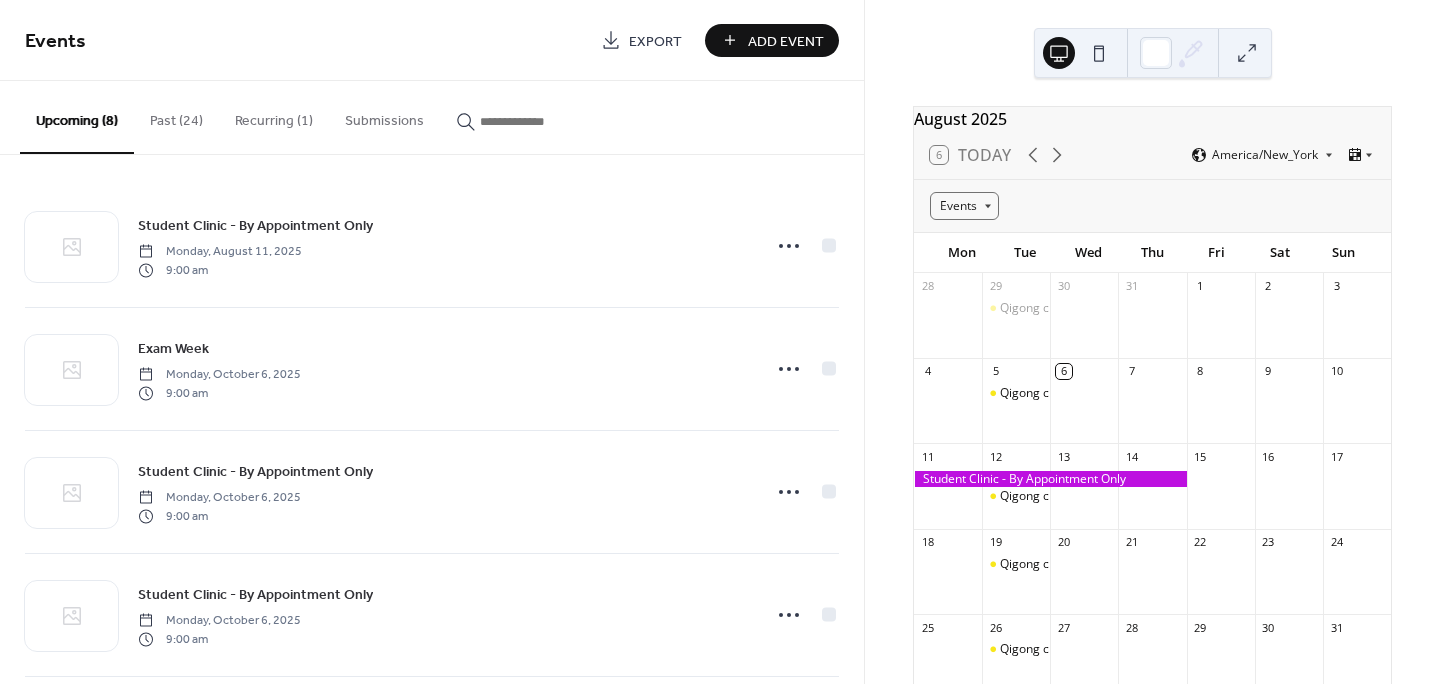 click on "Add Event" at bounding box center (786, 41) 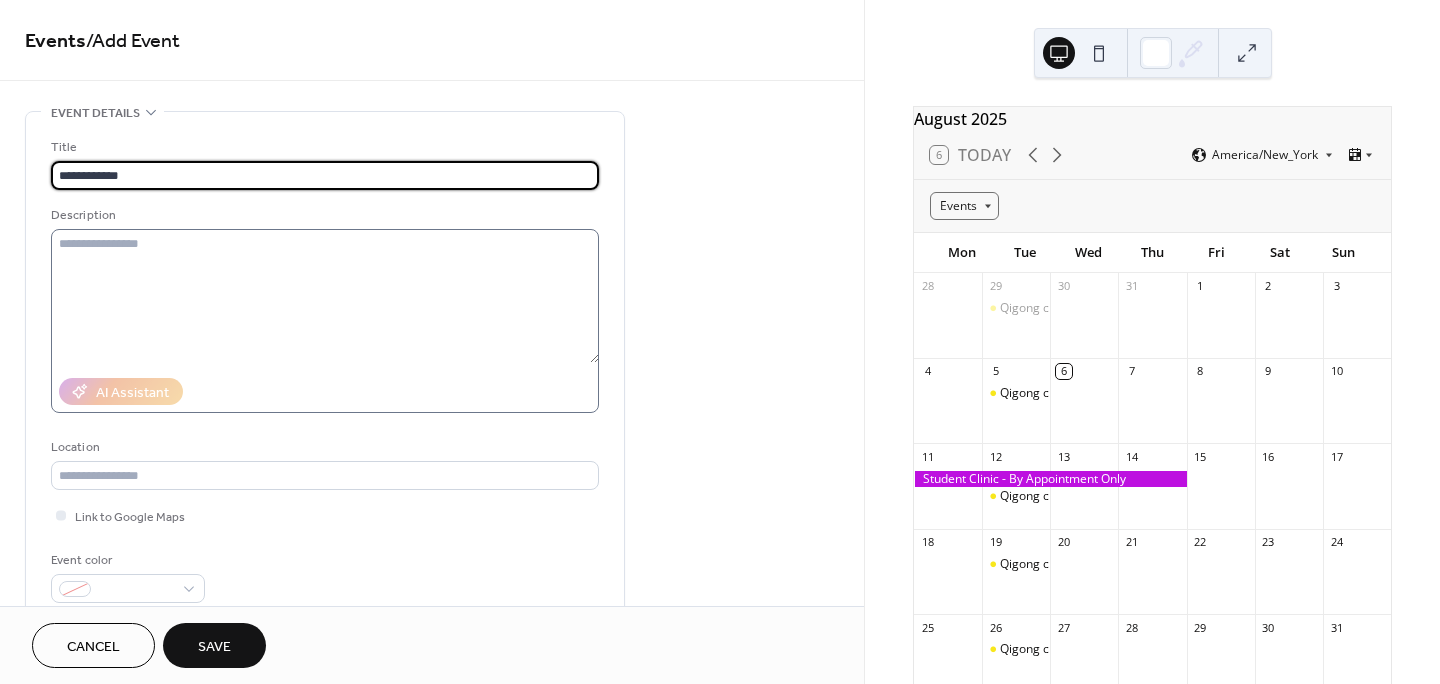 type on "**********" 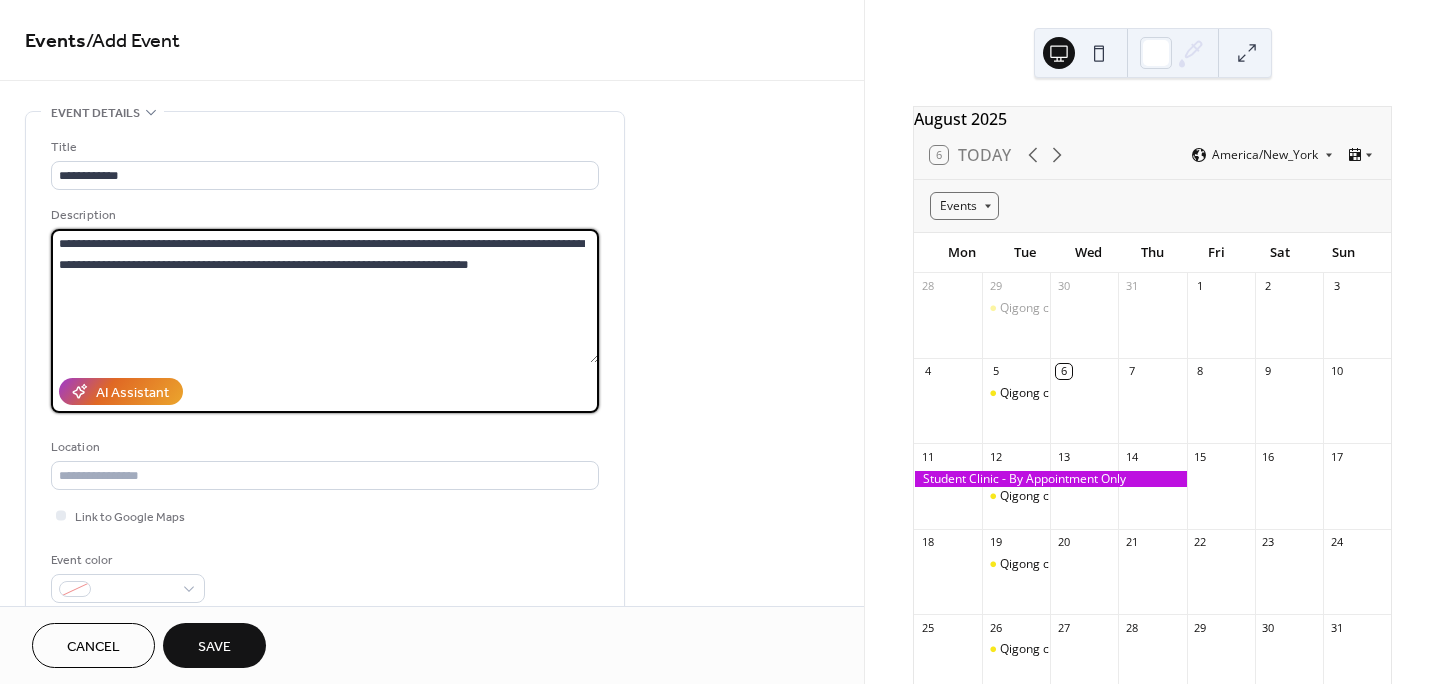 drag, startPoint x: 532, startPoint y: 260, endPoint x: -1, endPoint y: 235, distance: 533.586 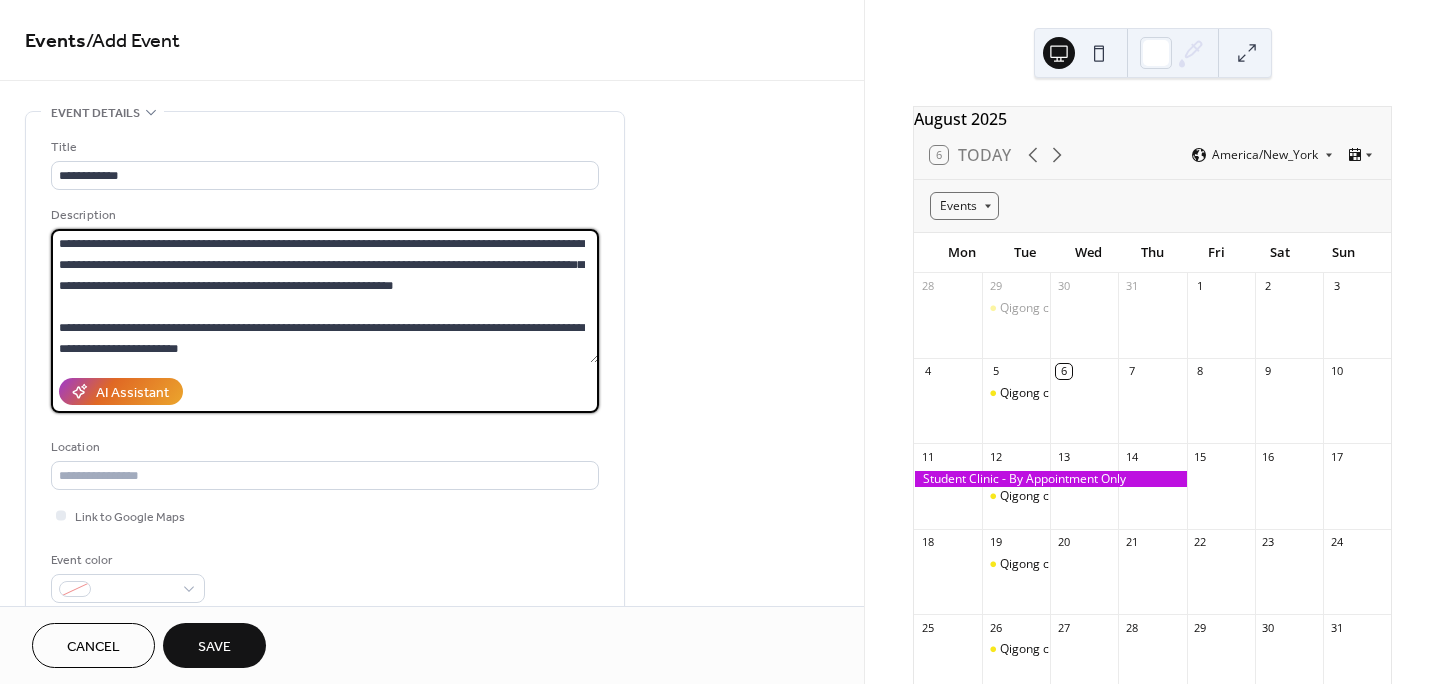 scroll, scrollTop: 102, scrollLeft: 0, axis: vertical 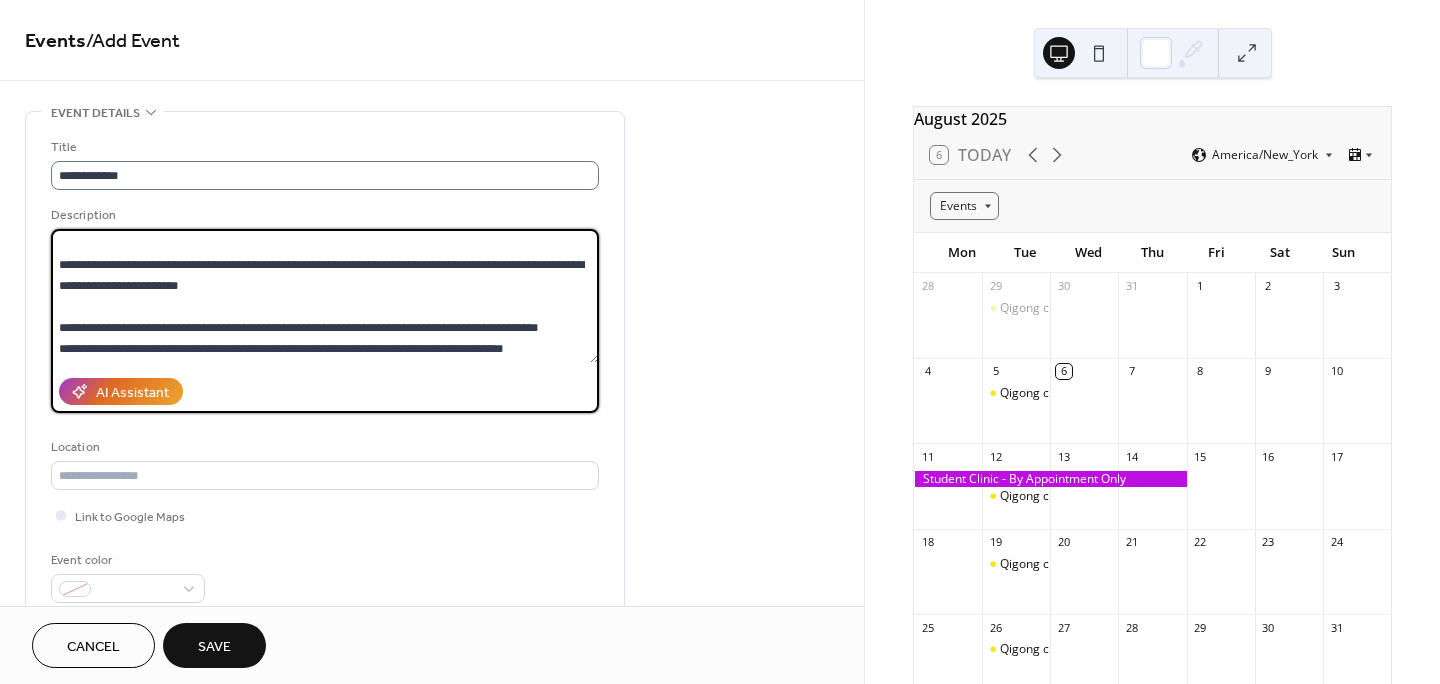 type on "**********" 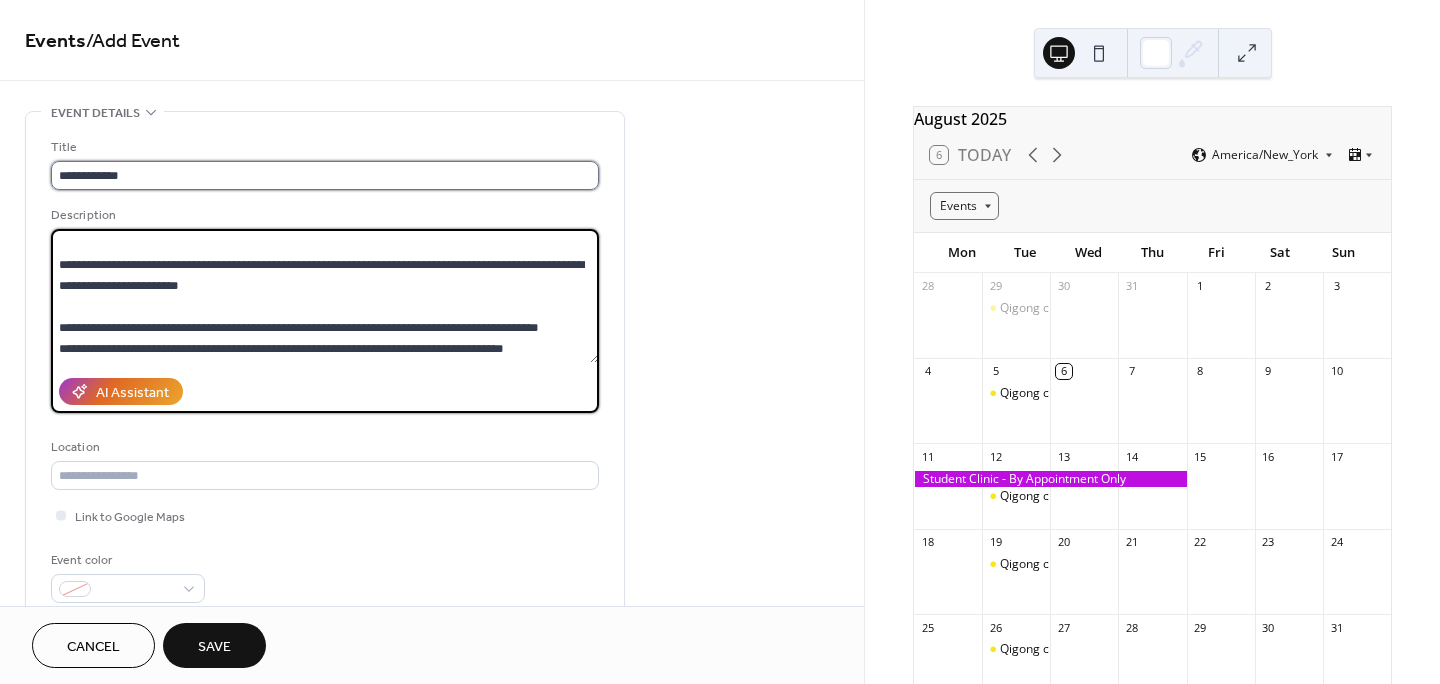 click on "**********" at bounding box center [325, 175] 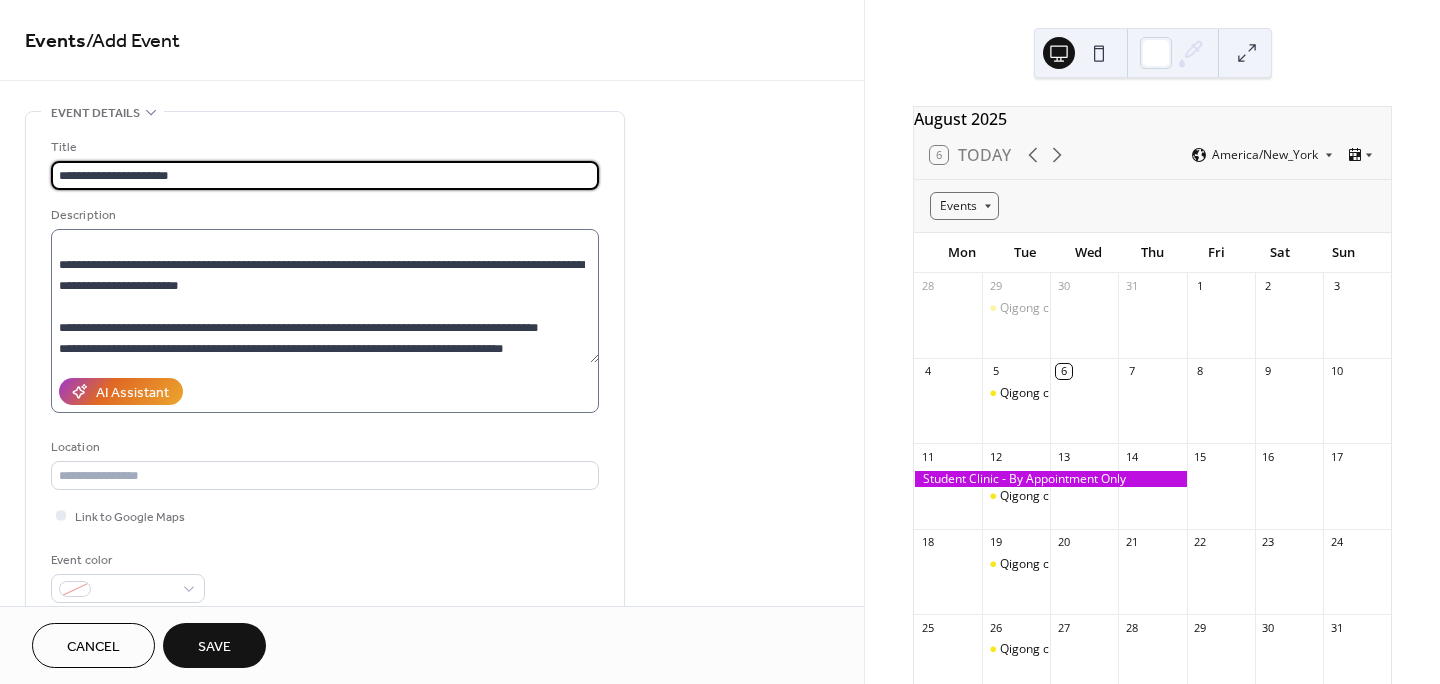 type on "**********" 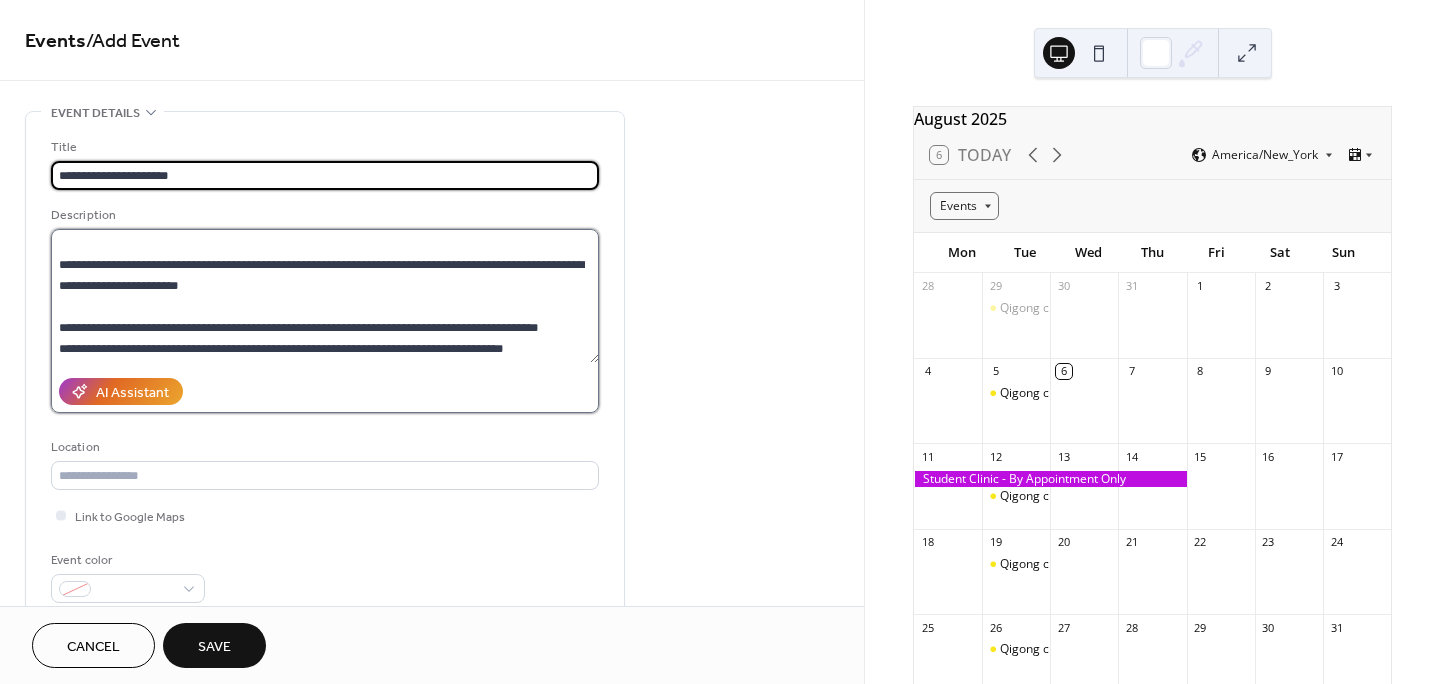 click on "**********" at bounding box center (325, 296) 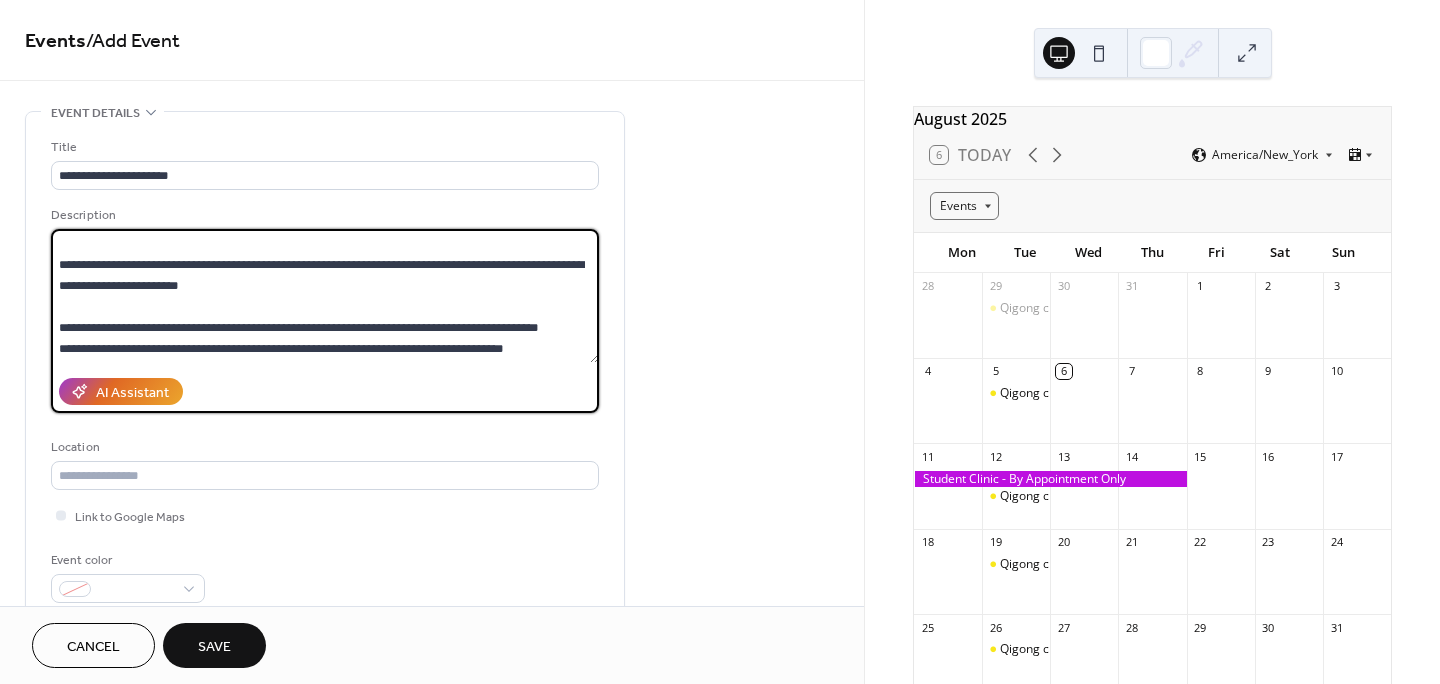scroll, scrollTop: 0, scrollLeft: 0, axis: both 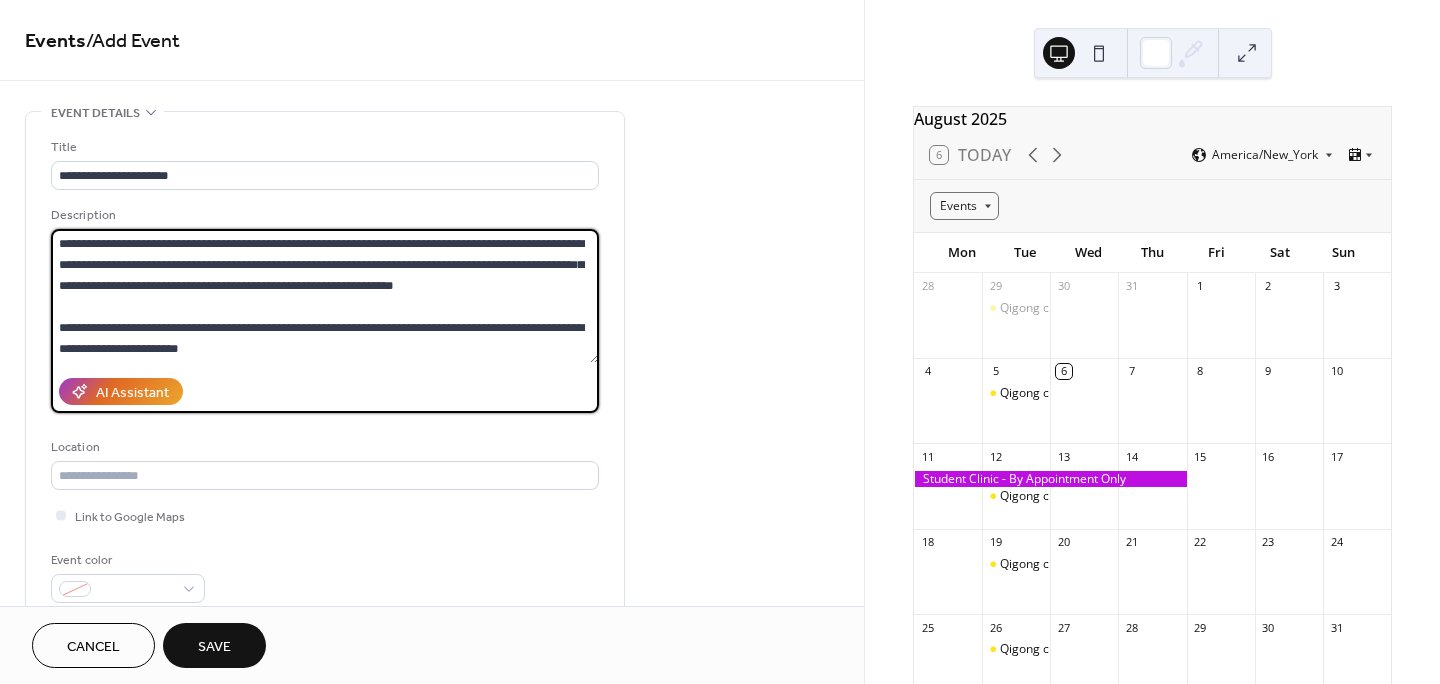click on "**********" at bounding box center [325, 296] 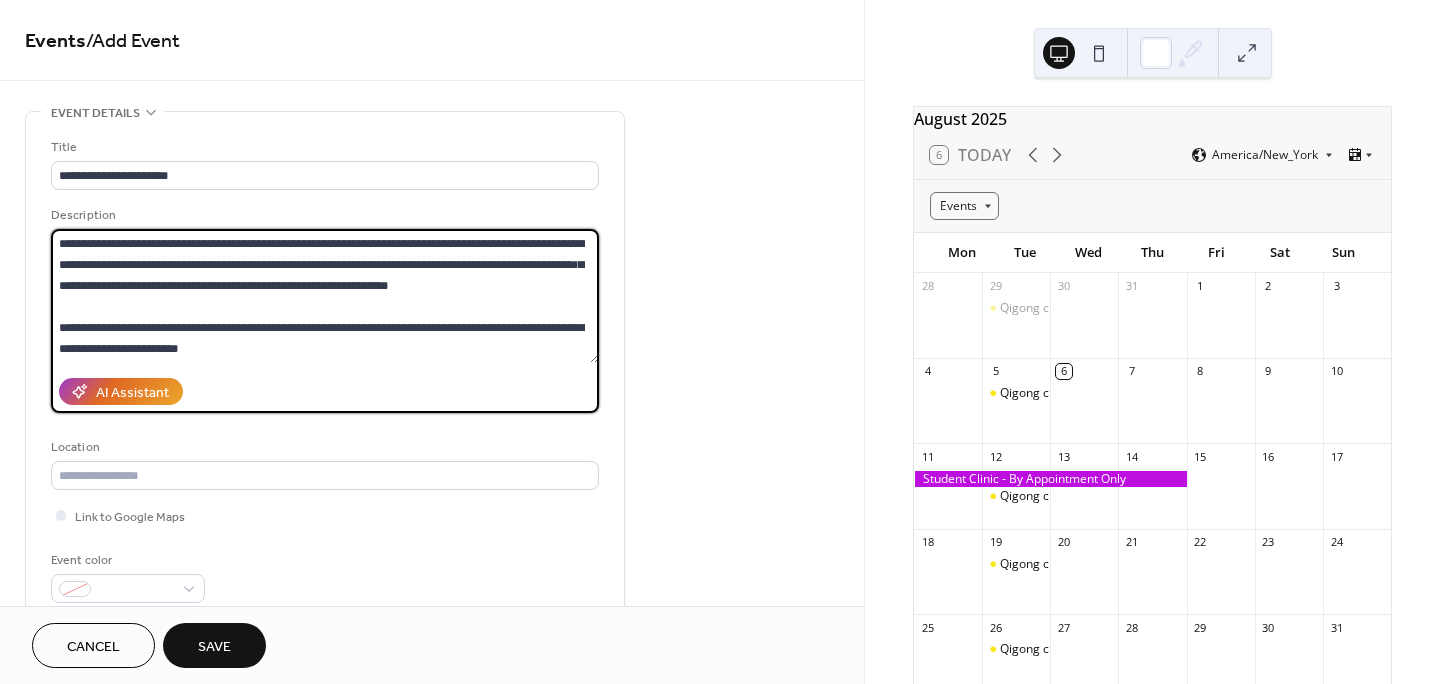 click on "**********" at bounding box center [325, 296] 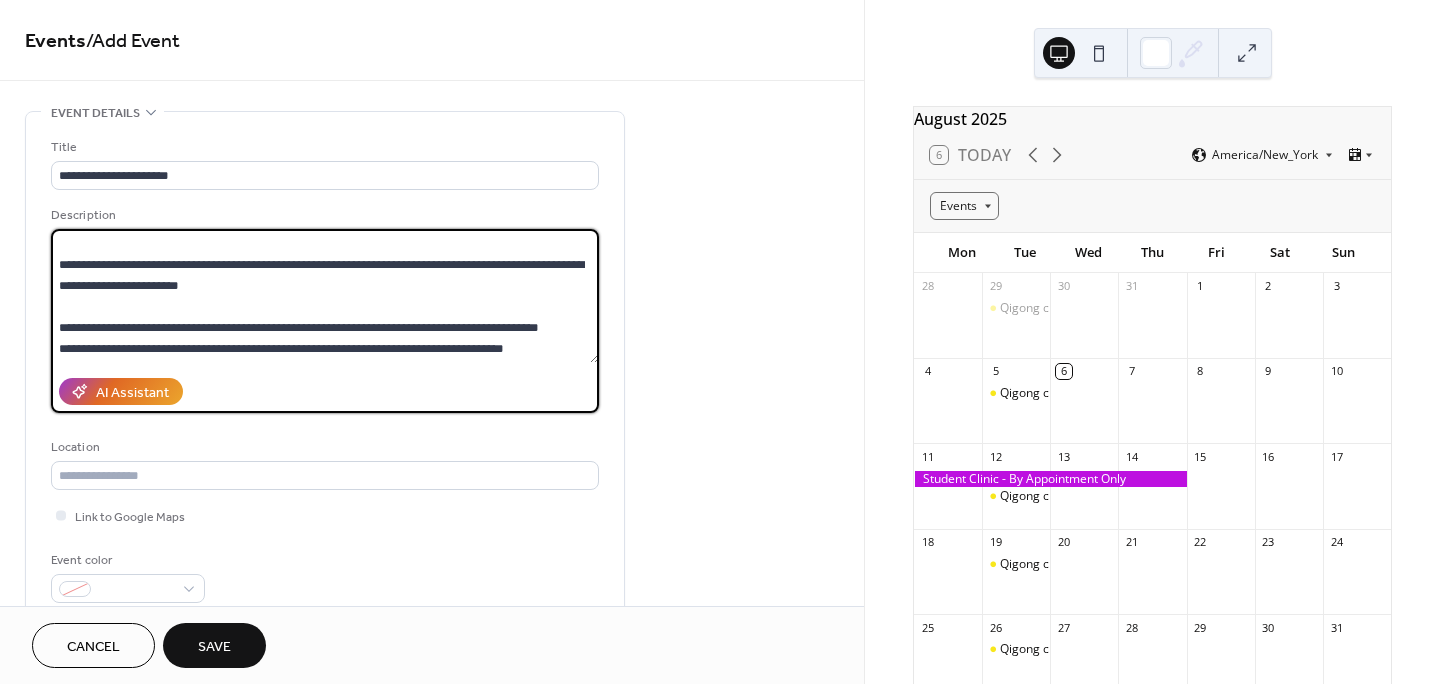 click on "**********" at bounding box center (325, 296) 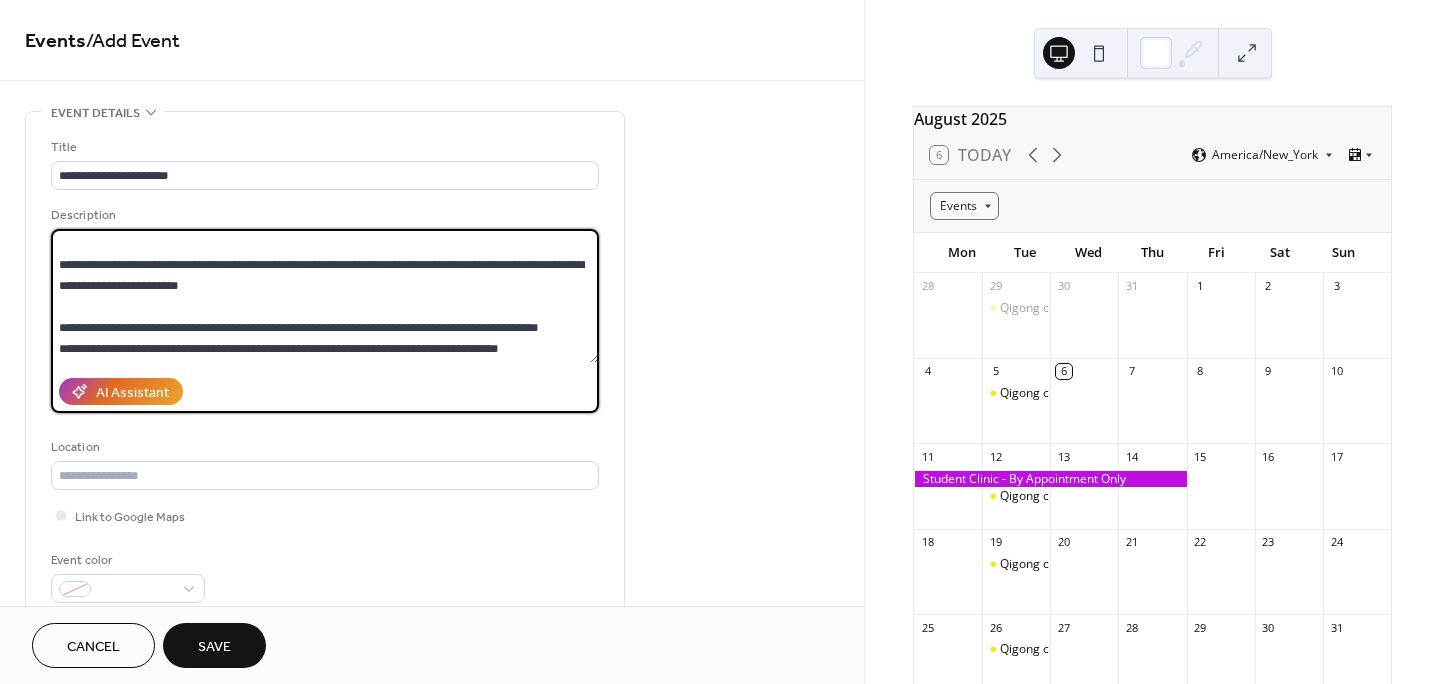 scroll, scrollTop: 84, scrollLeft: 0, axis: vertical 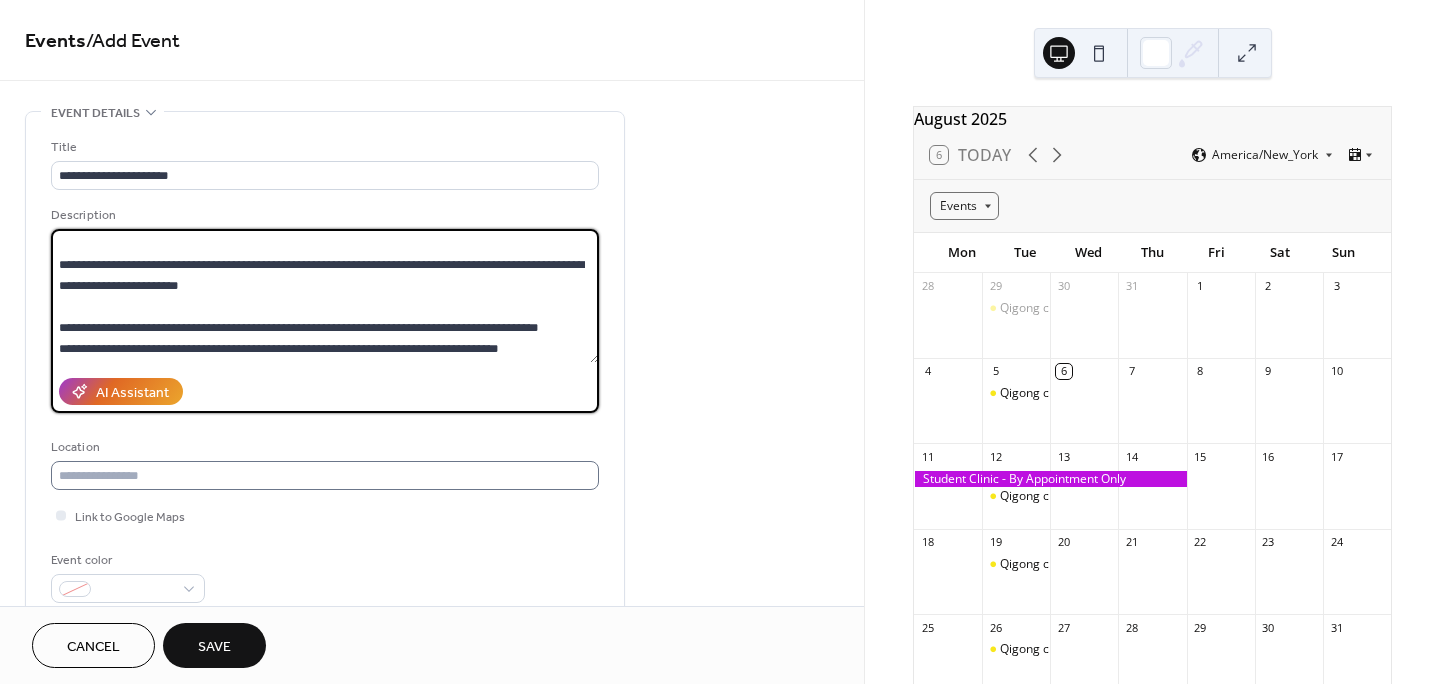type on "**********" 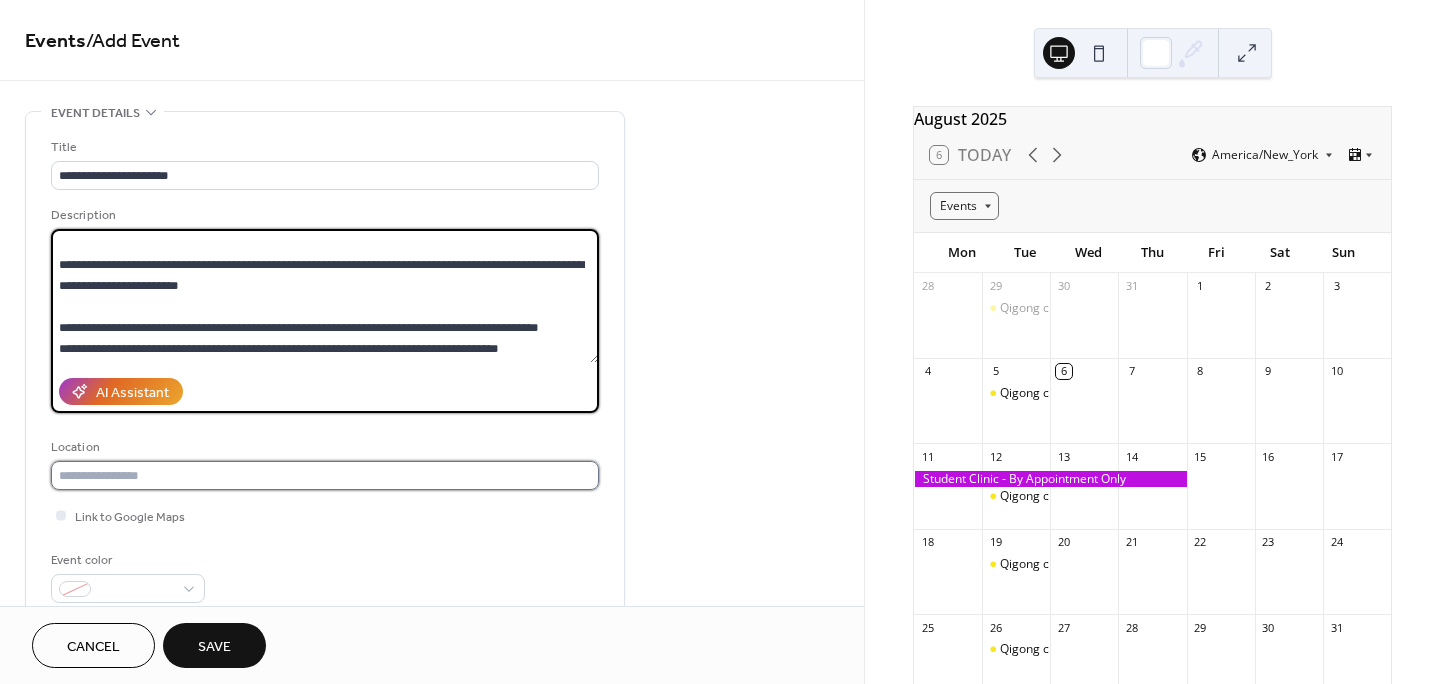 click at bounding box center [325, 475] 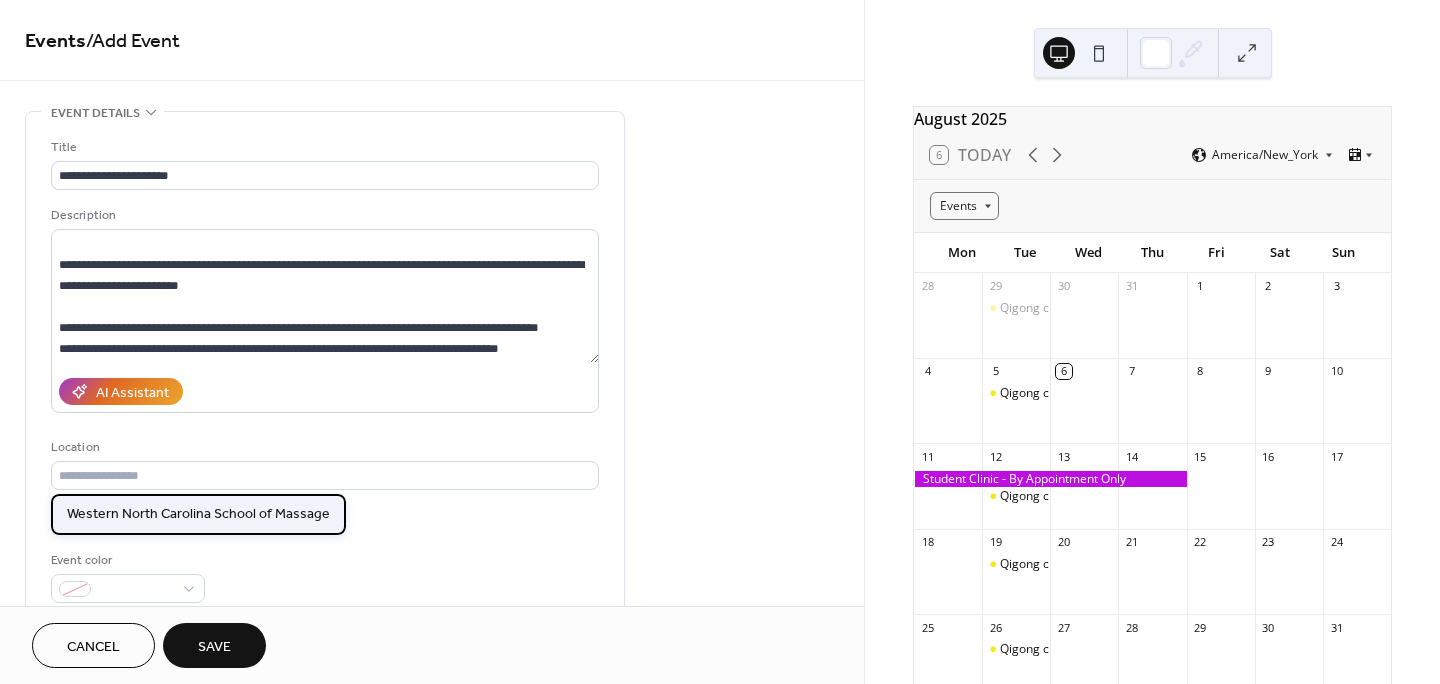 click on "Western North Carolina School of Massage" at bounding box center [198, 514] 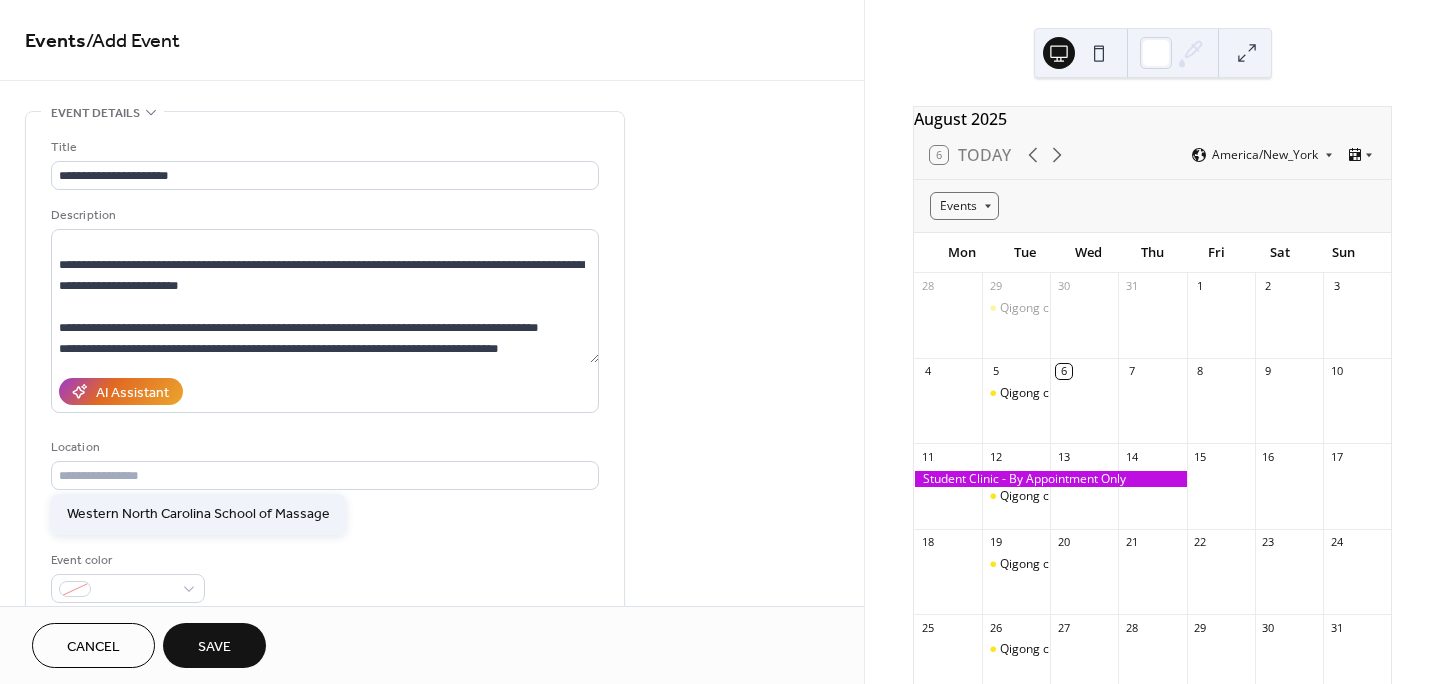 type on "**********" 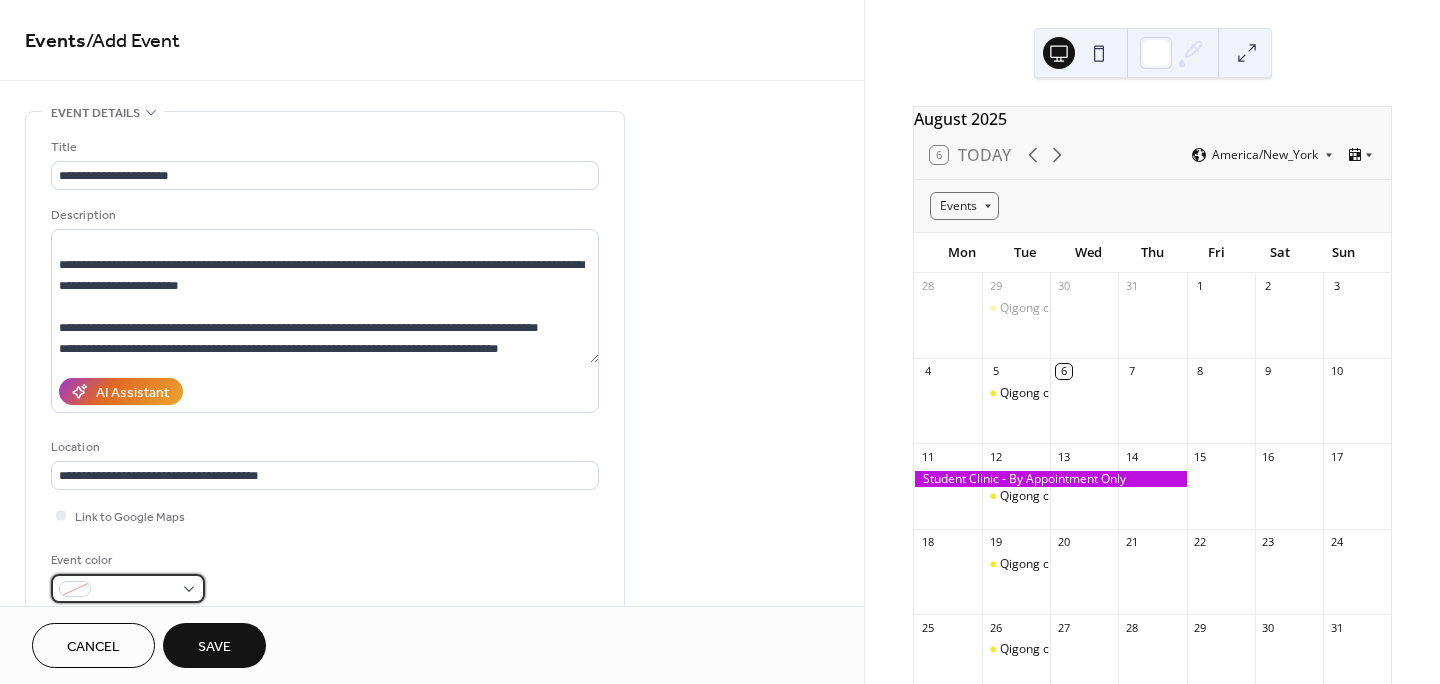 click at bounding box center (136, 590) 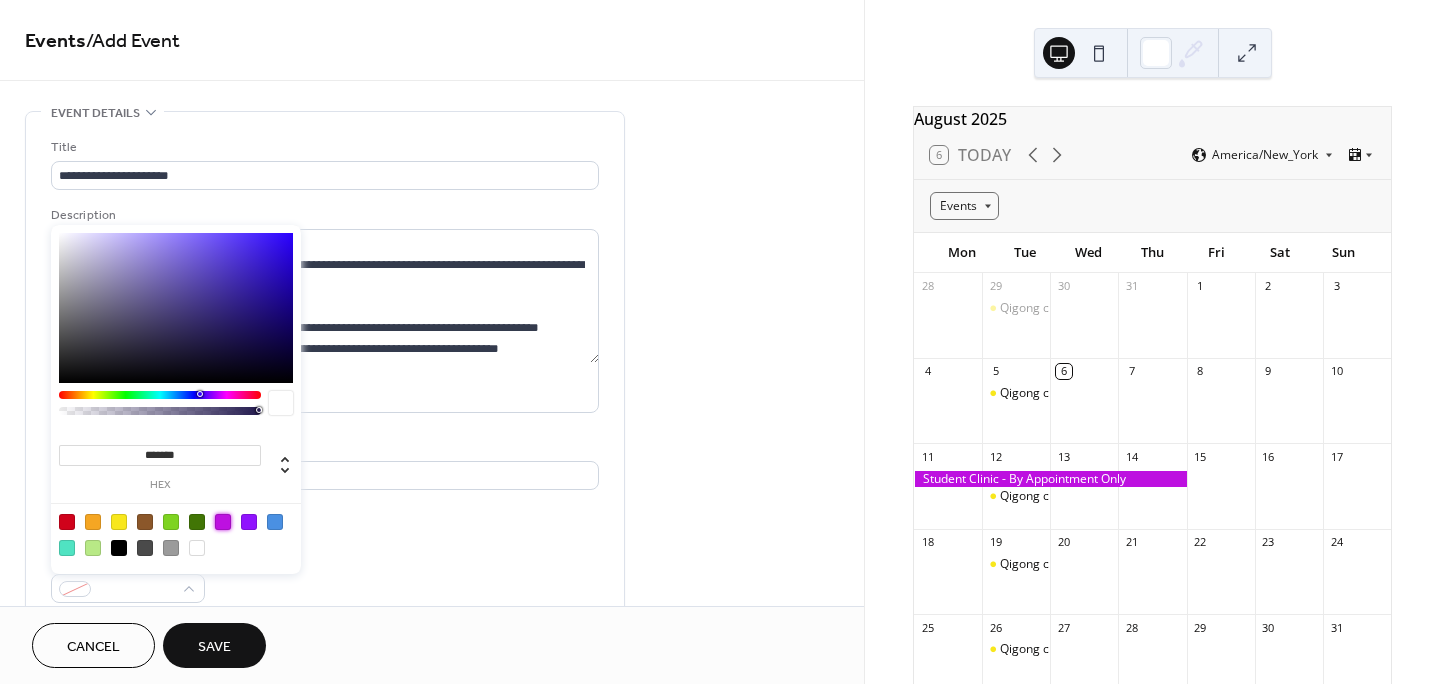 click at bounding box center [223, 522] 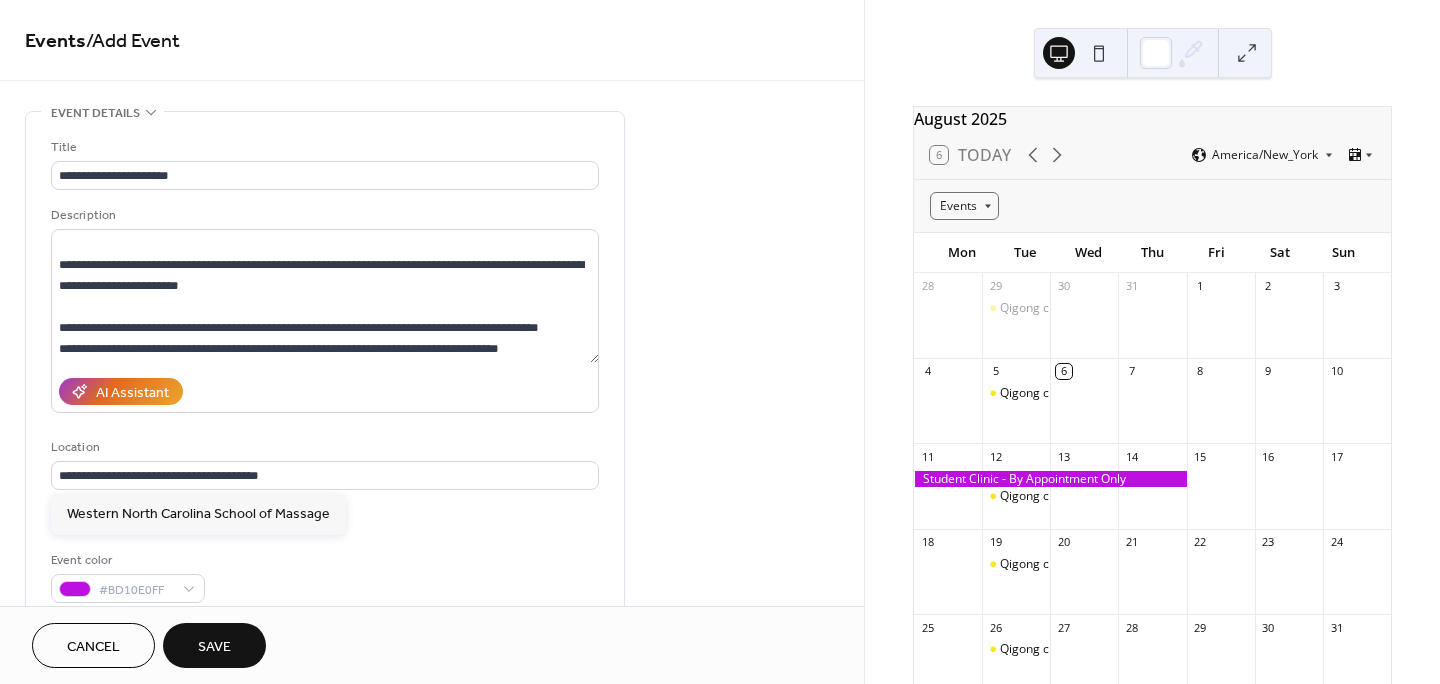 click on "Location" at bounding box center [323, 447] 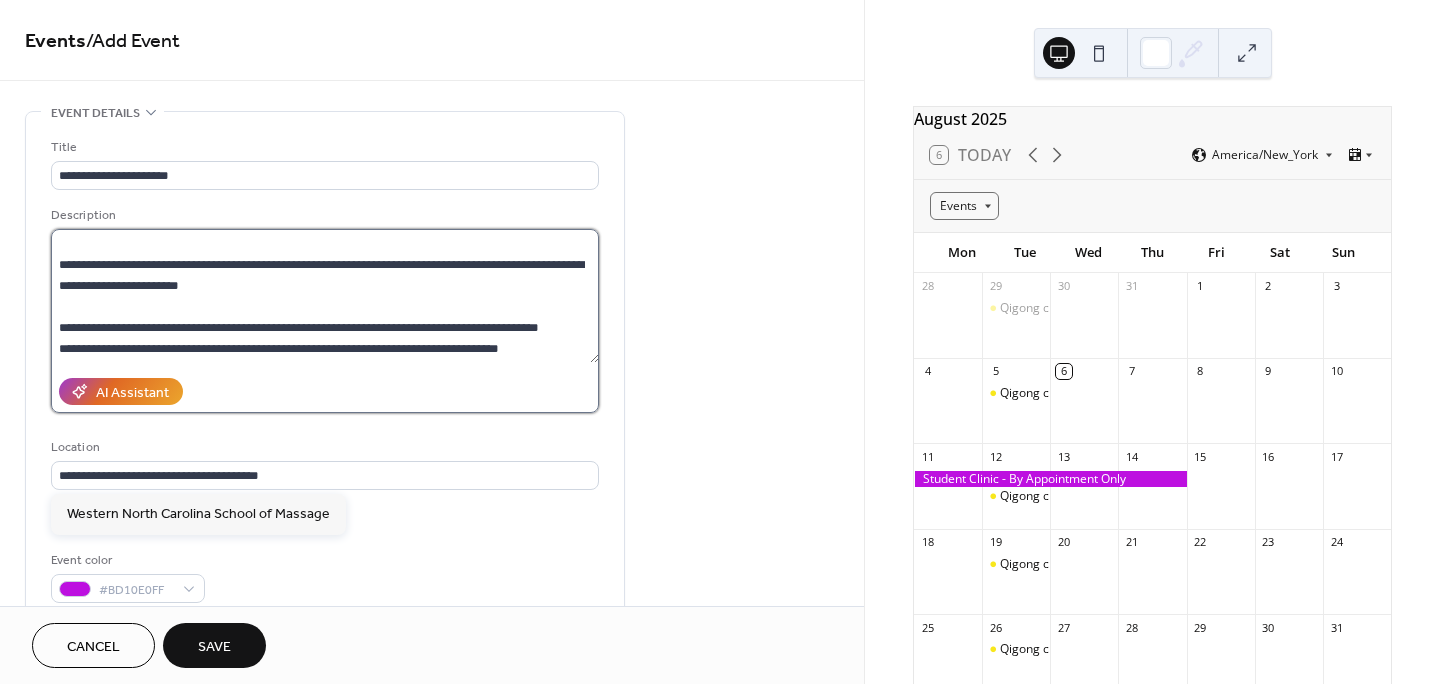 click on "**********" at bounding box center [325, 296] 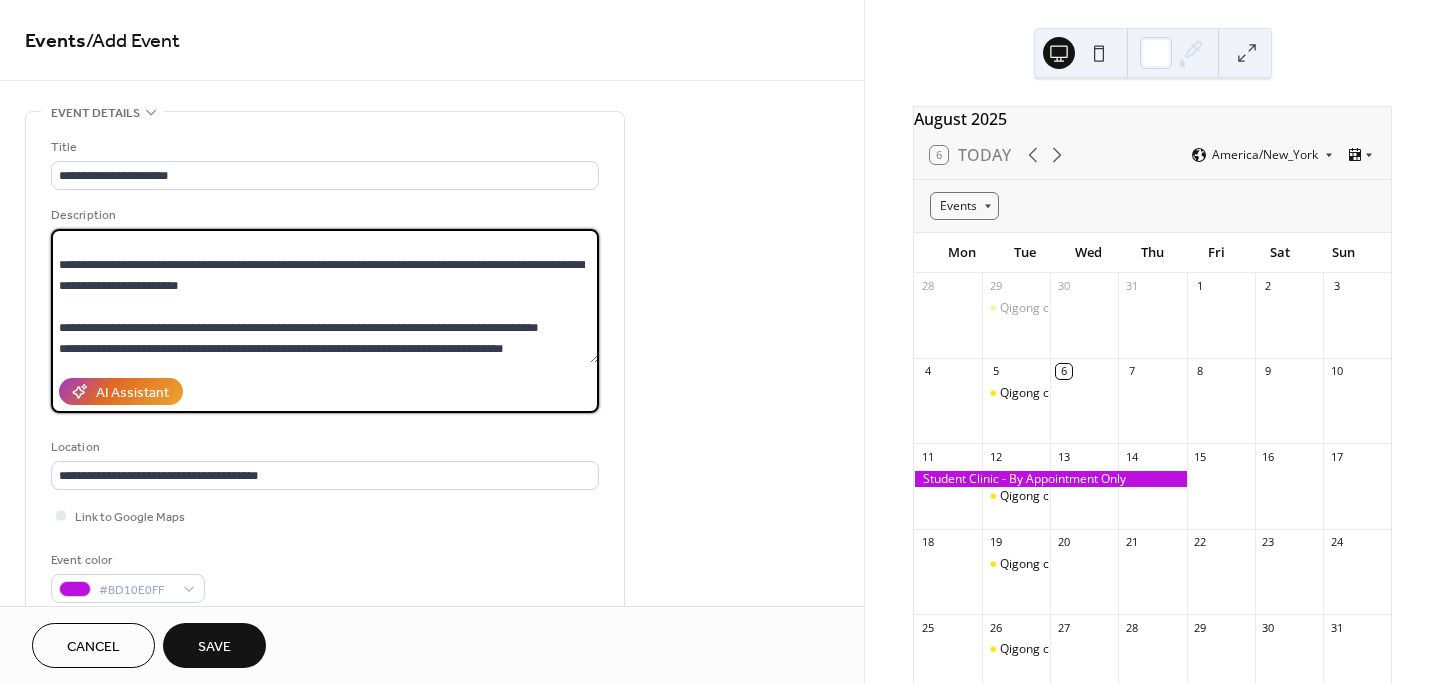 scroll, scrollTop: 105, scrollLeft: 0, axis: vertical 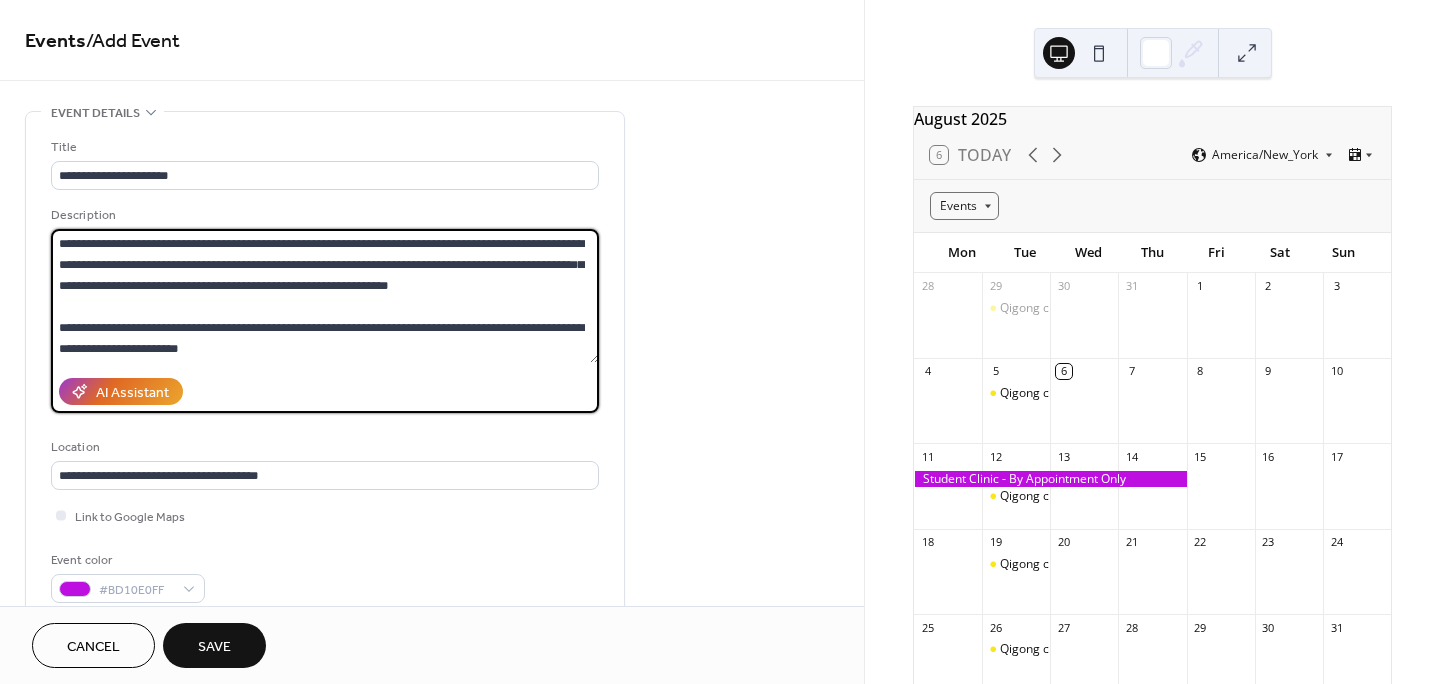 drag, startPoint x: 592, startPoint y: 332, endPoint x: 585, endPoint y: 204, distance: 128.19127 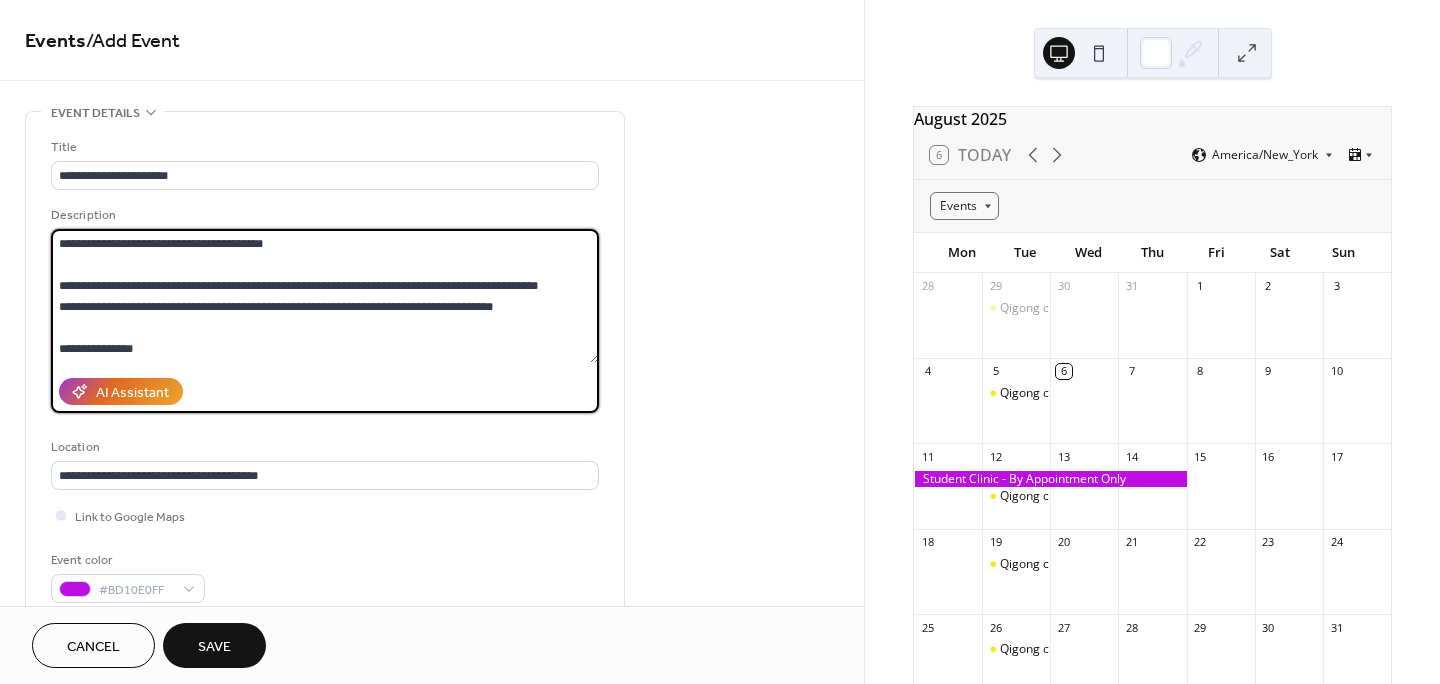 scroll, scrollTop: 0, scrollLeft: 0, axis: both 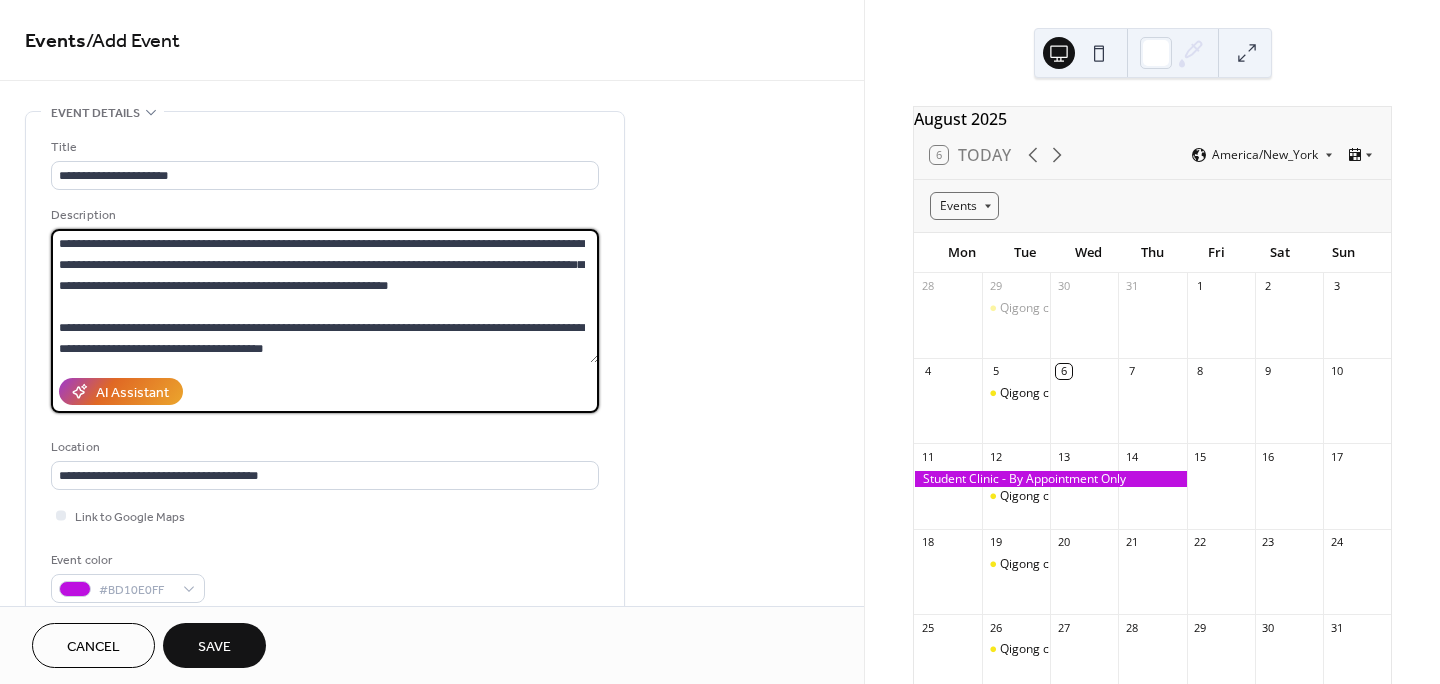 drag, startPoint x: 325, startPoint y: 349, endPoint x: 140, endPoint y: 343, distance: 185.09727 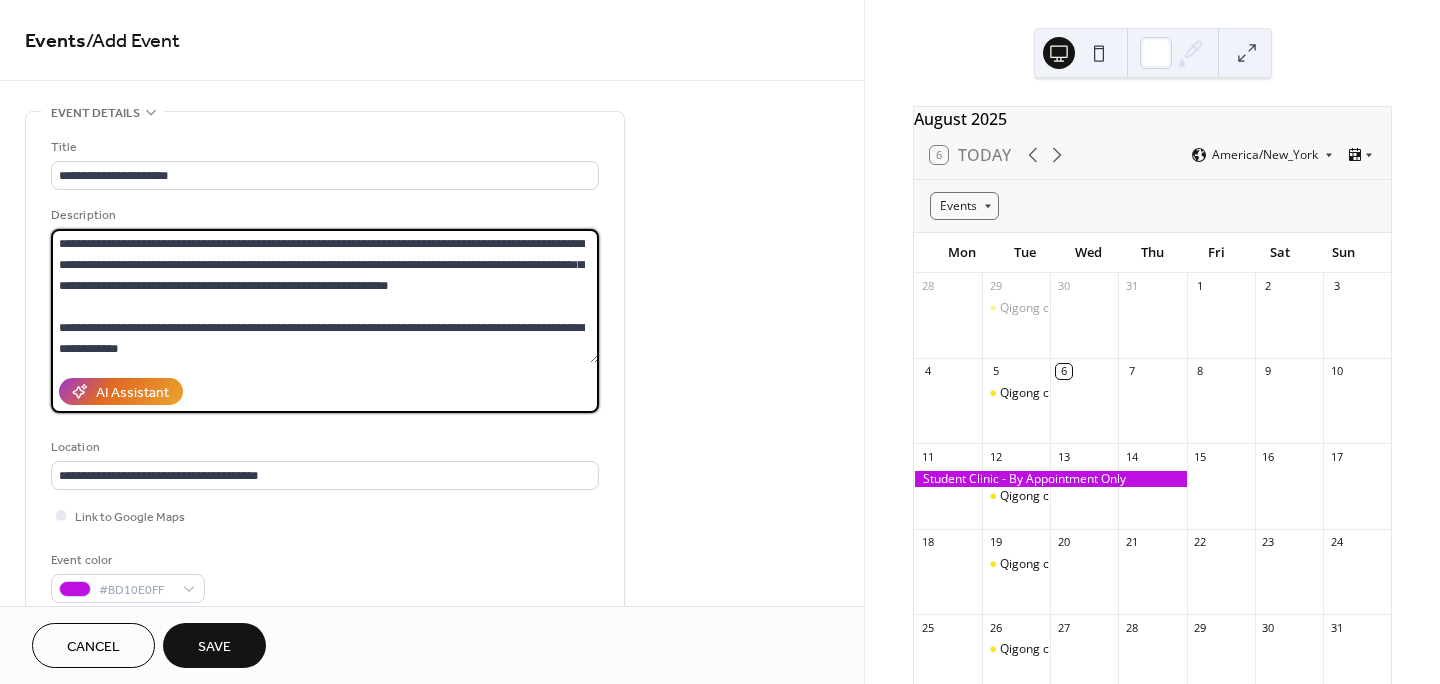 drag, startPoint x: 592, startPoint y: 278, endPoint x: 591, endPoint y: 335, distance: 57.00877 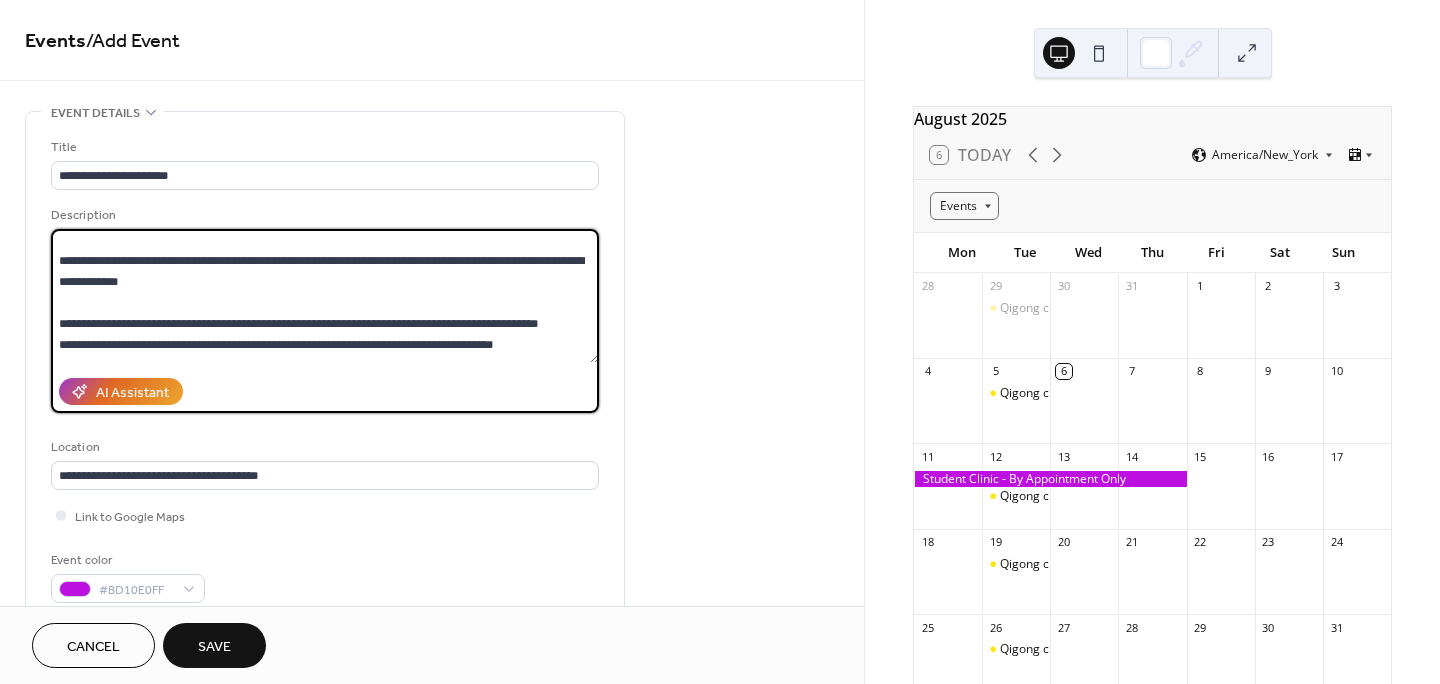 scroll, scrollTop: 71, scrollLeft: 0, axis: vertical 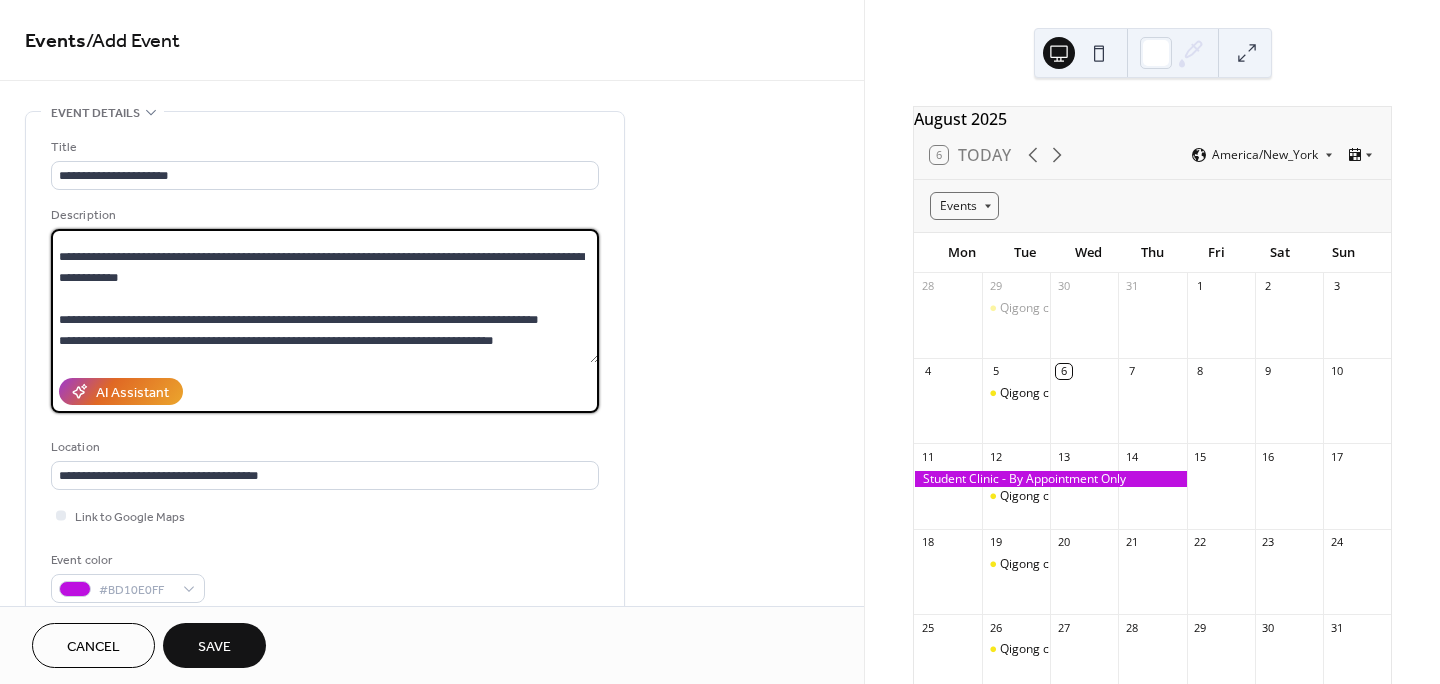 click on "**********" at bounding box center (325, 296) 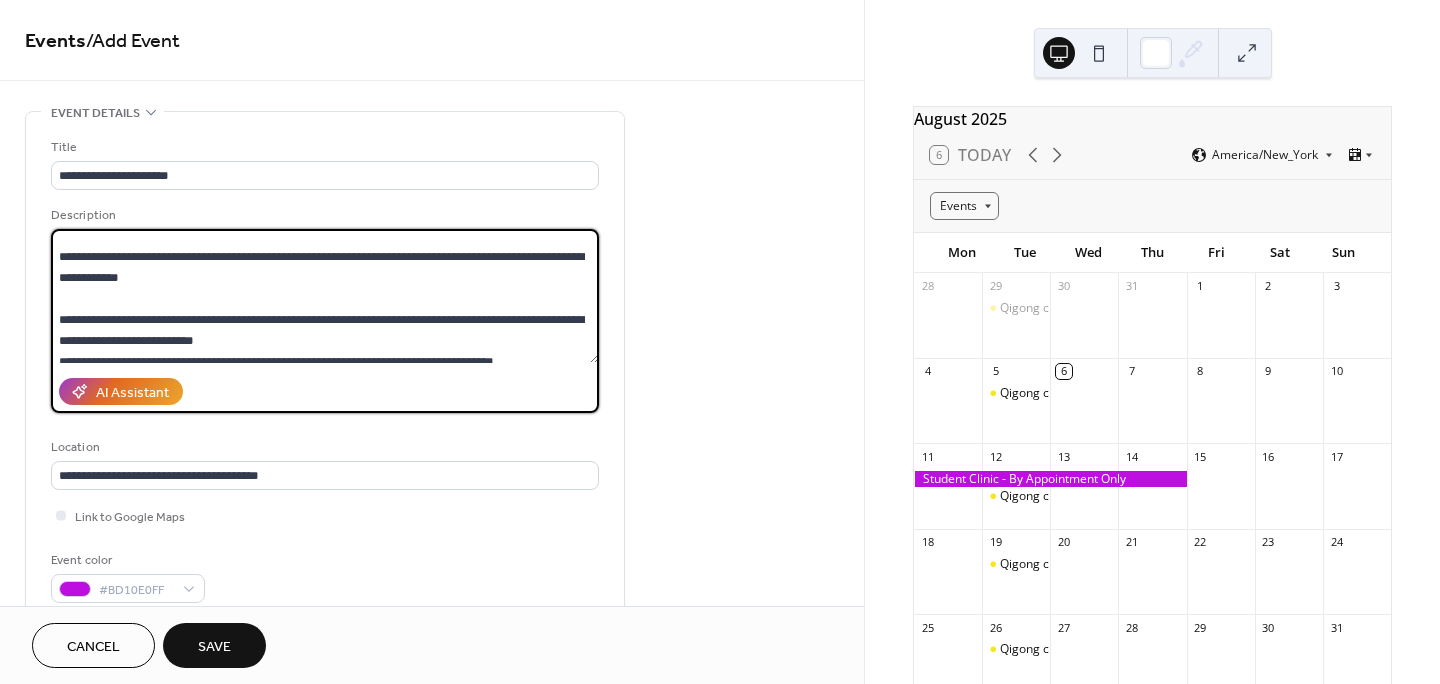drag, startPoint x: 281, startPoint y: 343, endPoint x: 54, endPoint y: 325, distance: 227.71254 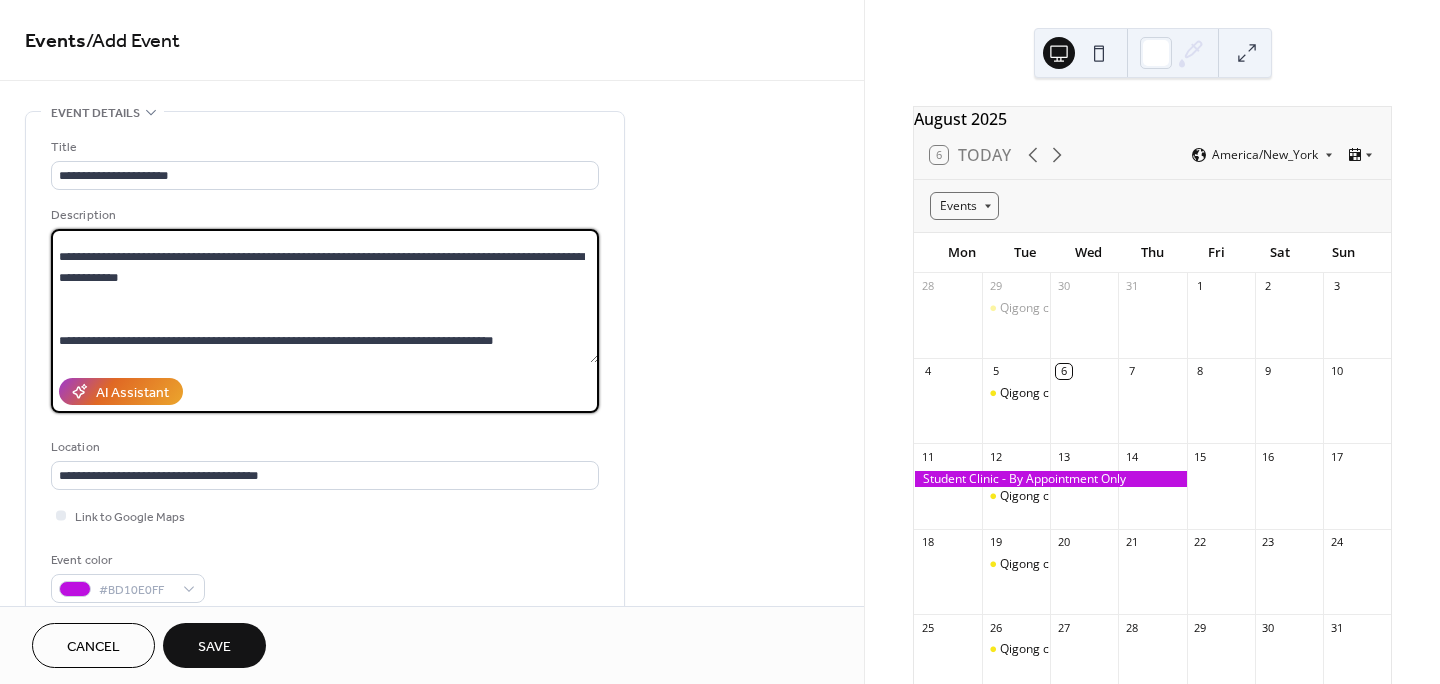 click on "**********" at bounding box center (325, 296) 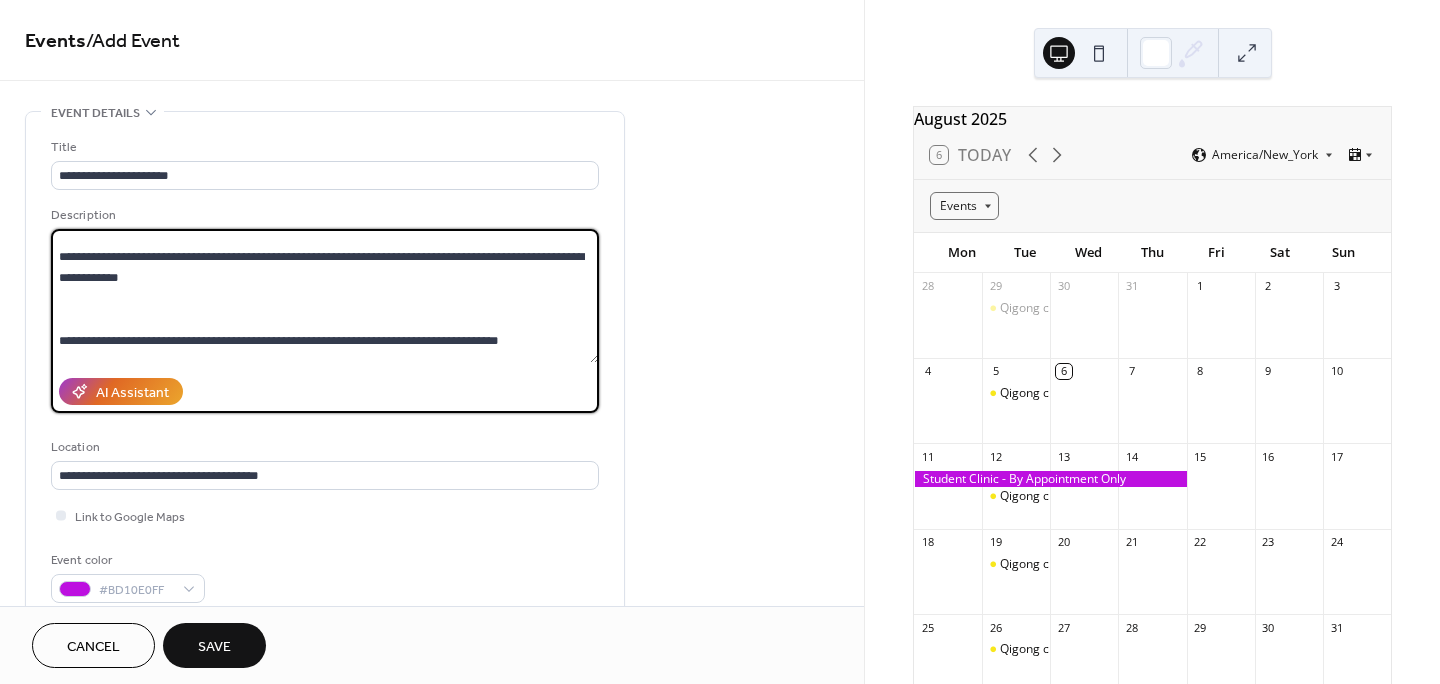 click on "**********" at bounding box center [325, 296] 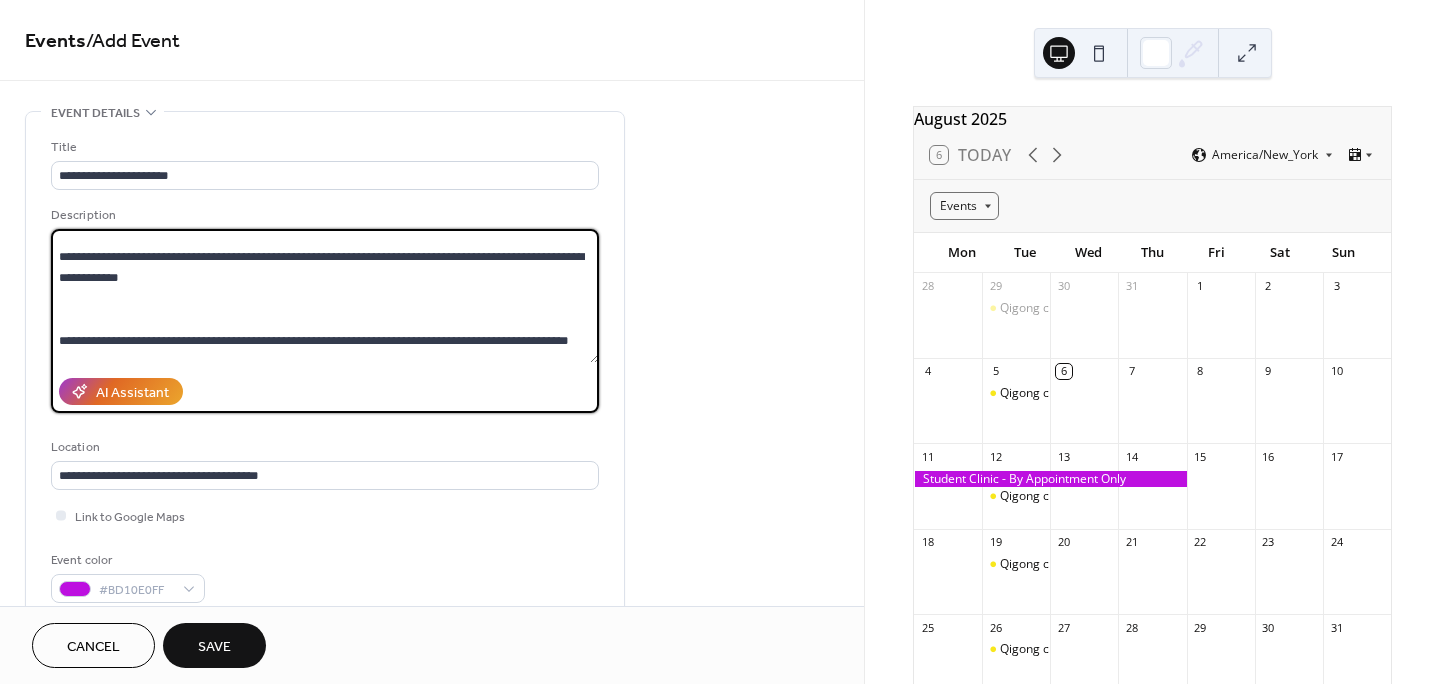 click on "**********" at bounding box center (325, 296) 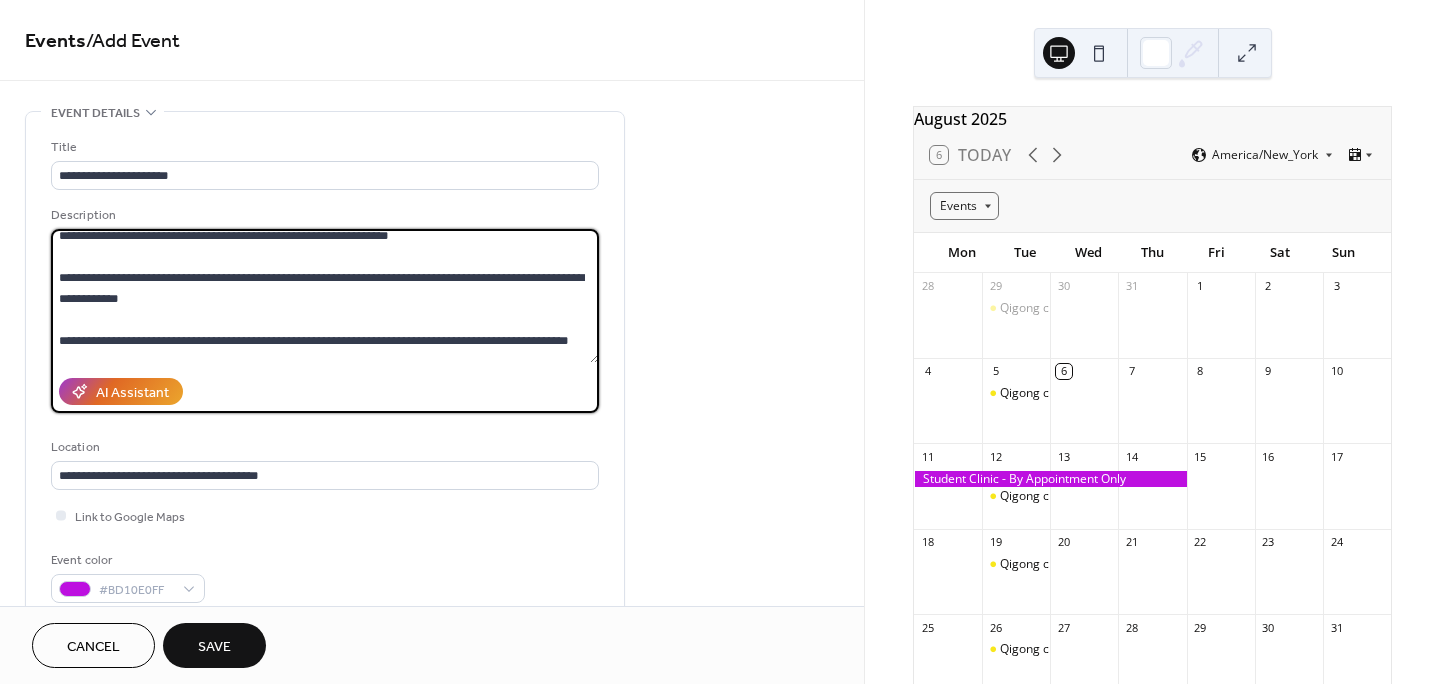 scroll, scrollTop: 71, scrollLeft: 0, axis: vertical 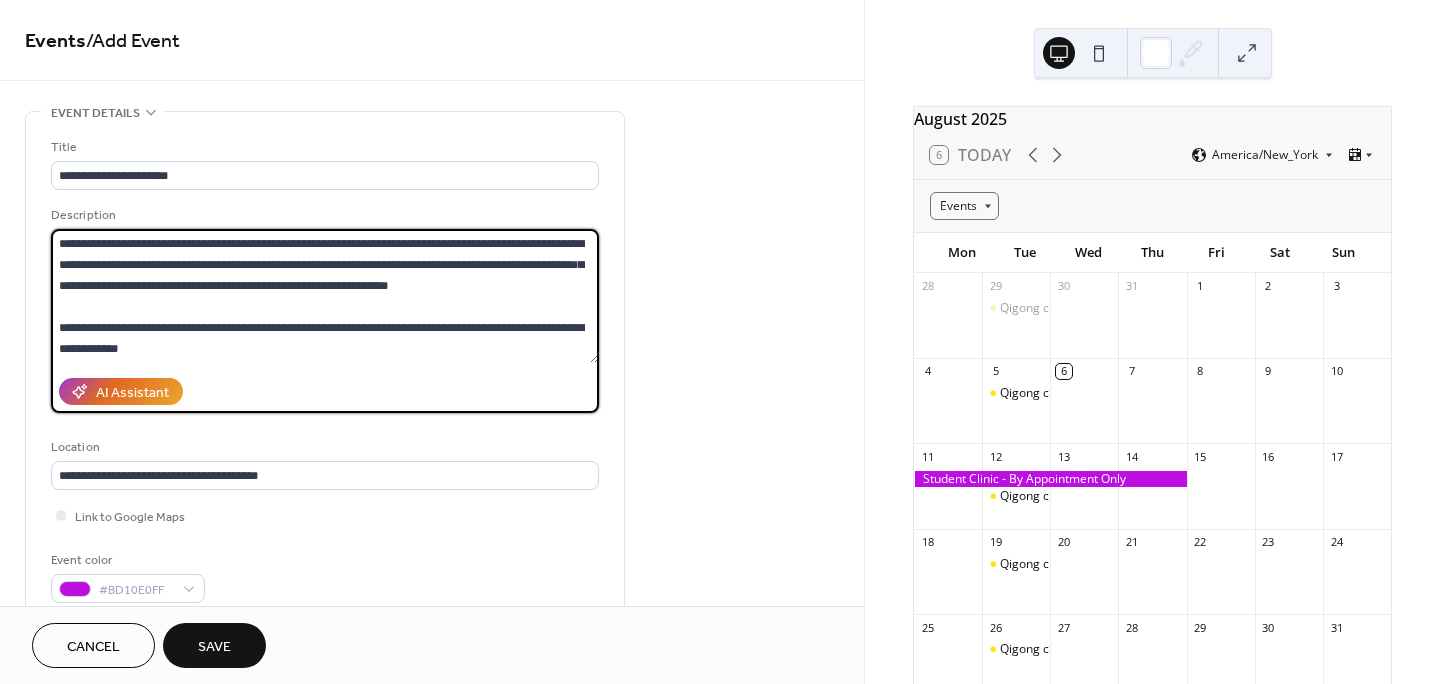 click on "**********" at bounding box center (325, 296) 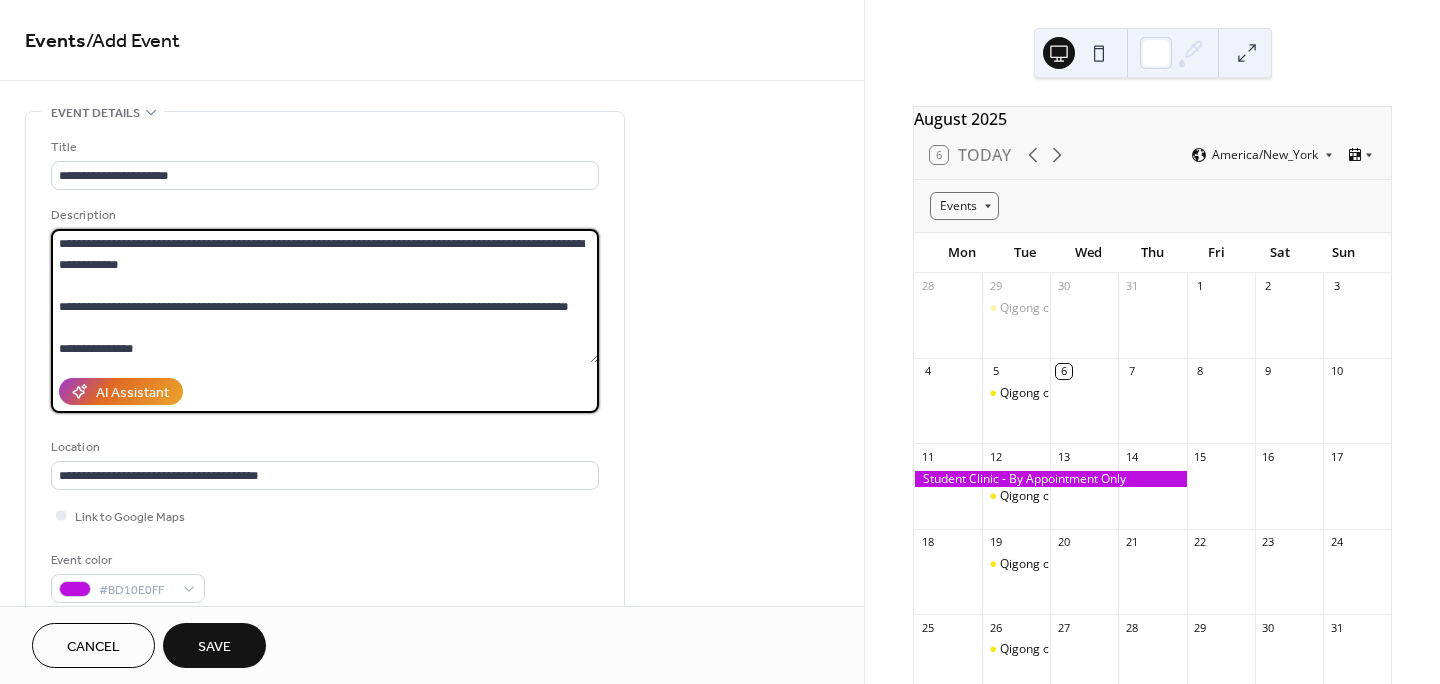 scroll, scrollTop: 0, scrollLeft: 0, axis: both 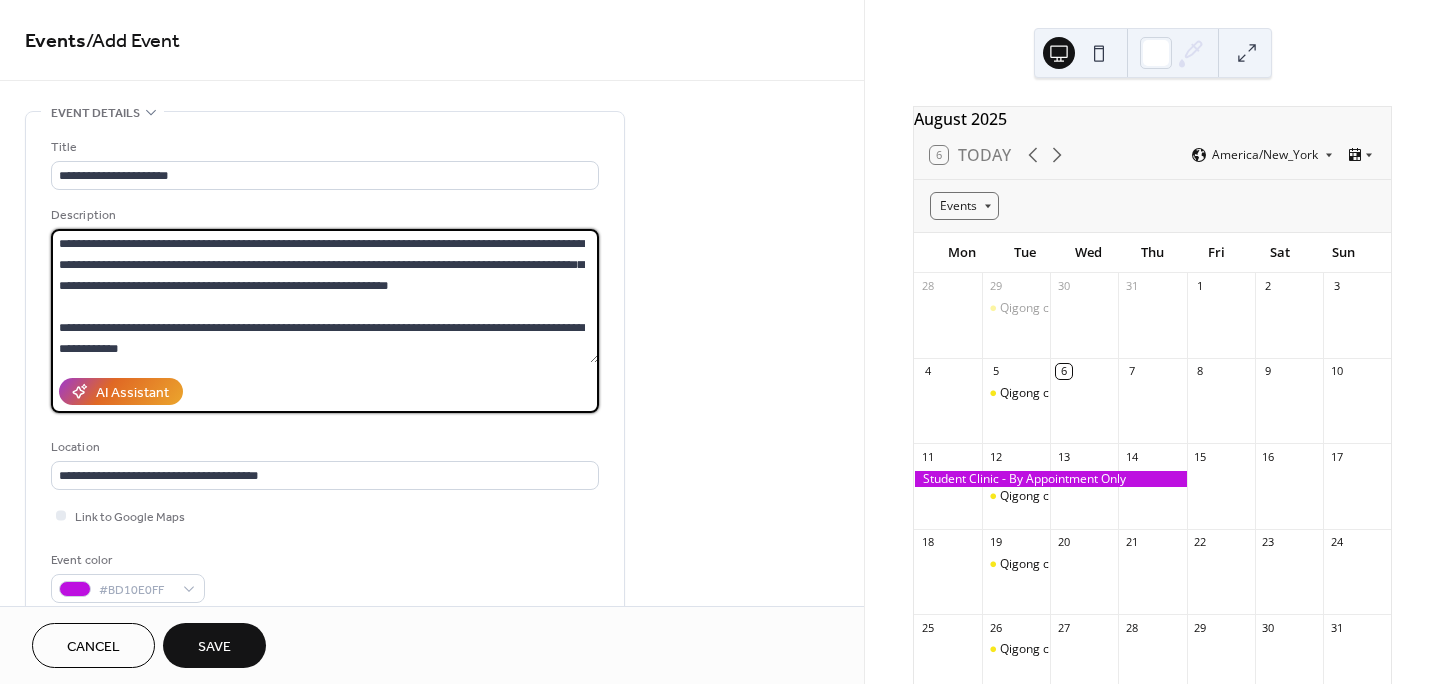 type on "**********" 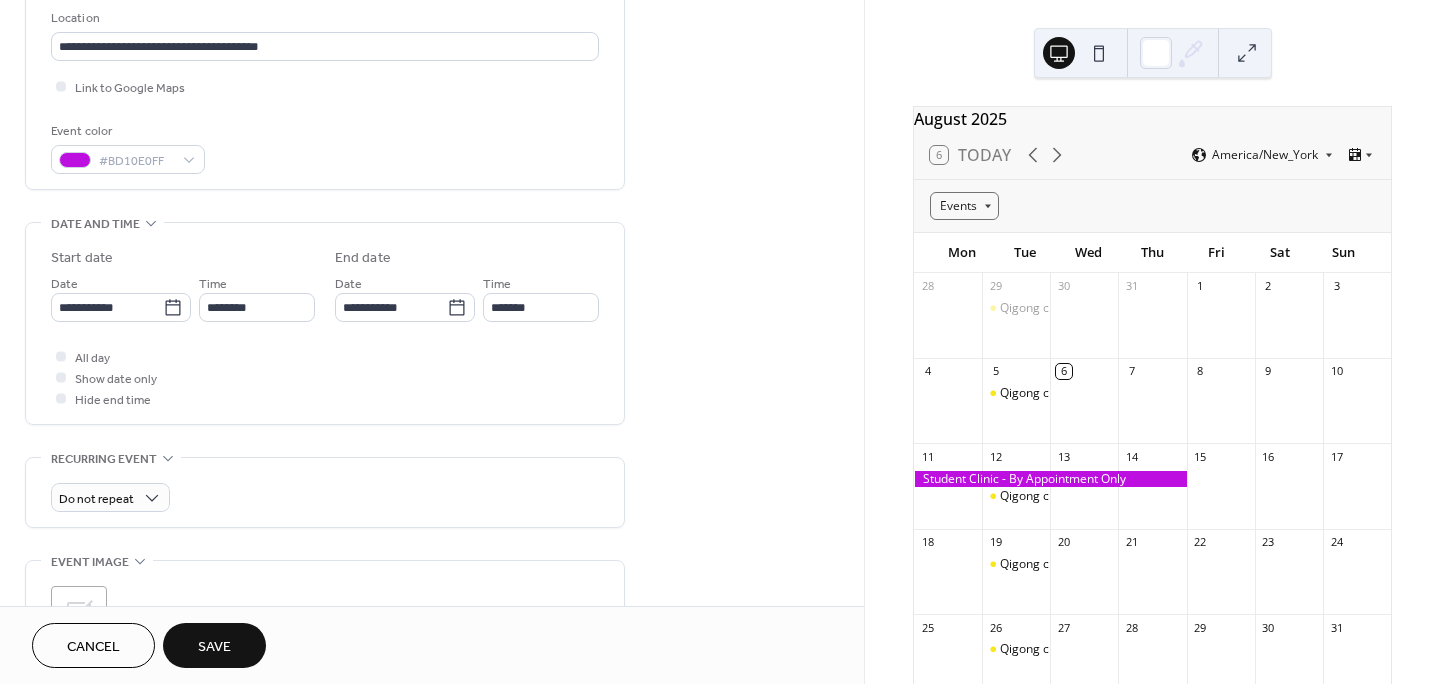 scroll, scrollTop: 455, scrollLeft: 0, axis: vertical 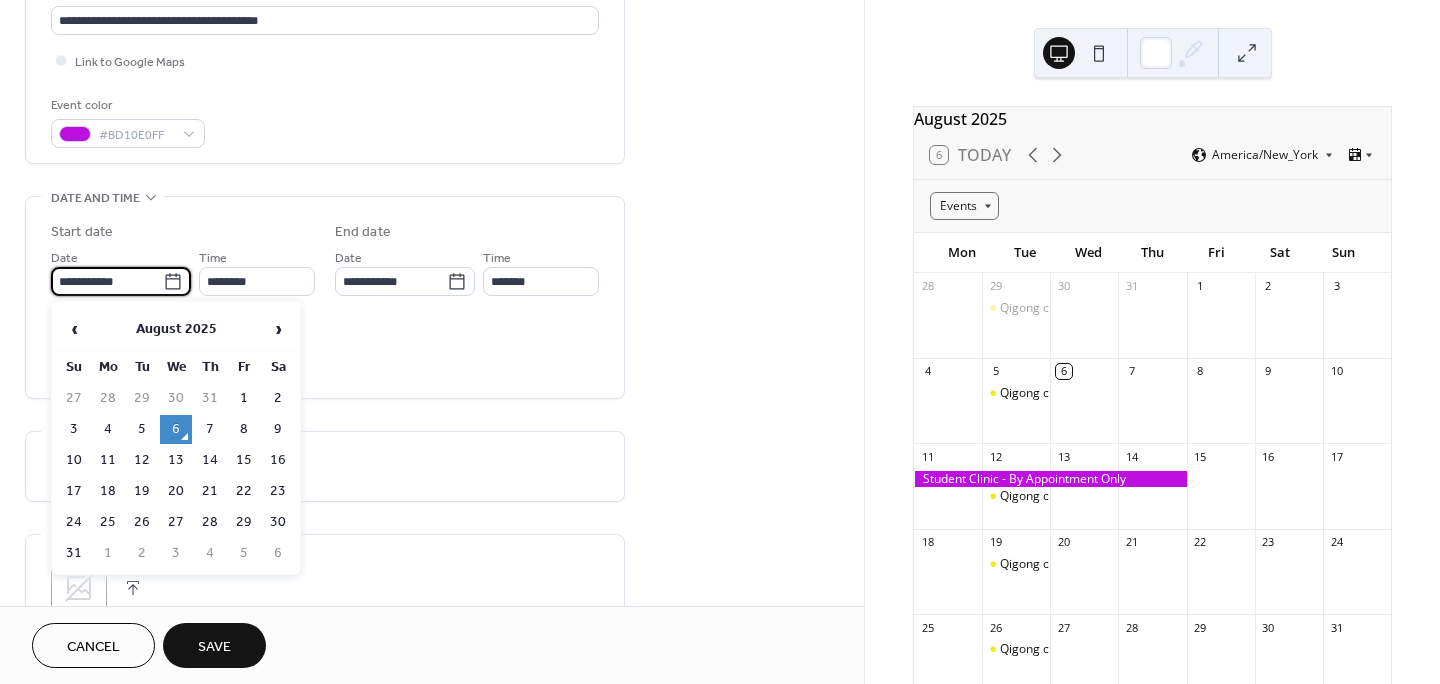 click on "**********" at bounding box center [107, 281] 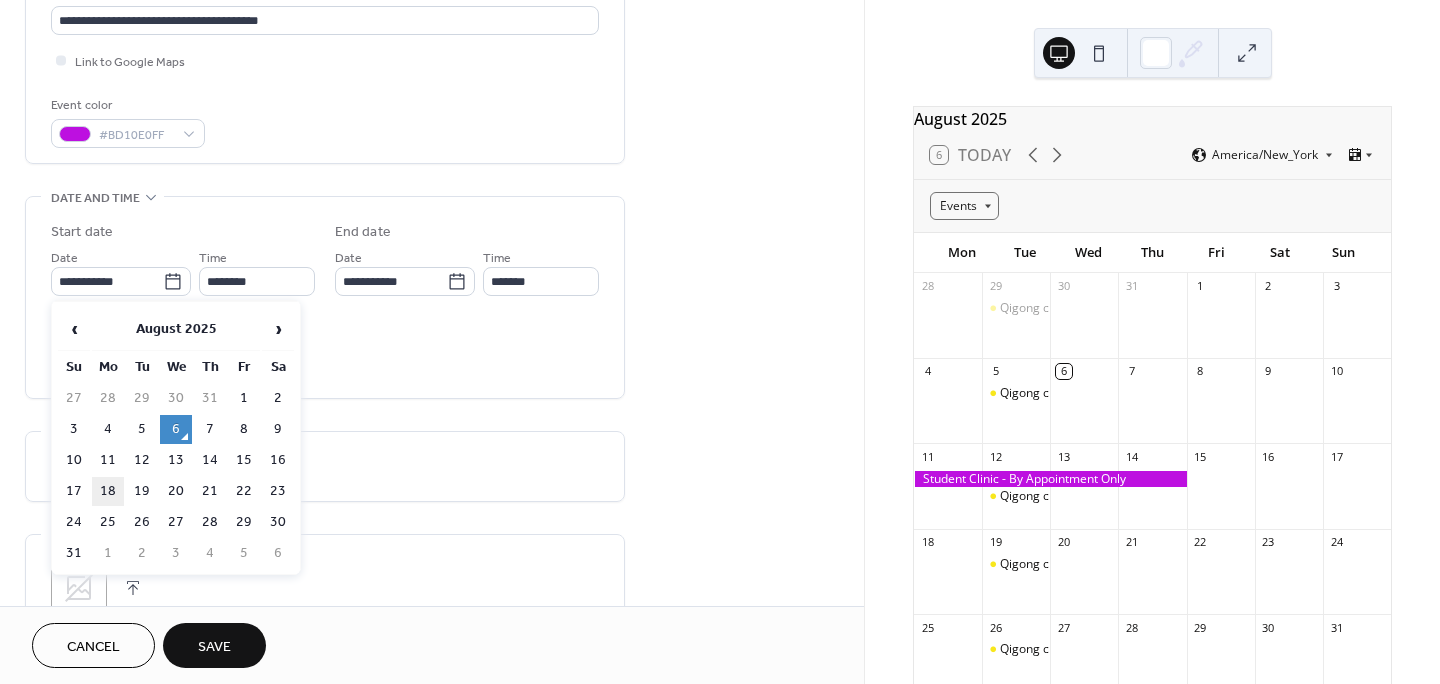click on "18" at bounding box center [108, 491] 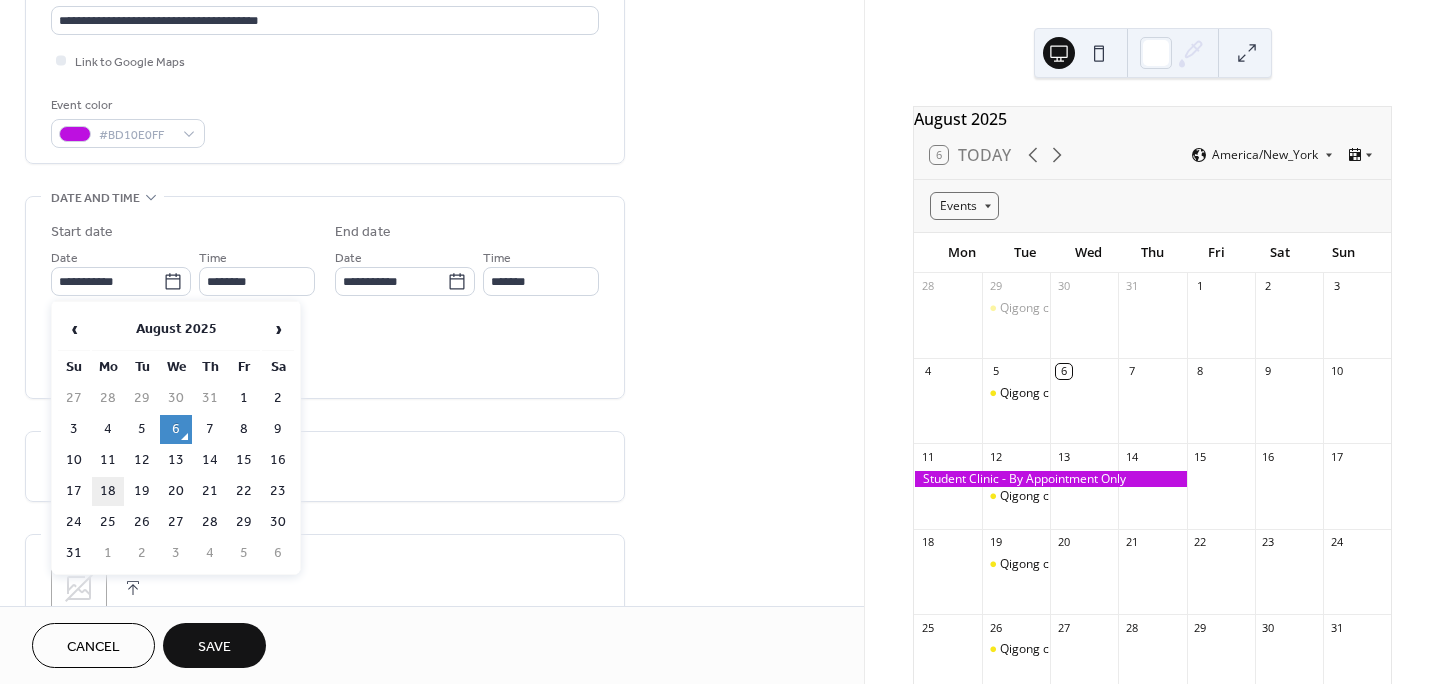 type on "**********" 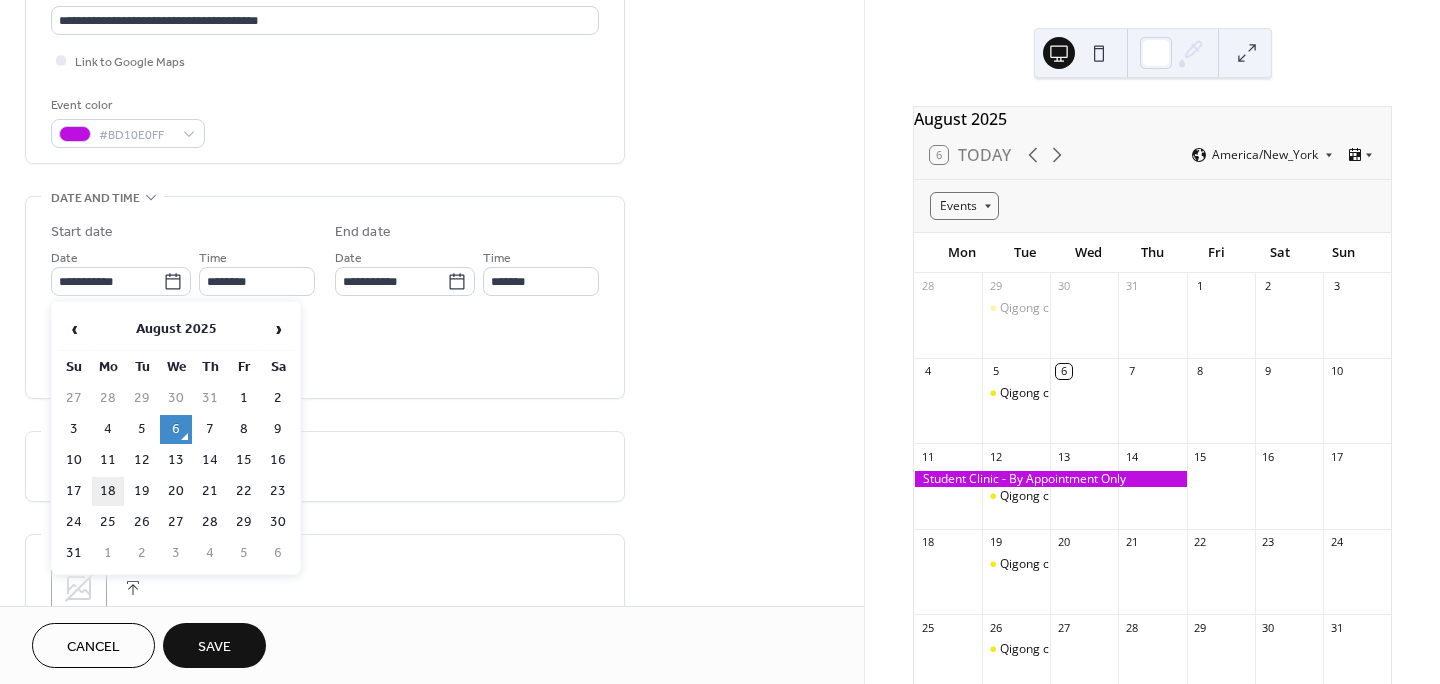 type on "**********" 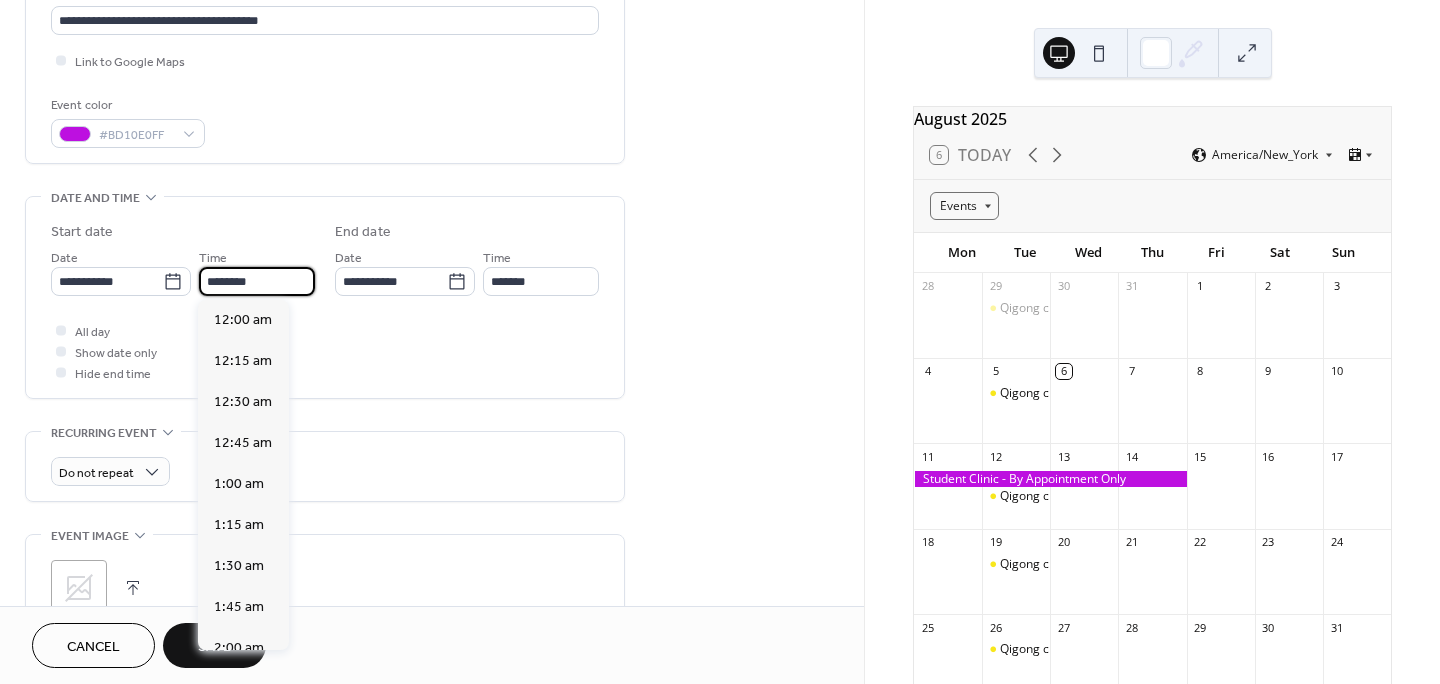 click on "********" at bounding box center (257, 281) 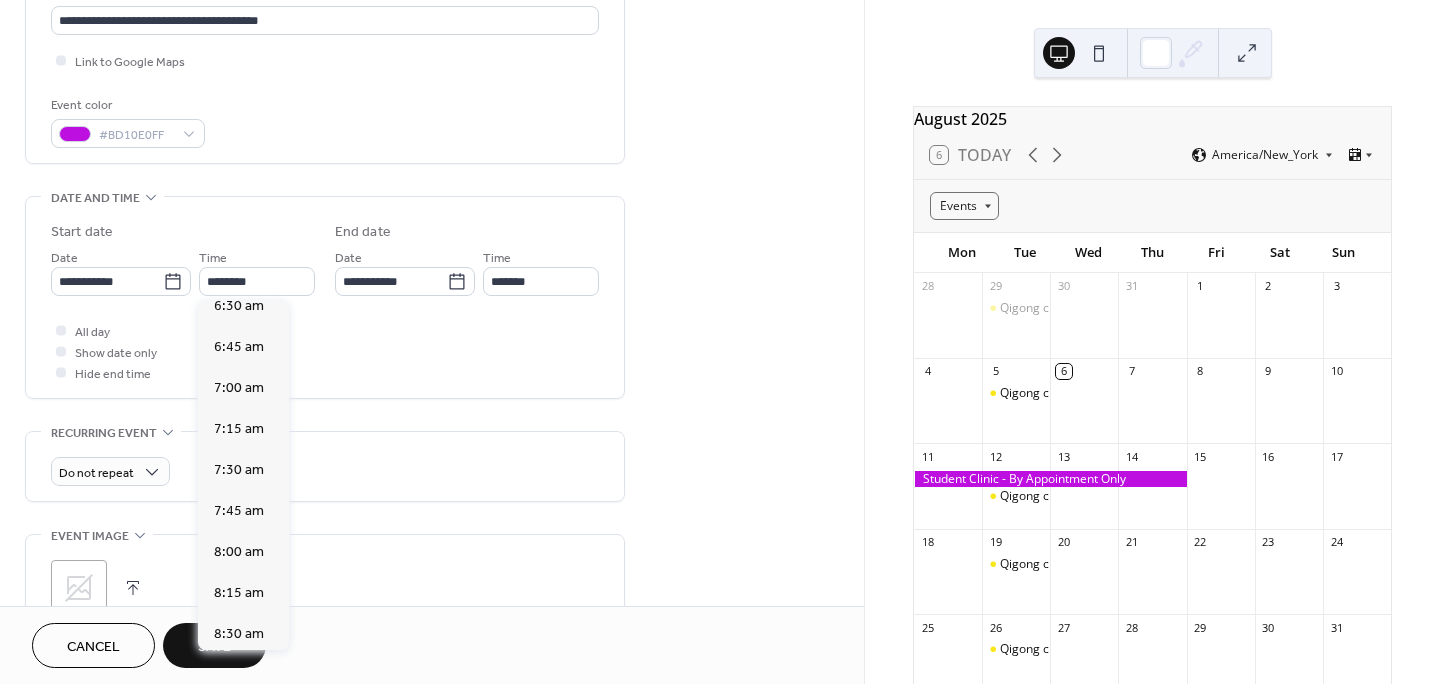 scroll, scrollTop: 1090, scrollLeft: 0, axis: vertical 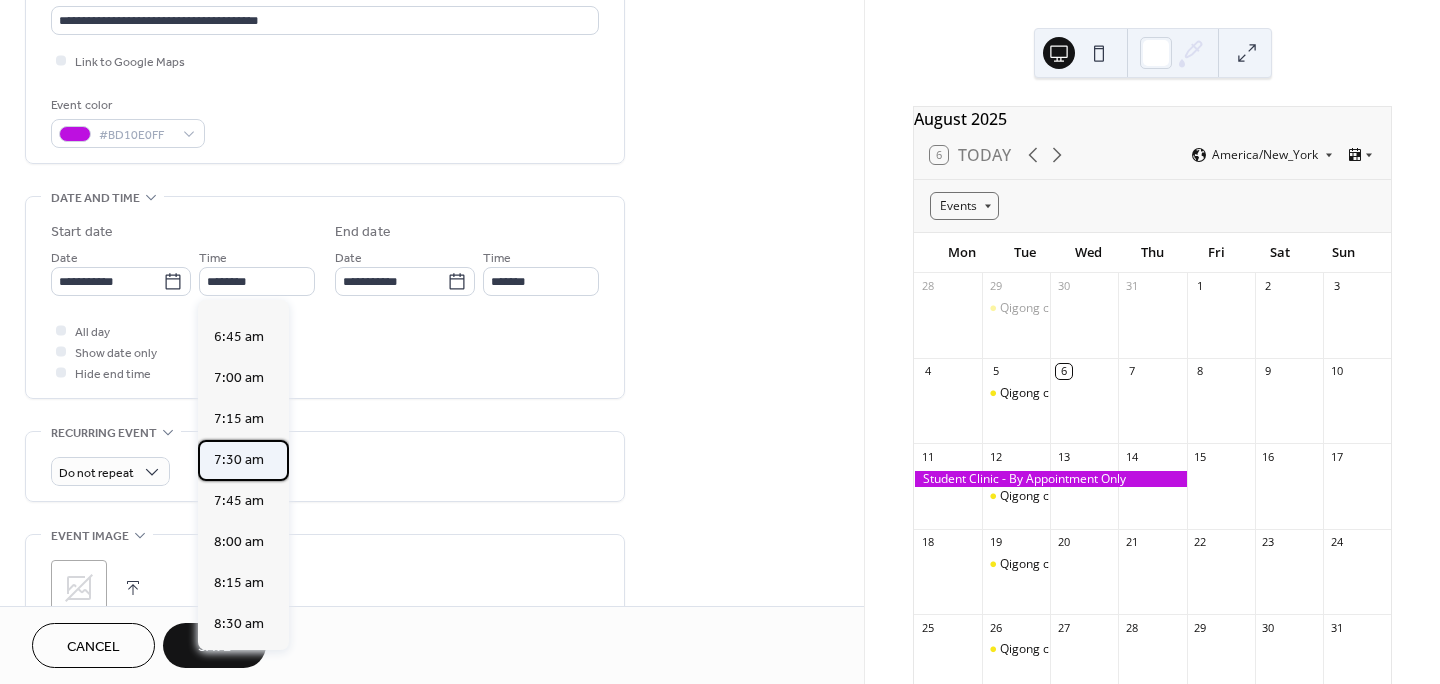 click on "7:30 am" at bounding box center (239, 460) 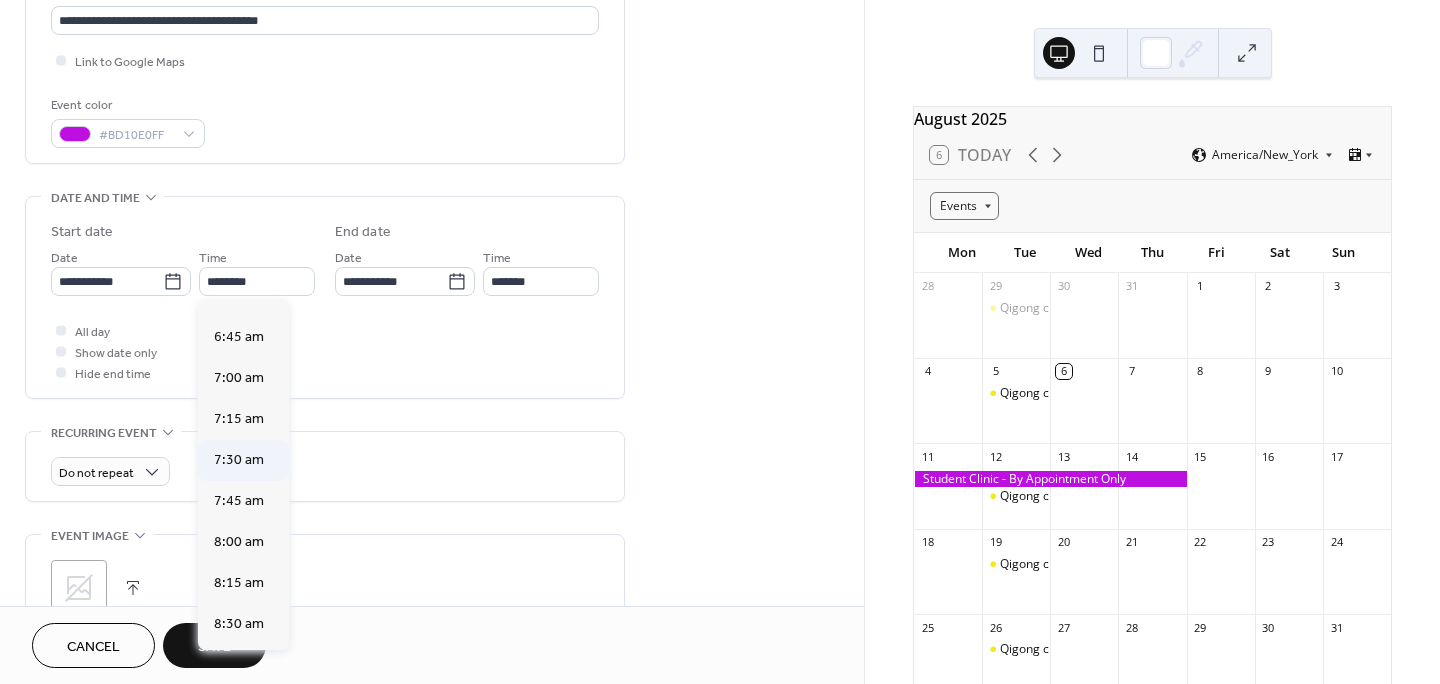 type on "*******" 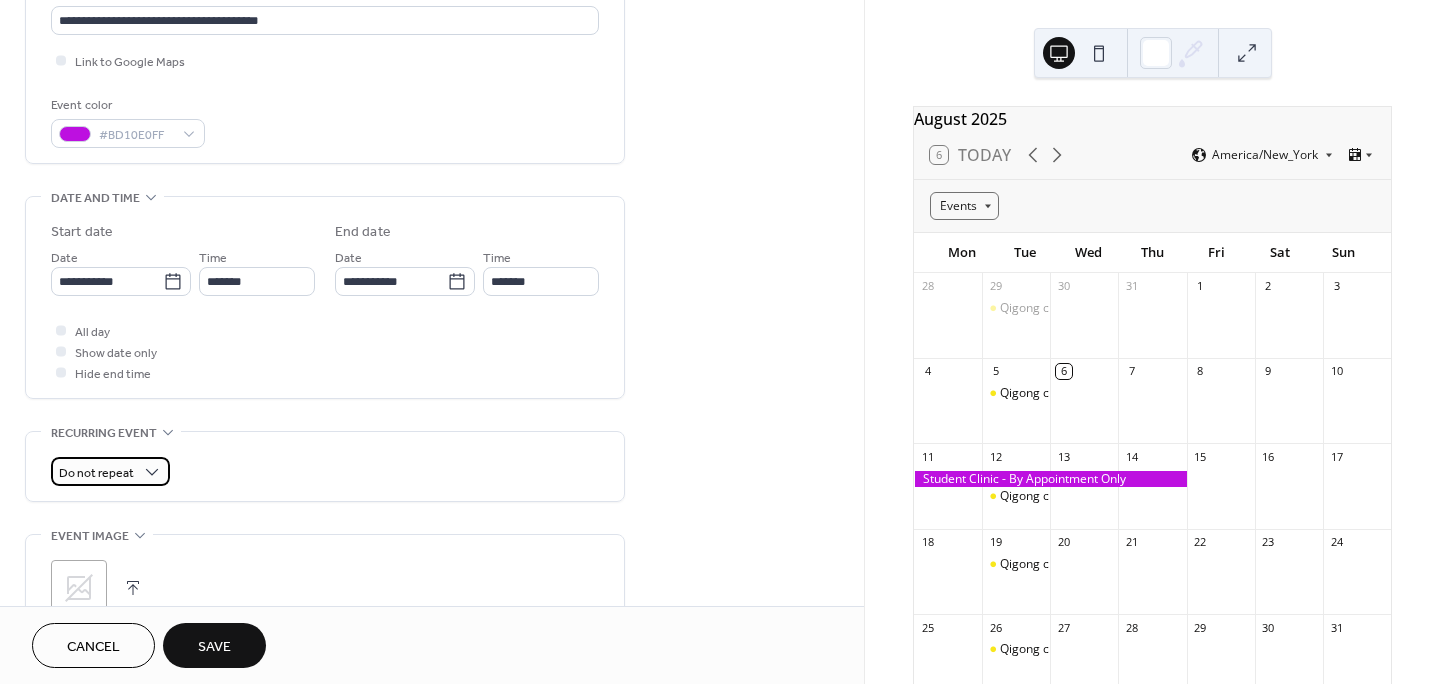 click on "Do not repeat" at bounding box center [96, 473] 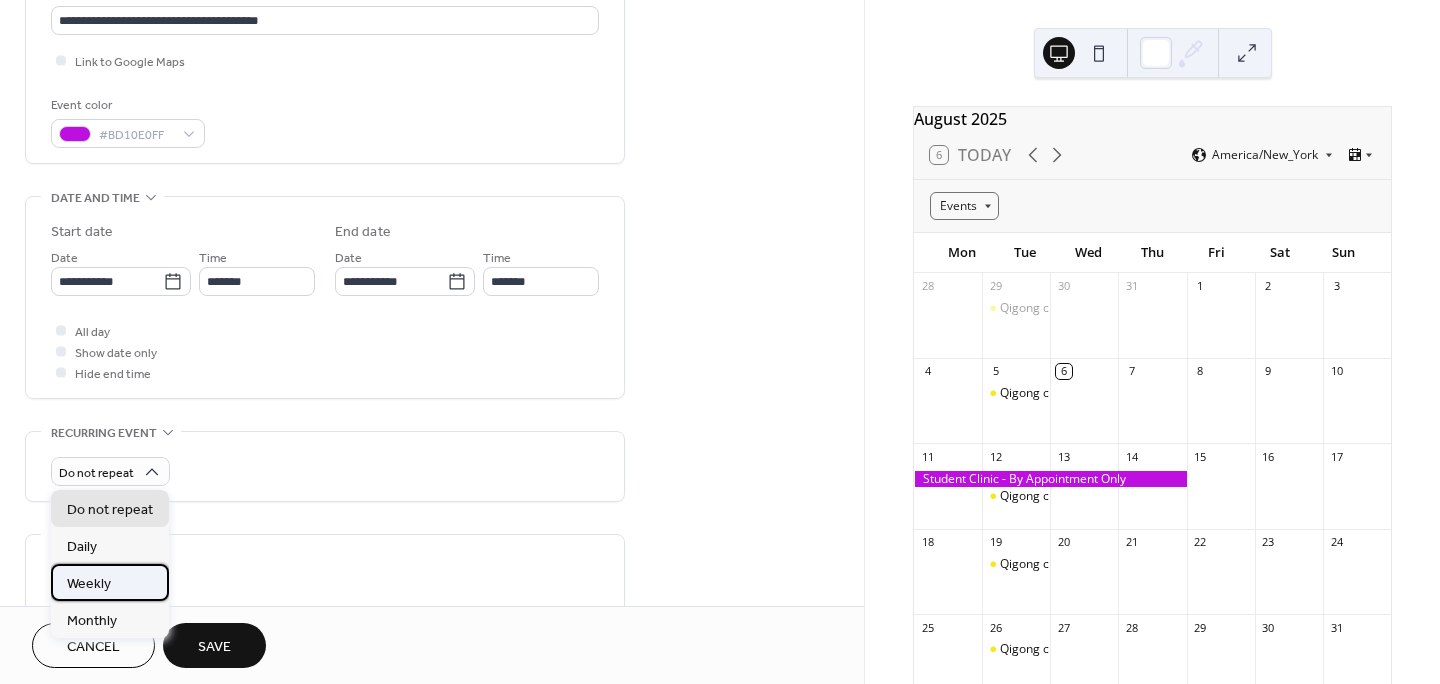 click on "Weekly" at bounding box center [89, 584] 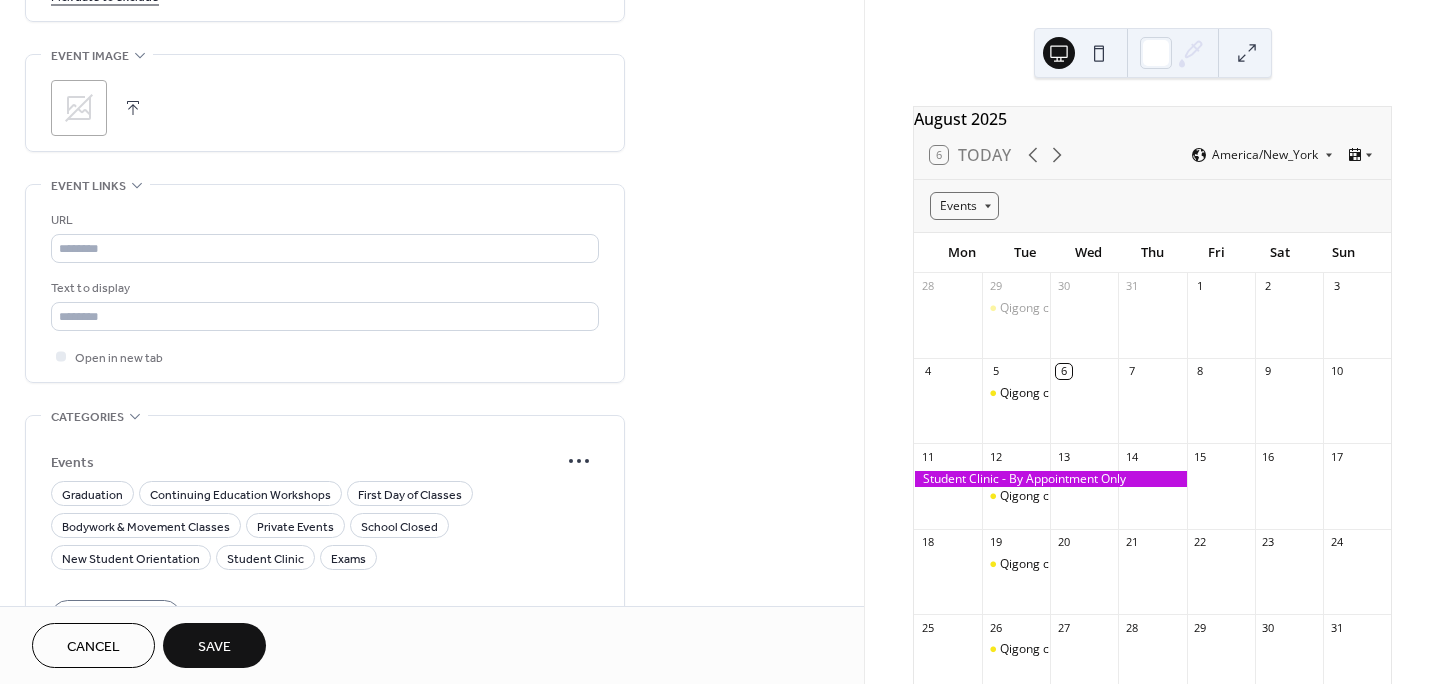 scroll, scrollTop: 1294, scrollLeft: 0, axis: vertical 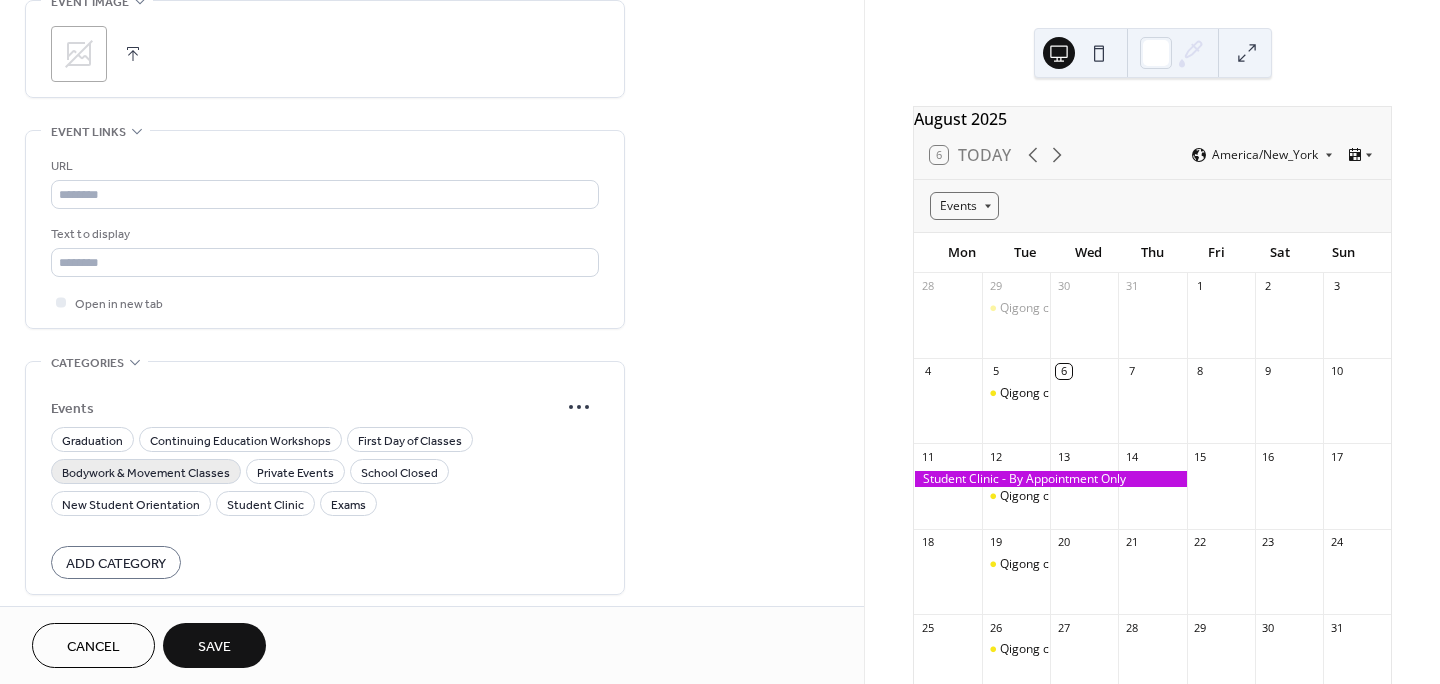 click on "Bodywork & Movement Classes" at bounding box center [146, 473] 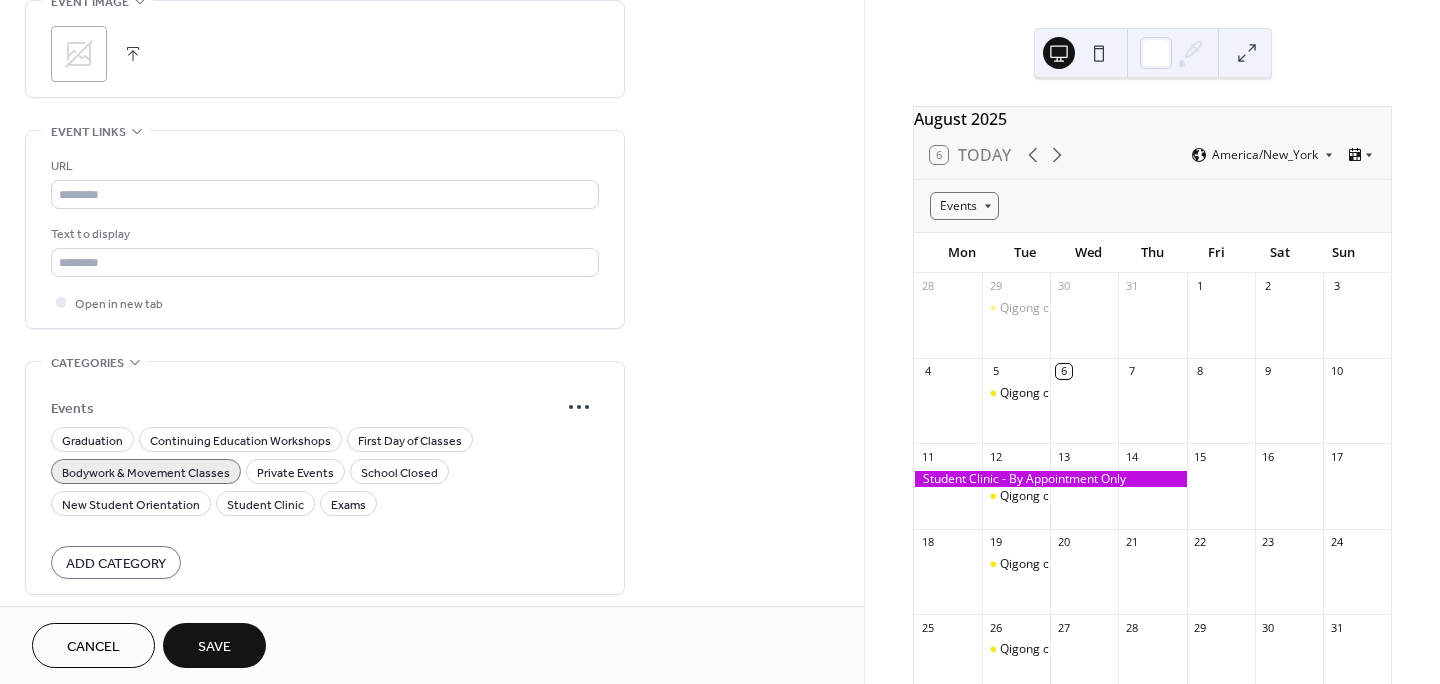 click on "Save" at bounding box center (214, 645) 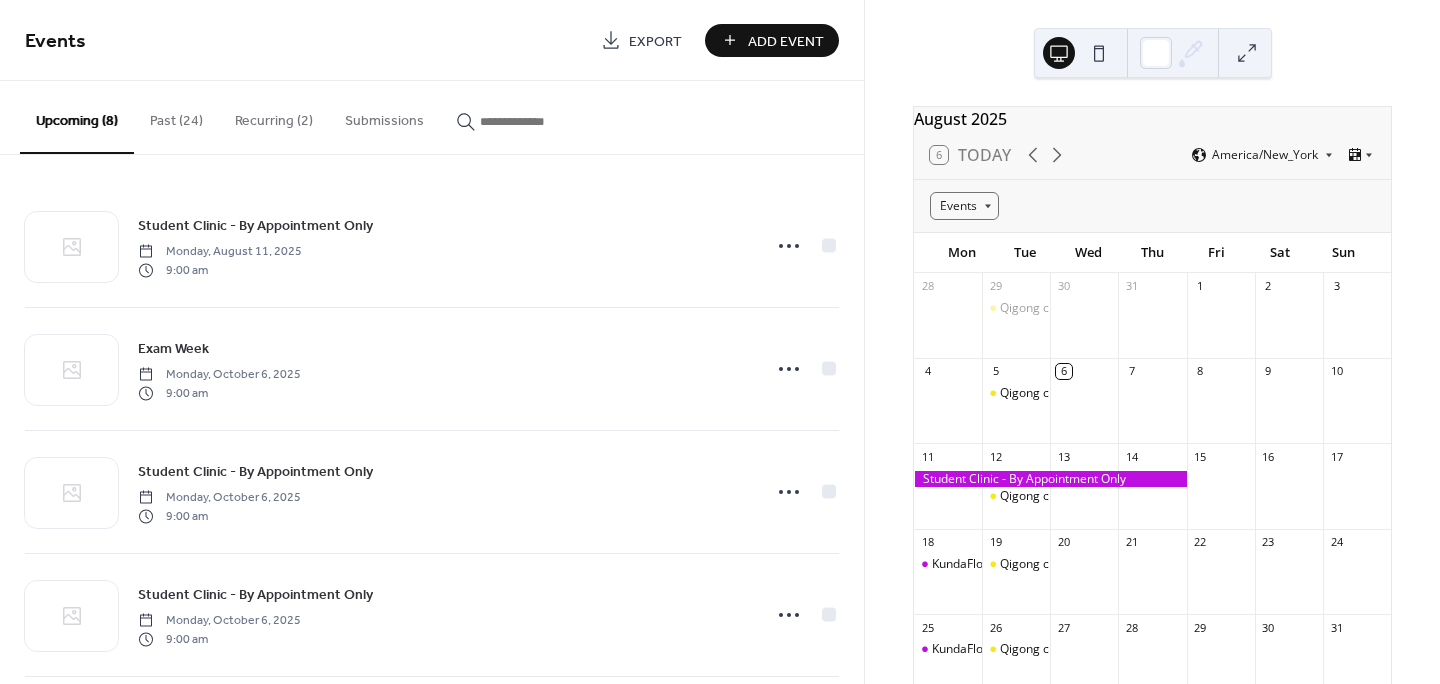 click on "Submissions" at bounding box center (384, 116) 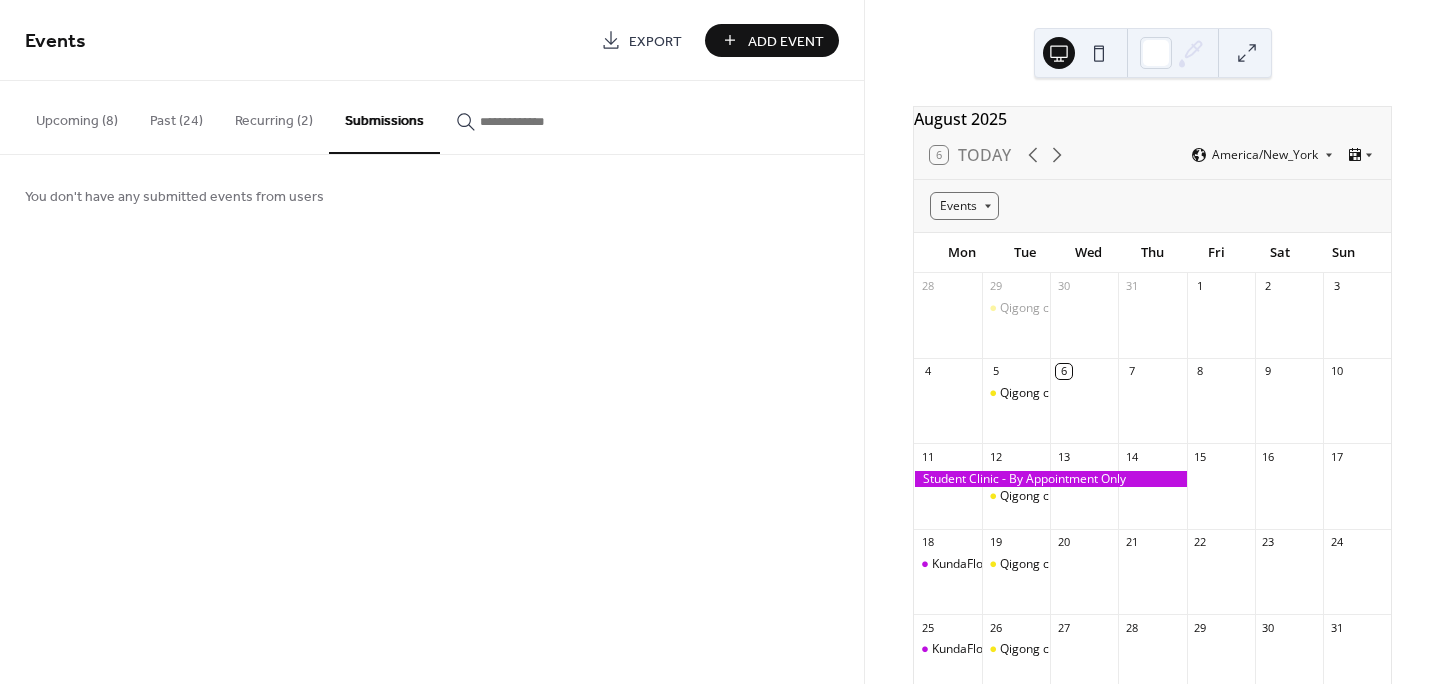 click on "Recurring (2)" at bounding box center [274, 116] 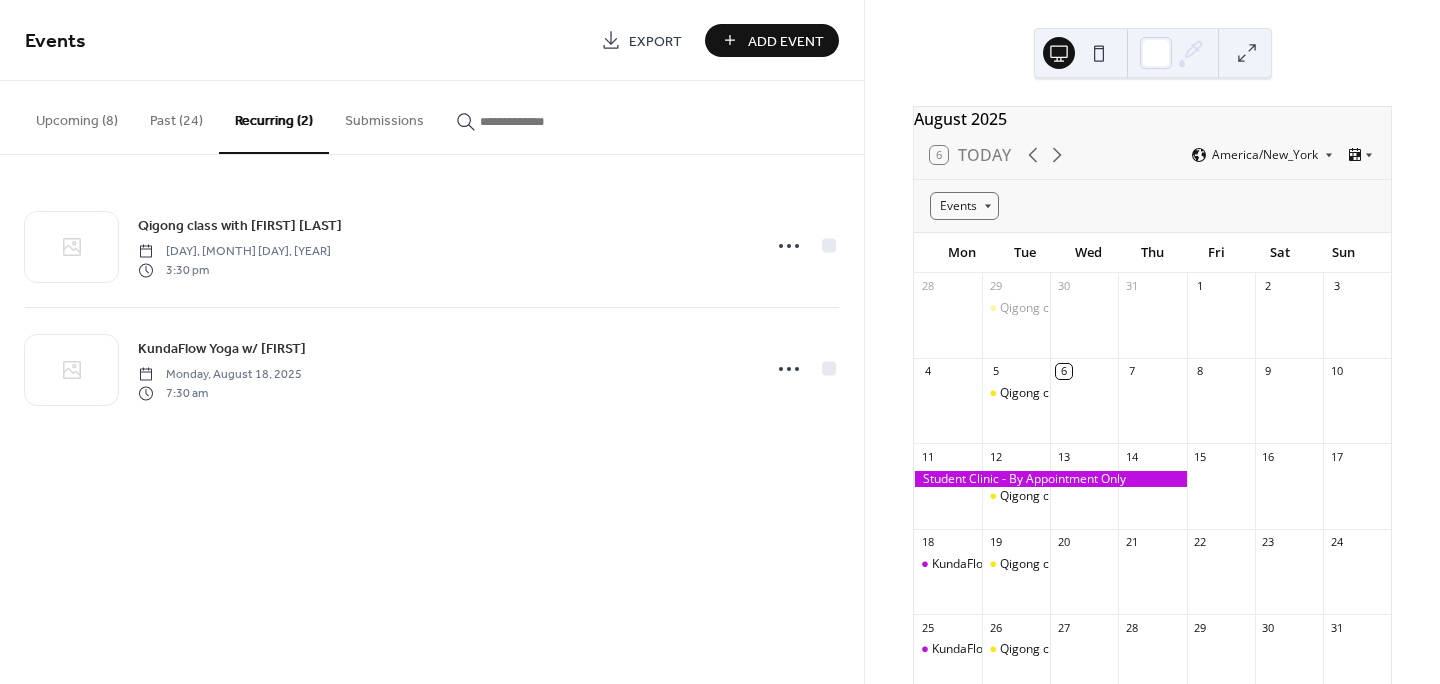 click on "Past (24)" at bounding box center (176, 116) 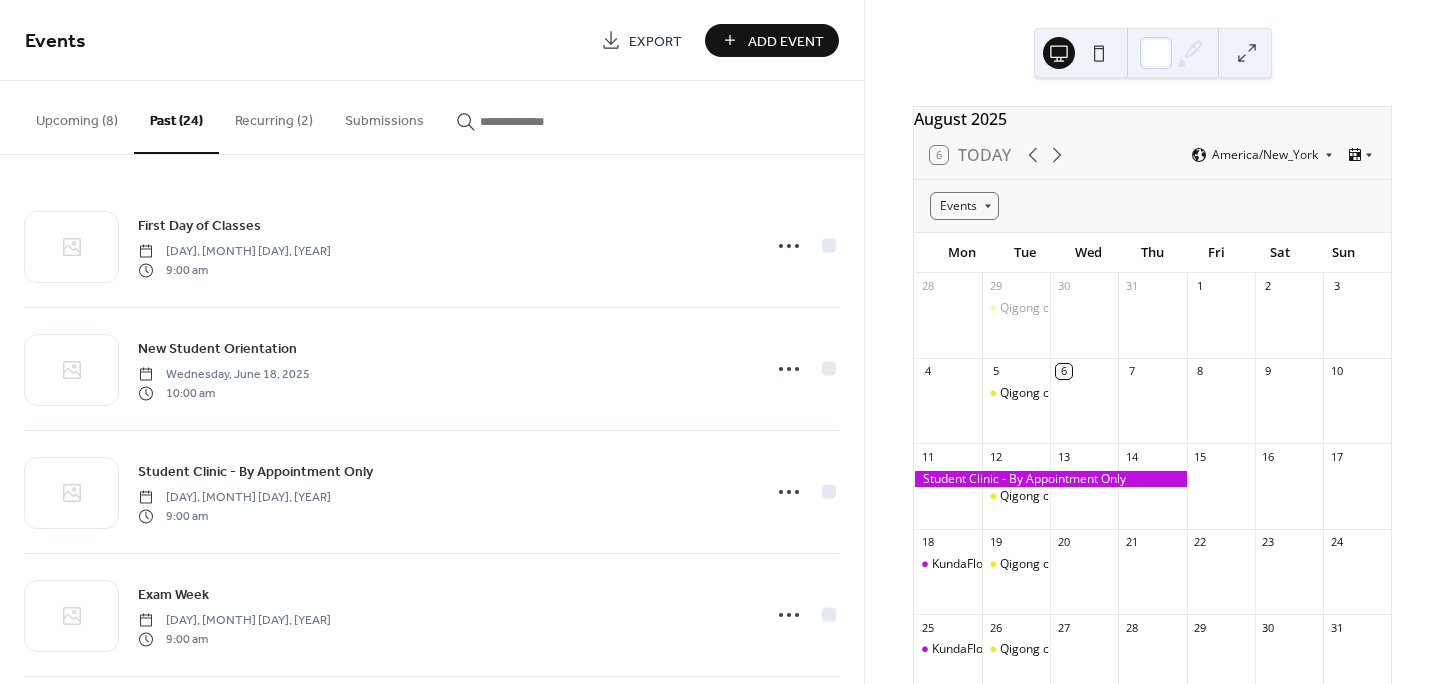 click on "Upcoming (8)" at bounding box center [77, 116] 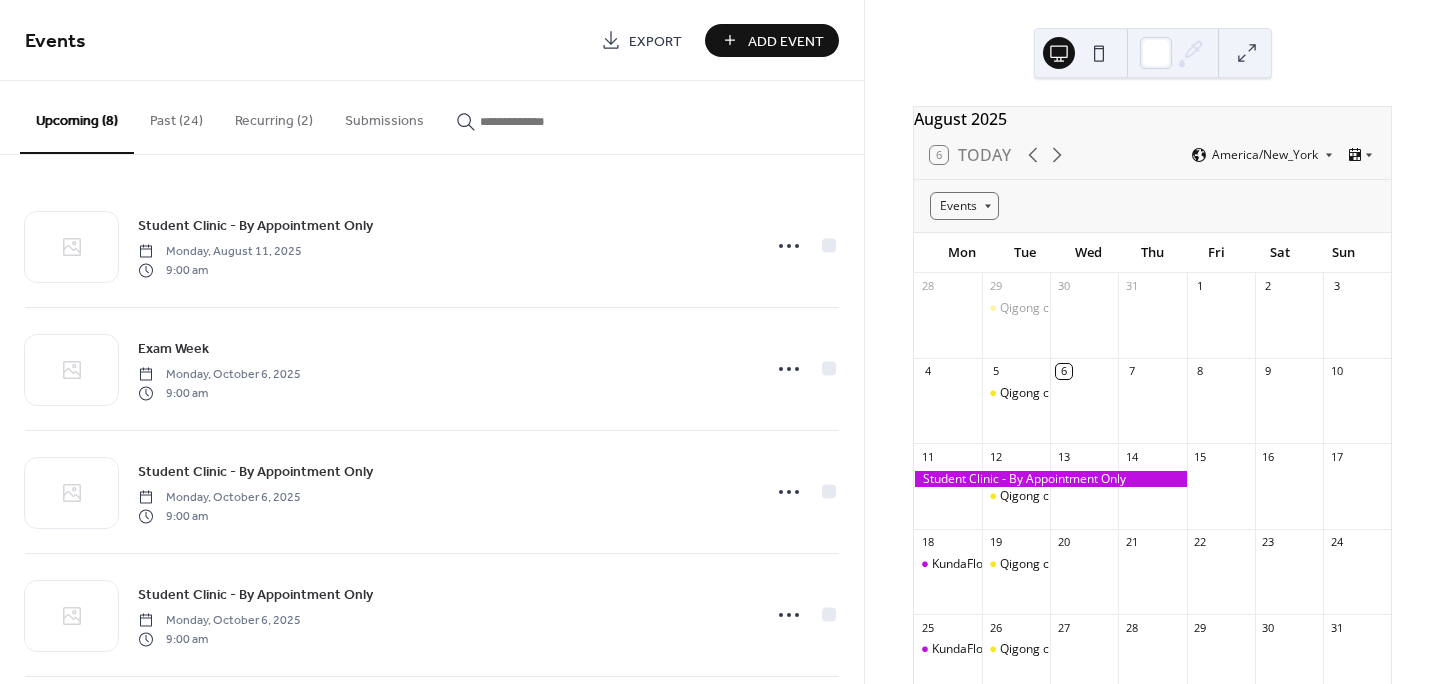 click on "Past (24)" at bounding box center [176, 116] 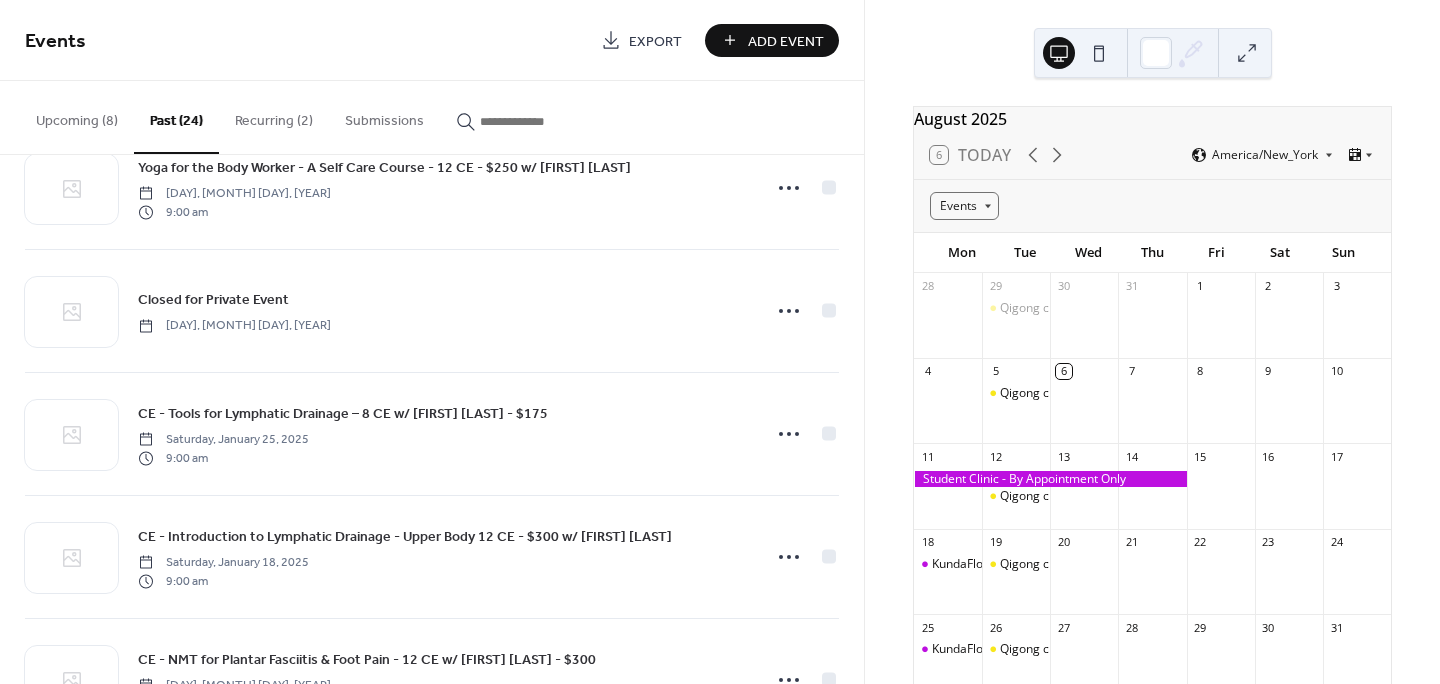 scroll, scrollTop: 2049, scrollLeft: 0, axis: vertical 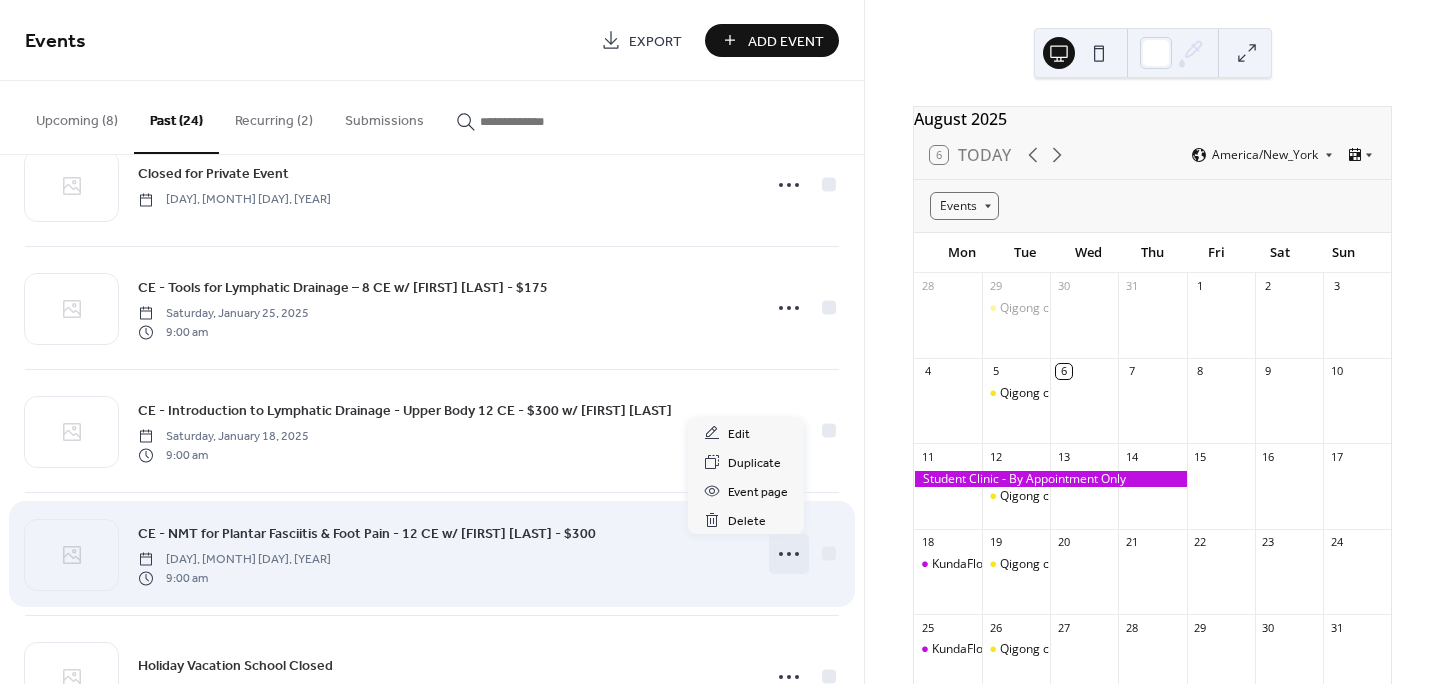 click 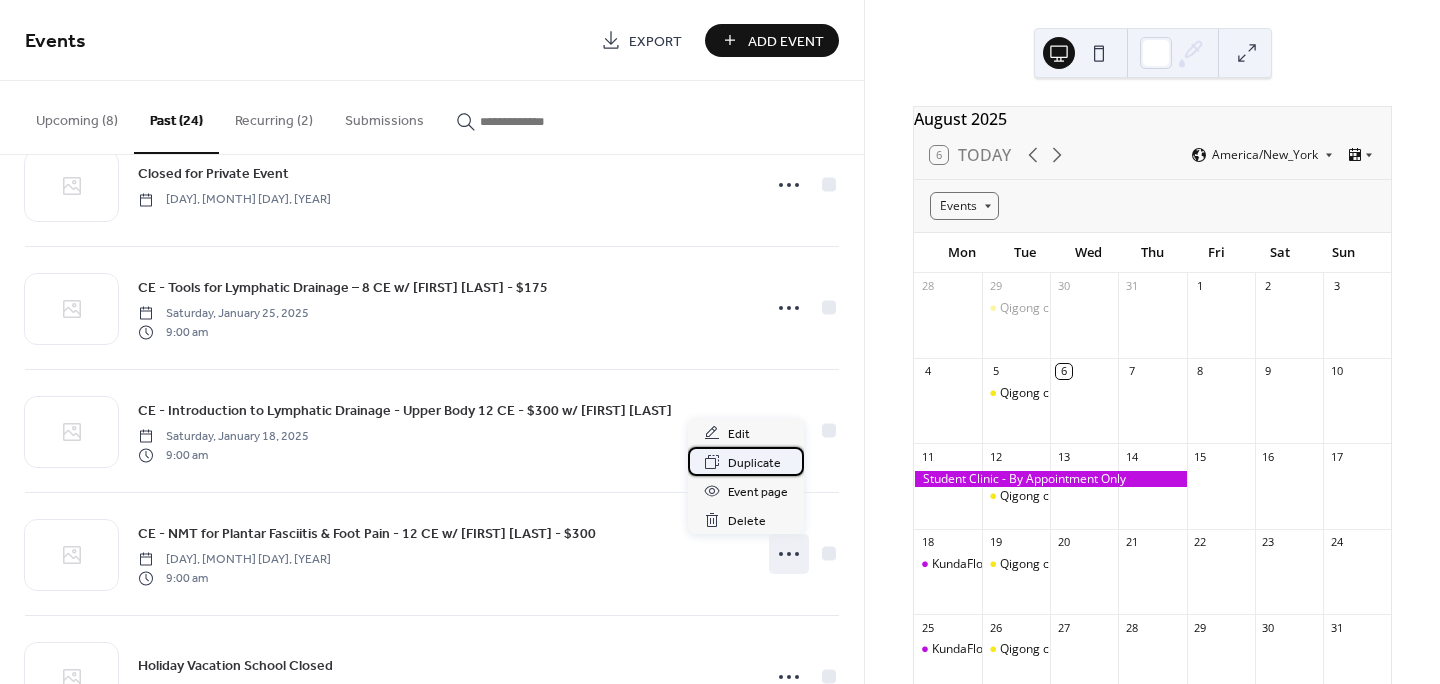 click on "Duplicate" at bounding box center [746, 461] 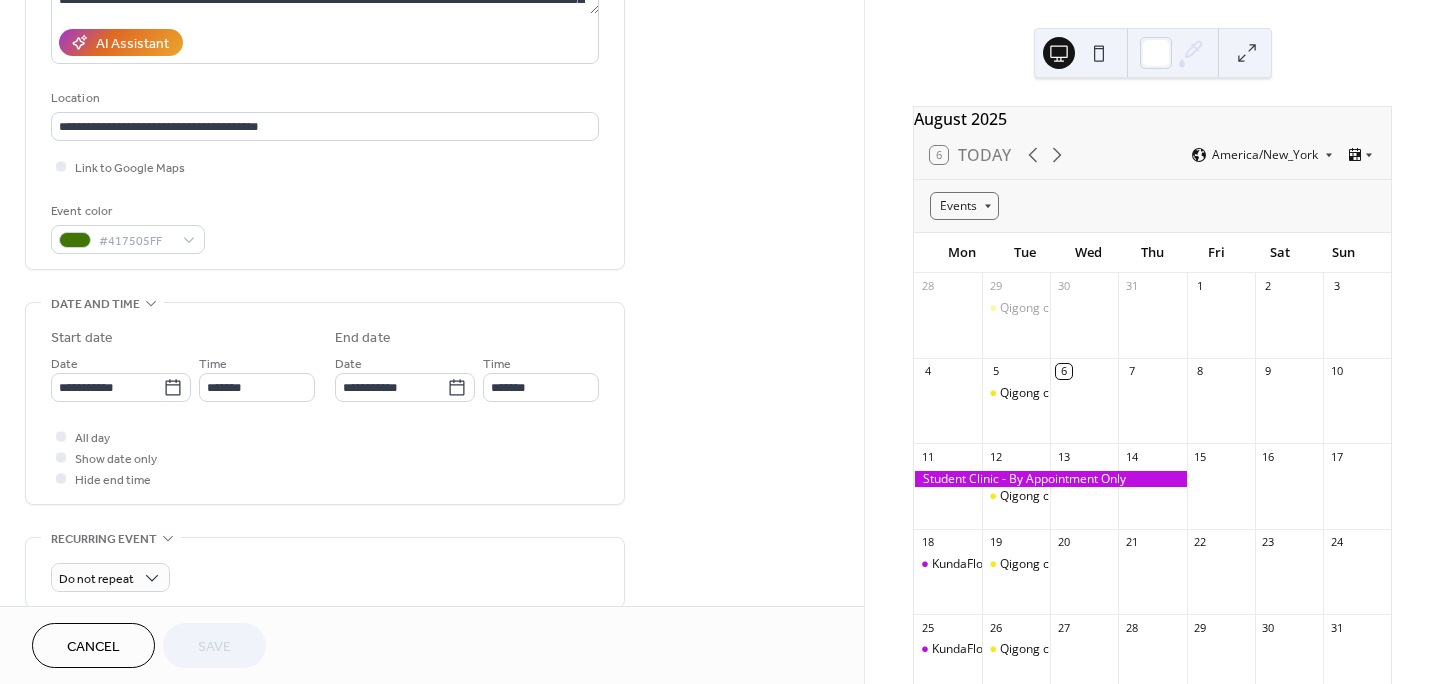 scroll, scrollTop: 354, scrollLeft: 0, axis: vertical 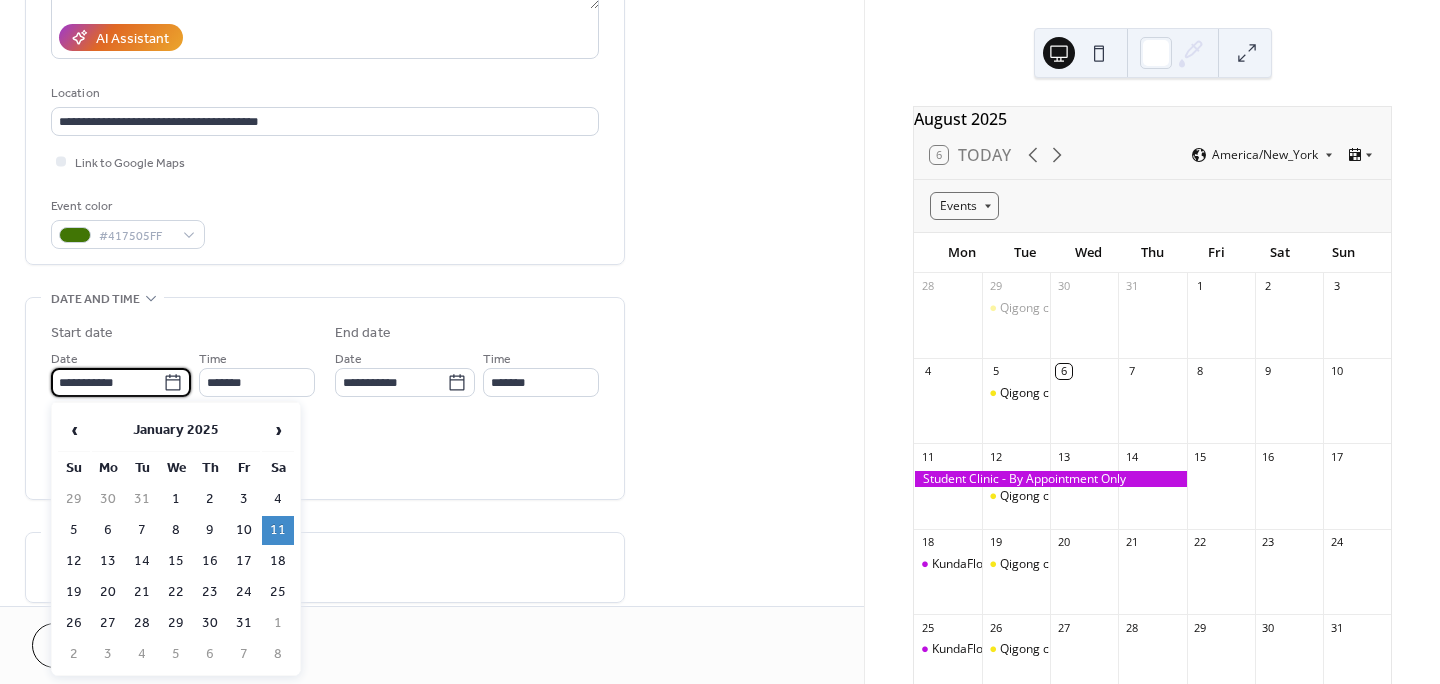 click on "**********" at bounding box center [107, 382] 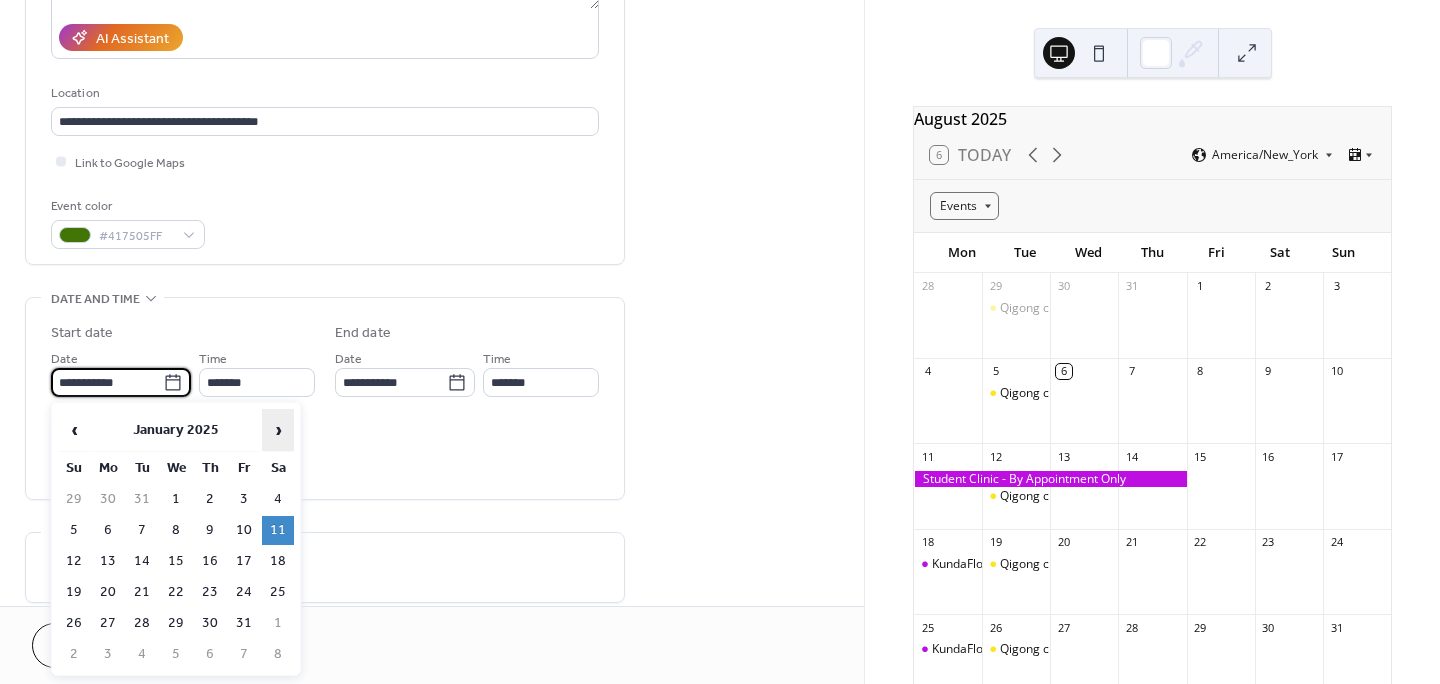 click on "›" at bounding box center [278, 430] 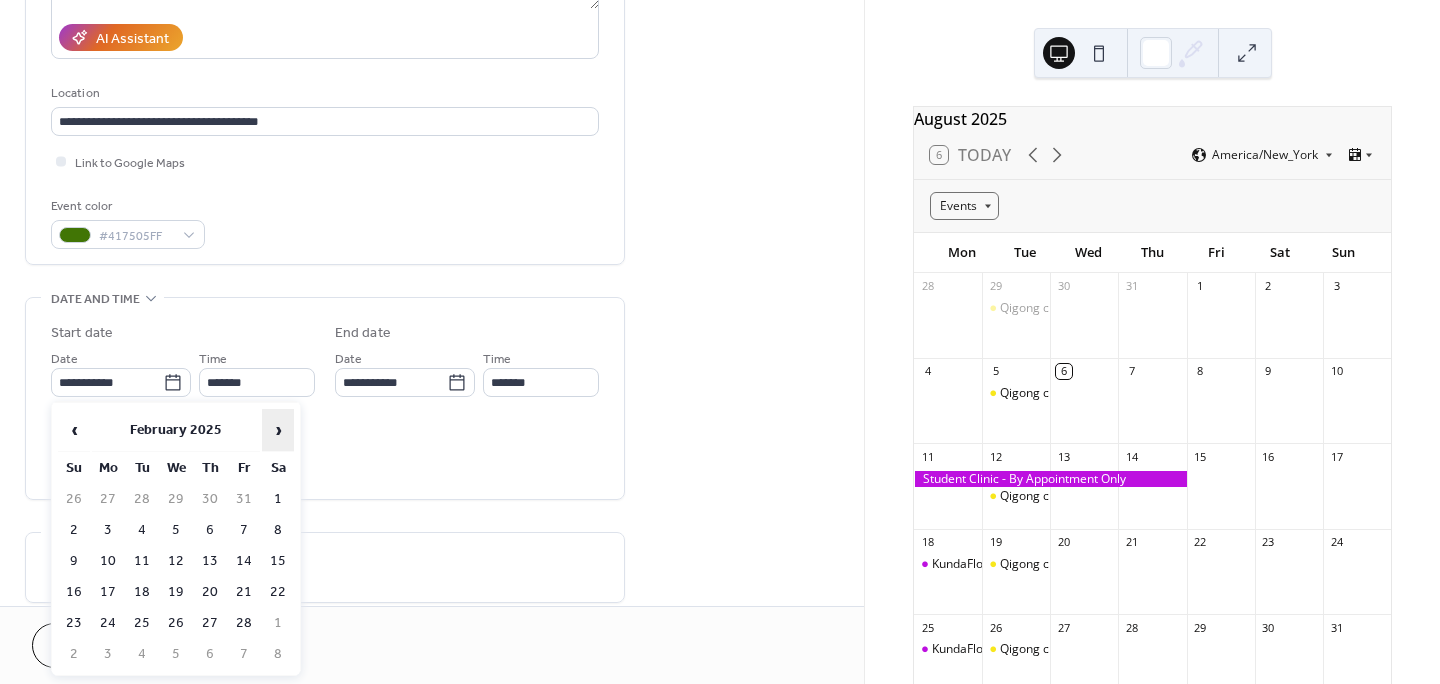 click on "›" at bounding box center [278, 430] 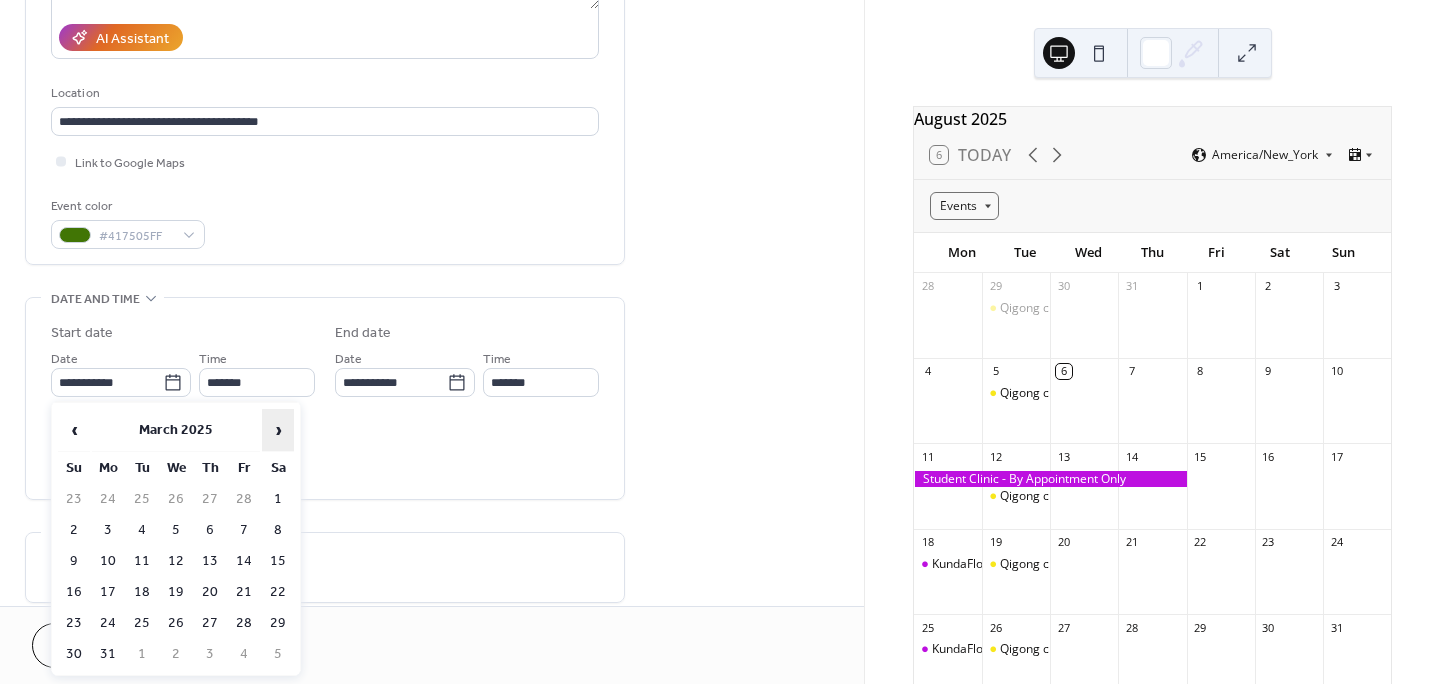click on "›" at bounding box center [278, 430] 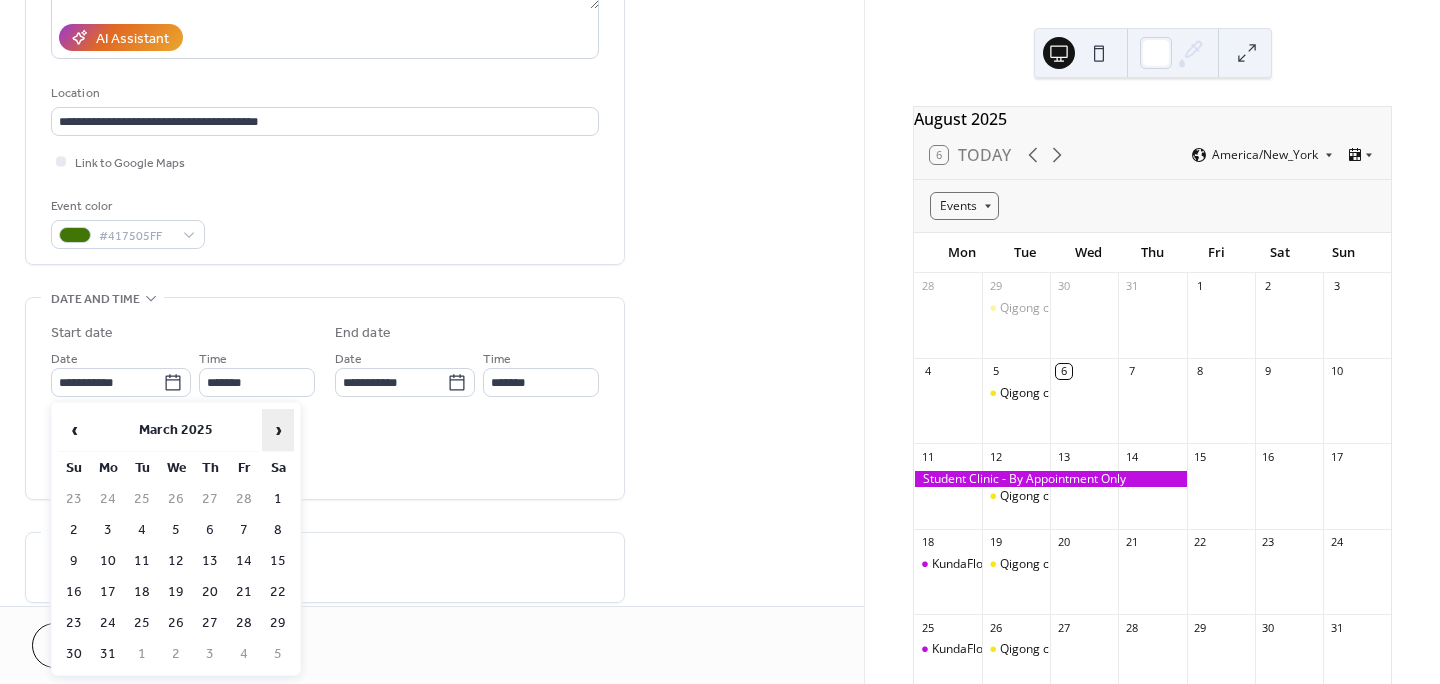 click on "›" at bounding box center (278, 430) 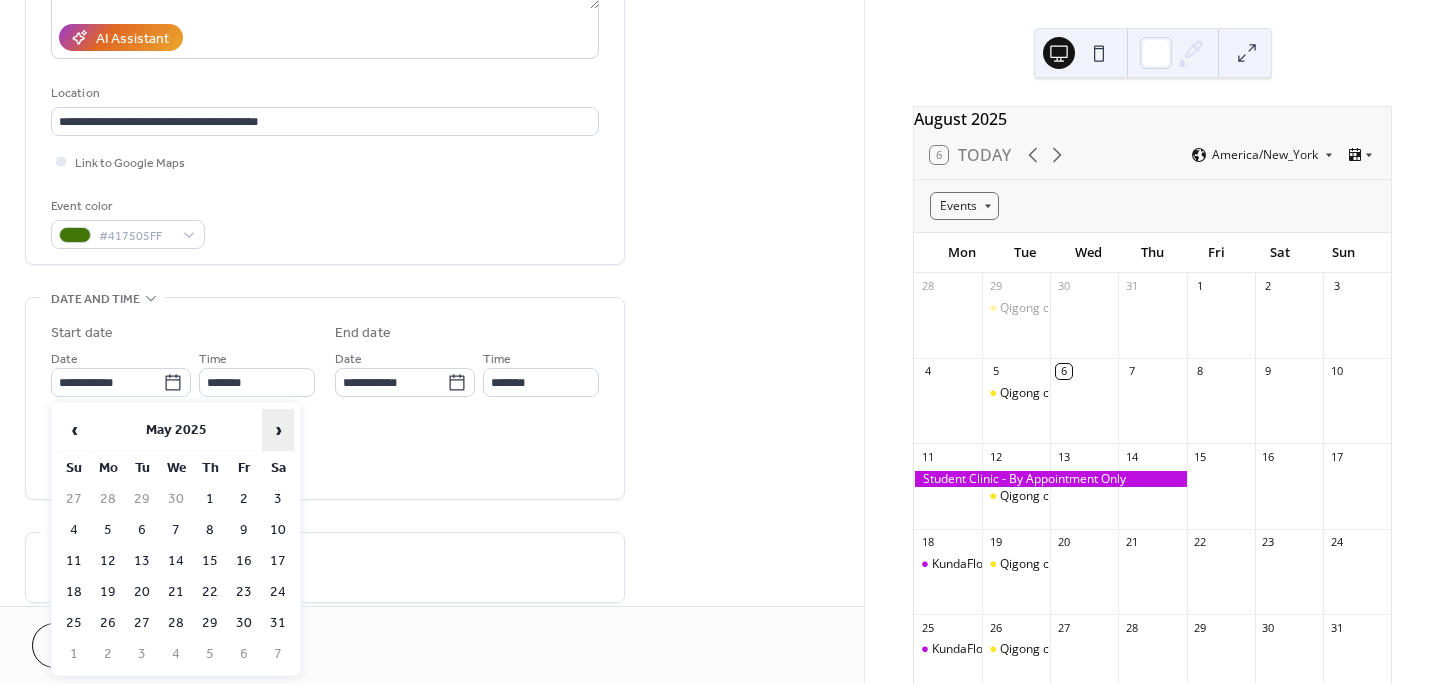 click on "›" at bounding box center (278, 430) 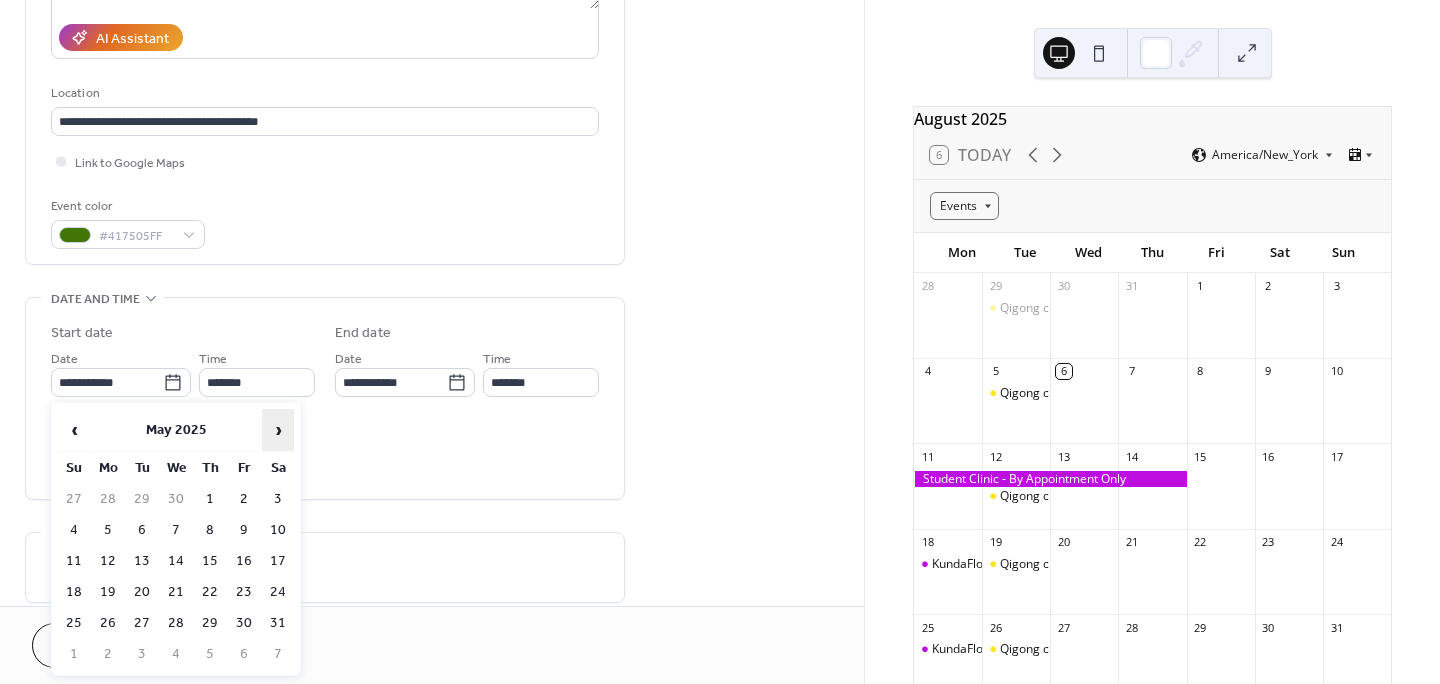 click on "›" at bounding box center [278, 430] 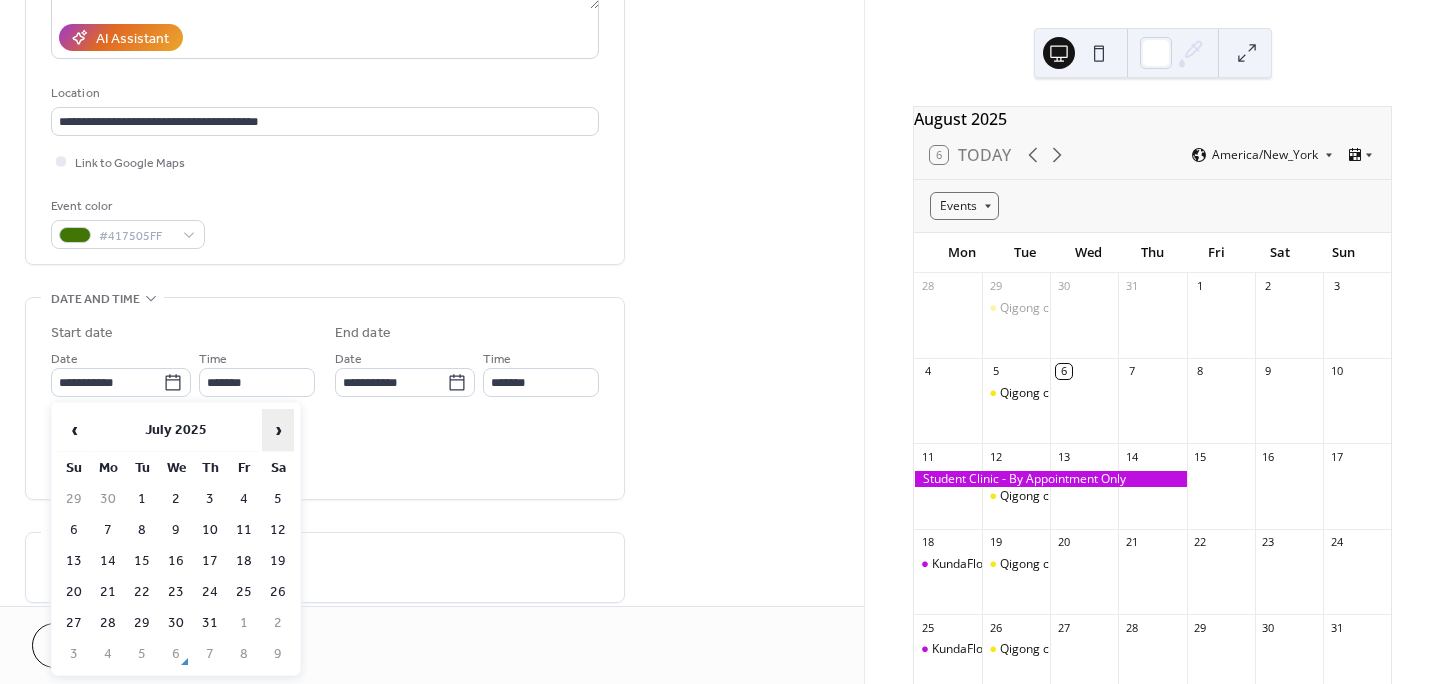 click on "›" at bounding box center (278, 430) 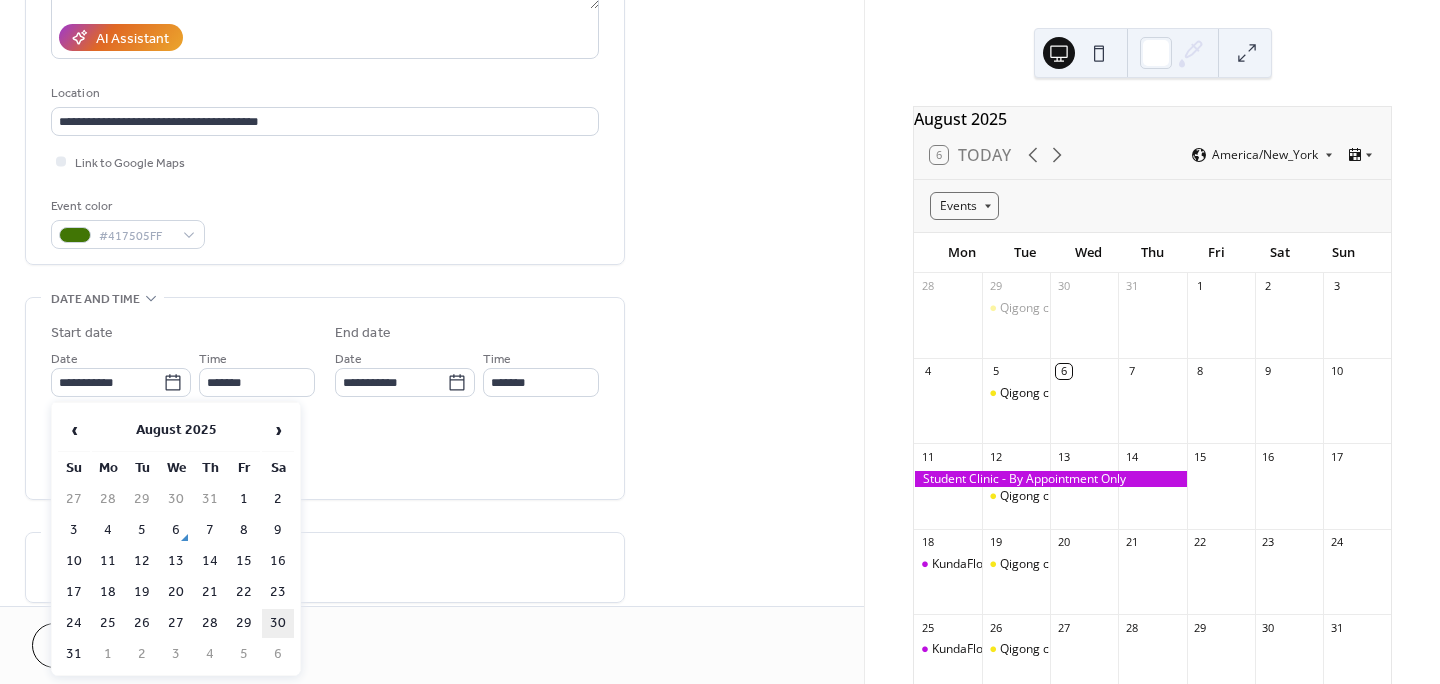 click on "30" at bounding box center [278, 623] 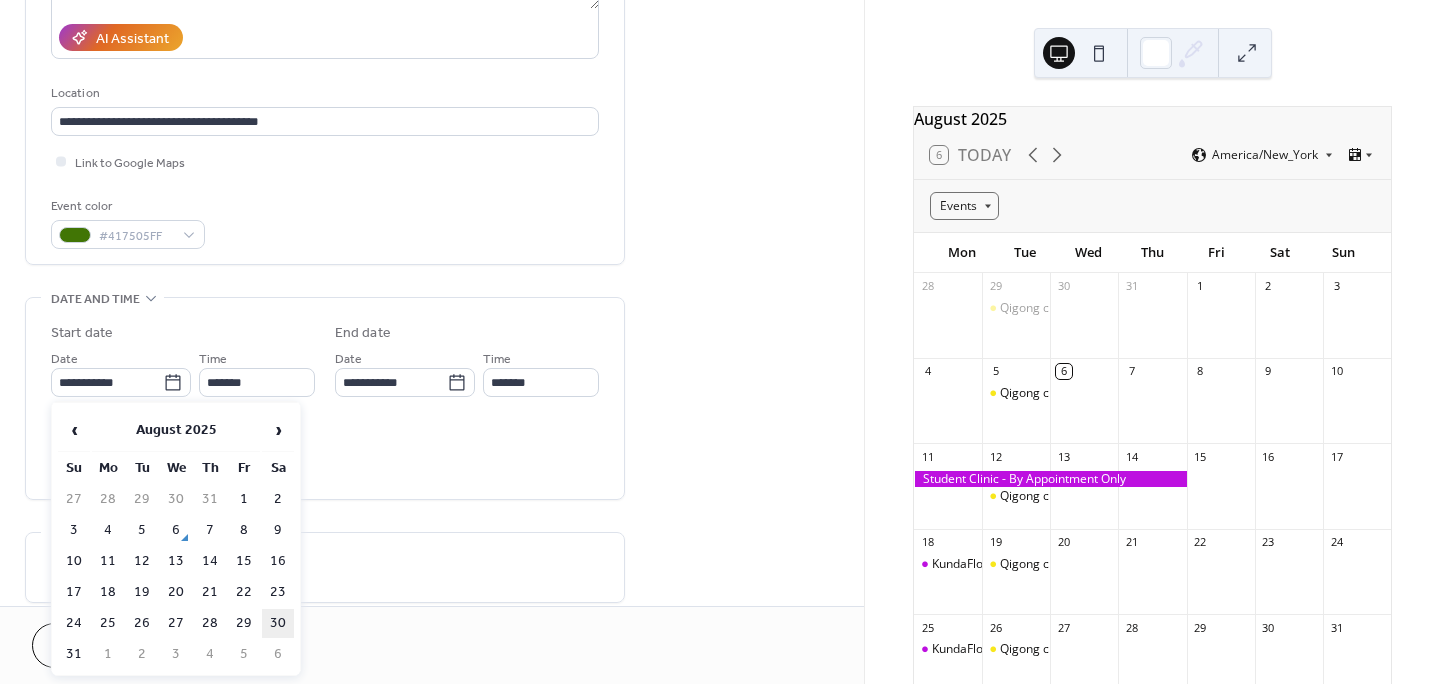 type on "**********" 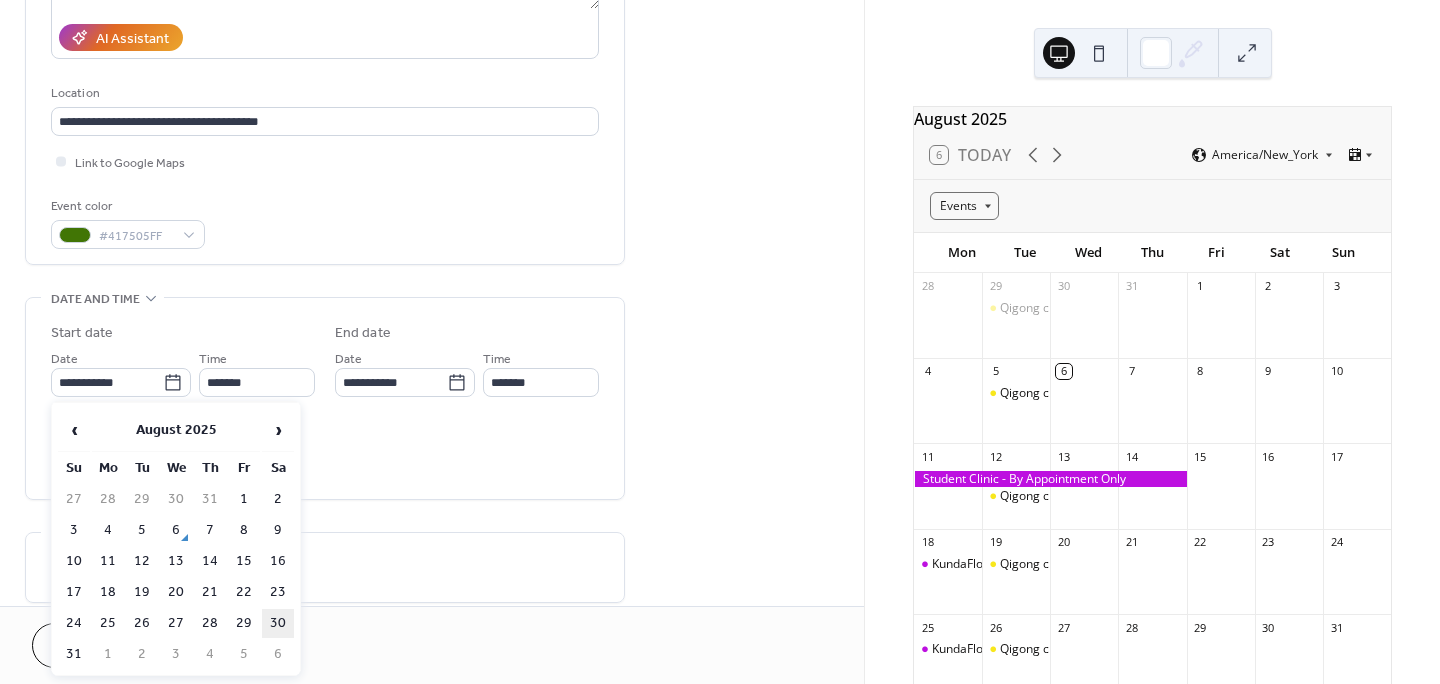 type on "**********" 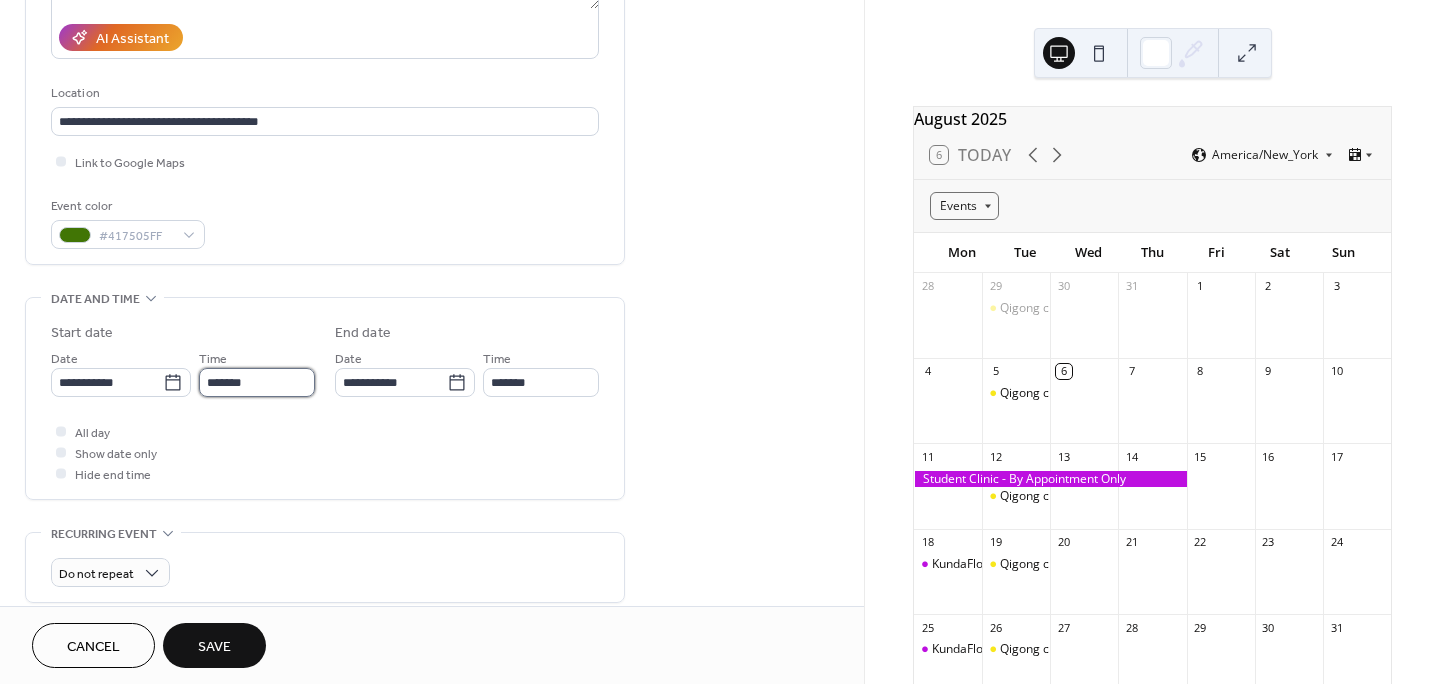 click on "*******" at bounding box center [257, 382] 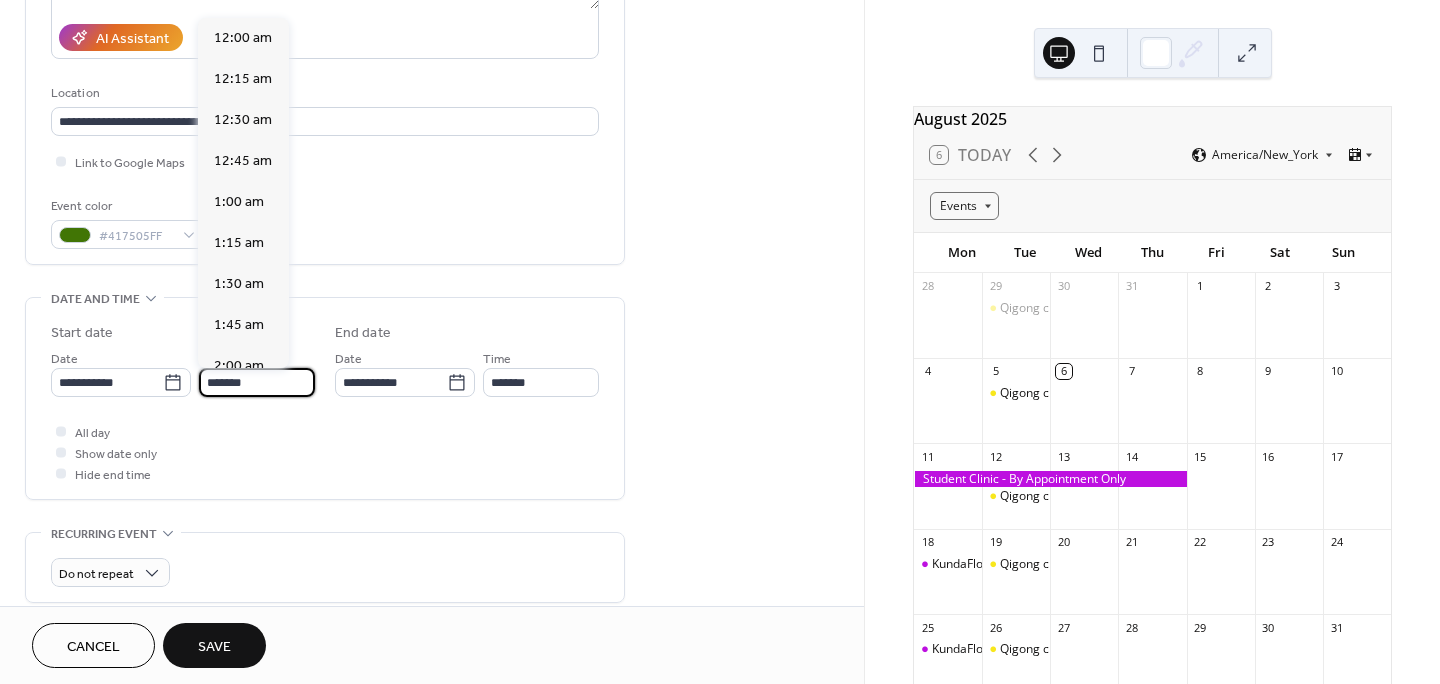 scroll, scrollTop: 1476, scrollLeft: 0, axis: vertical 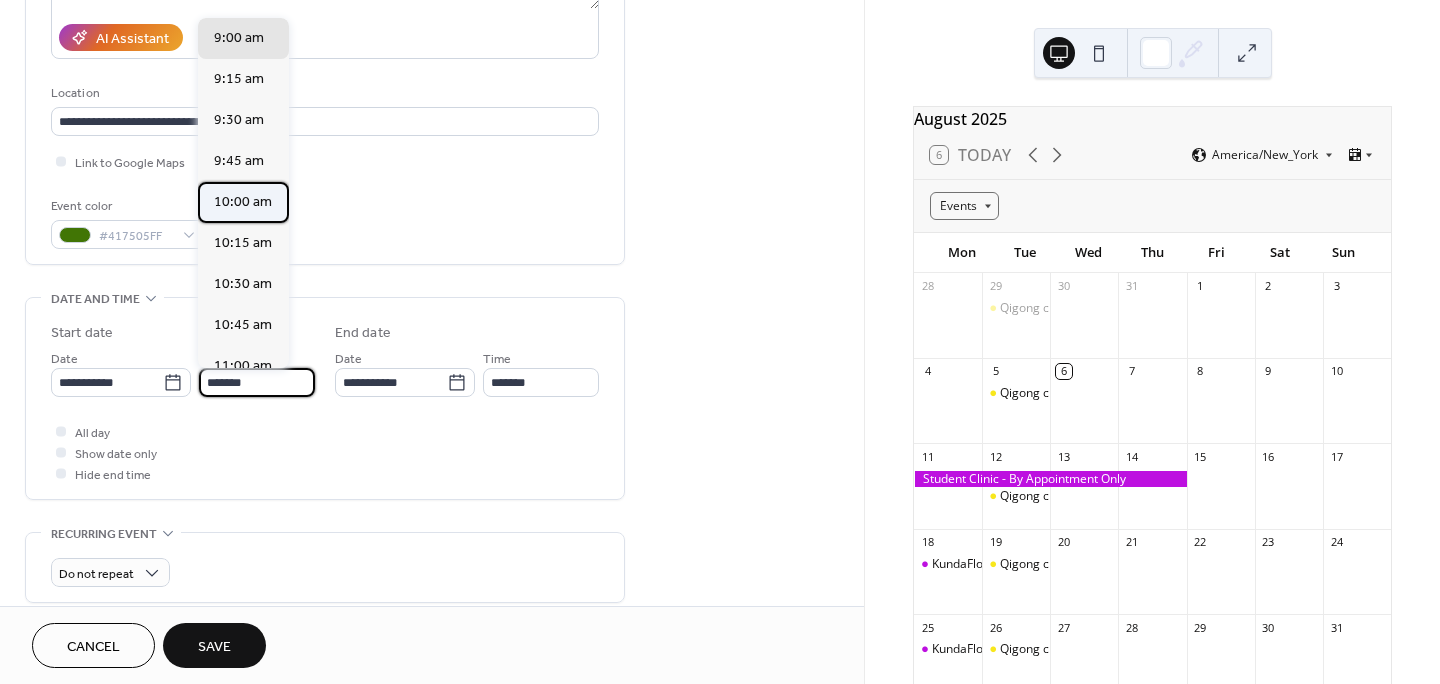 click on "10:00 am" at bounding box center [243, 202] 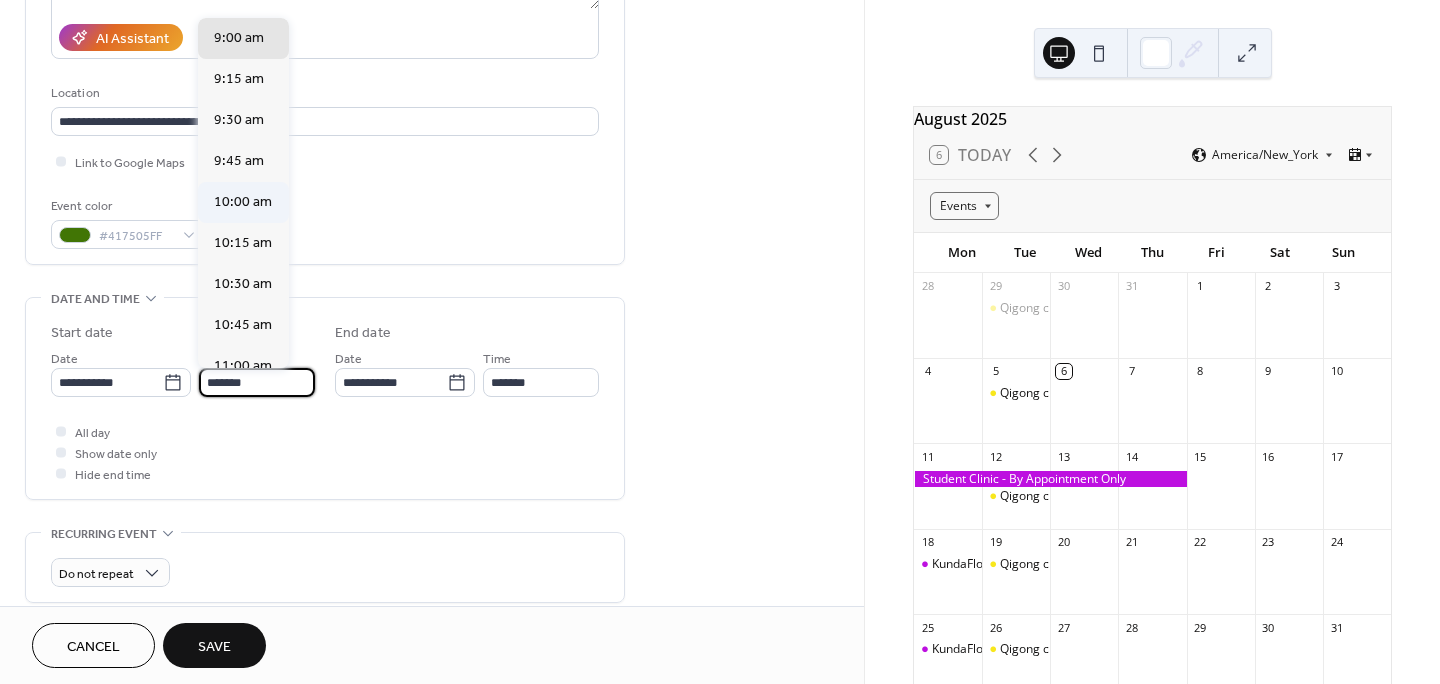 type on "********" 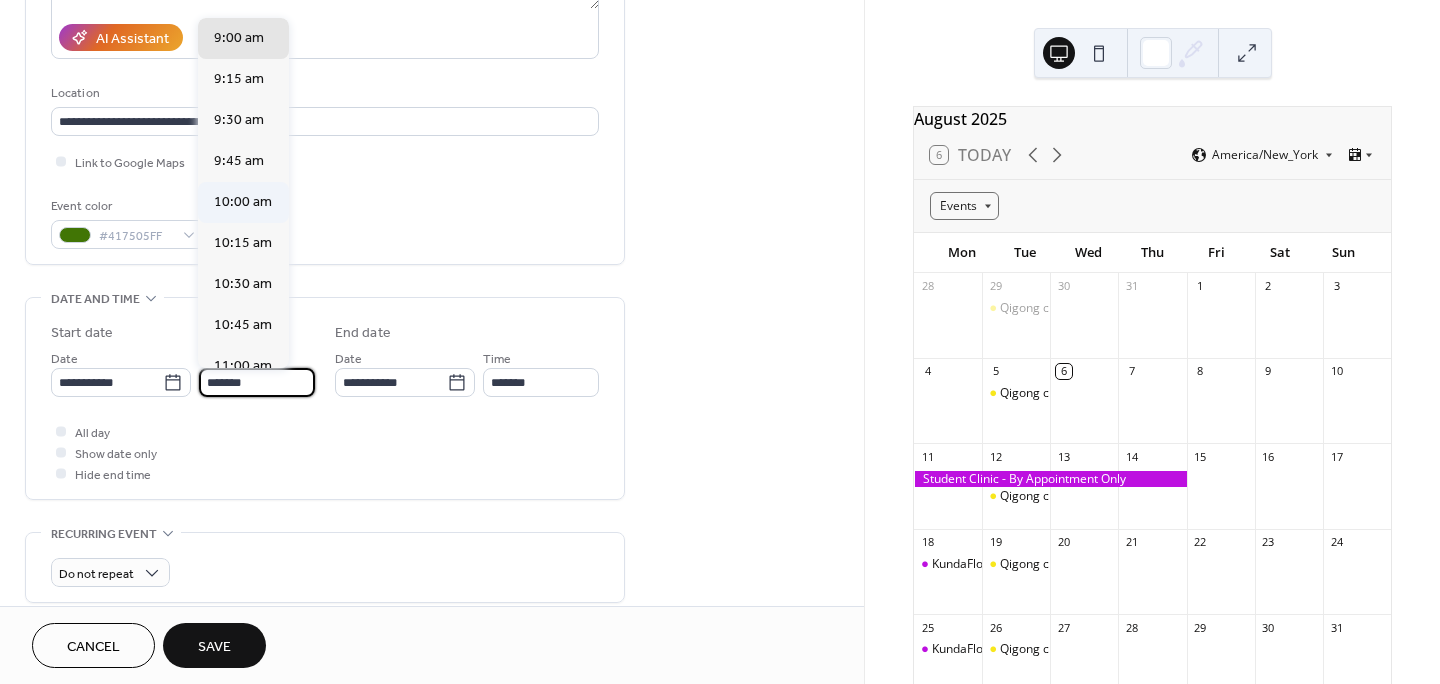 type on "*******" 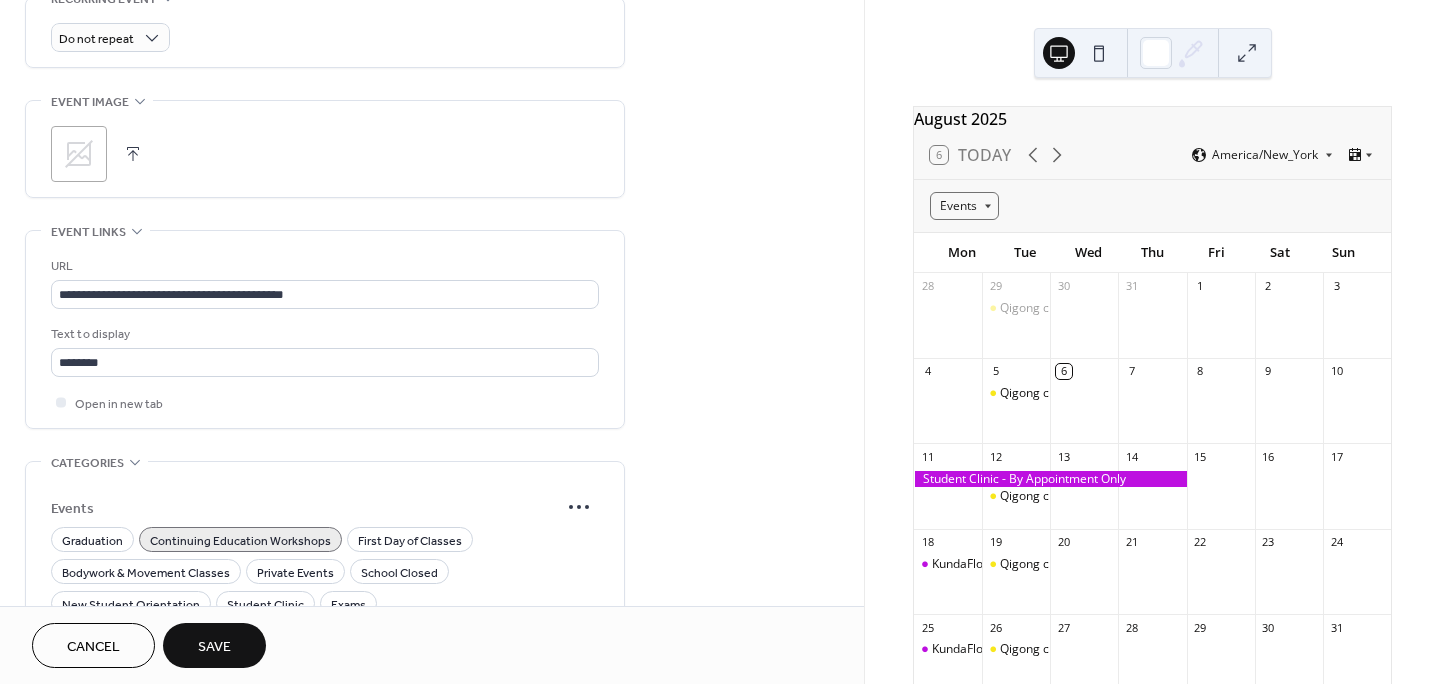 scroll, scrollTop: 895, scrollLeft: 0, axis: vertical 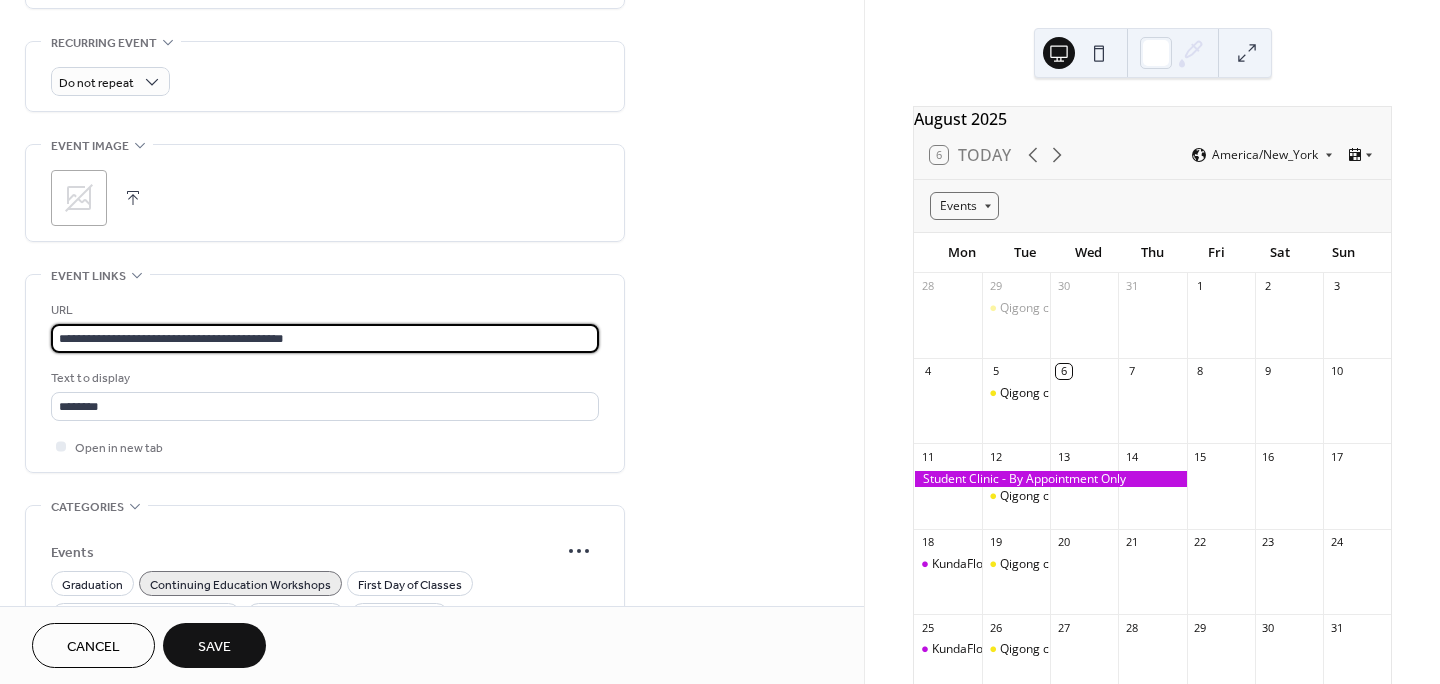 drag, startPoint x: 369, startPoint y: 340, endPoint x: -32, endPoint y: 287, distance: 404.48734 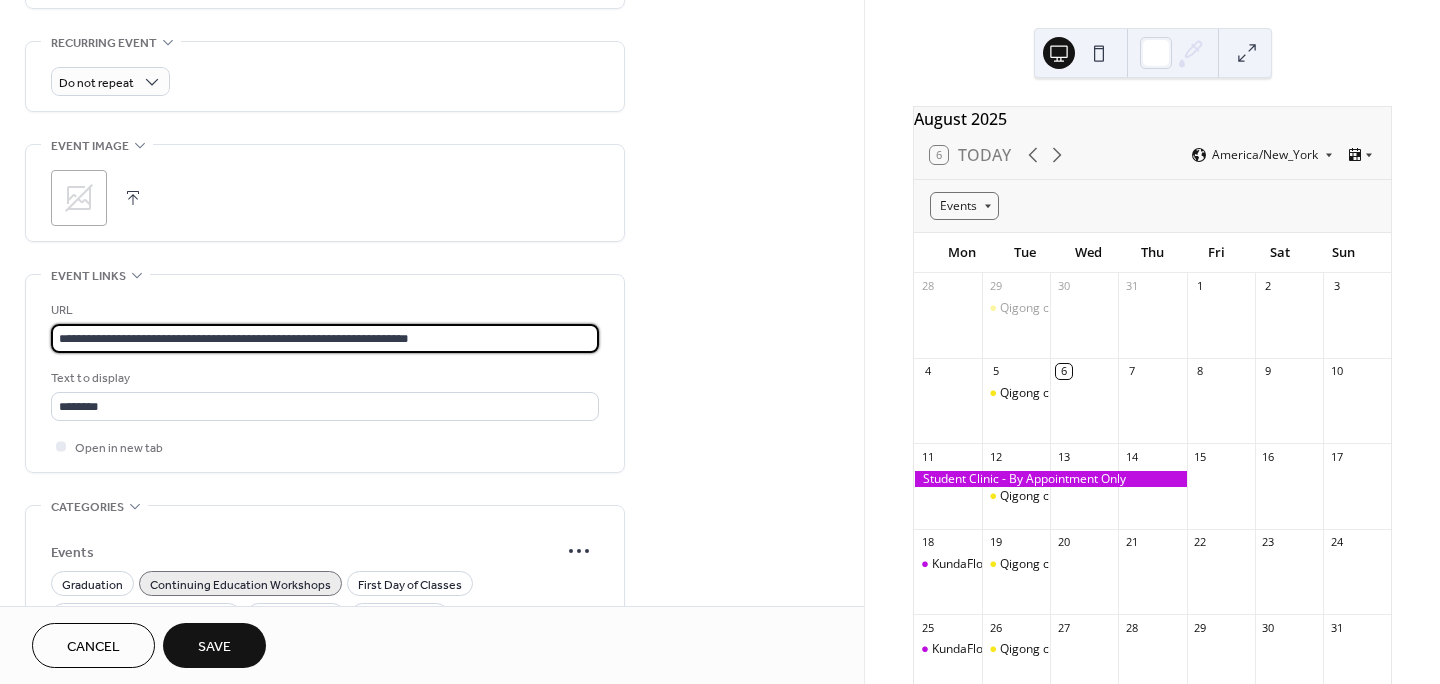 type on "**********" 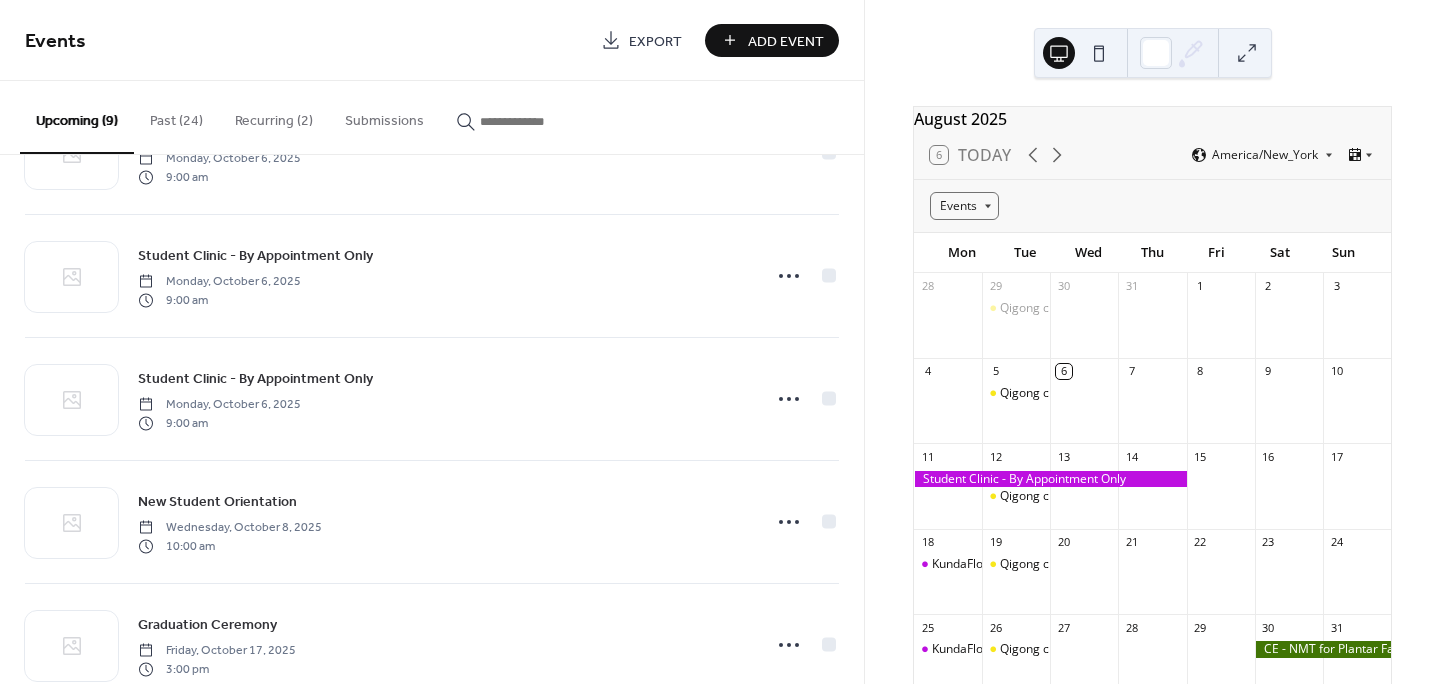 scroll, scrollTop: 0, scrollLeft: 0, axis: both 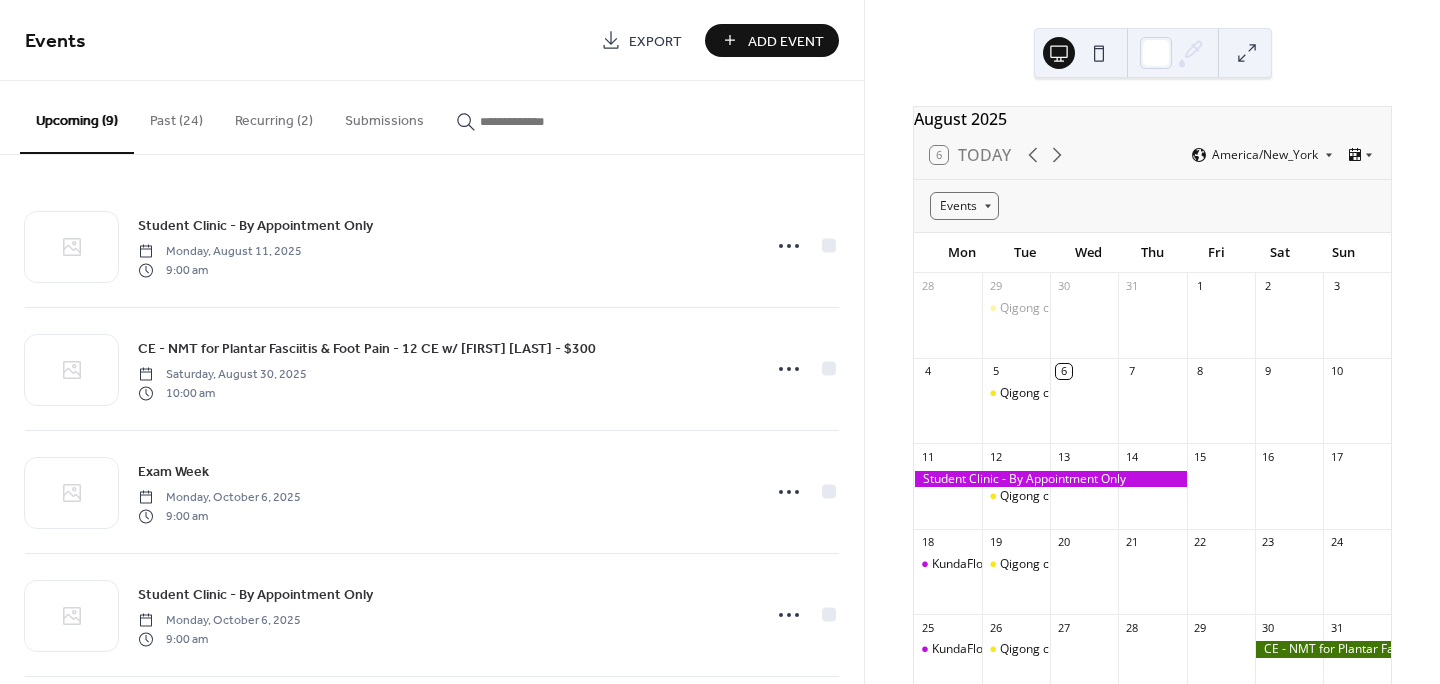 click on "Past (24)" at bounding box center [176, 116] 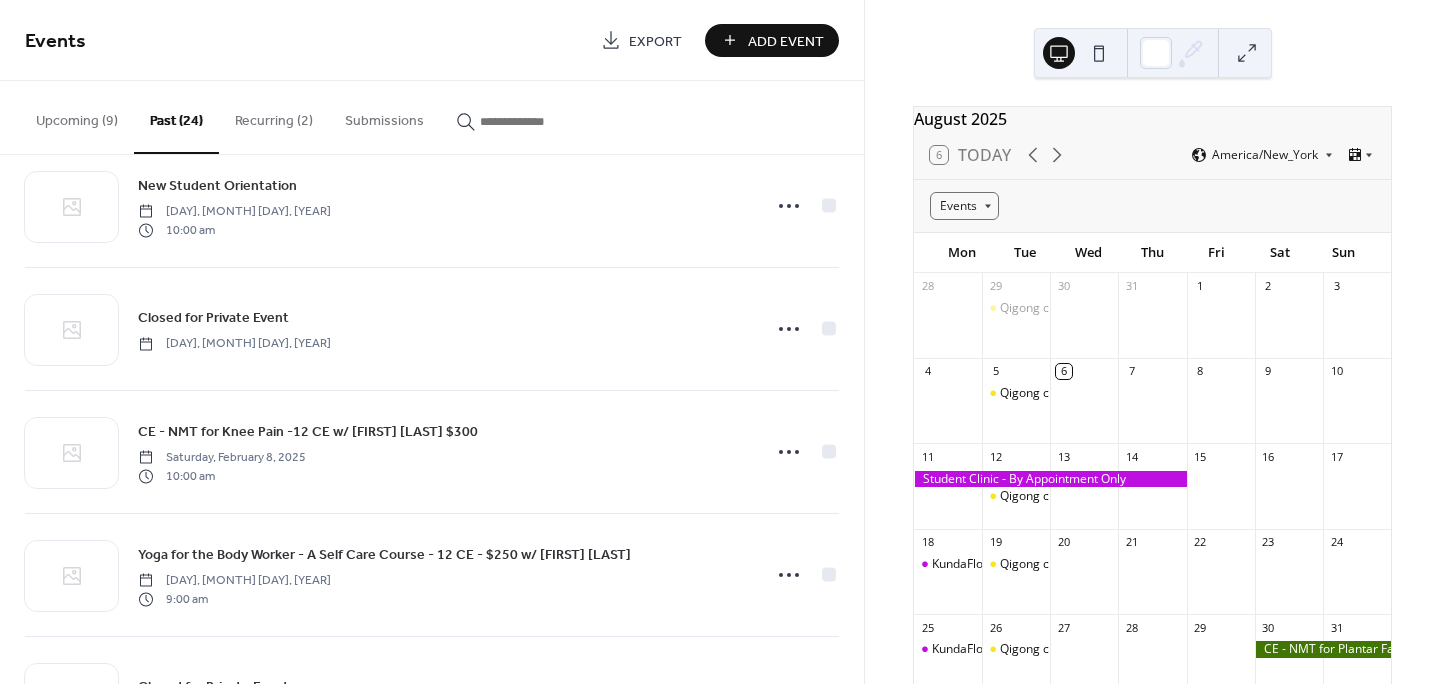 scroll, scrollTop: 1588, scrollLeft: 0, axis: vertical 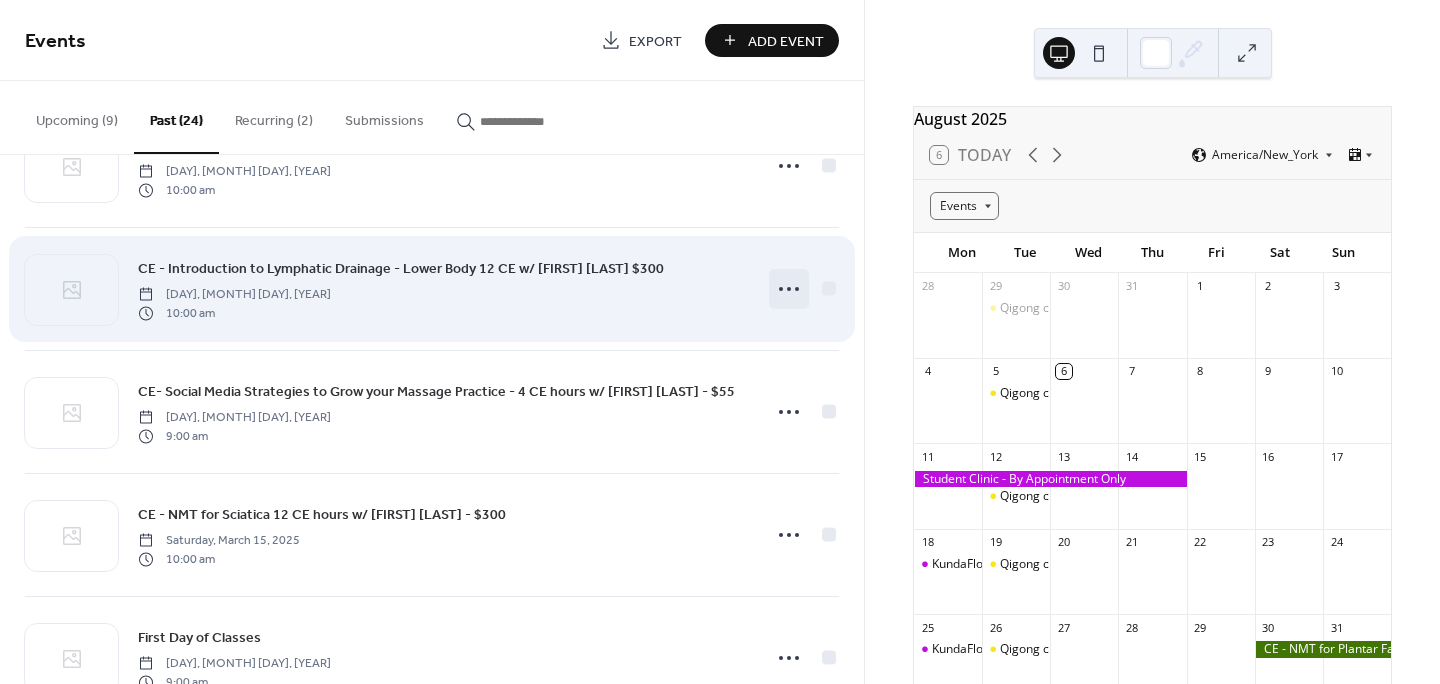 click 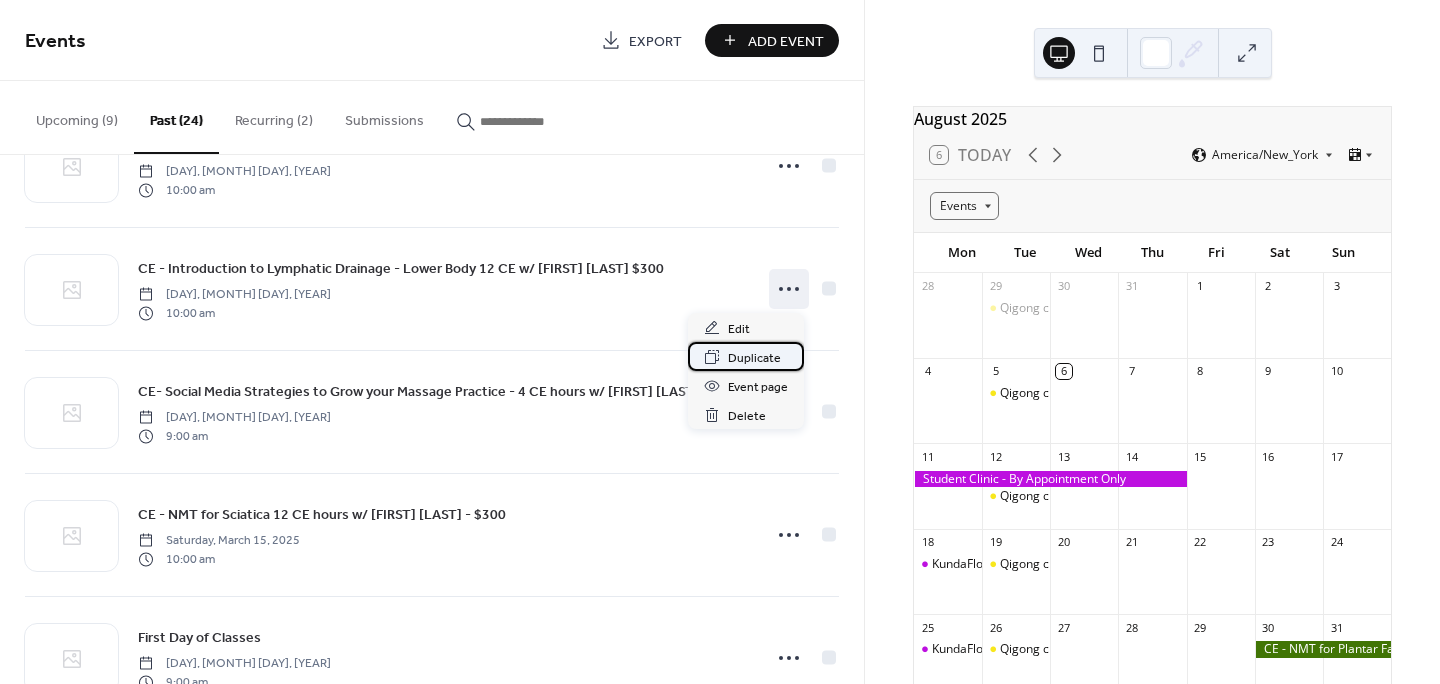 click on "Duplicate" at bounding box center [754, 358] 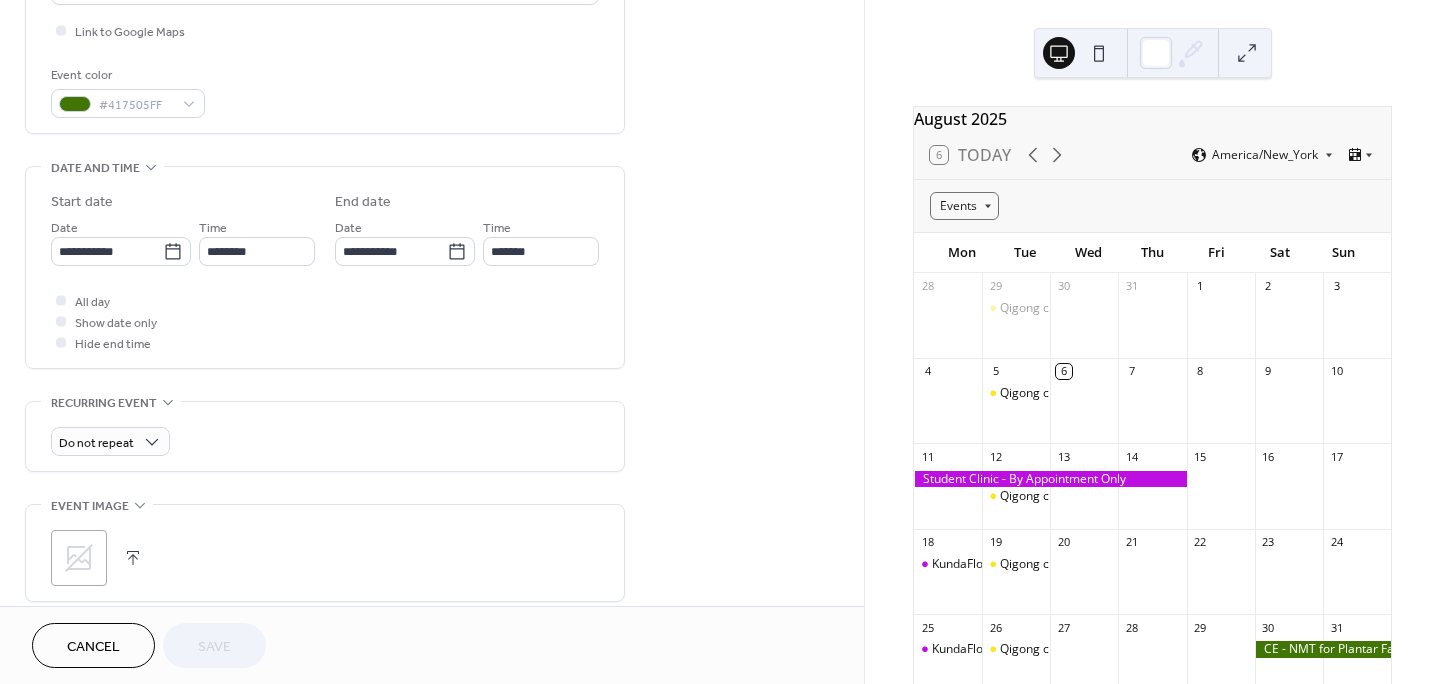 scroll, scrollTop: 498, scrollLeft: 0, axis: vertical 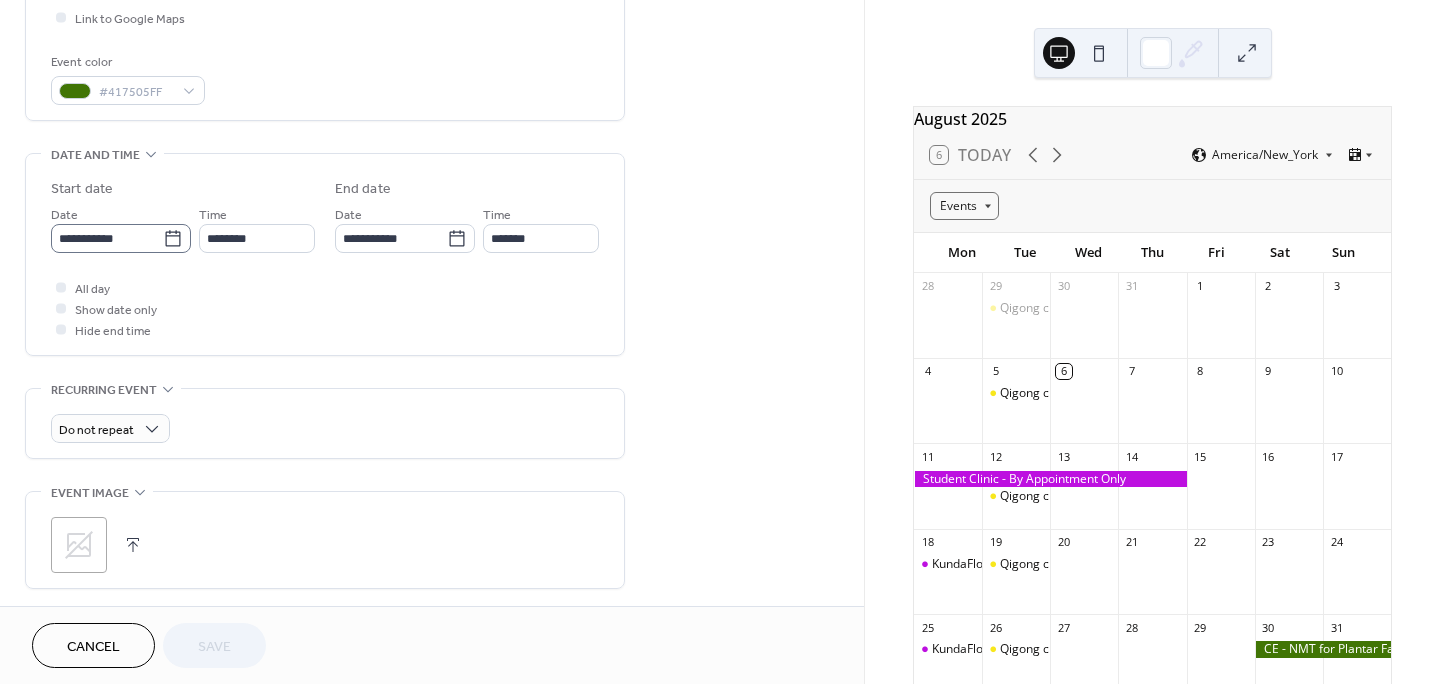 click 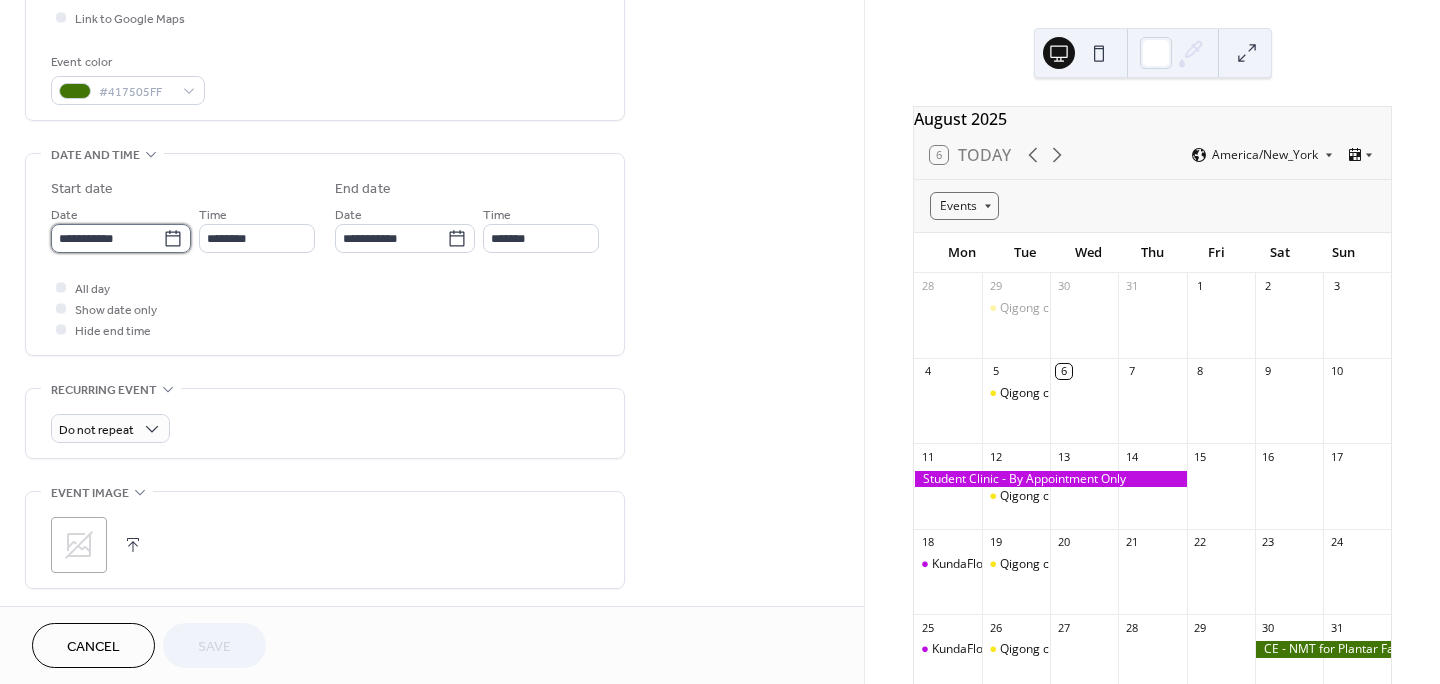 click on "**********" at bounding box center (107, 238) 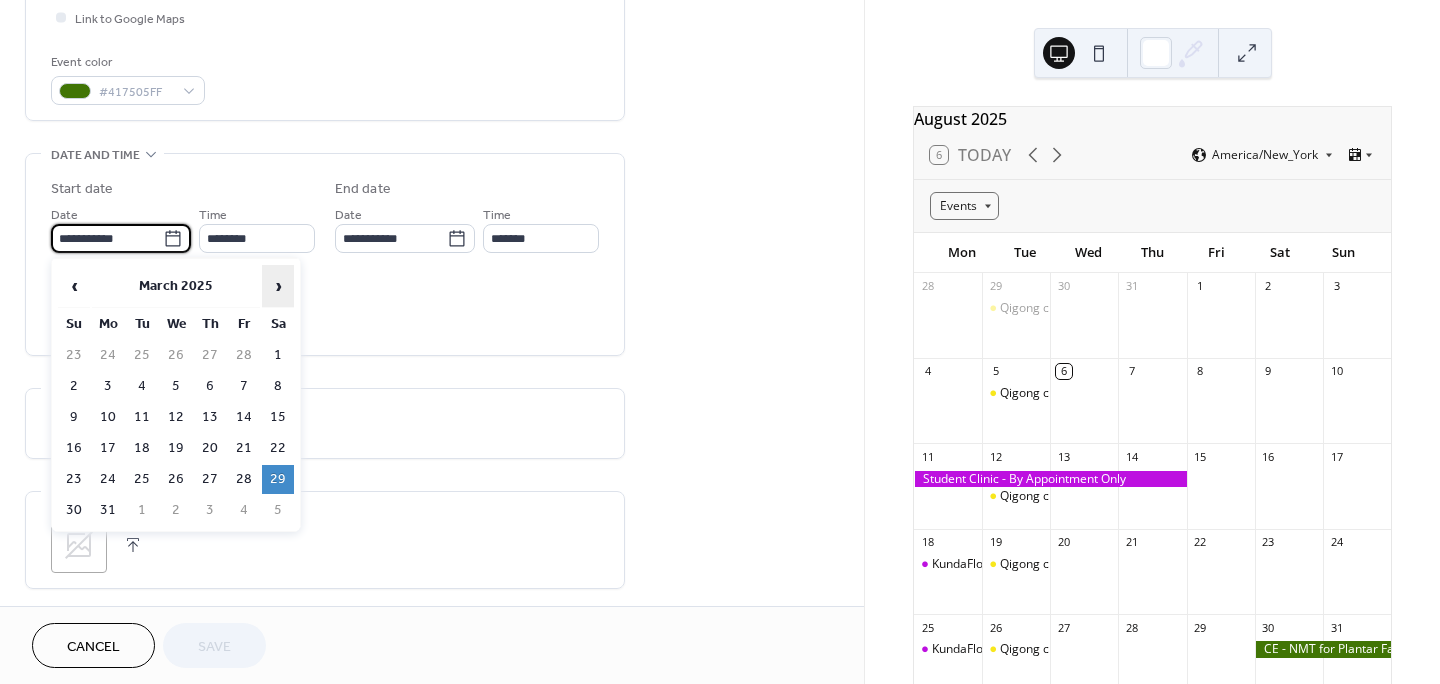 click on "›" at bounding box center [278, 286] 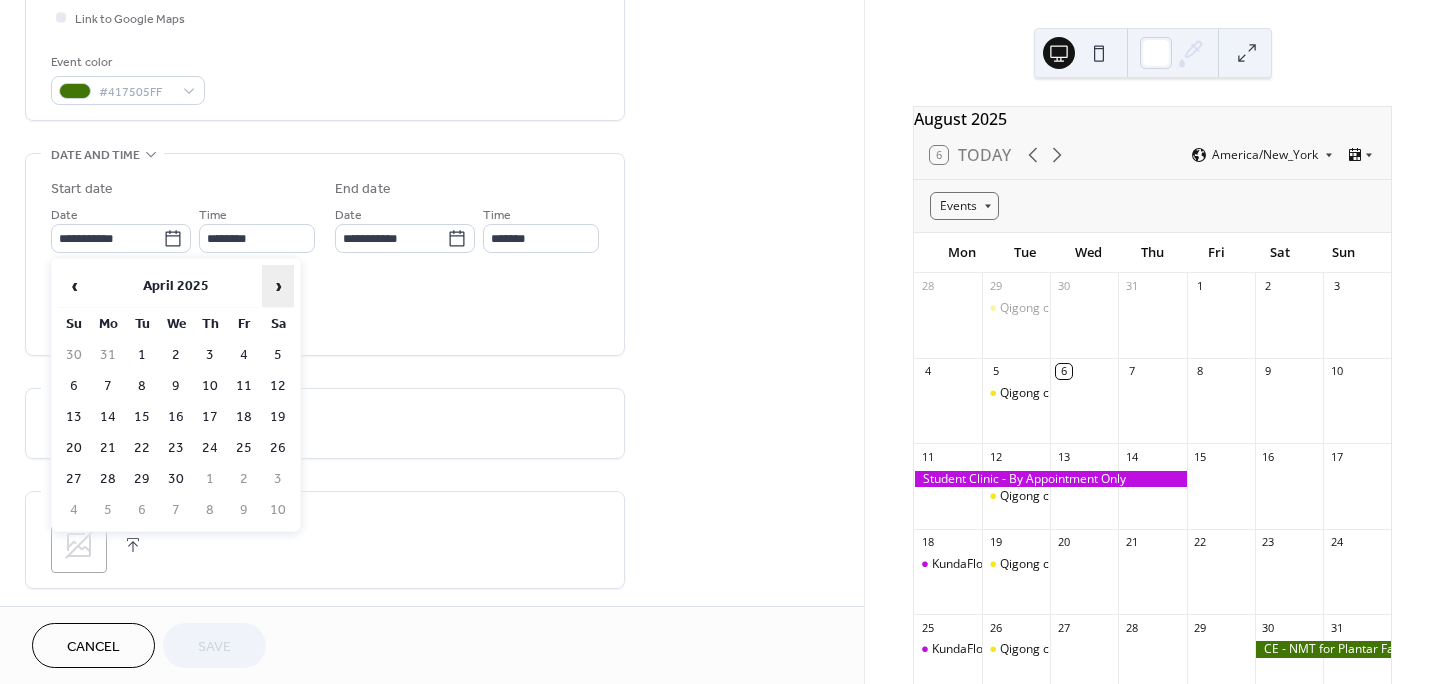 click on "›" at bounding box center [278, 286] 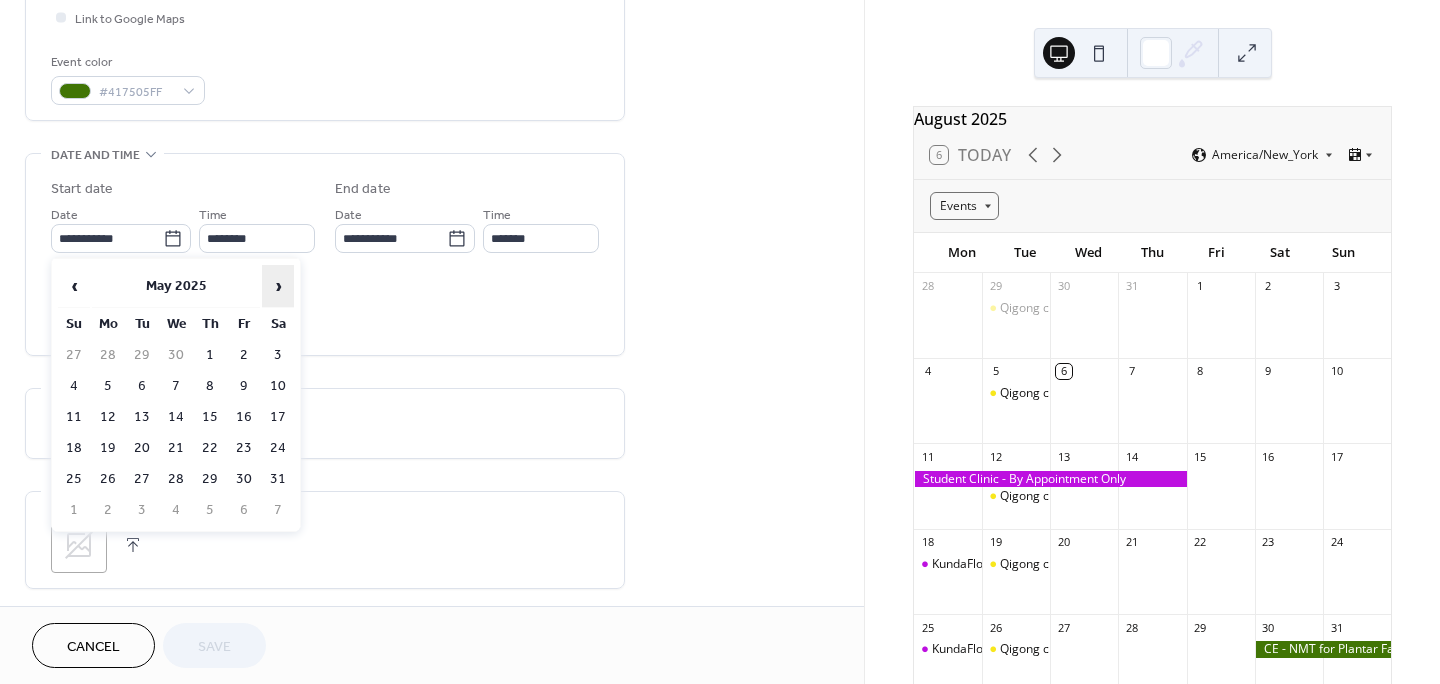 click on "›" at bounding box center [278, 286] 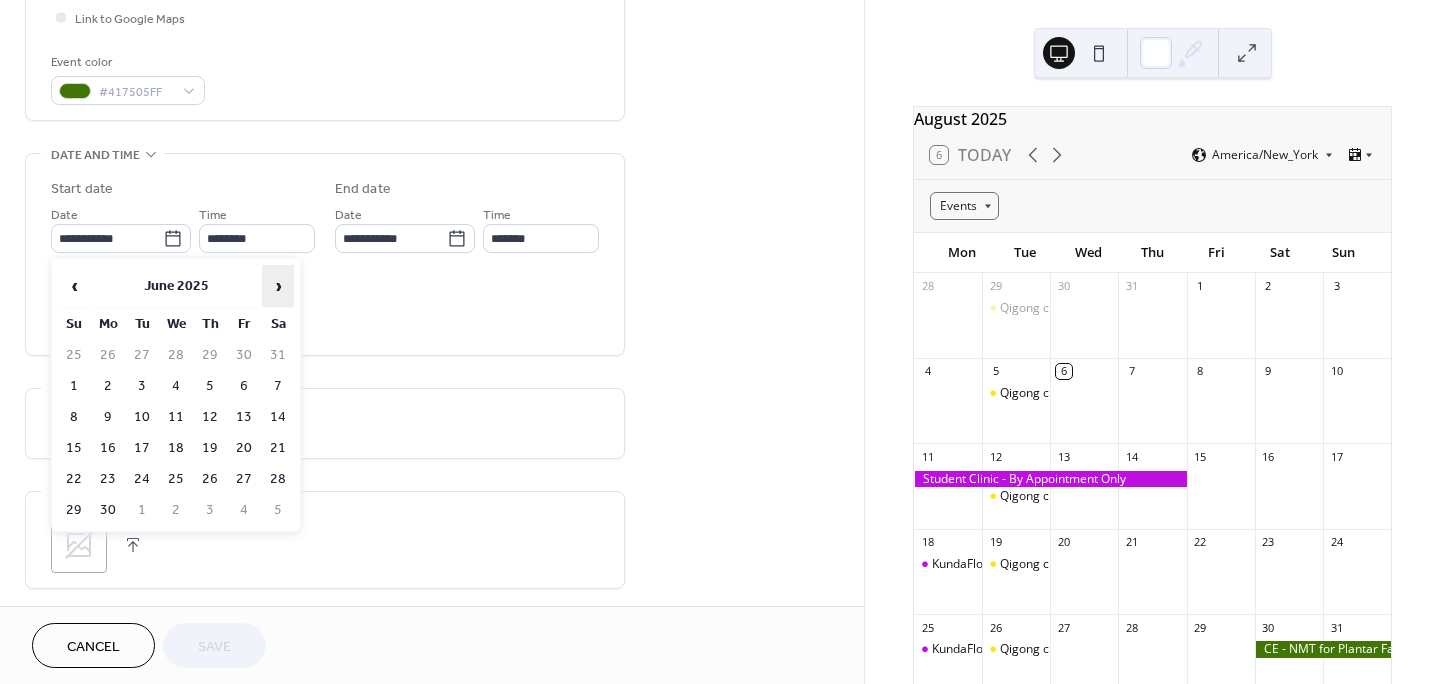 click on "›" at bounding box center [278, 286] 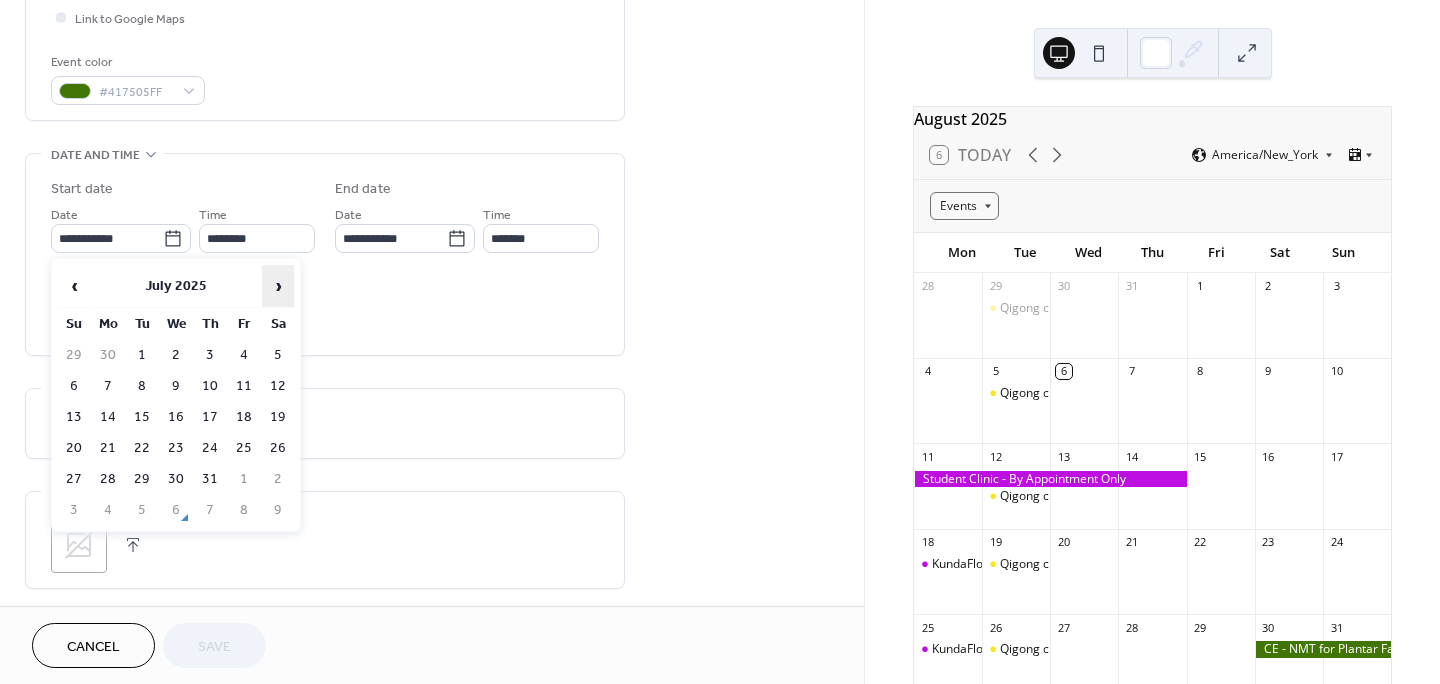 click on "›" at bounding box center [278, 286] 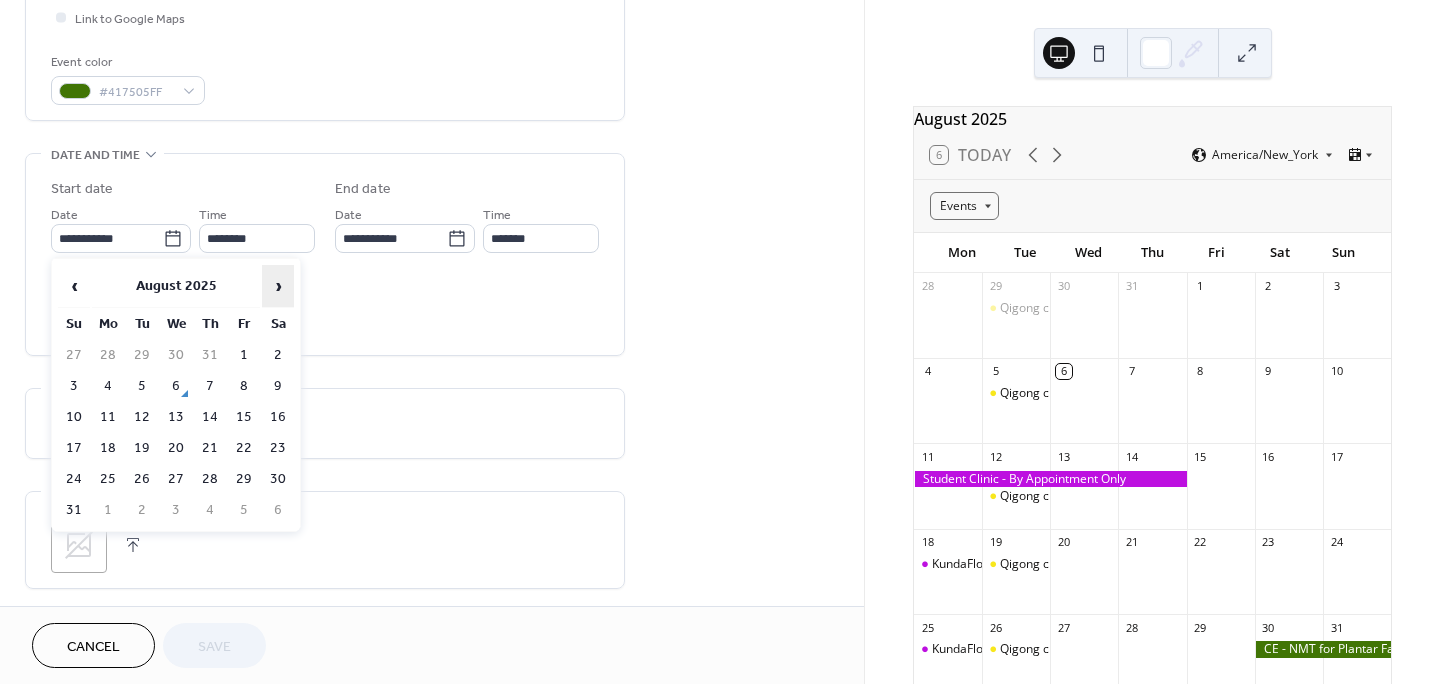 click on "›" at bounding box center [278, 286] 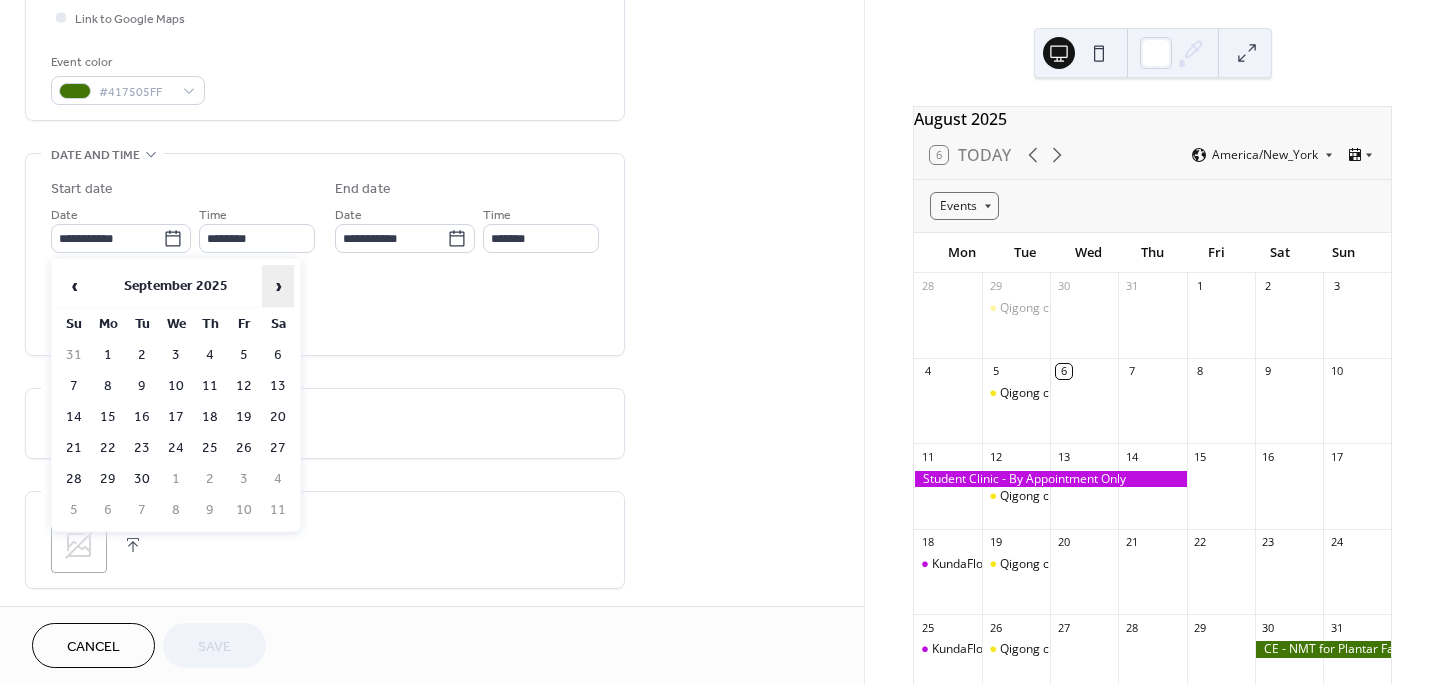 click on "›" at bounding box center (278, 286) 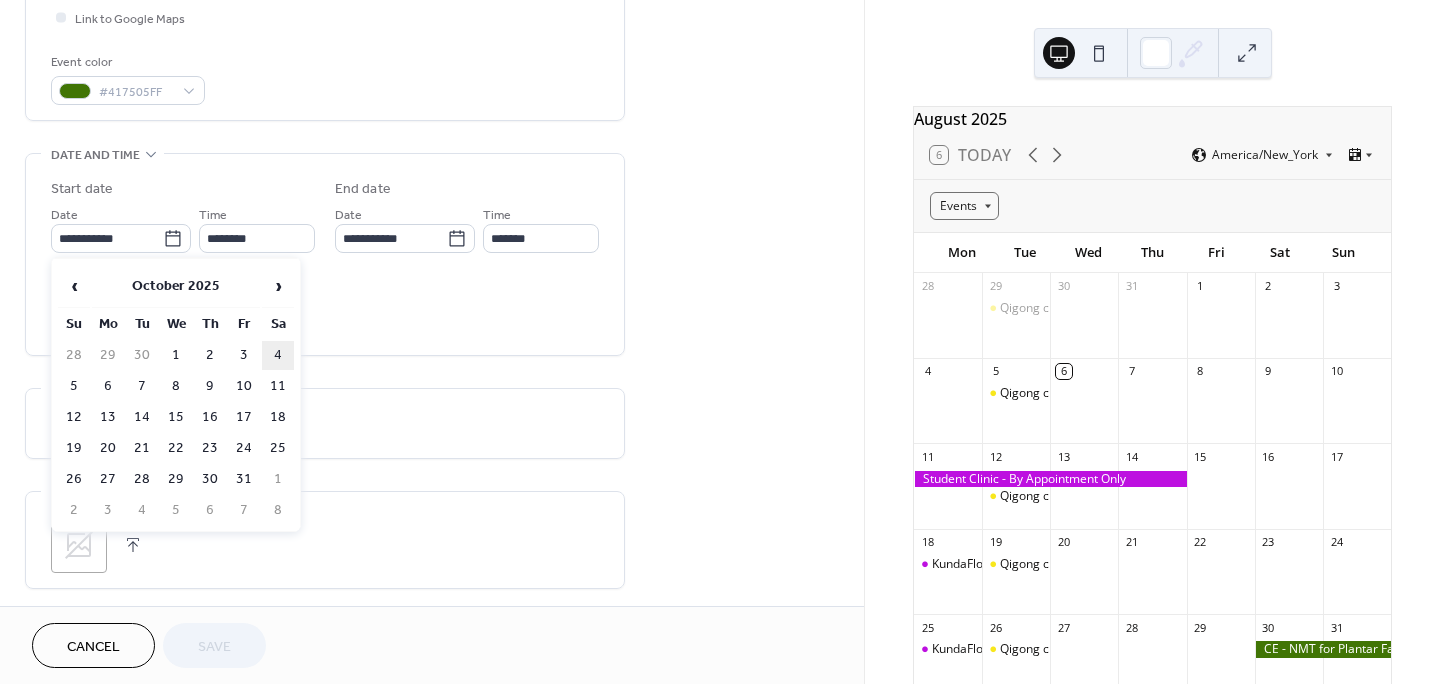 click on "4" at bounding box center (278, 355) 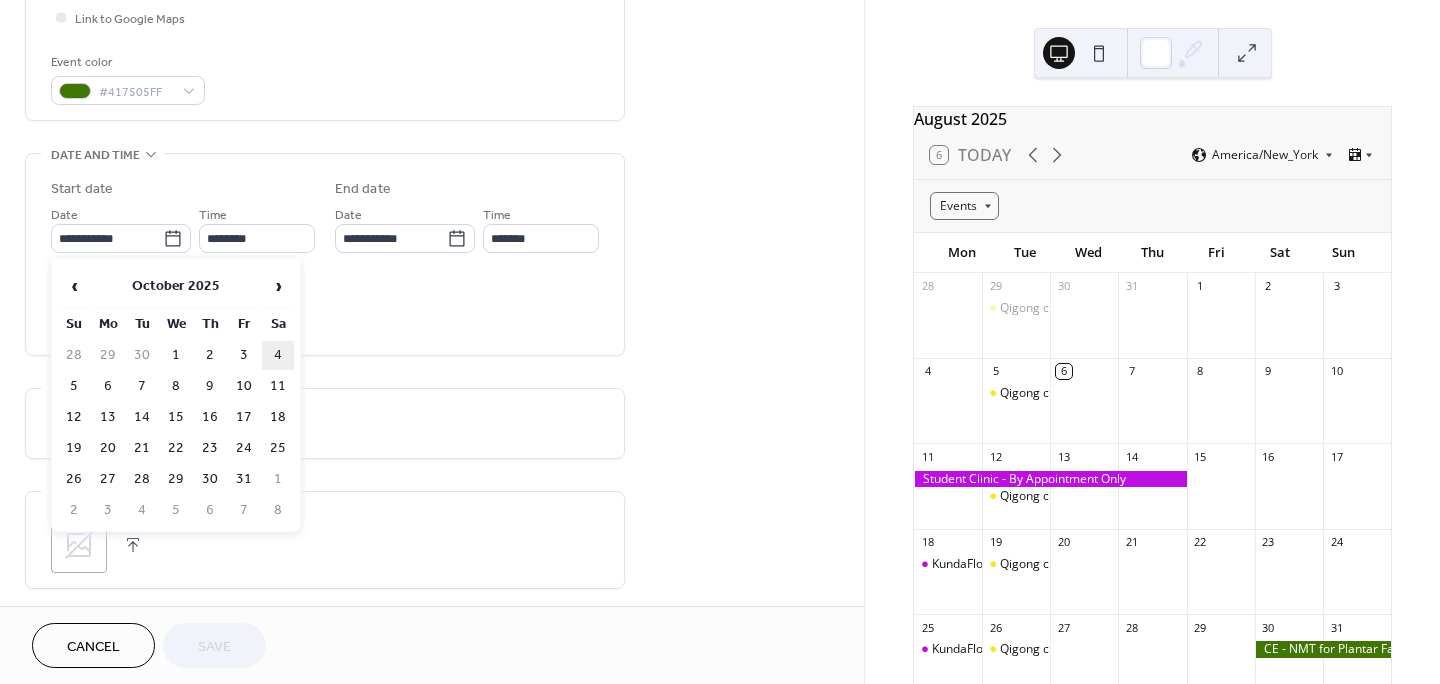 type on "**********" 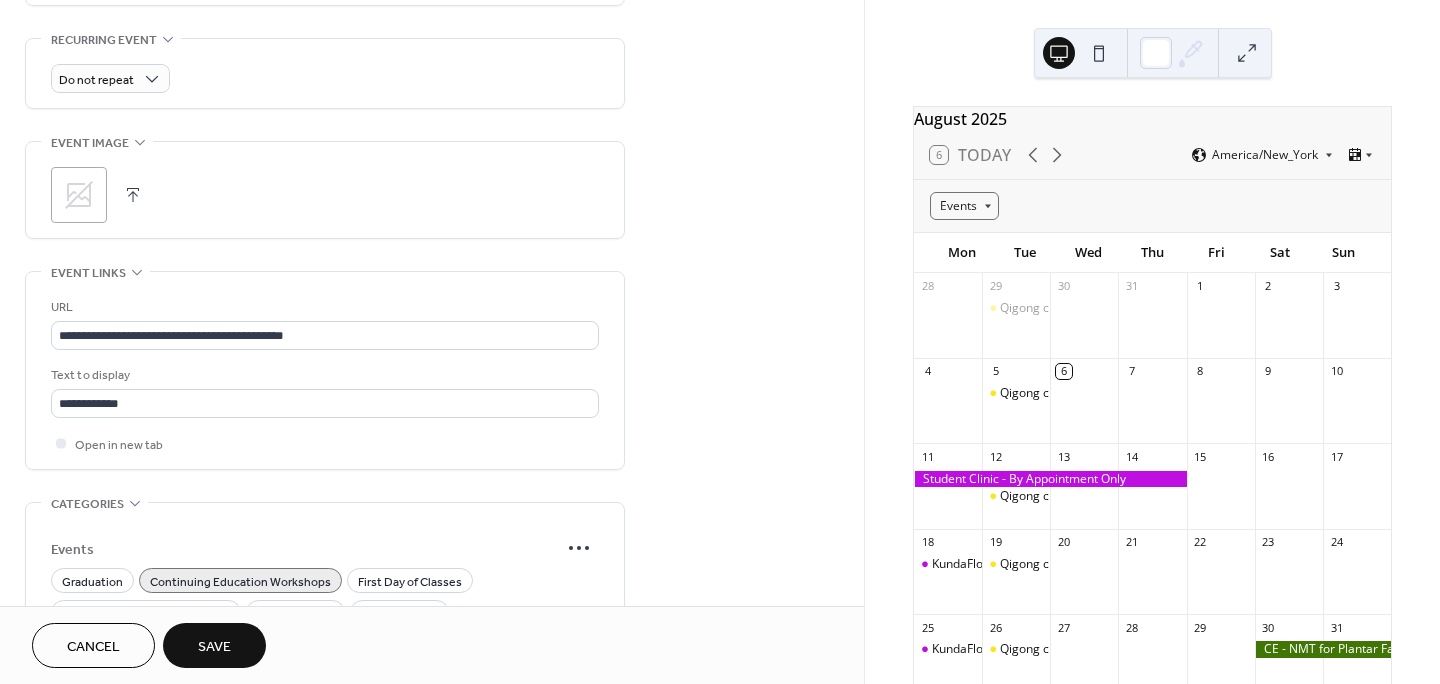 scroll, scrollTop: 856, scrollLeft: 0, axis: vertical 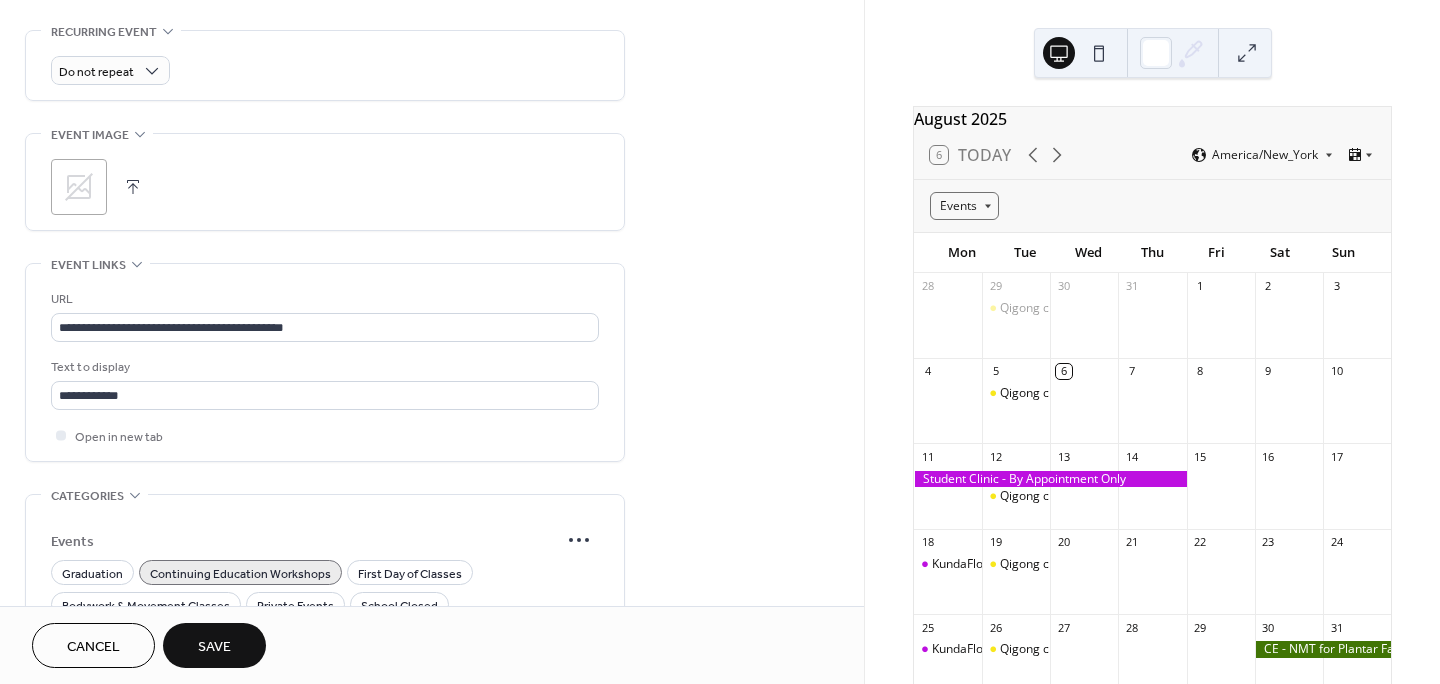 click on "Save" at bounding box center (214, 647) 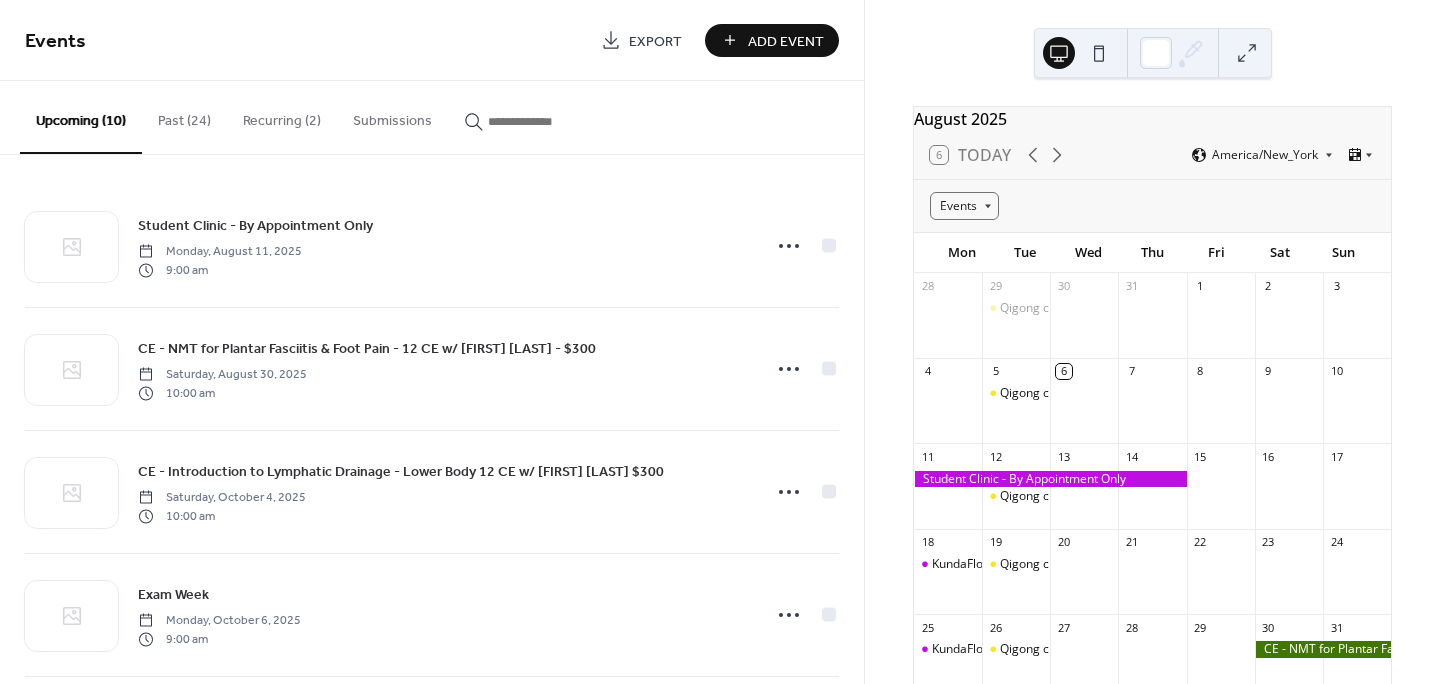 click on "Past (24)" at bounding box center [184, 116] 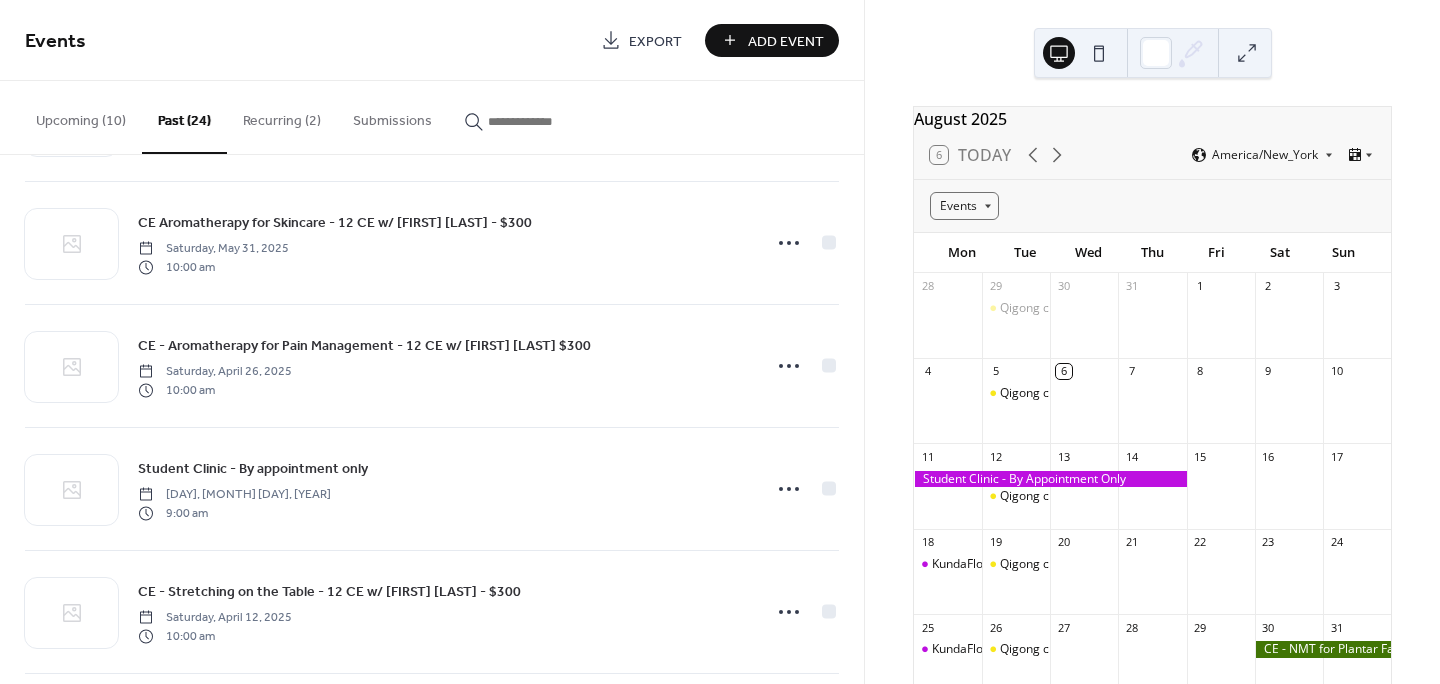 scroll, scrollTop: 535, scrollLeft: 0, axis: vertical 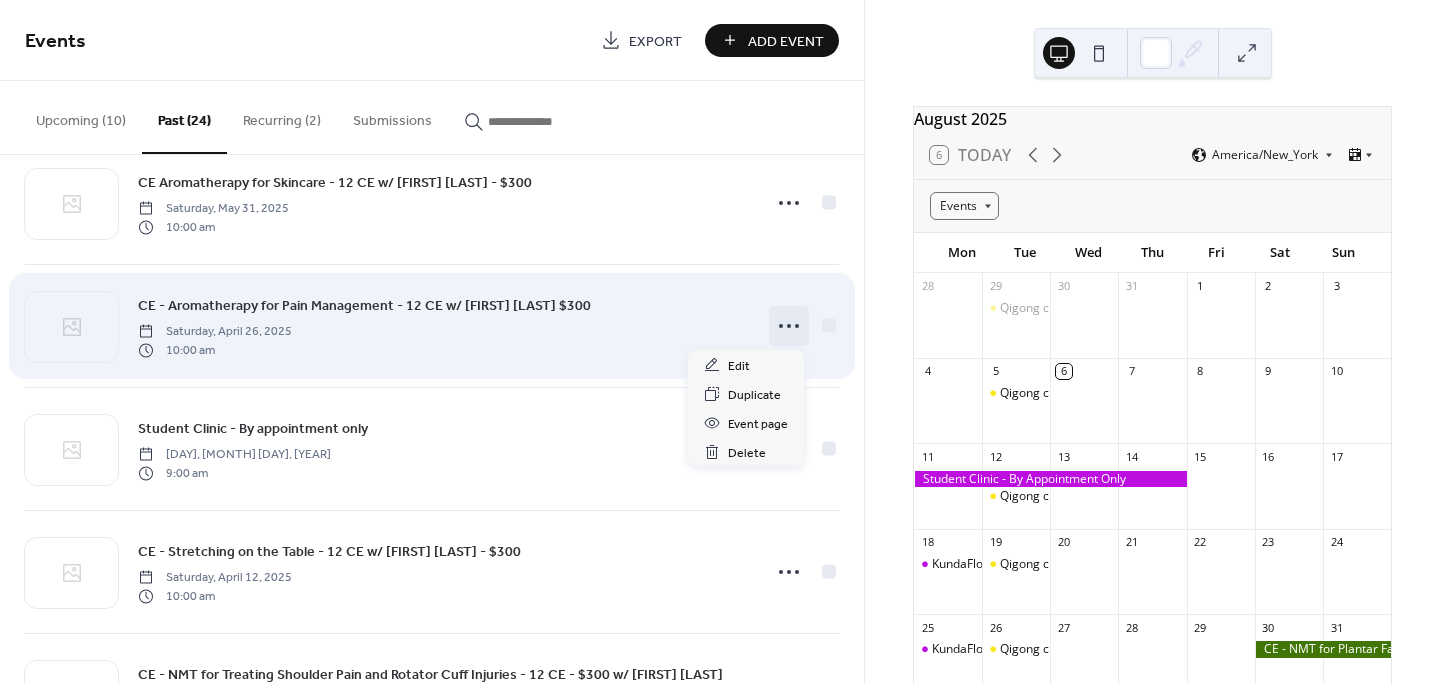 click 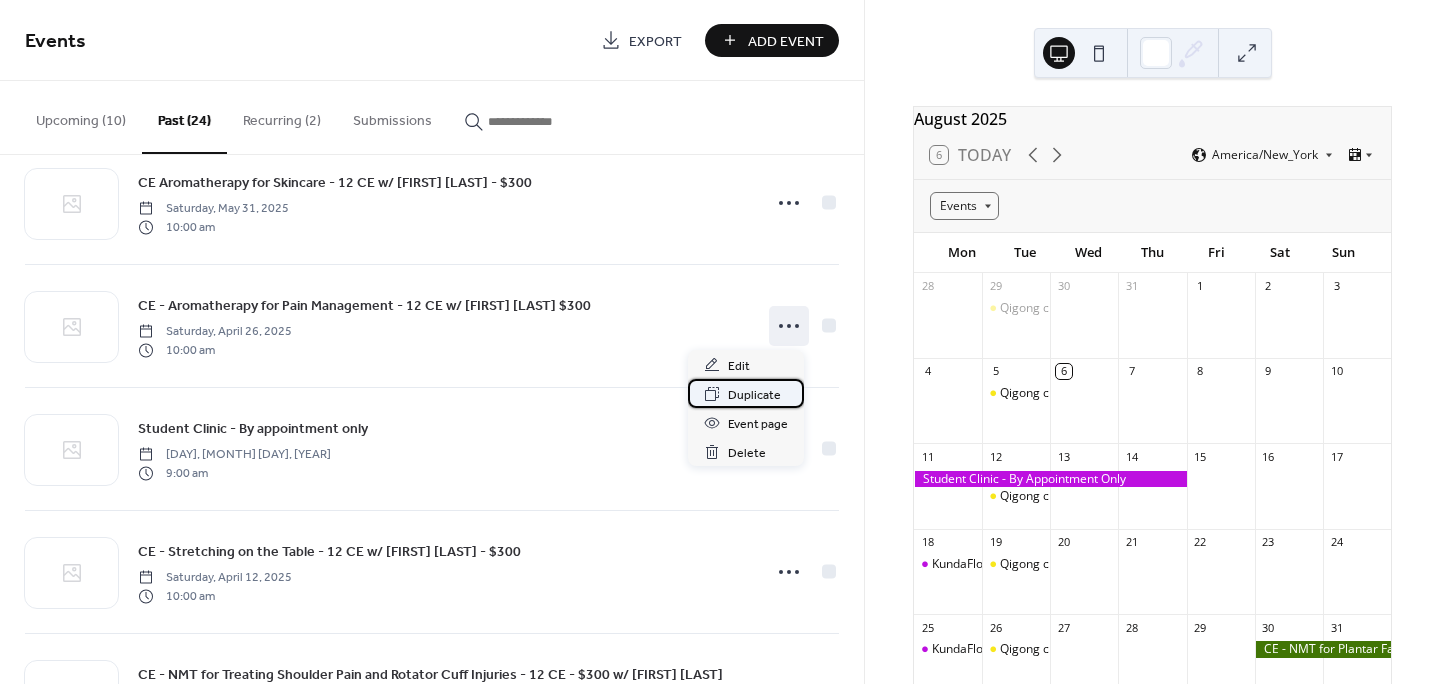 click on "Duplicate" at bounding box center (754, 395) 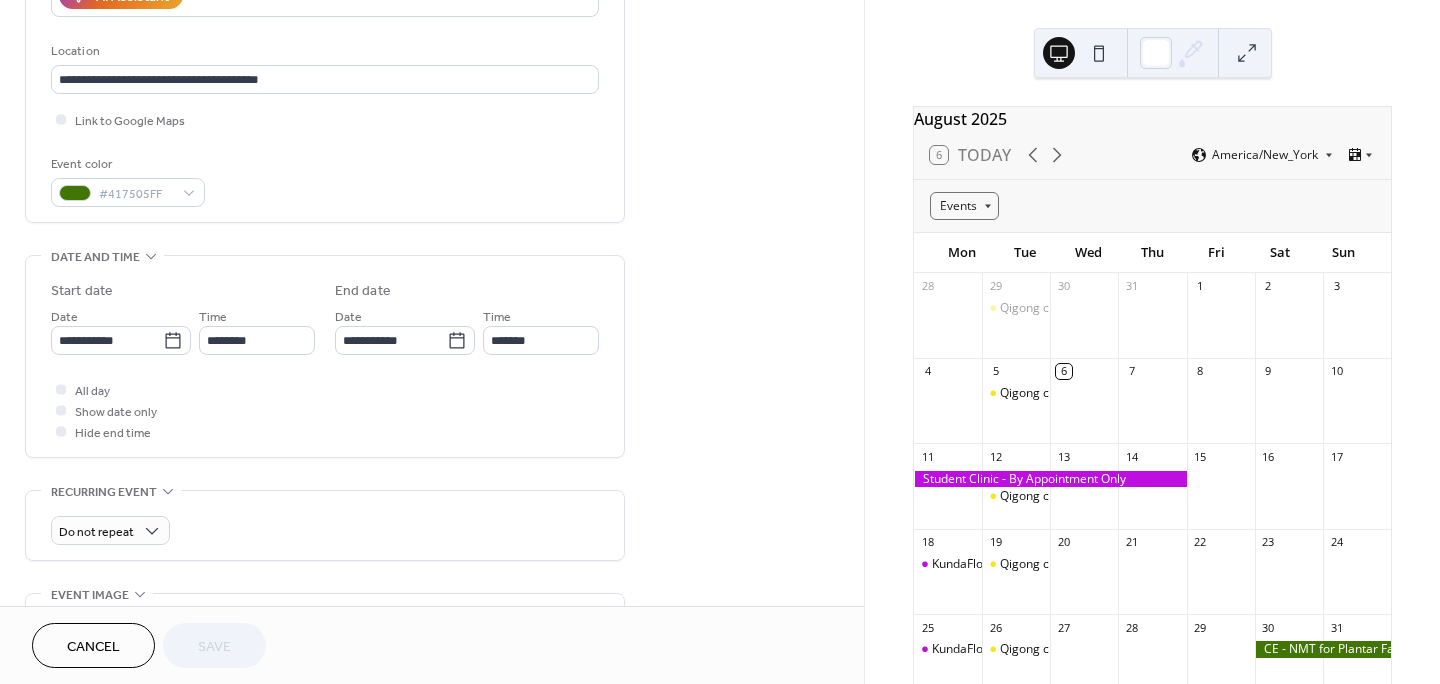 scroll, scrollTop: 402, scrollLeft: 0, axis: vertical 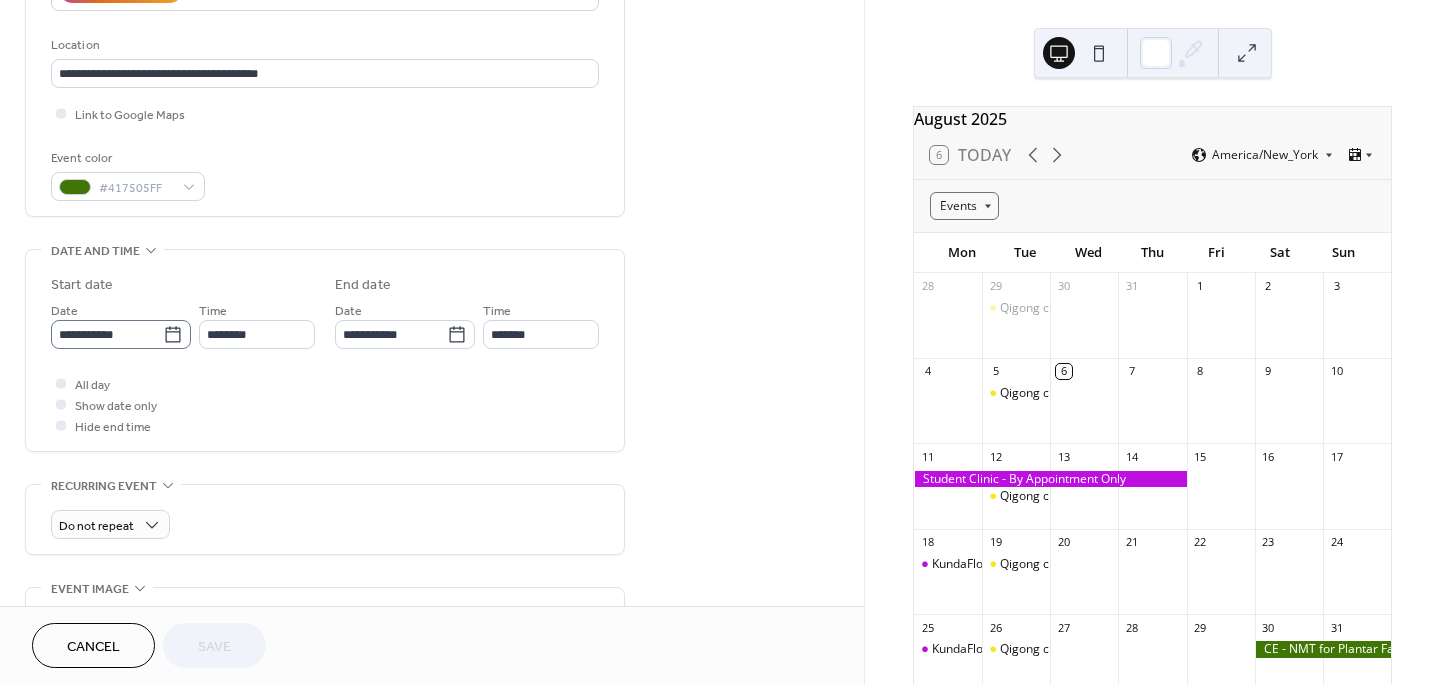 click 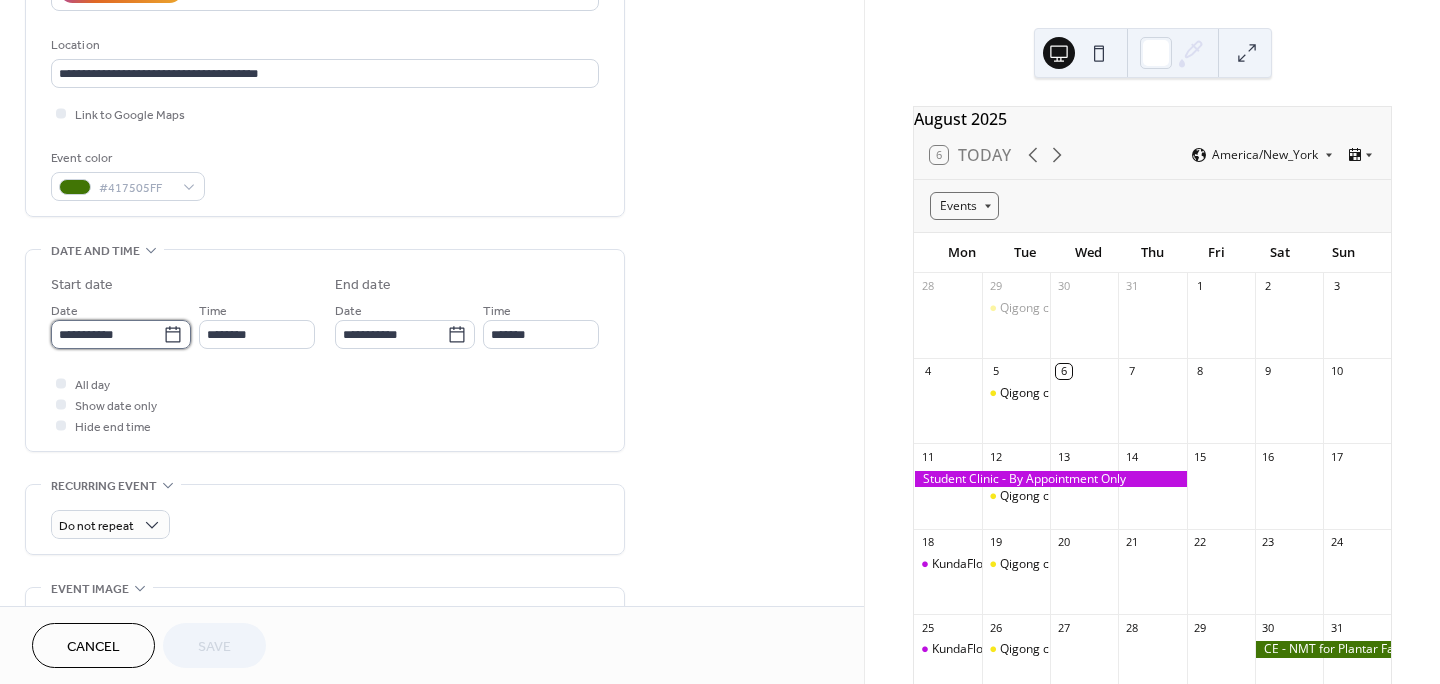click on "**********" at bounding box center (107, 334) 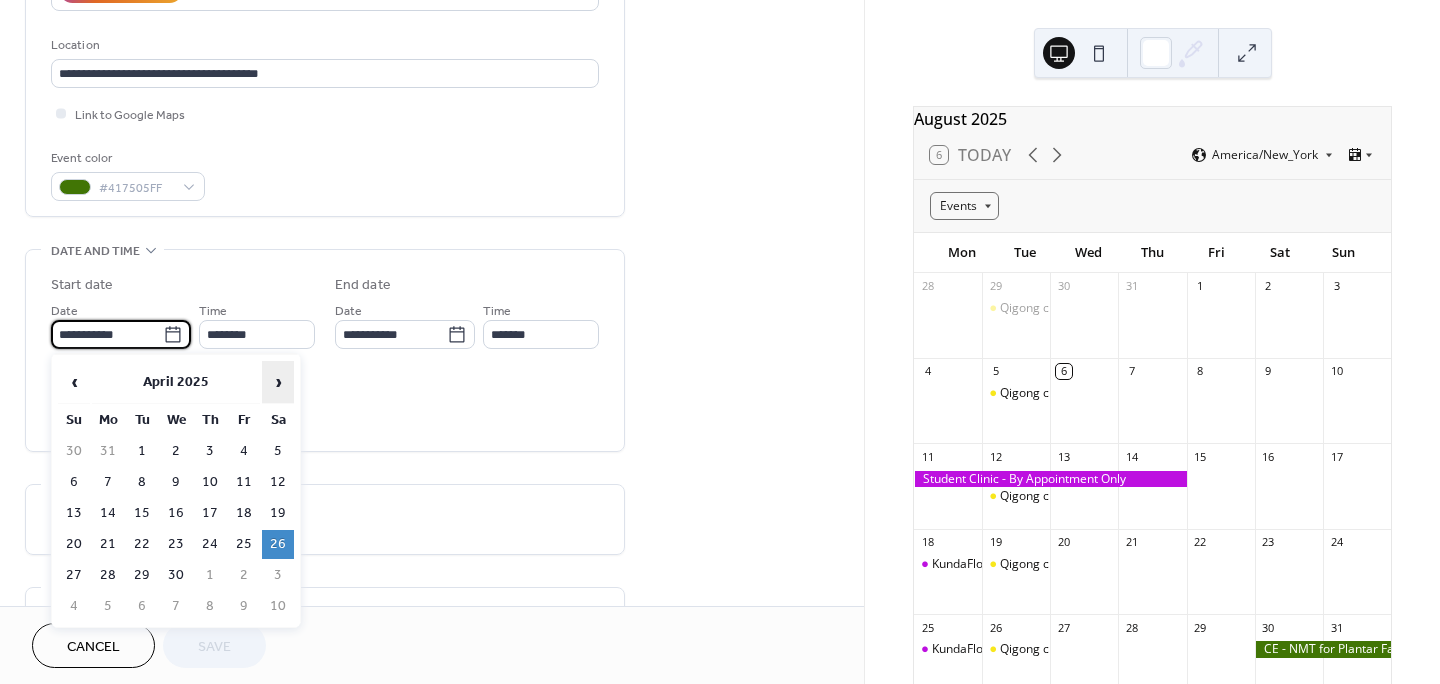 click on "›" at bounding box center [278, 382] 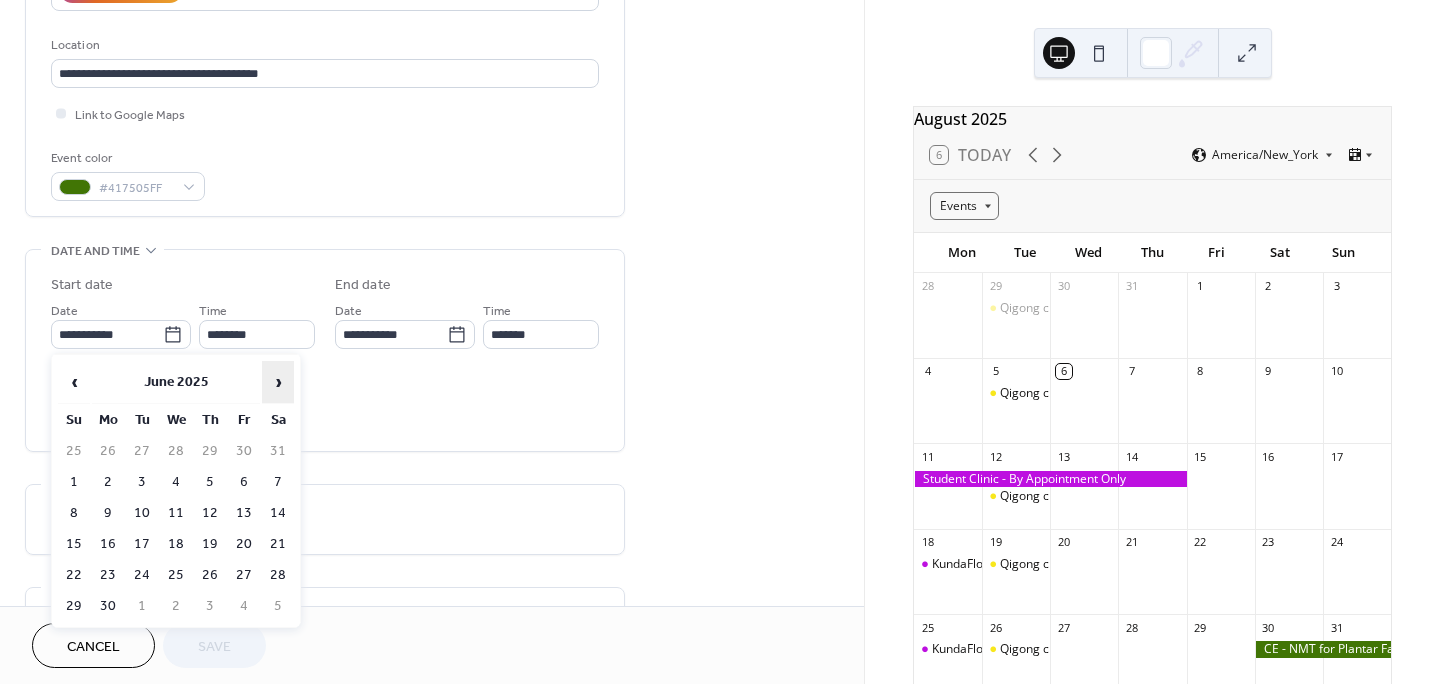 click on "›" at bounding box center [278, 382] 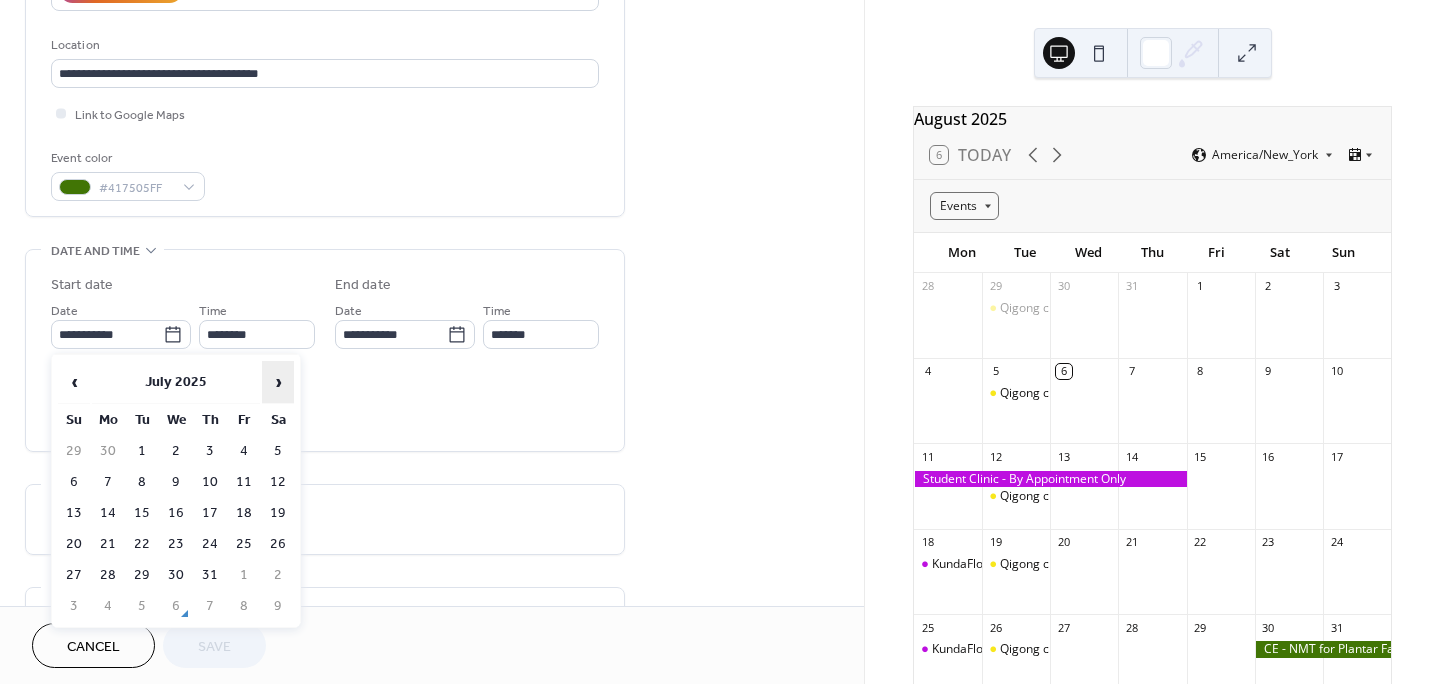 click on "›" at bounding box center [278, 382] 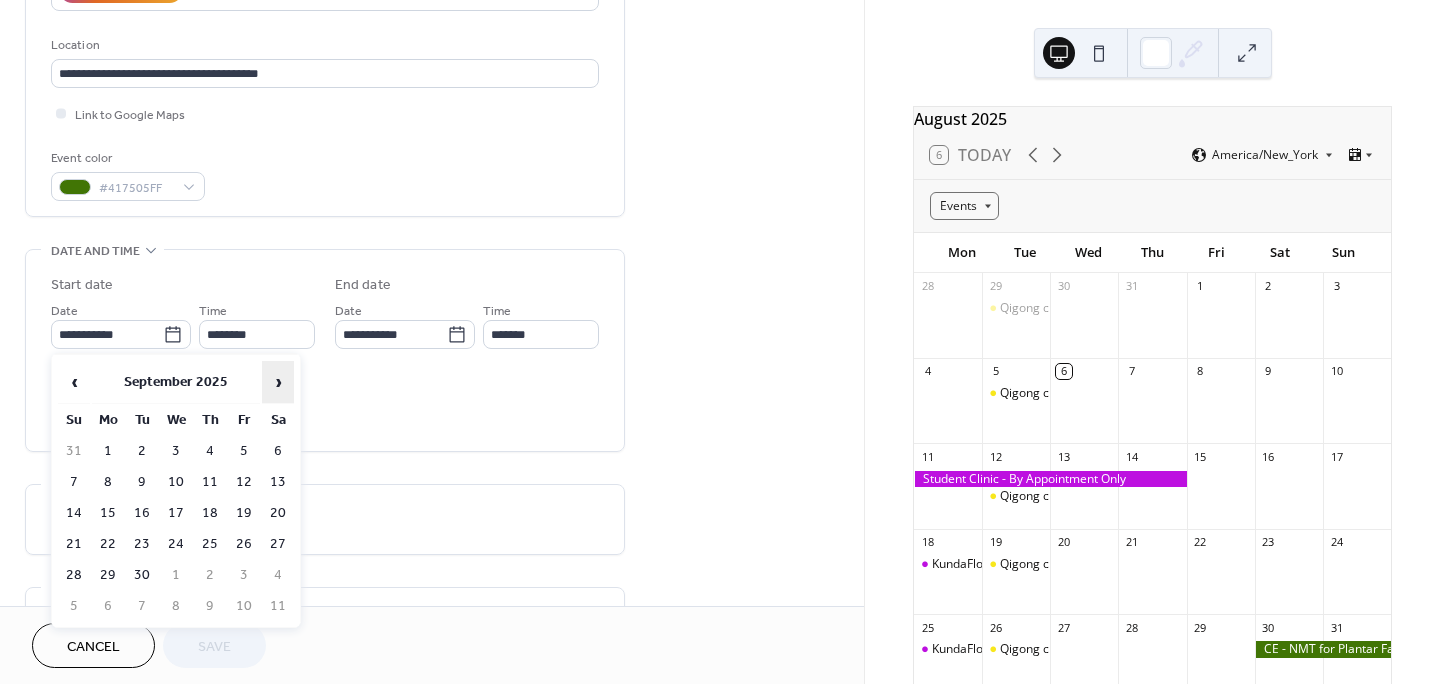 click on "›" at bounding box center (278, 382) 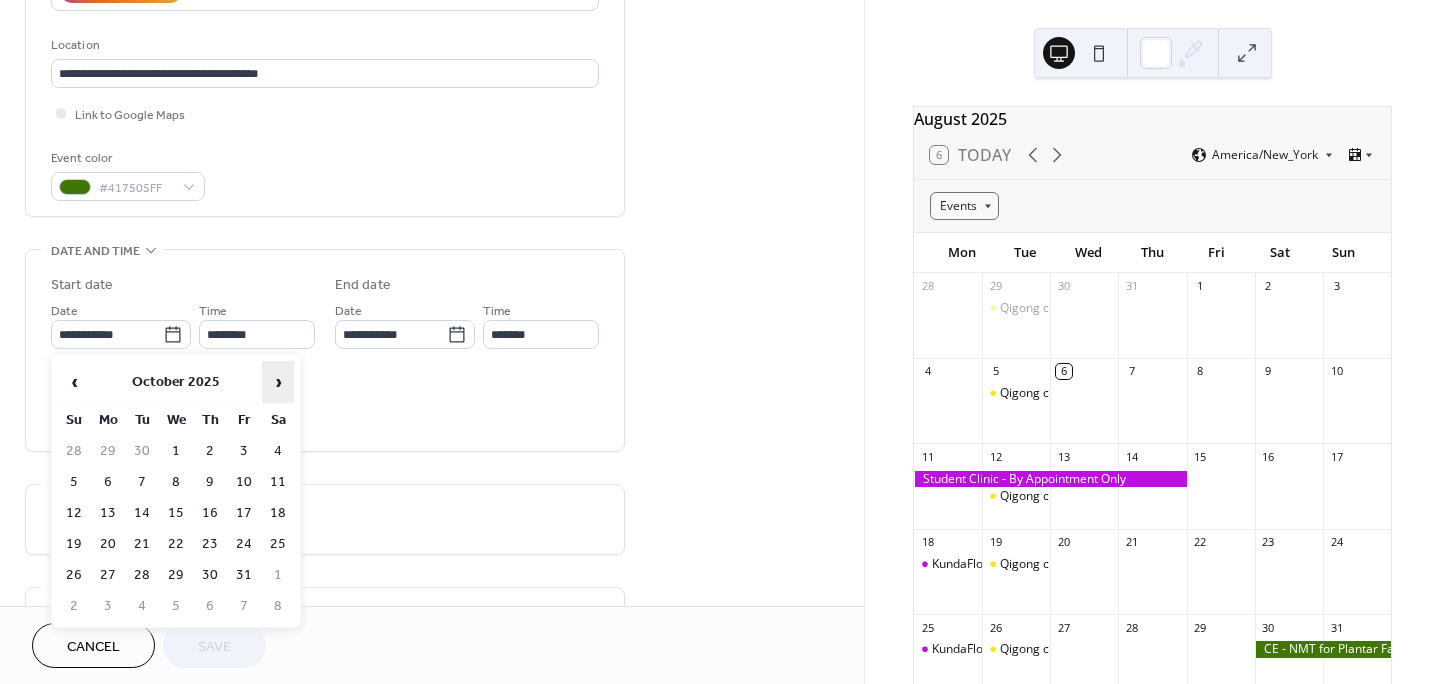 click on "›" at bounding box center (278, 382) 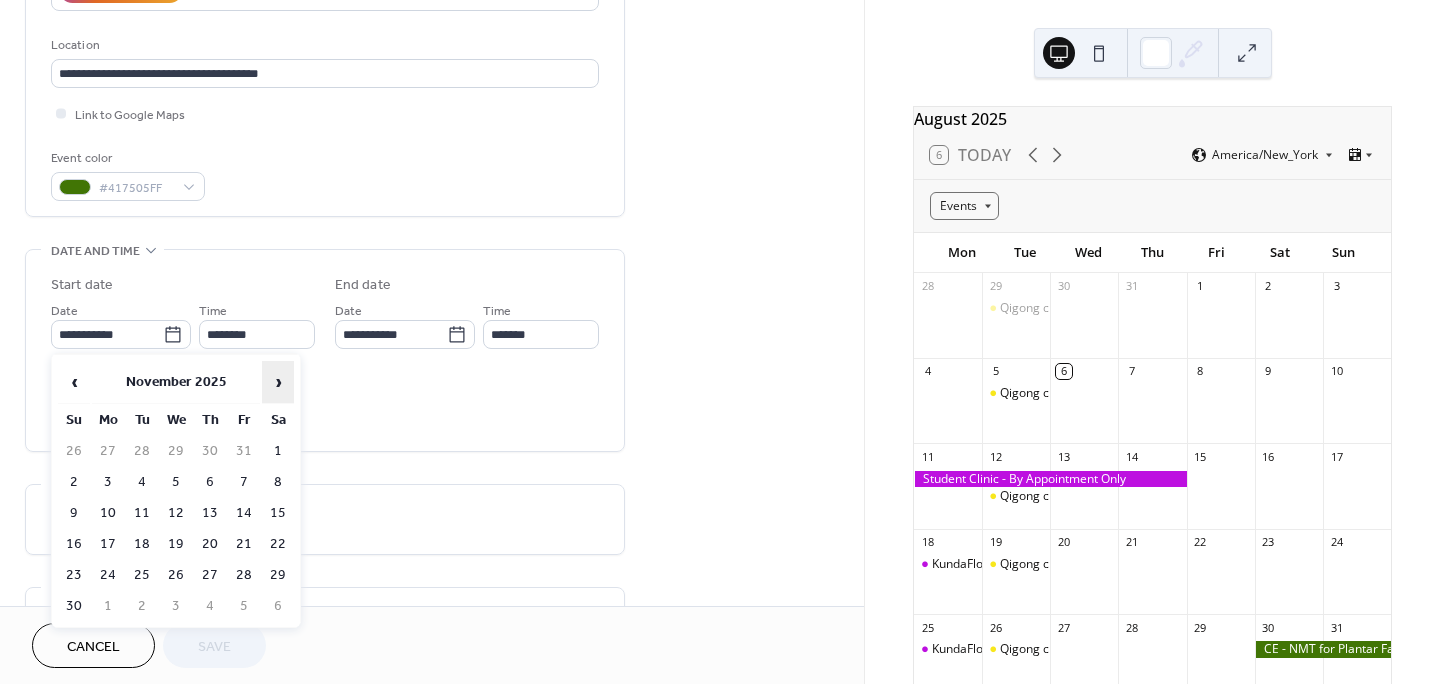 click on "›" at bounding box center [278, 382] 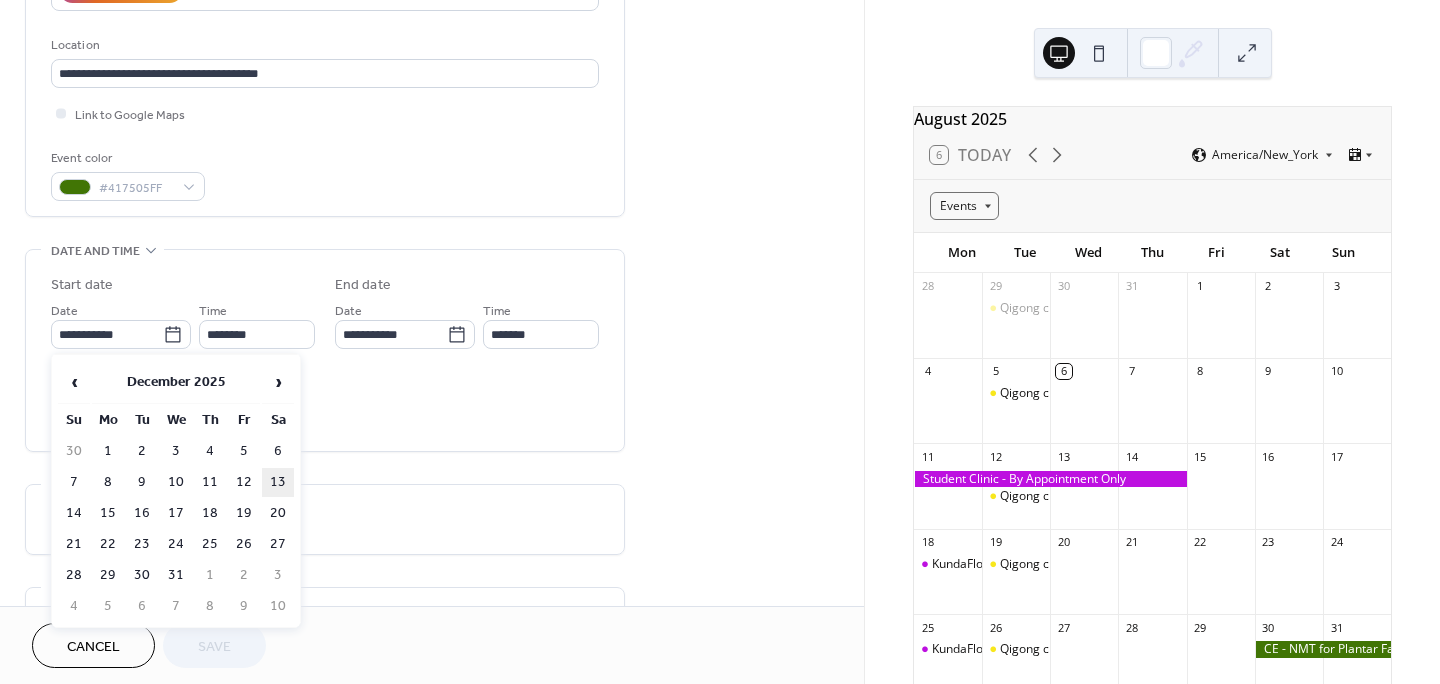 click on "13" at bounding box center [278, 482] 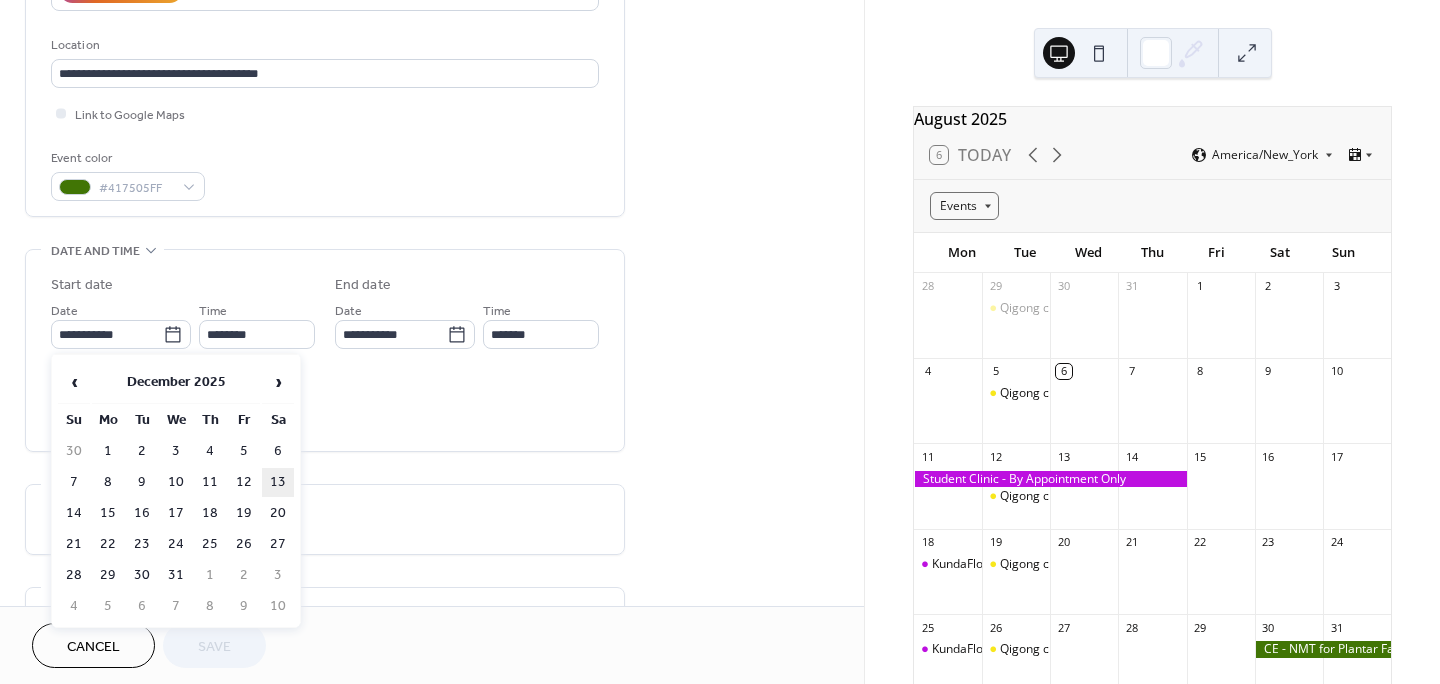 type on "**********" 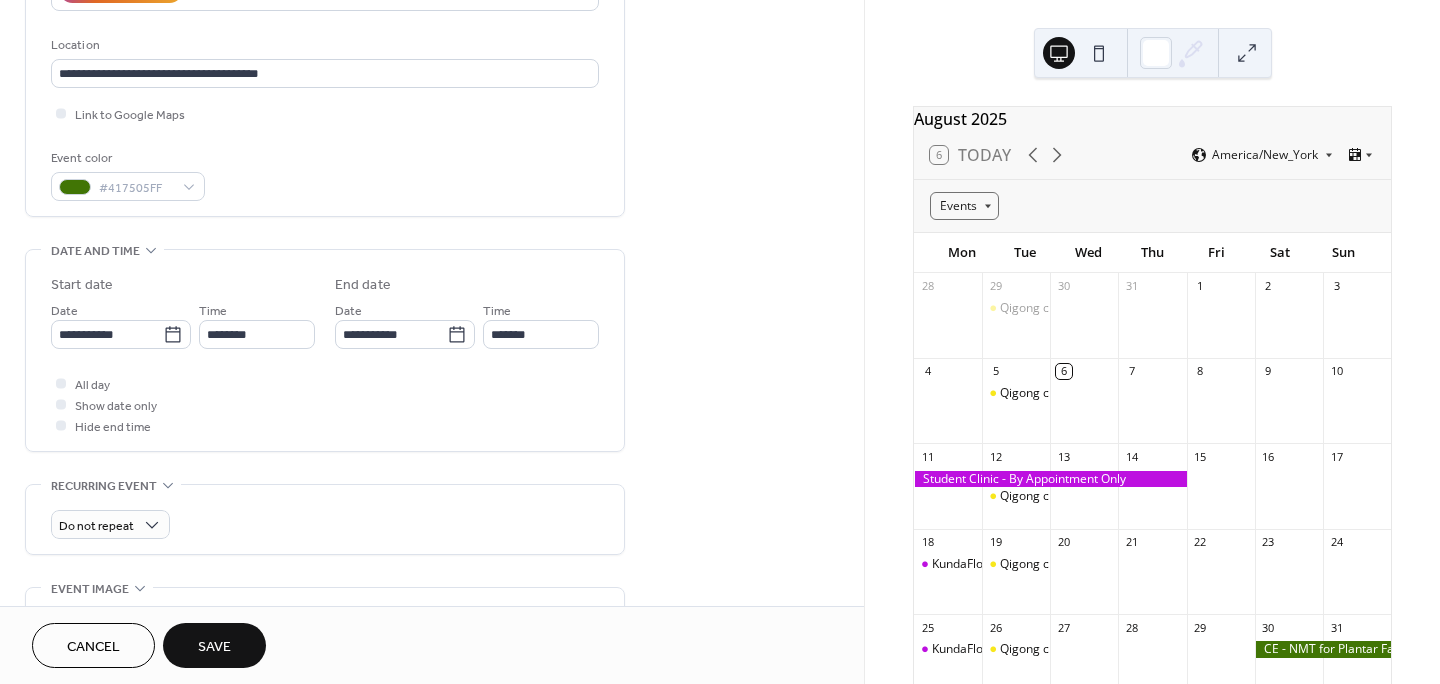 click on "Save" at bounding box center (214, 647) 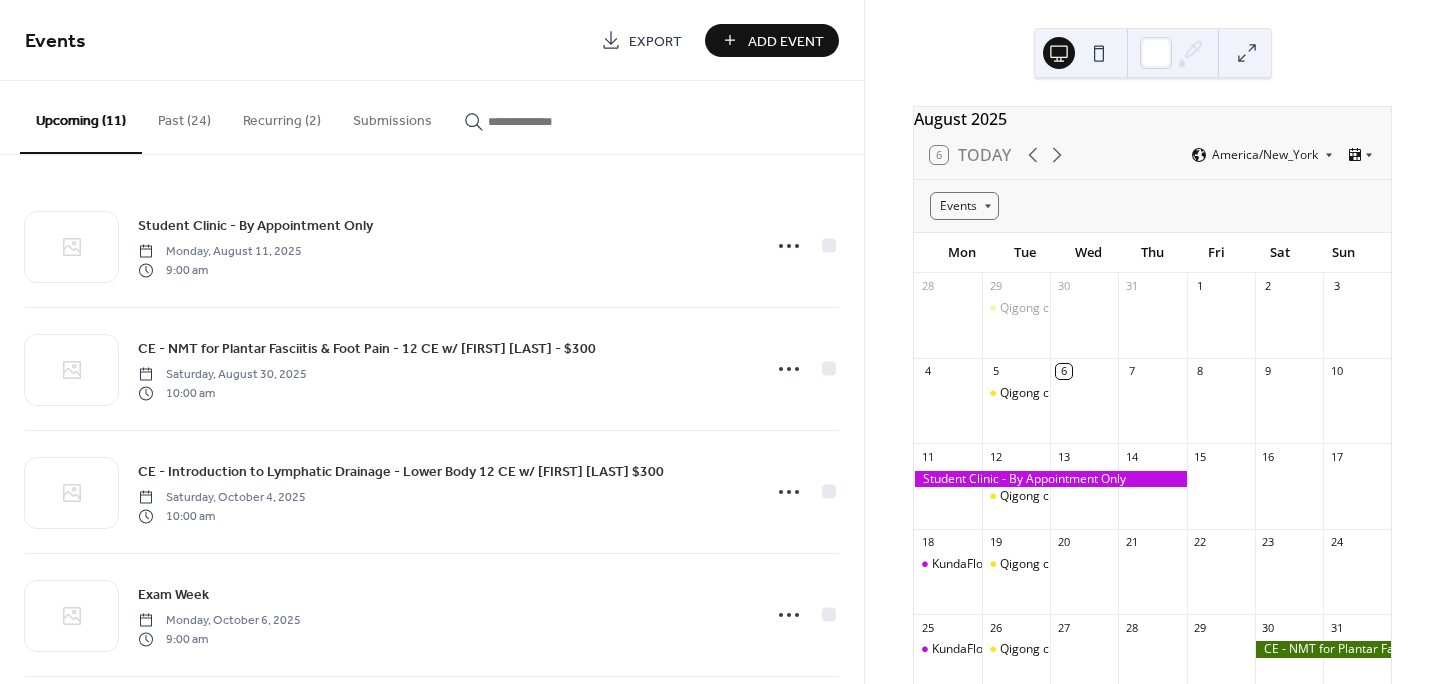 click on "Past (24)" at bounding box center (184, 116) 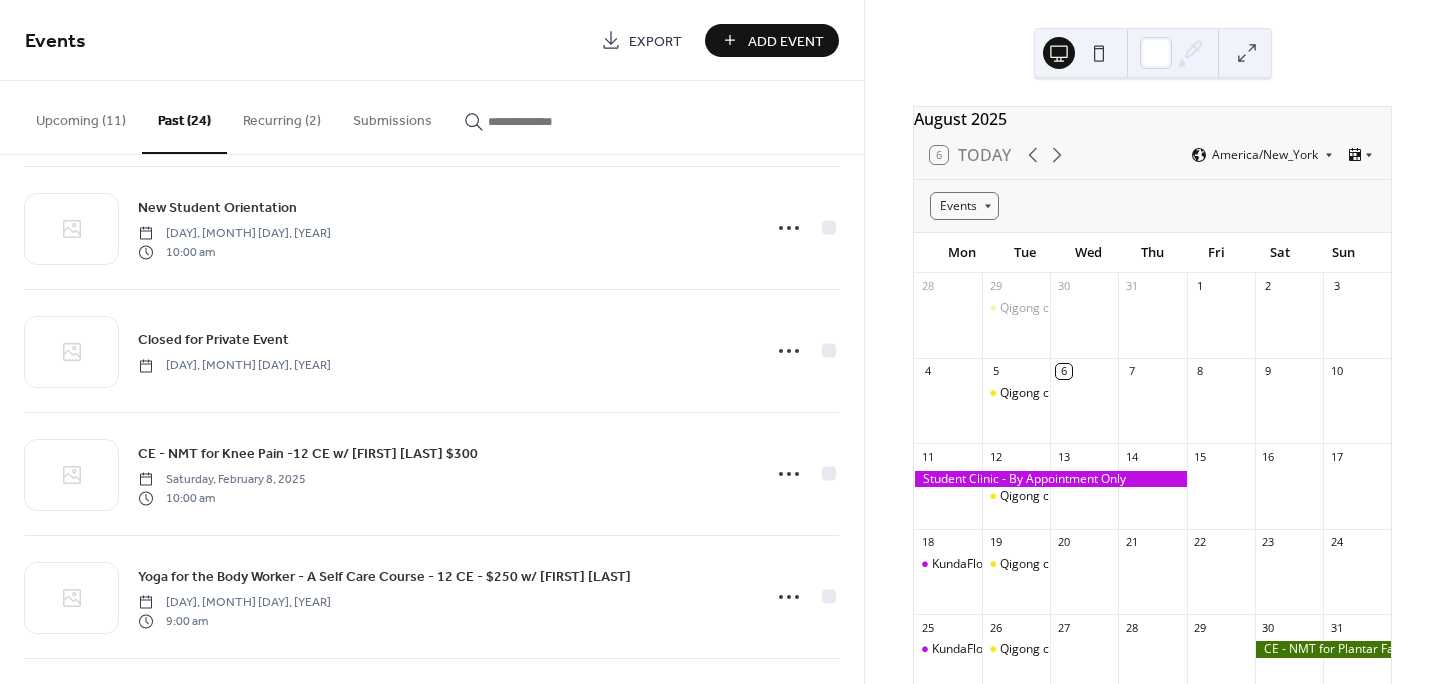 scroll, scrollTop: 1645, scrollLeft: 0, axis: vertical 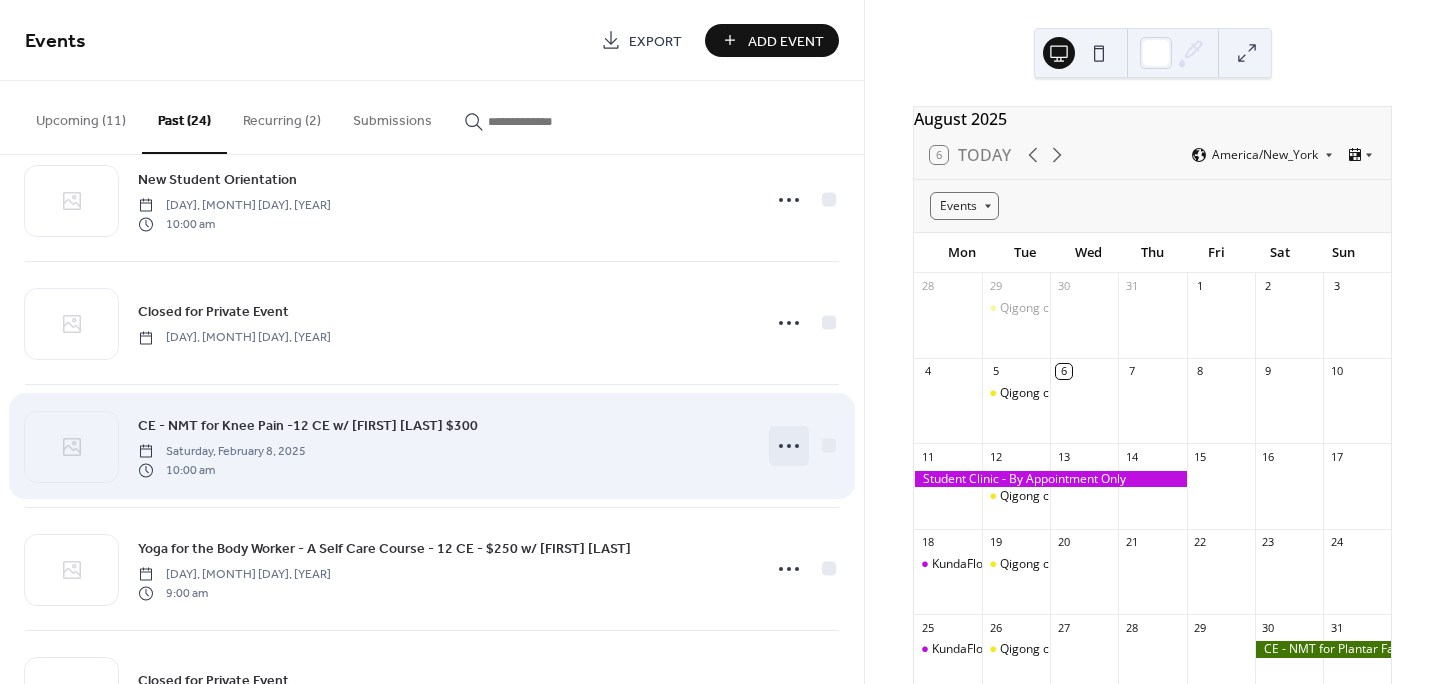 click 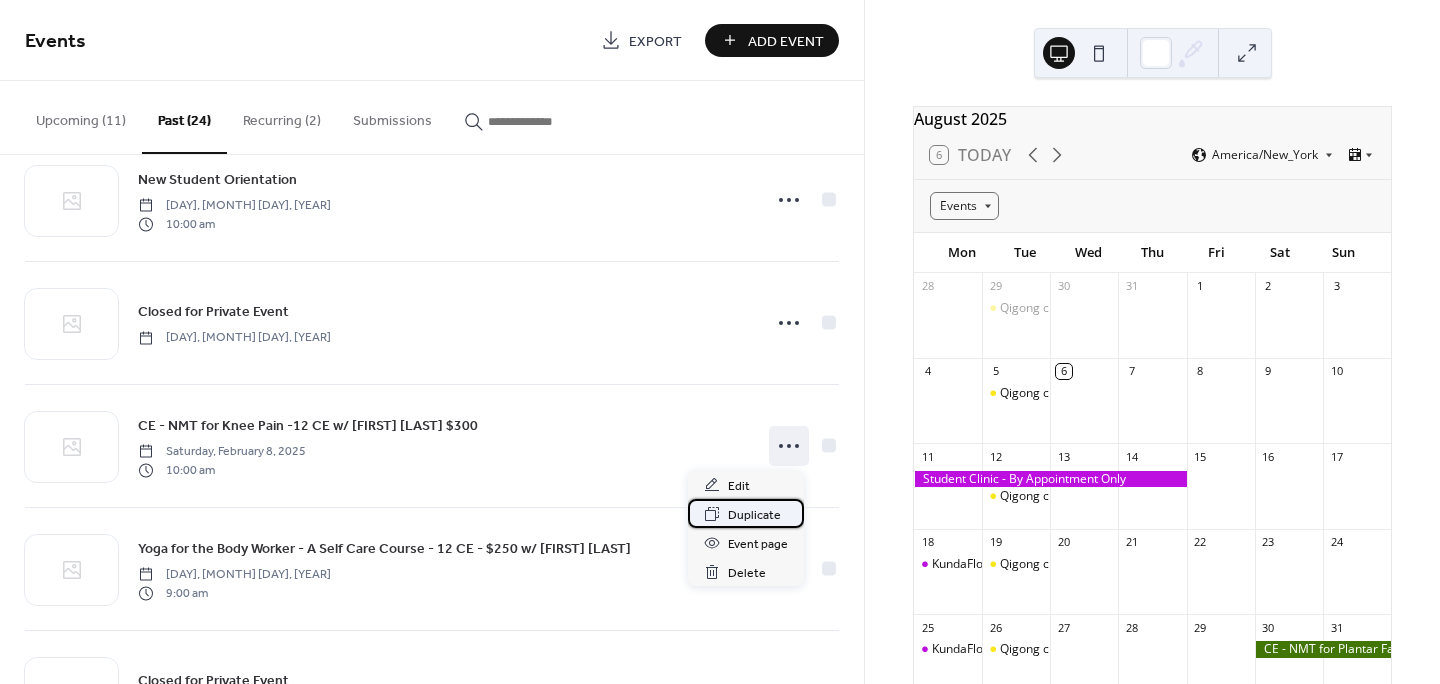 click on "Duplicate" at bounding box center [754, 515] 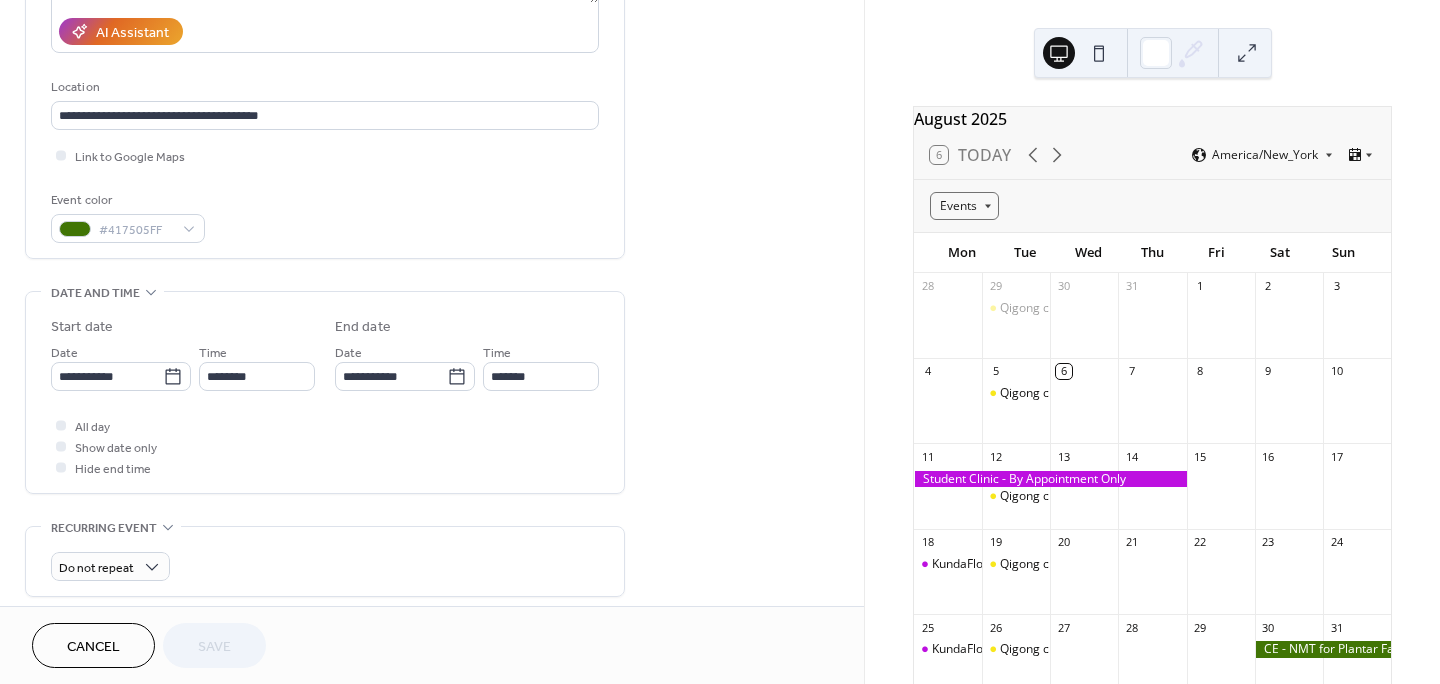 scroll, scrollTop: 377, scrollLeft: 0, axis: vertical 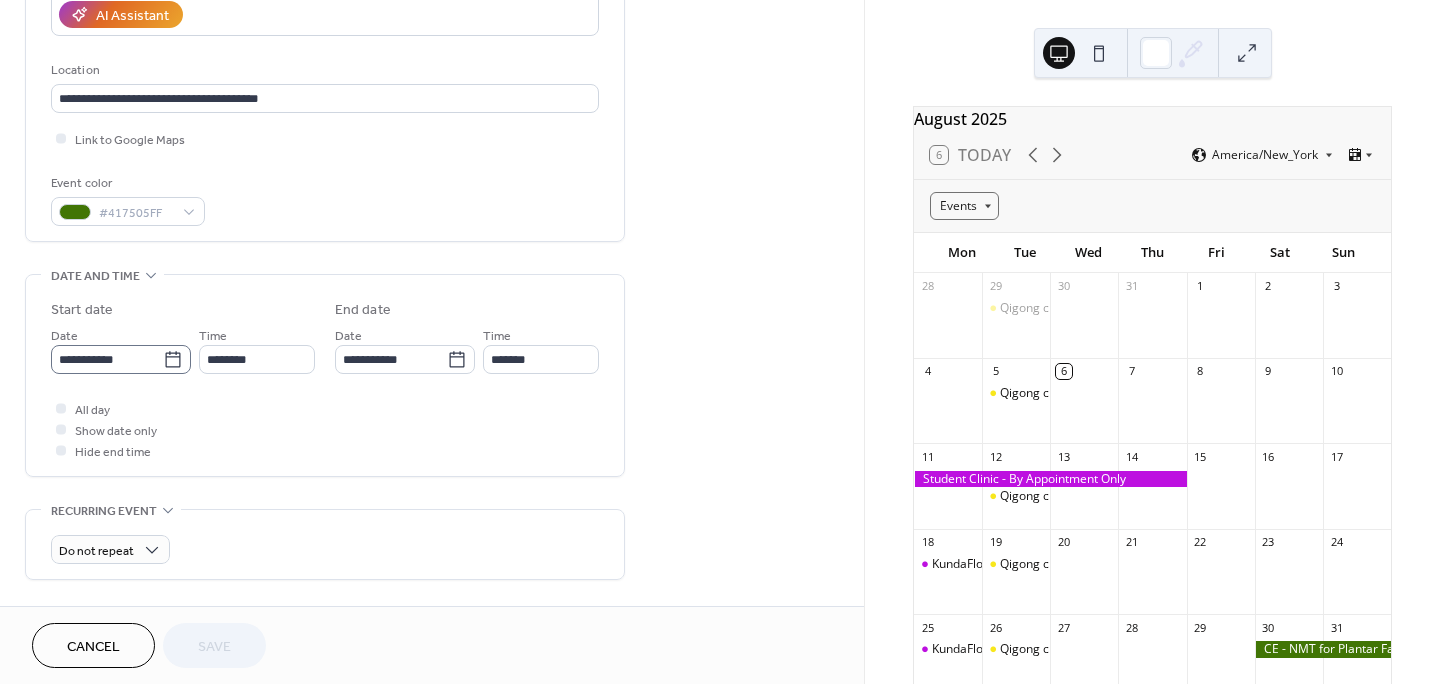 click 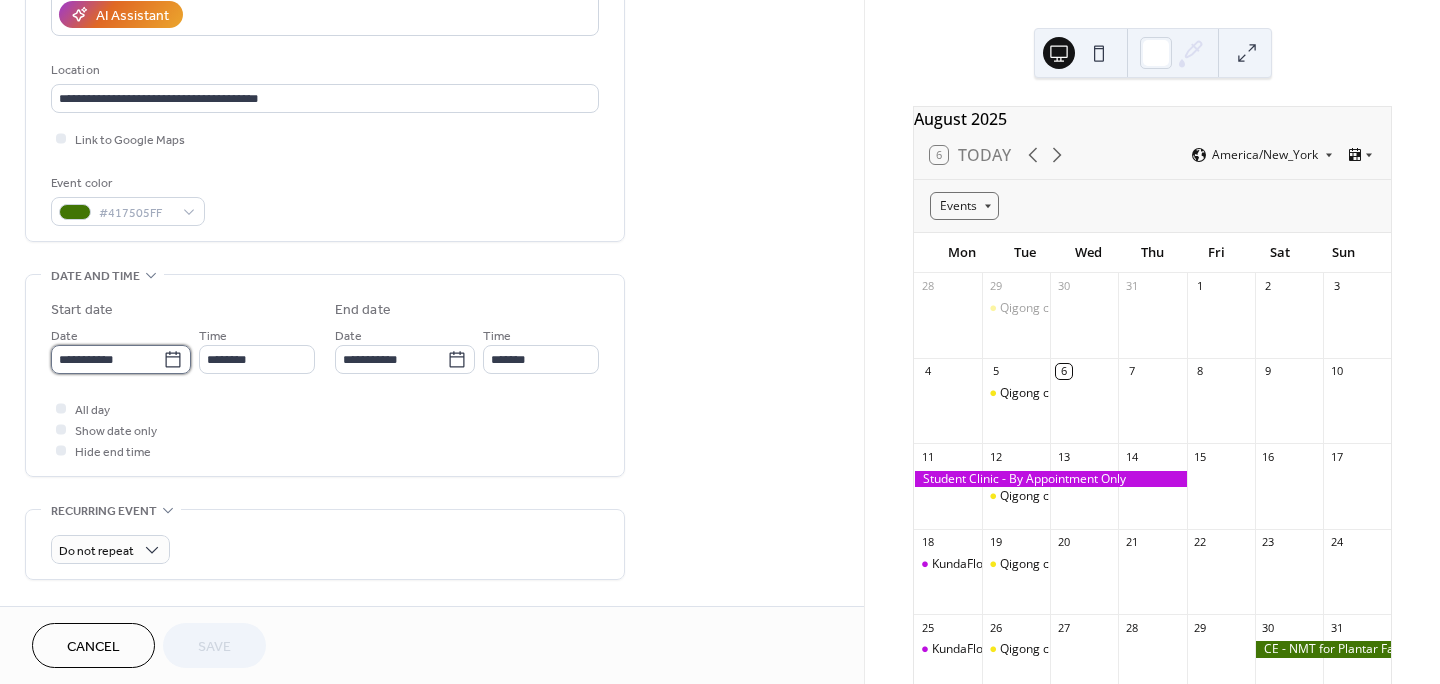 click on "**********" at bounding box center [107, 359] 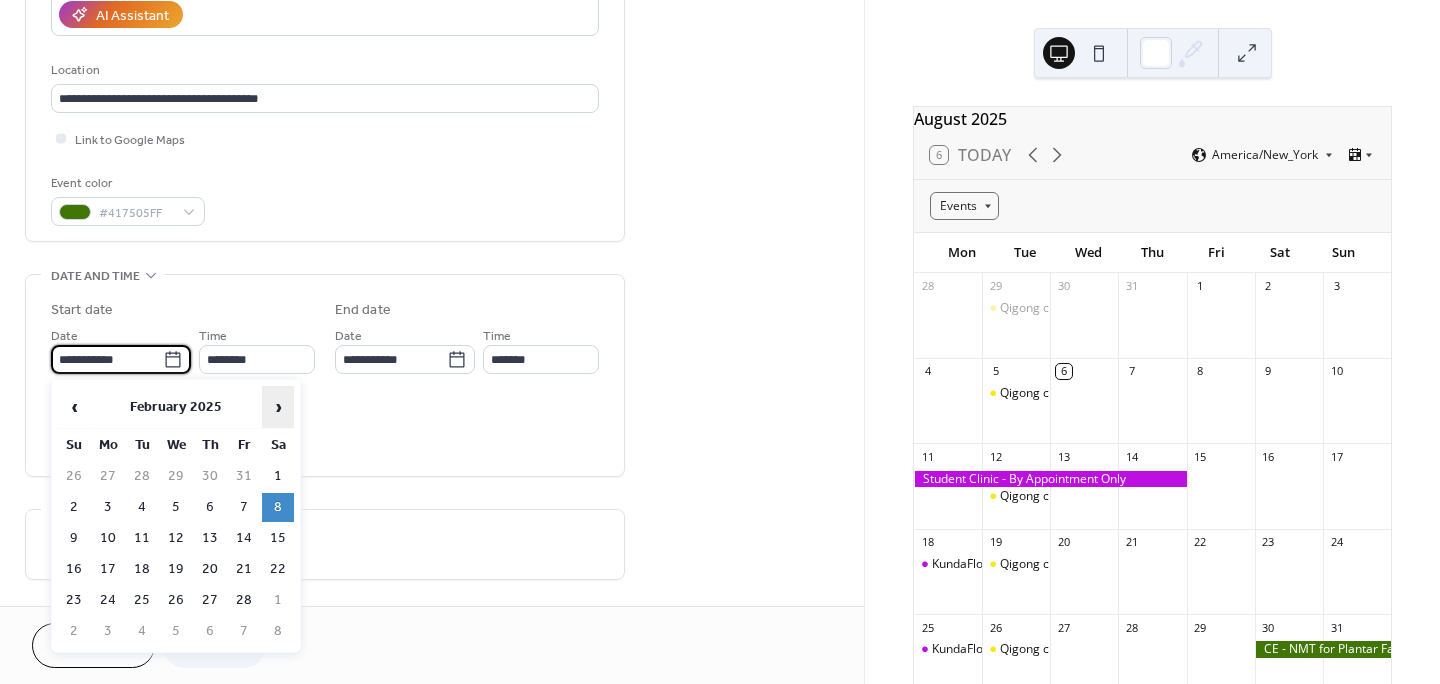 click on "›" at bounding box center (278, 407) 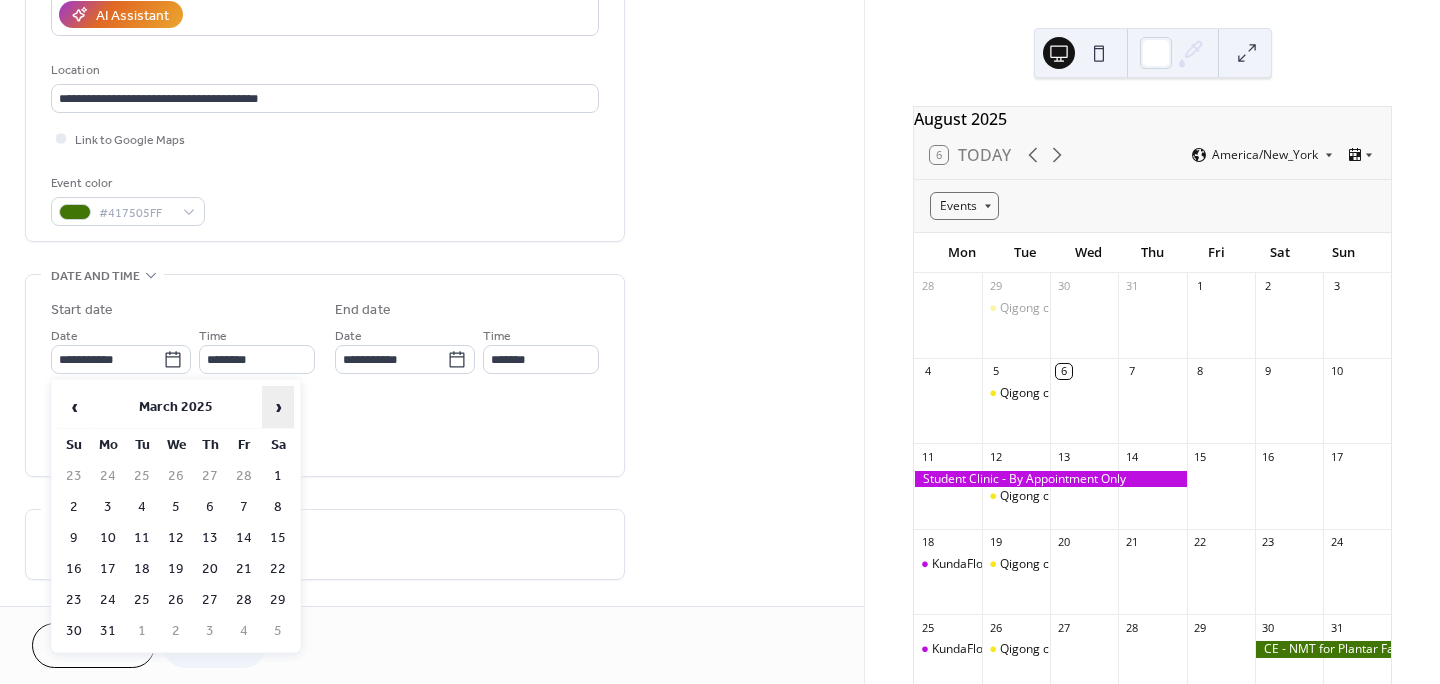 click on "›" at bounding box center [278, 407] 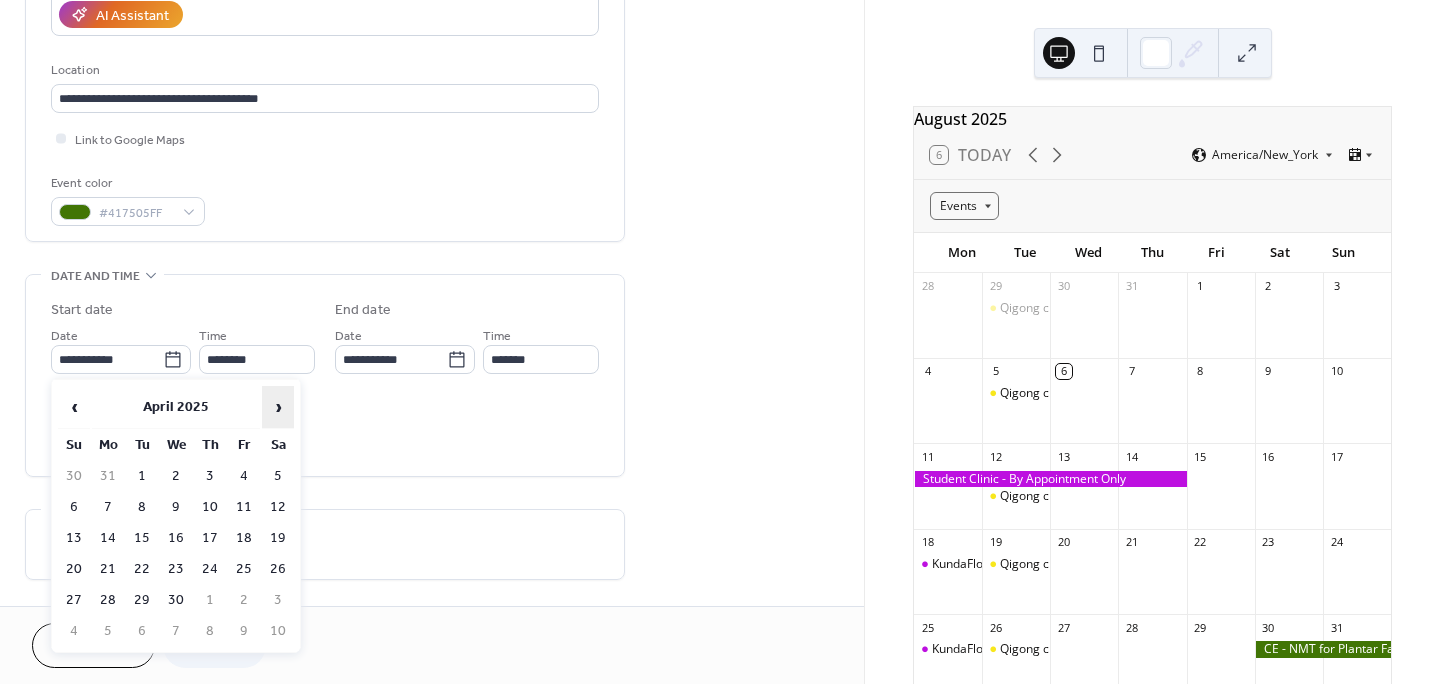 click on "›" at bounding box center (278, 407) 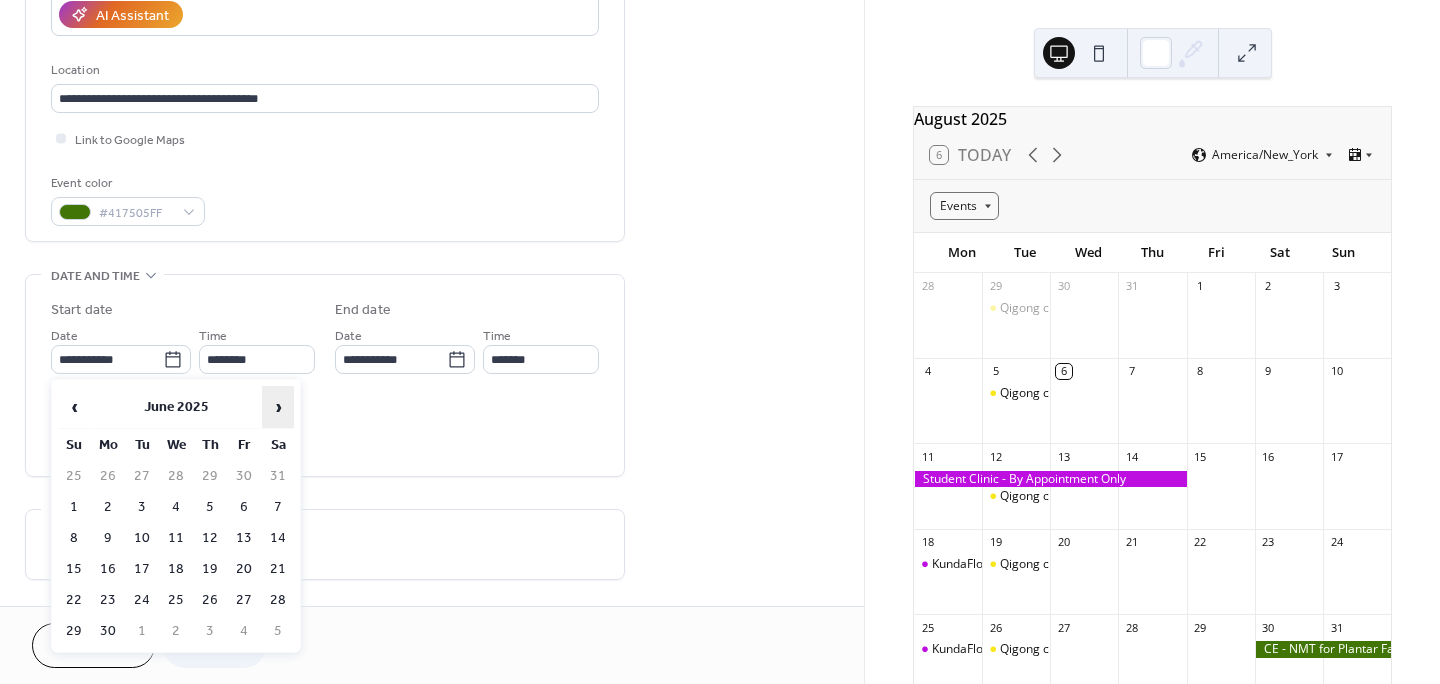 click on "›" at bounding box center (278, 407) 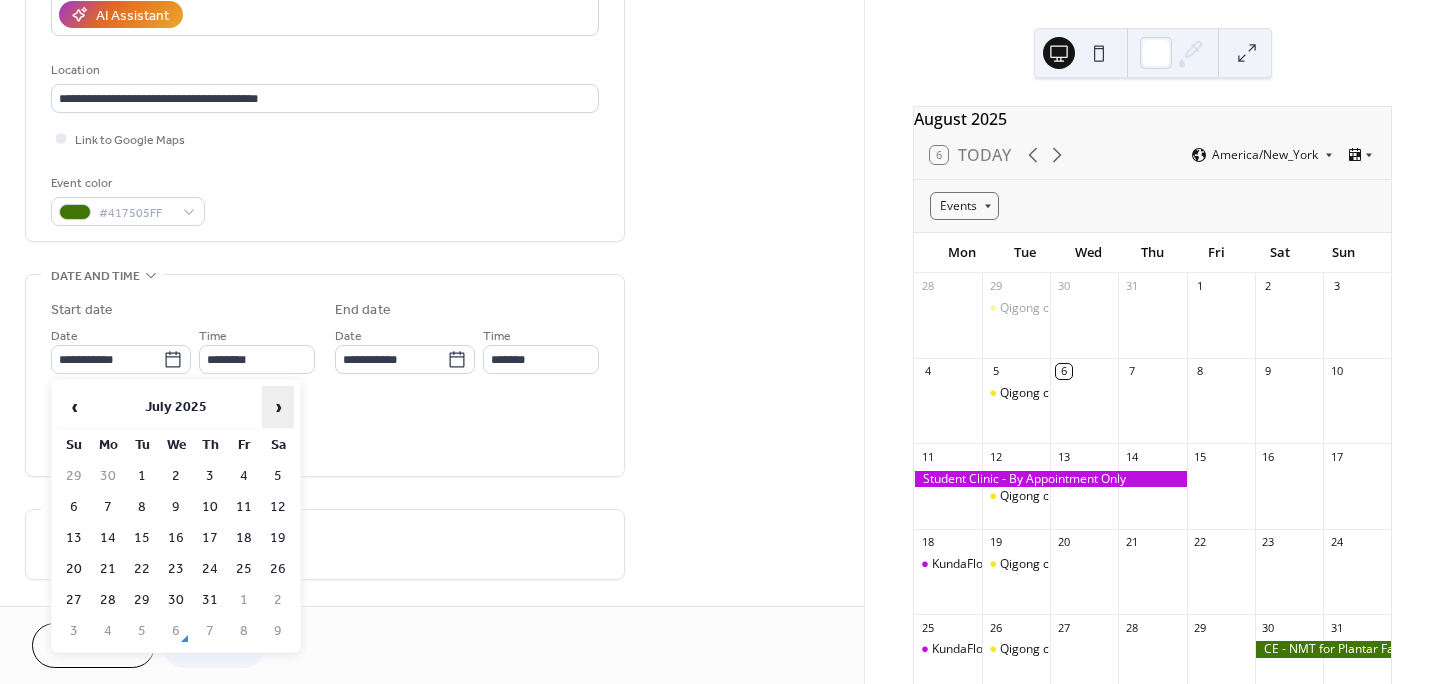 click on "›" at bounding box center (278, 407) 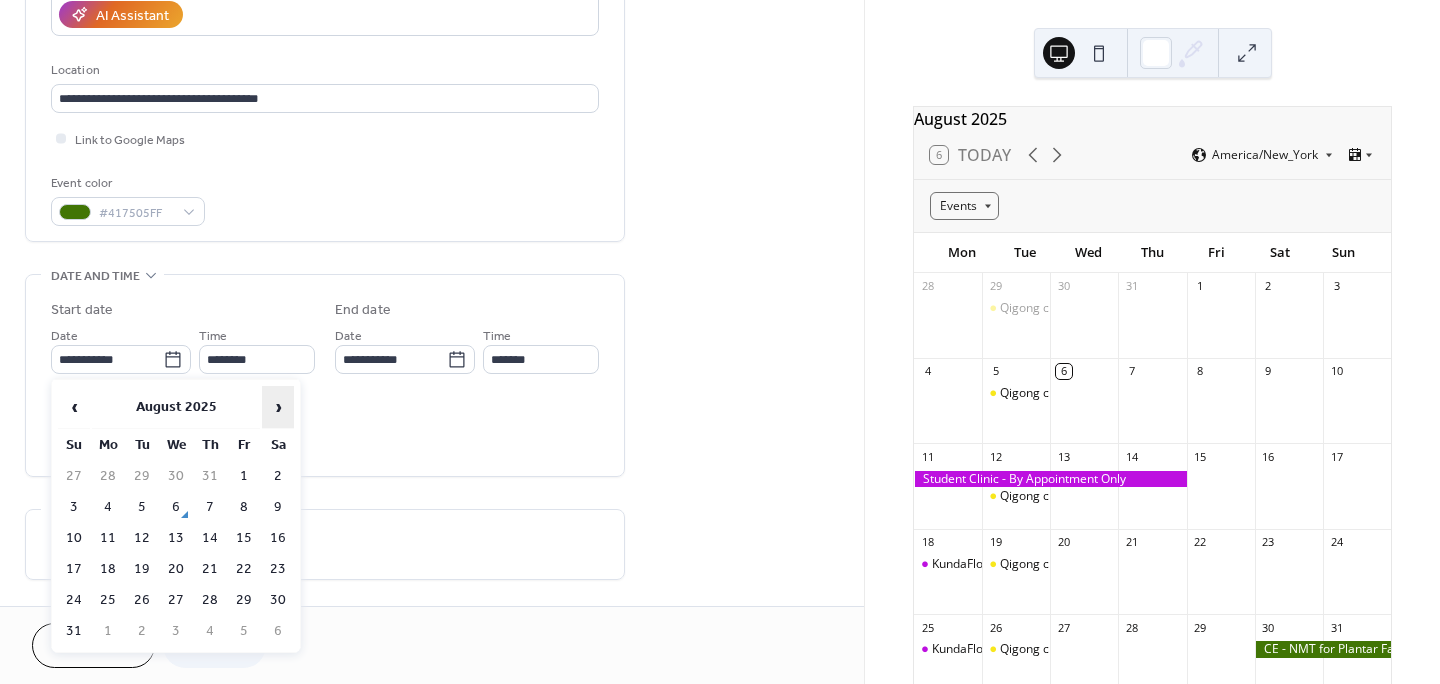 click on "›" at bounding box center [278, 407] 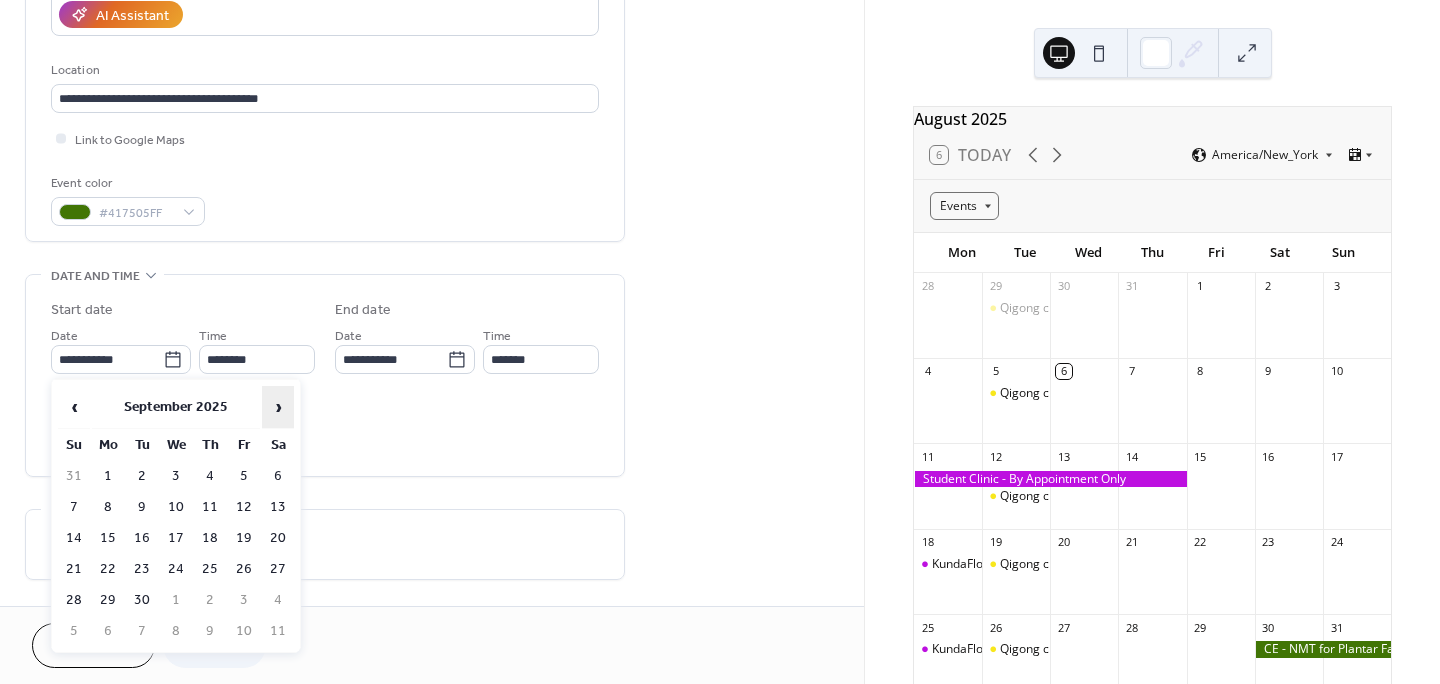 click on "›" at bounding box center (278, 407) 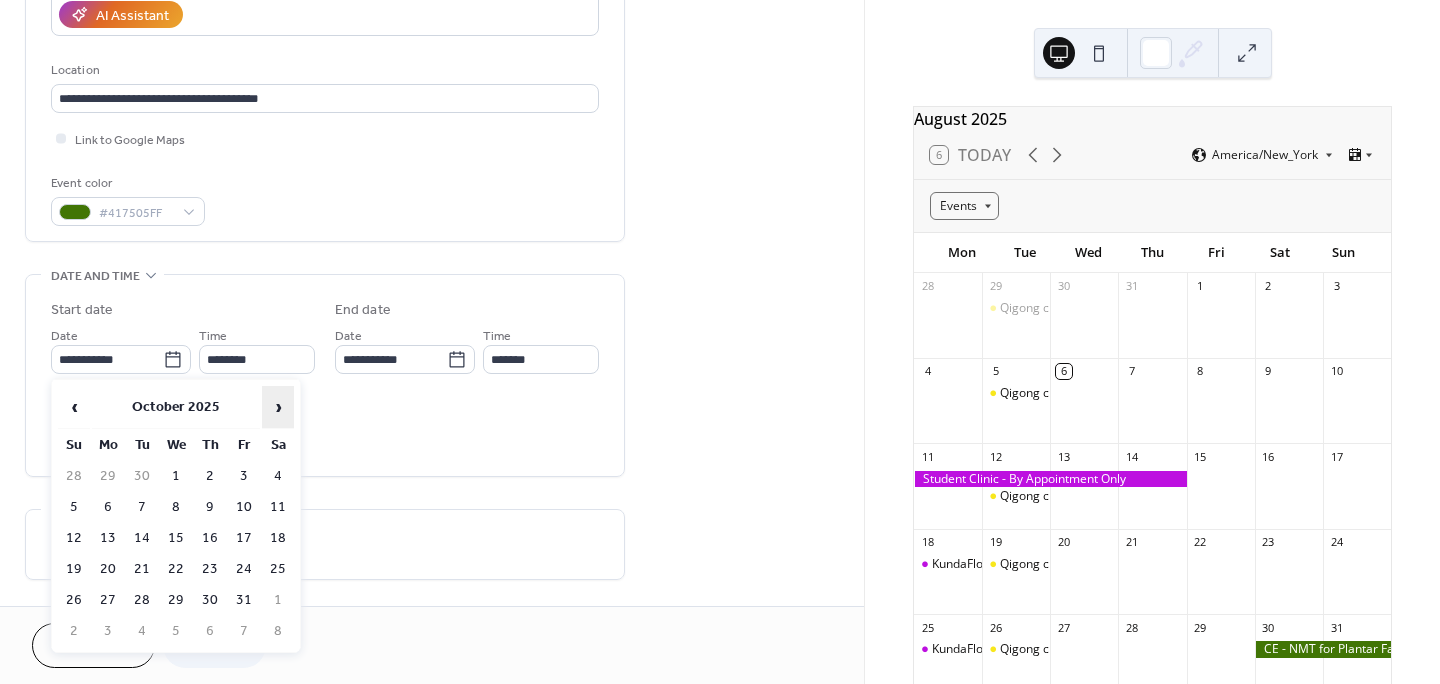 click on "›" at bounding box center (278, 407) 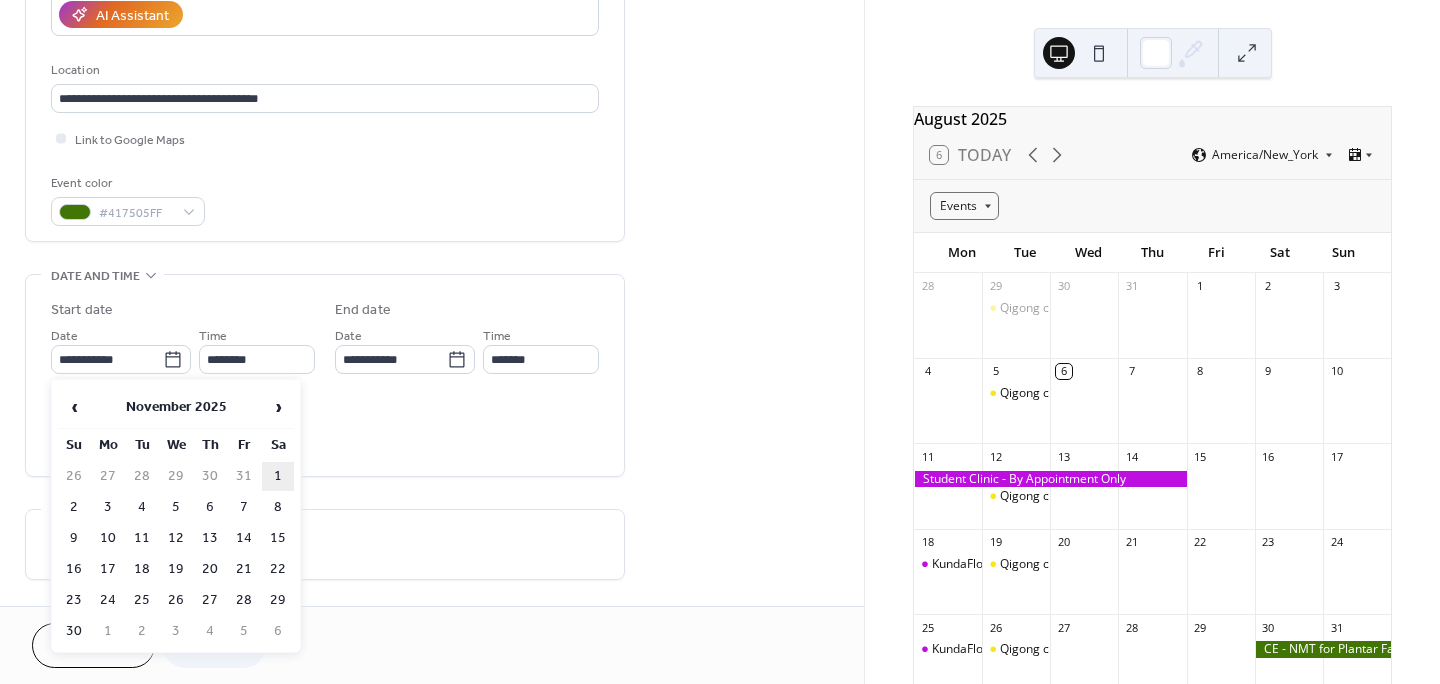 click on "1" at bounding box center (278, 476) 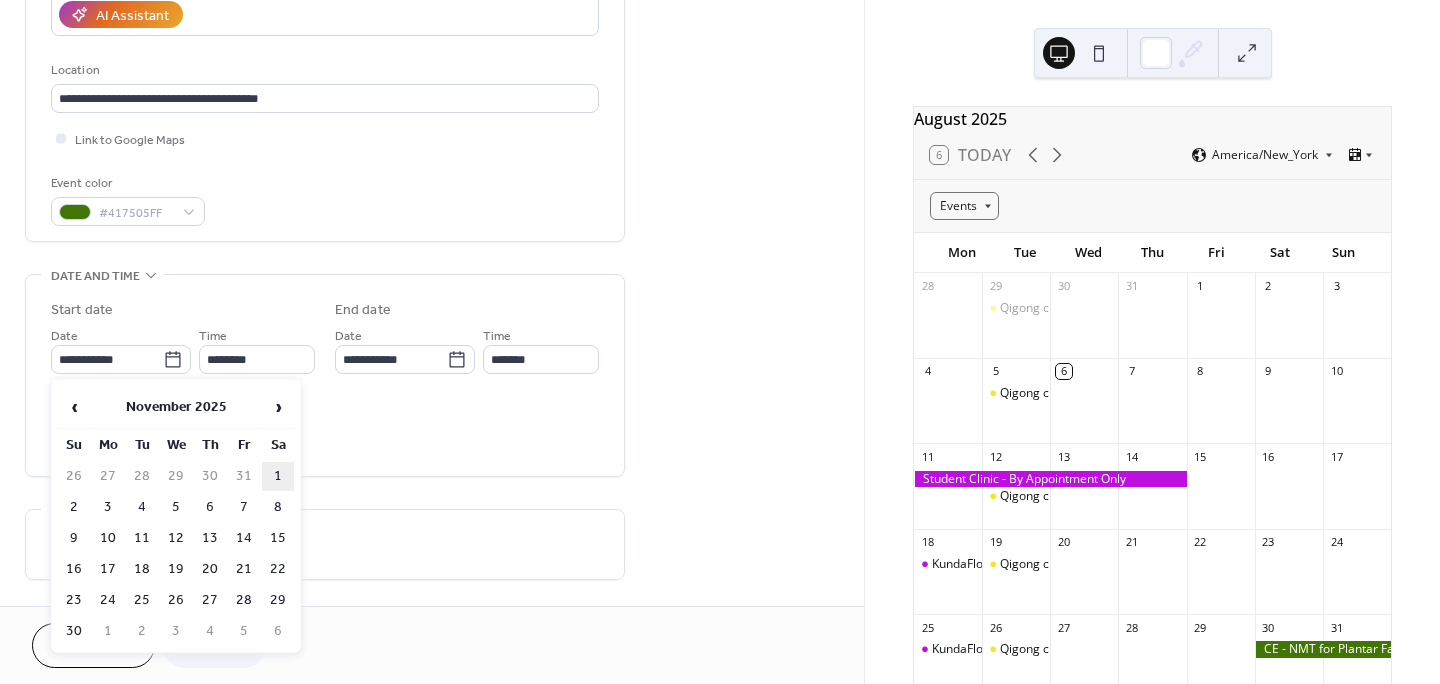 type on "**********" 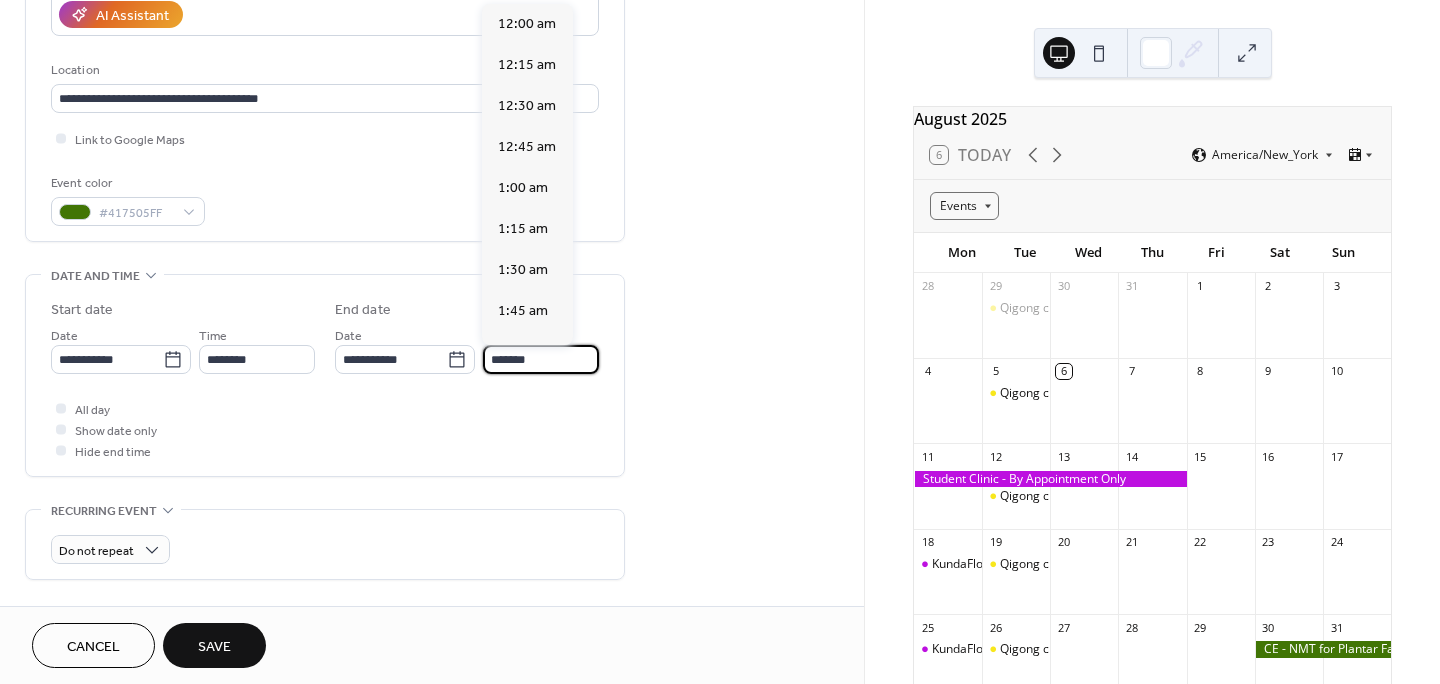 click on "*******" at bounding box center (541, 359) 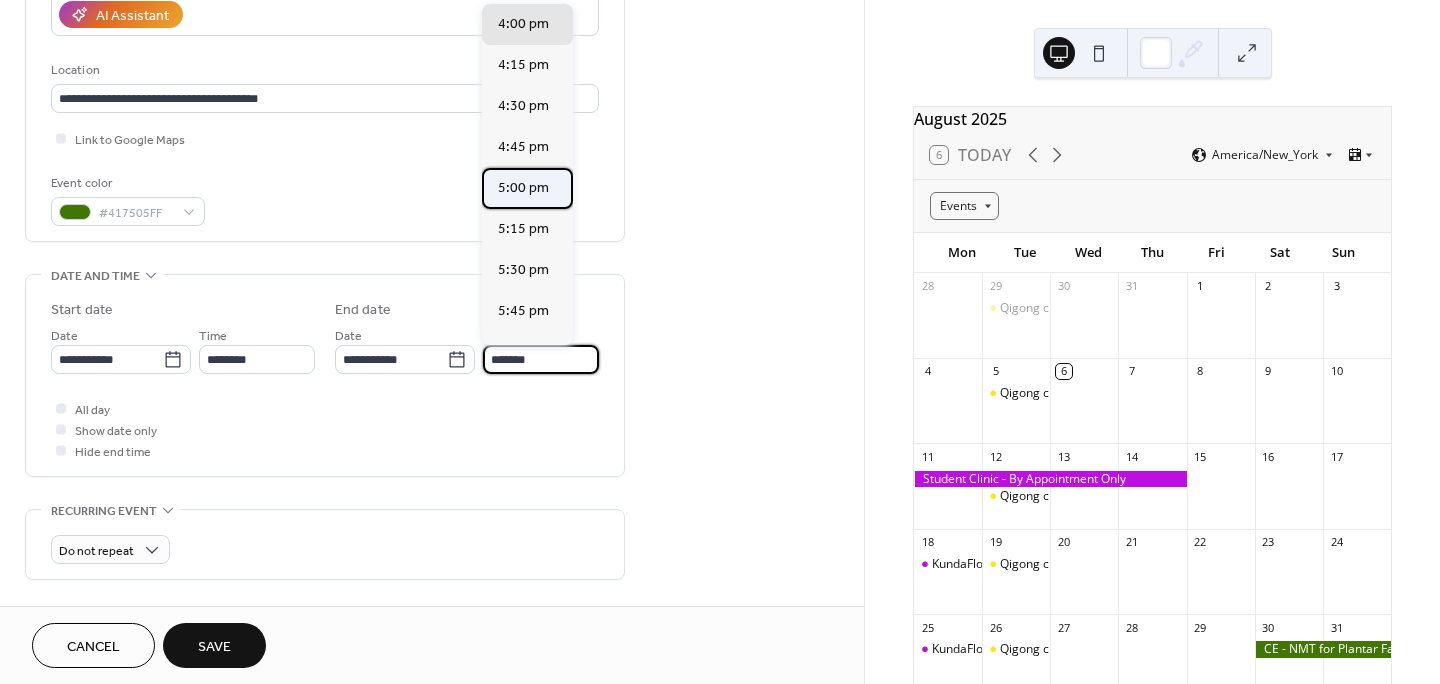 click on "5:00 pm" at bounding box center (523, 188) 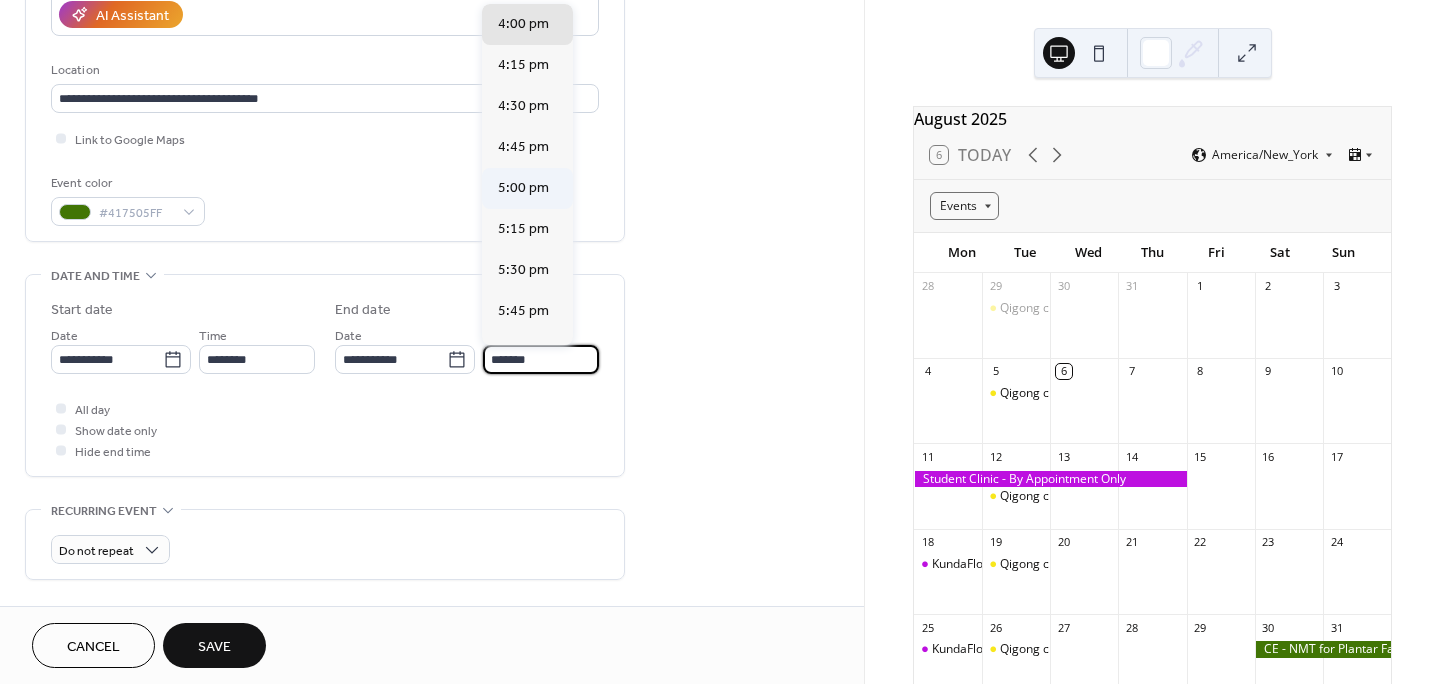 type on "*******" 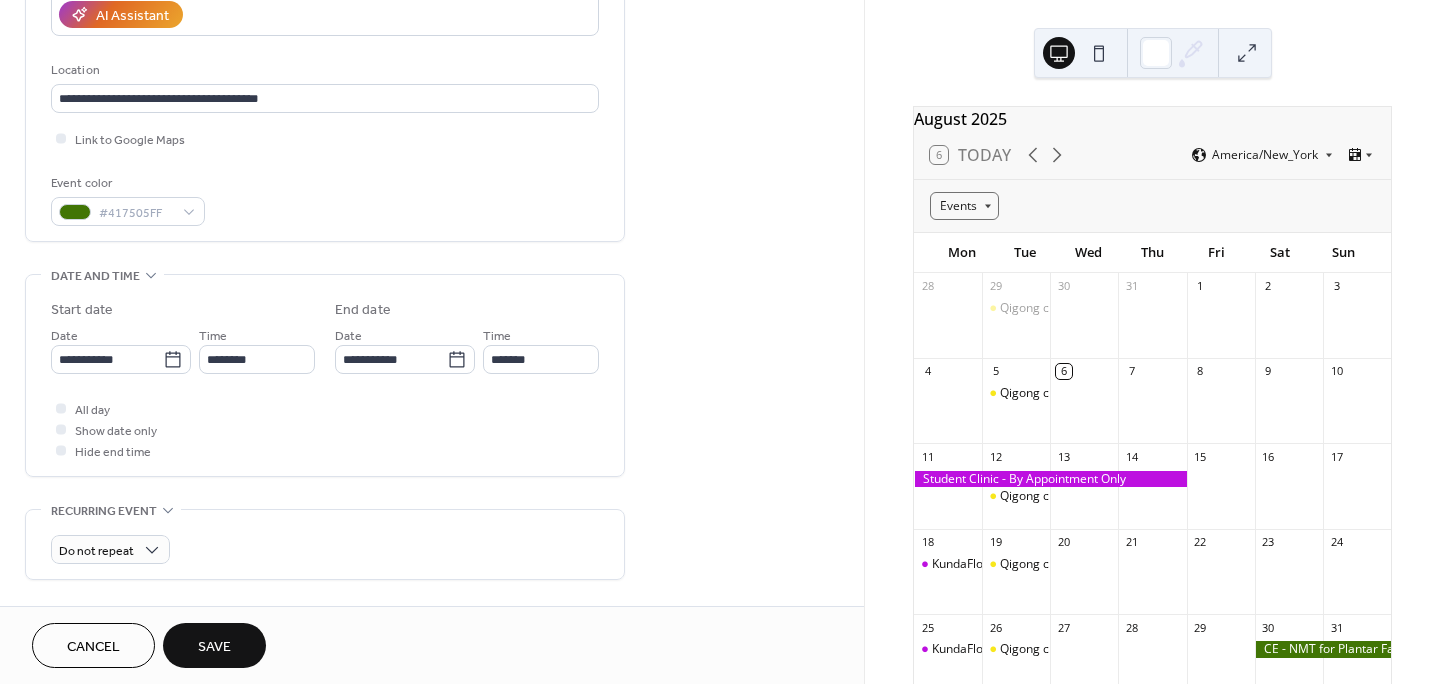 click on "Save" at bounding box center [214, 645] 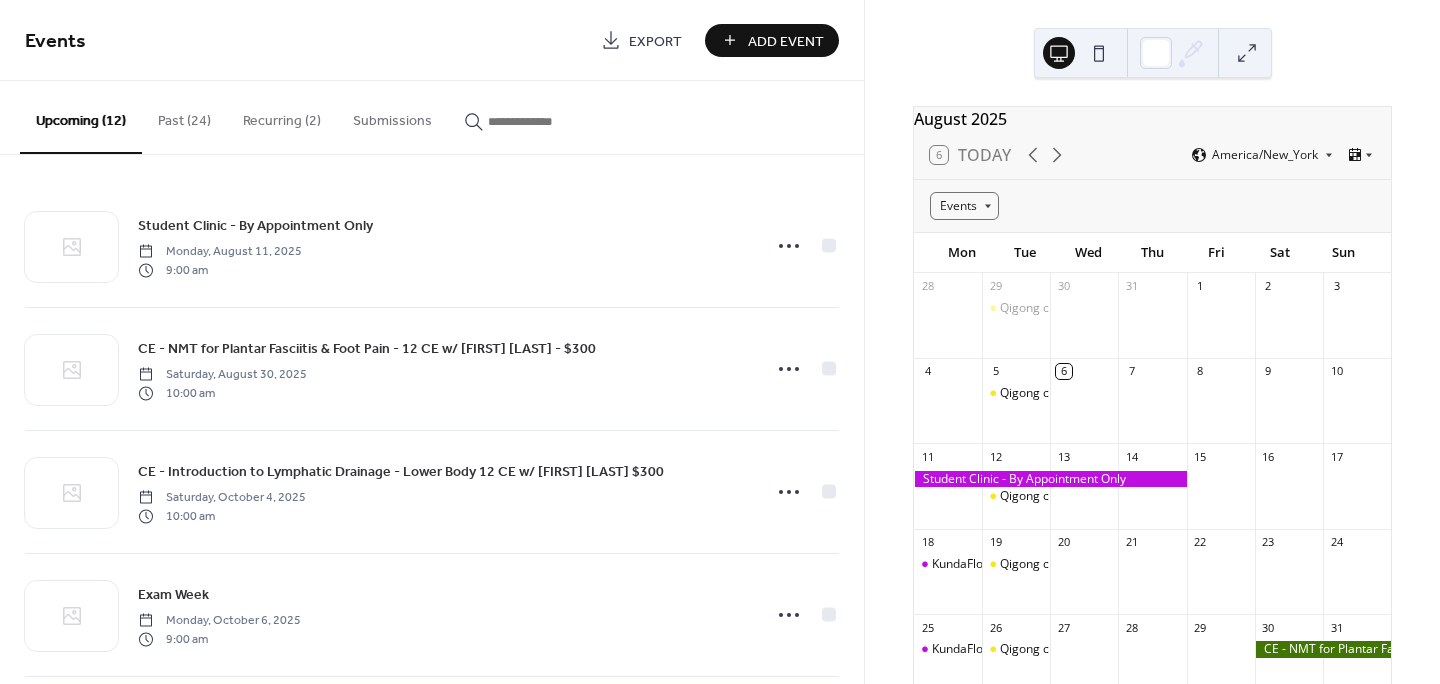 click on "Past (24)" at bounding box center (184, 116) 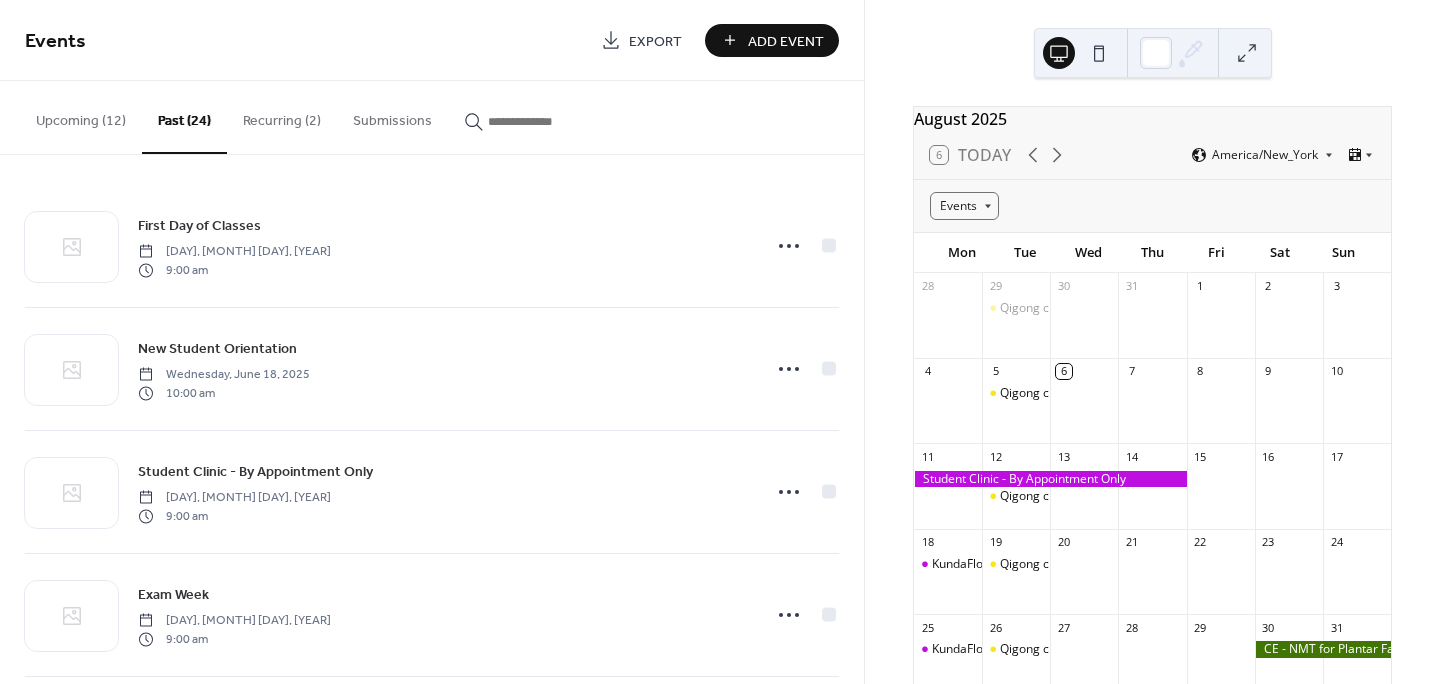 click on "Past (24)" at bounding box center (184, 117) 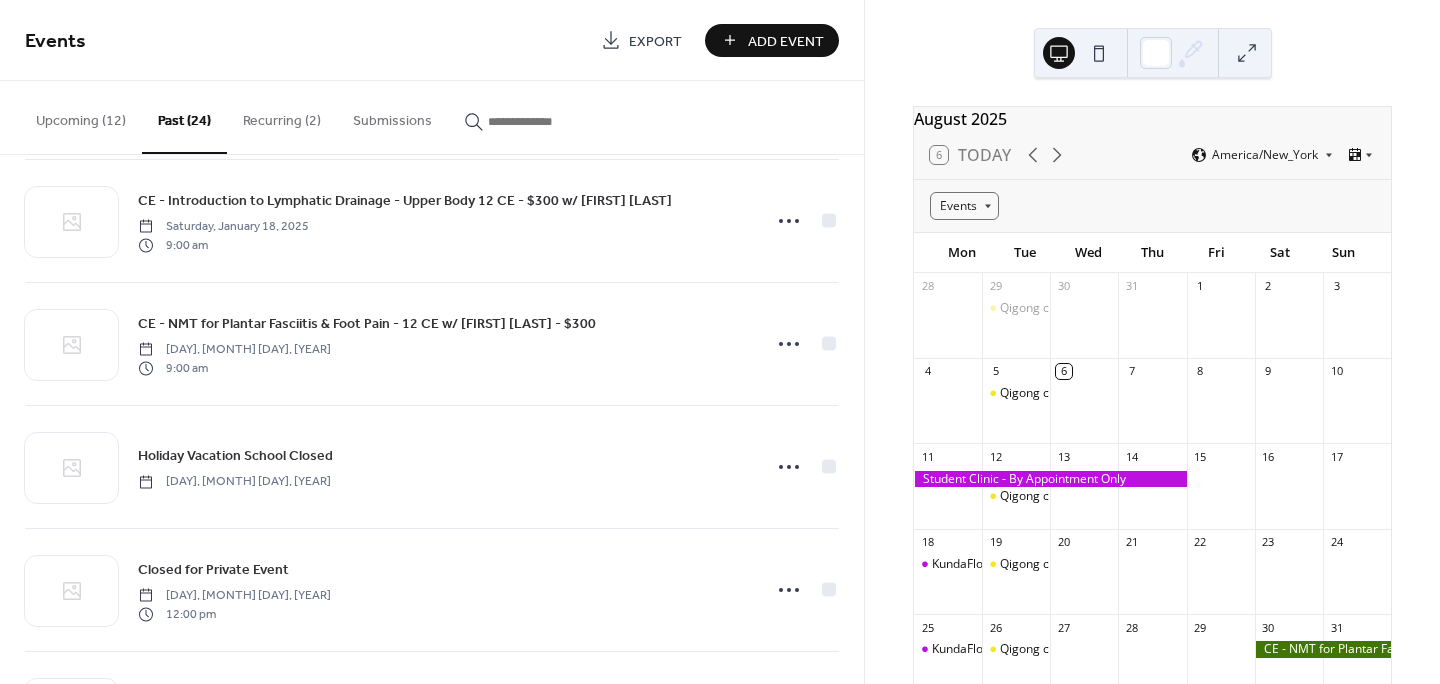 scroll, scrollTop: 2482, scrollLeft: 0, axis: vertical 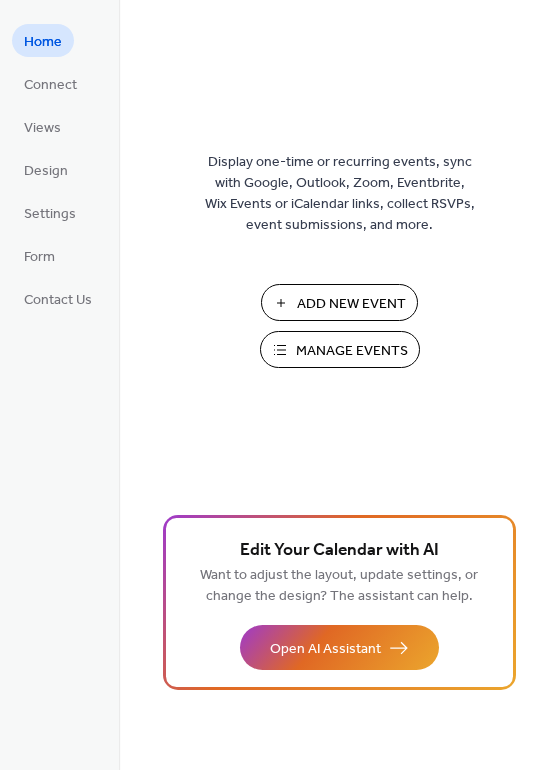 click on "Manage Events" at bounding box center (352, 351) 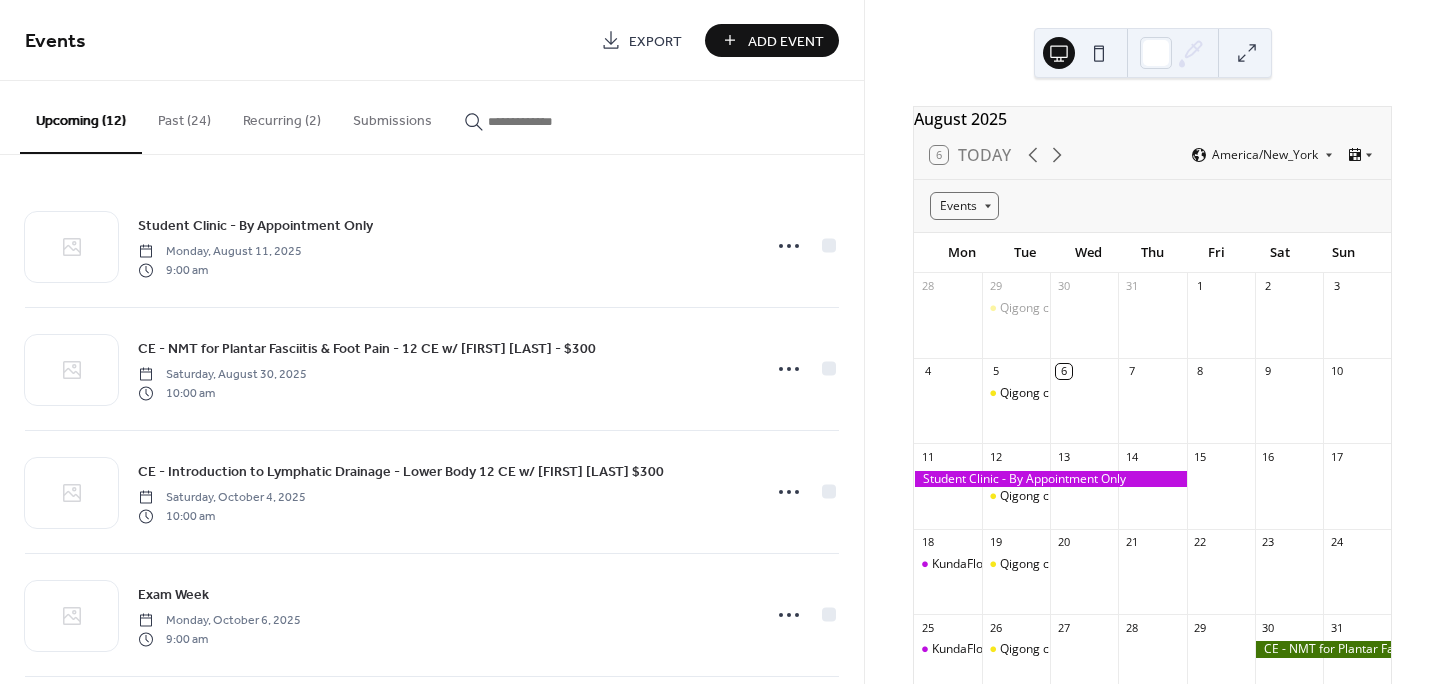 scroll, scrollTop: 0, scrollLeft: 0, axis: both 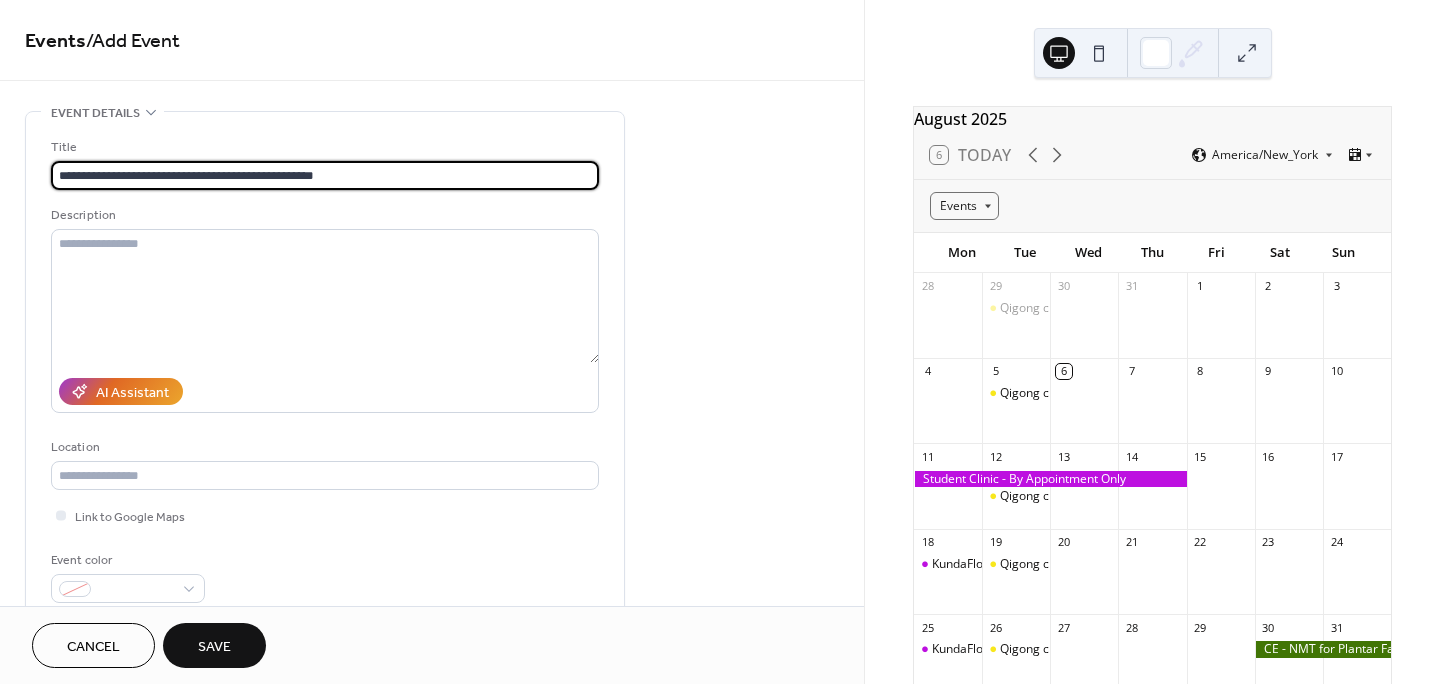 click on "**********" at bounding box center (325, 175) 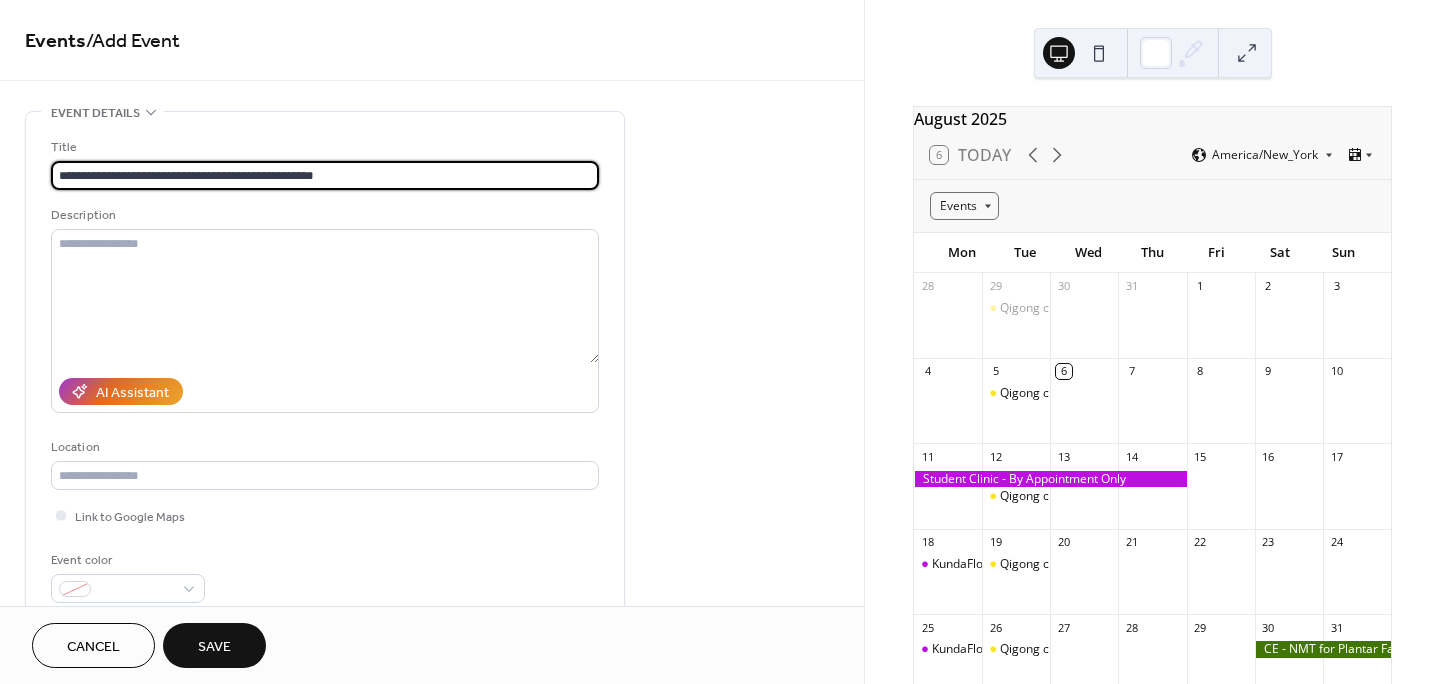 drag, startPoint x: 349, startPoint y: 169, endPoint x: 307, endPoint y: 168, distance: 42.0119 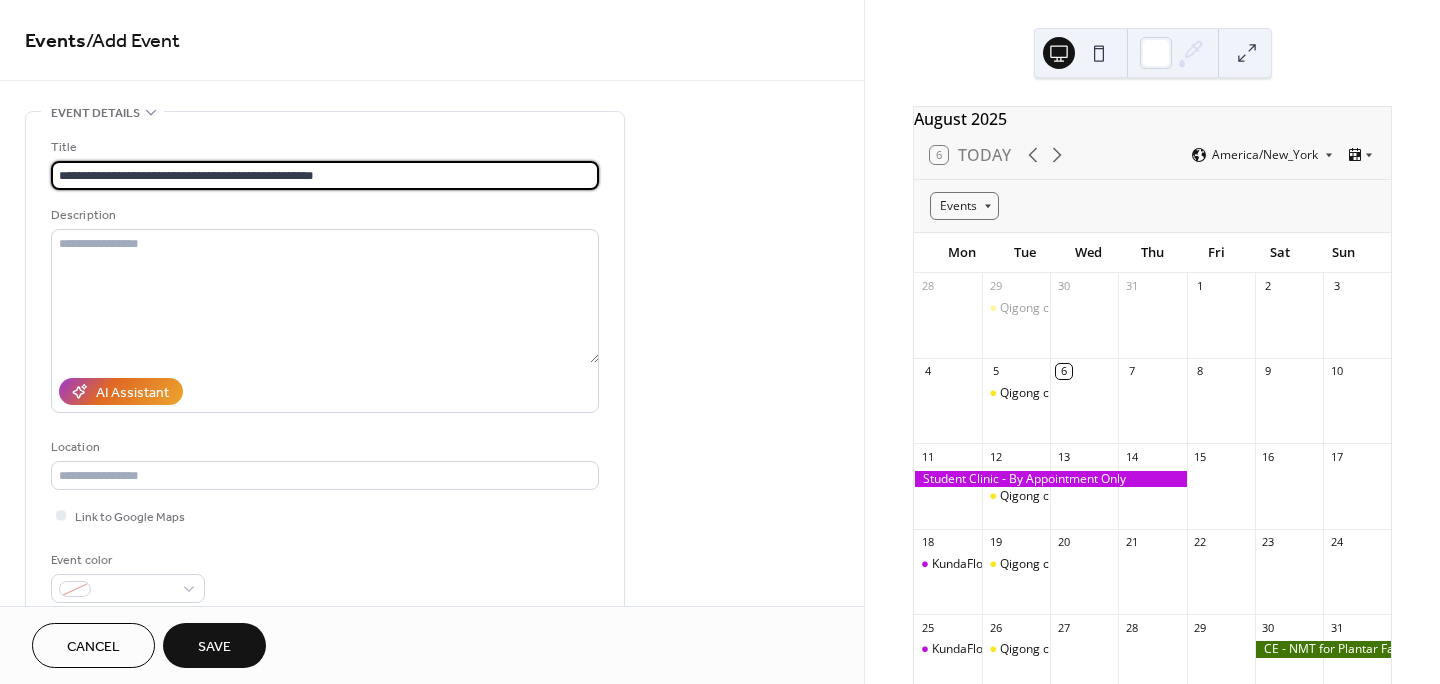 click on "**********" at bounding box center (325, 175) 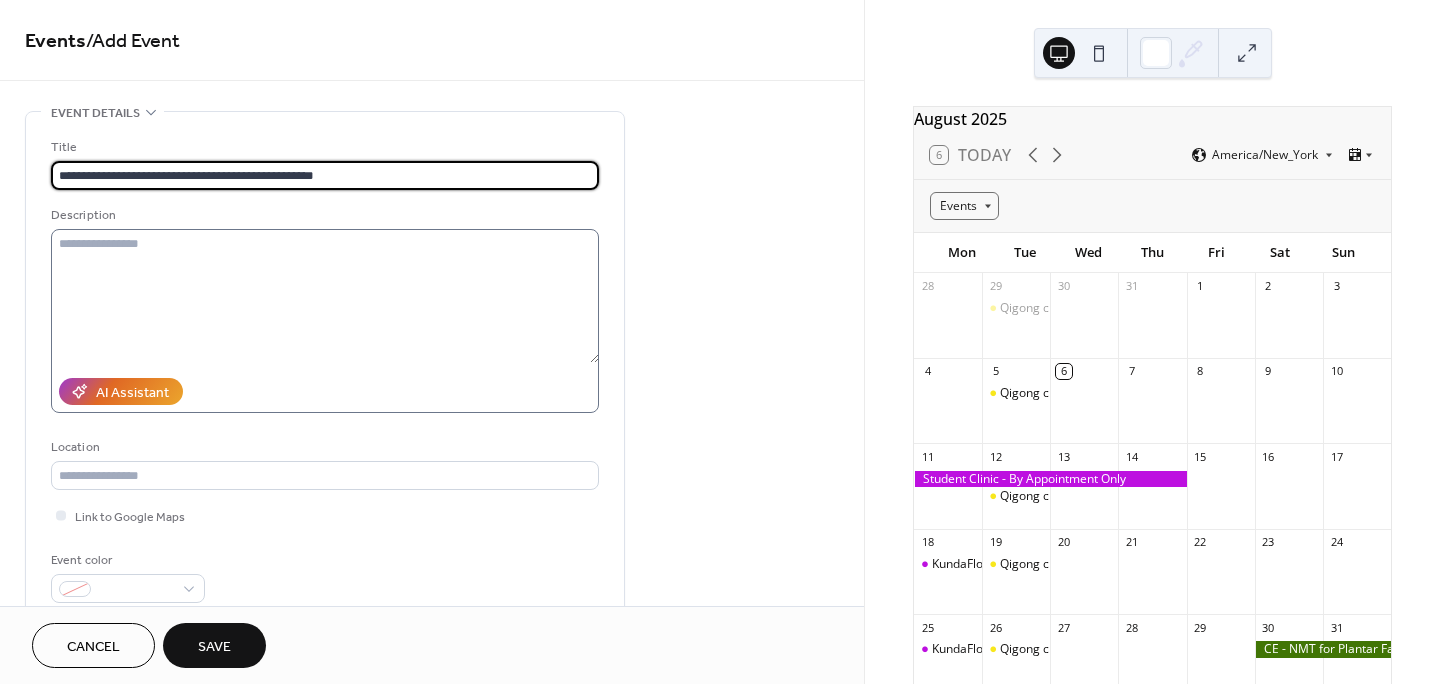type on "**********" 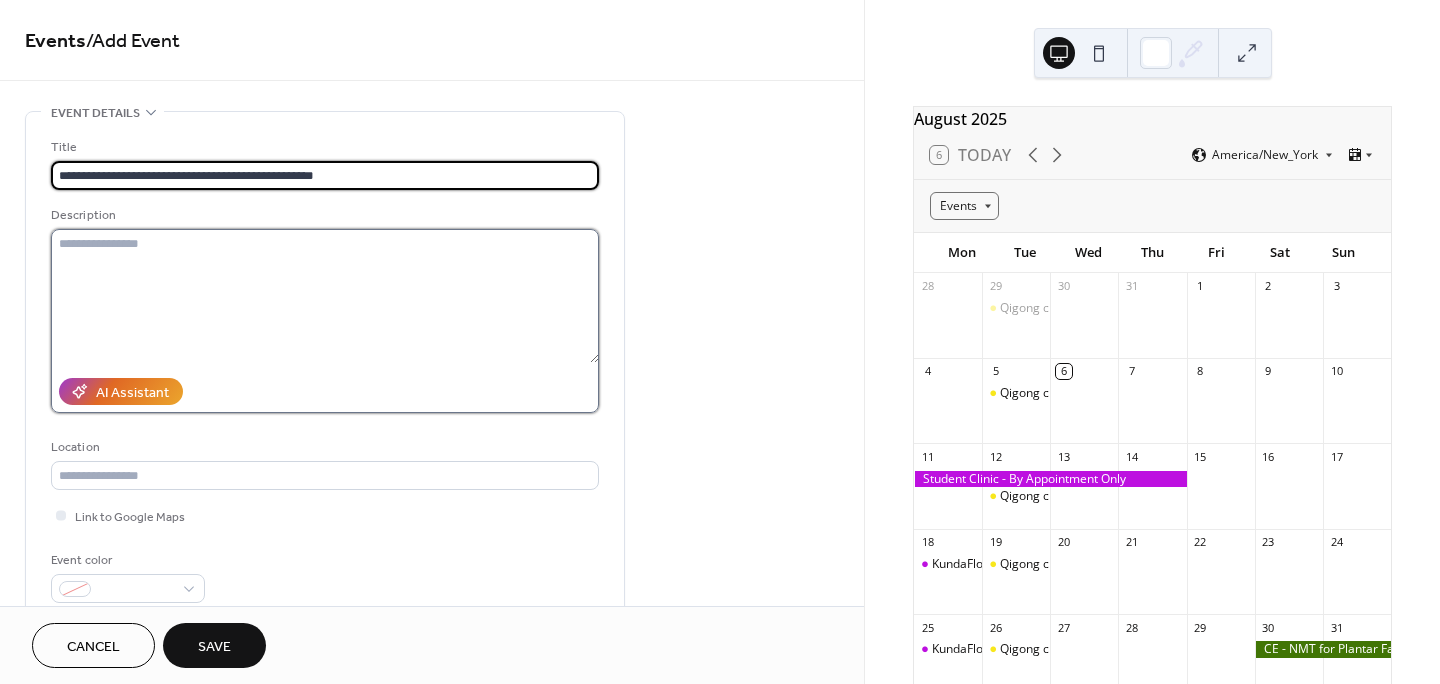 click at bounding box center (325, 296) 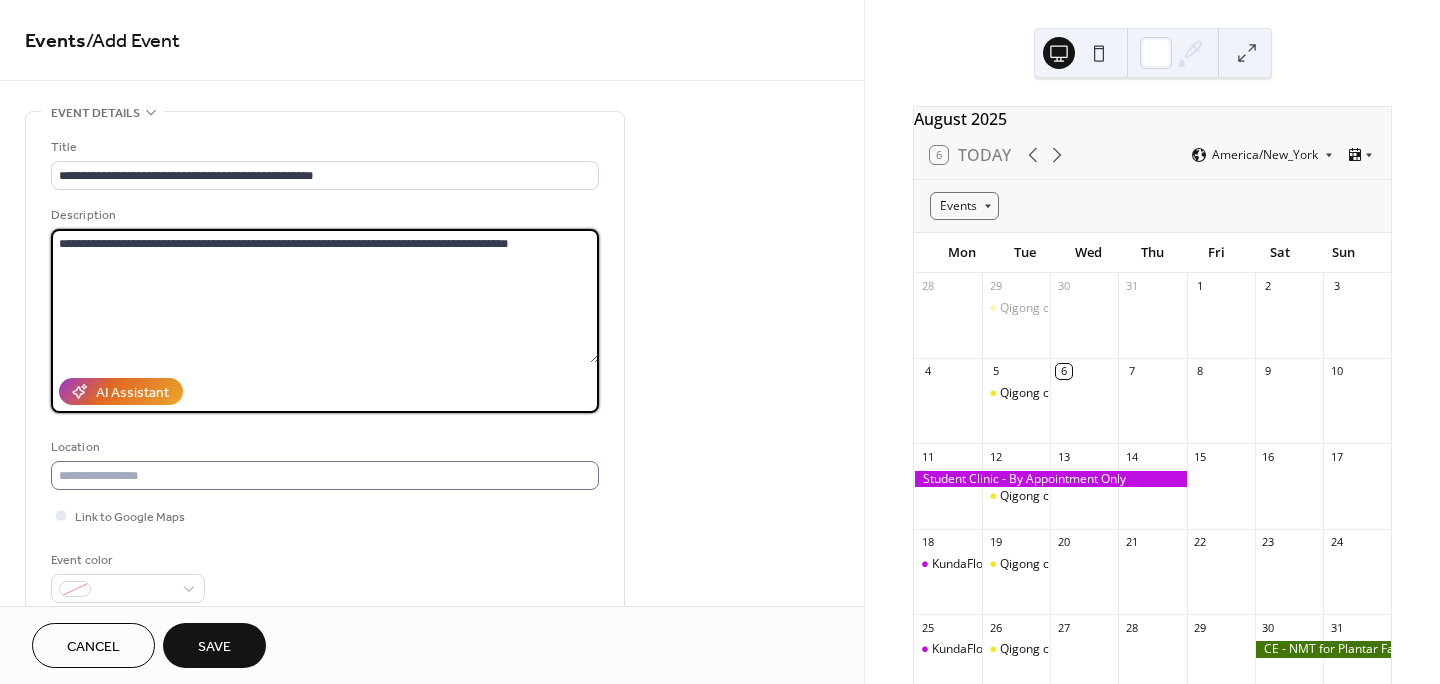 type on "**********" 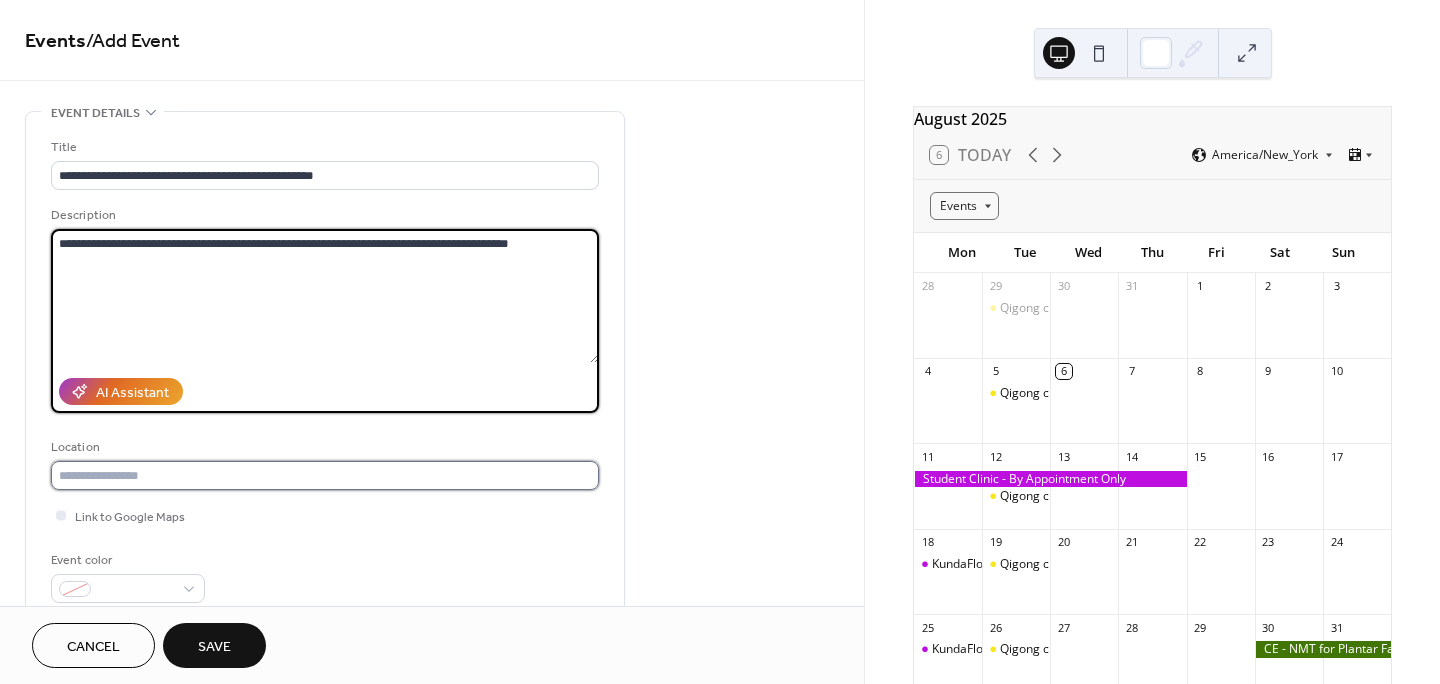 click at bounding box center (325, 475) 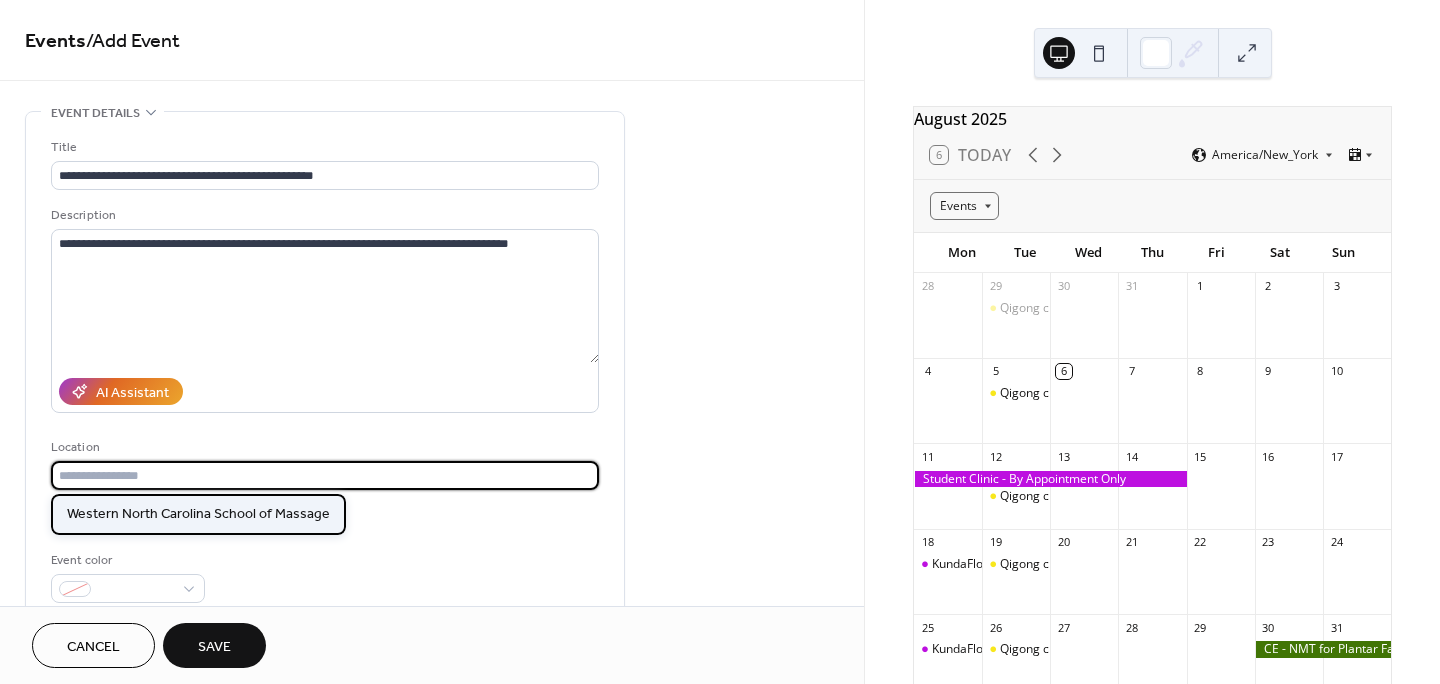 click on "Western North Carolina School of Massage" at bounding box center (198, 514) 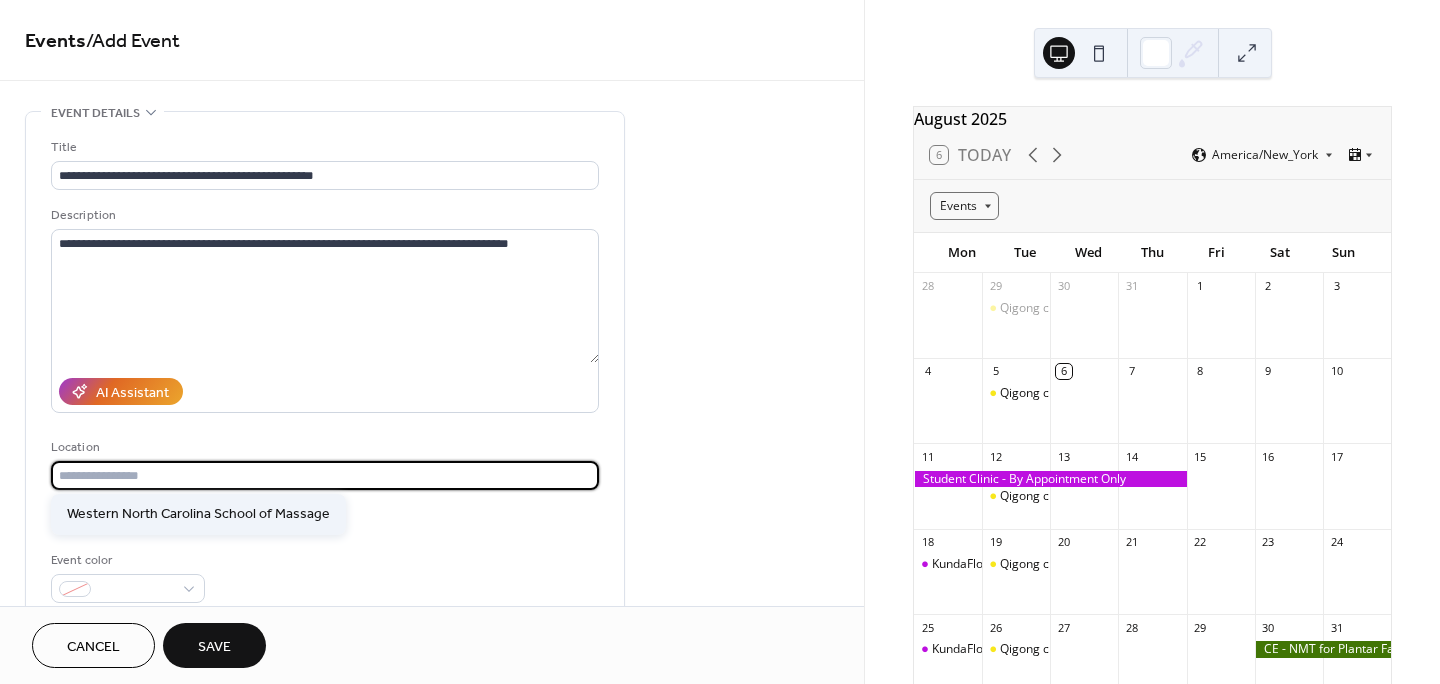 type on "**********" 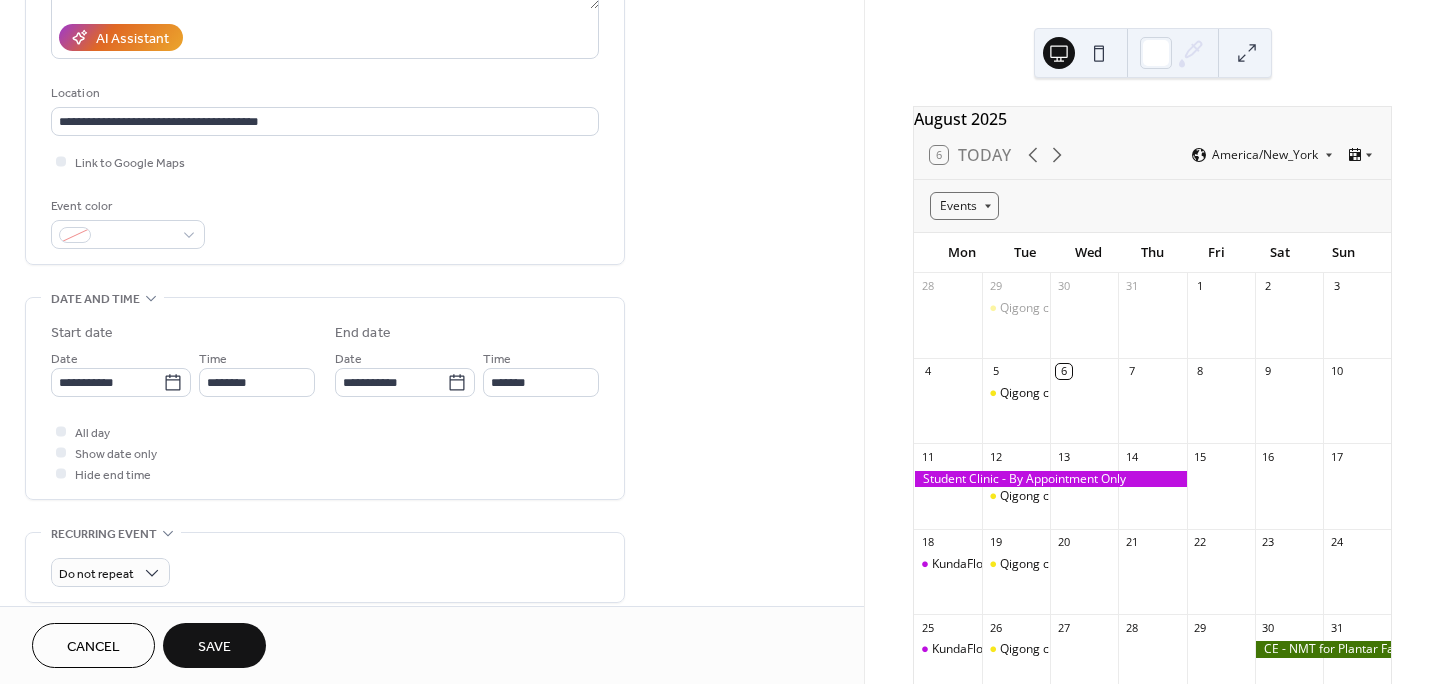 scroll, scrollTop: 357, scrollLeft: 0, axis: vertical 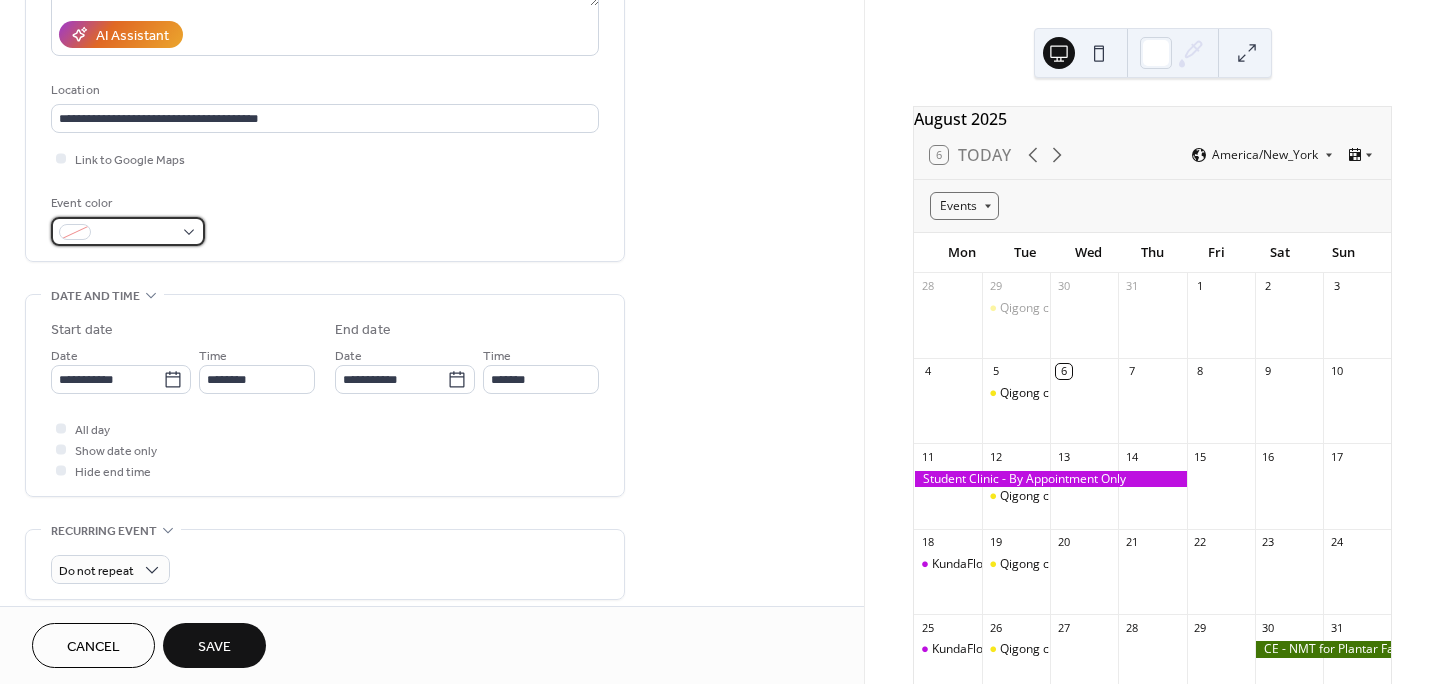 click at bounding box center [136, 233] 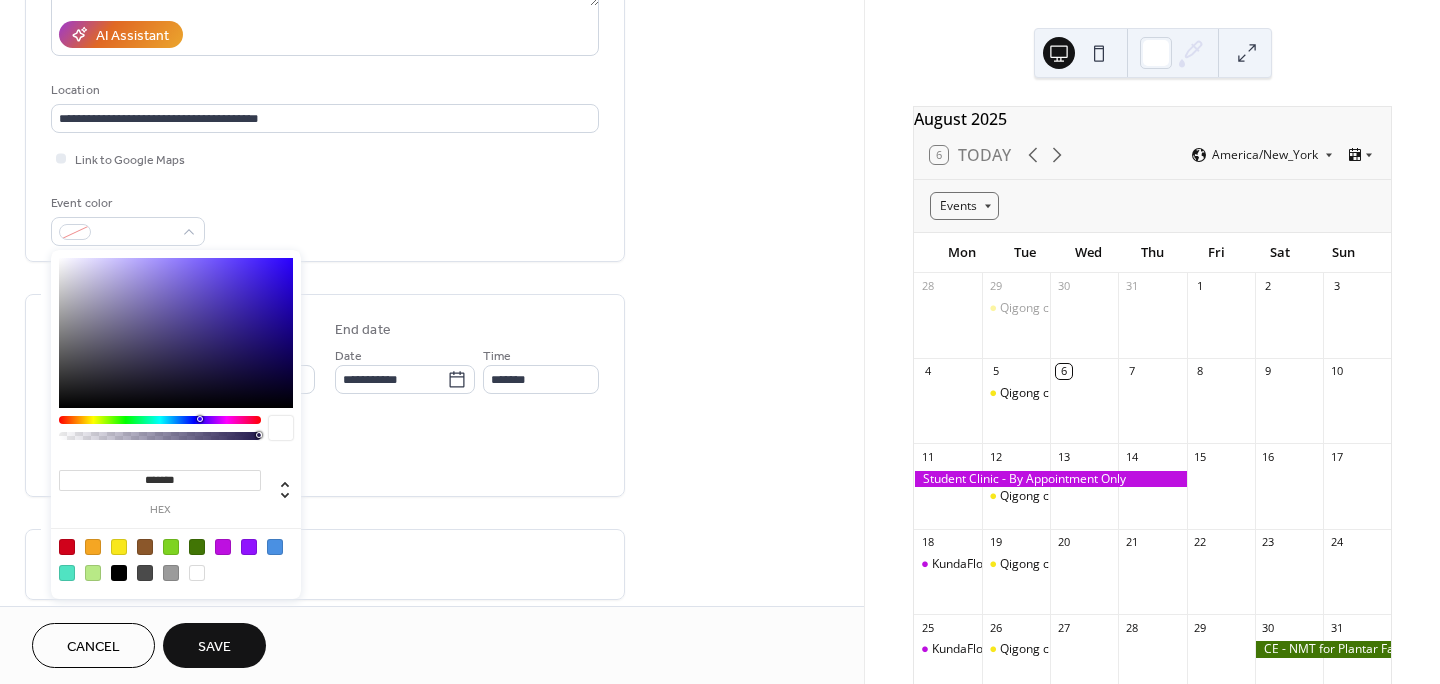 click at bounding box center (197, 547) 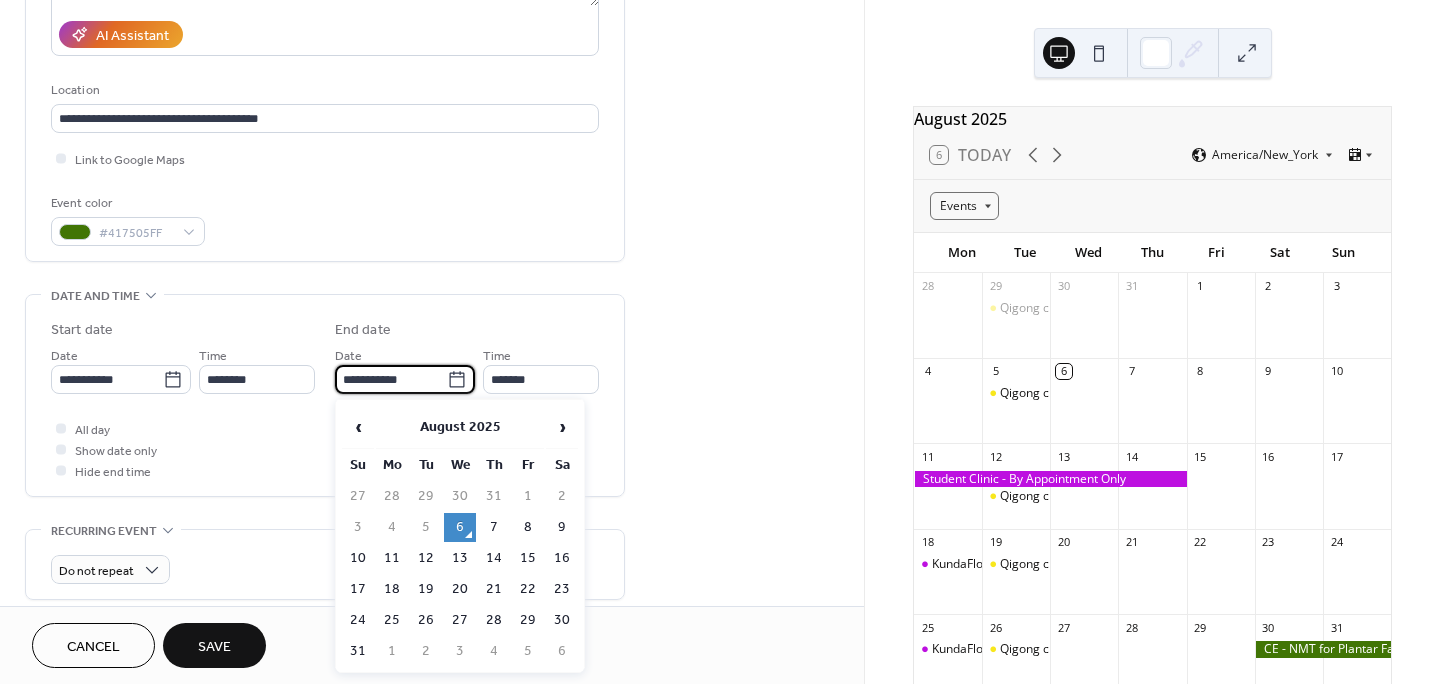 click on "**********" at bounding box center (391, 379) 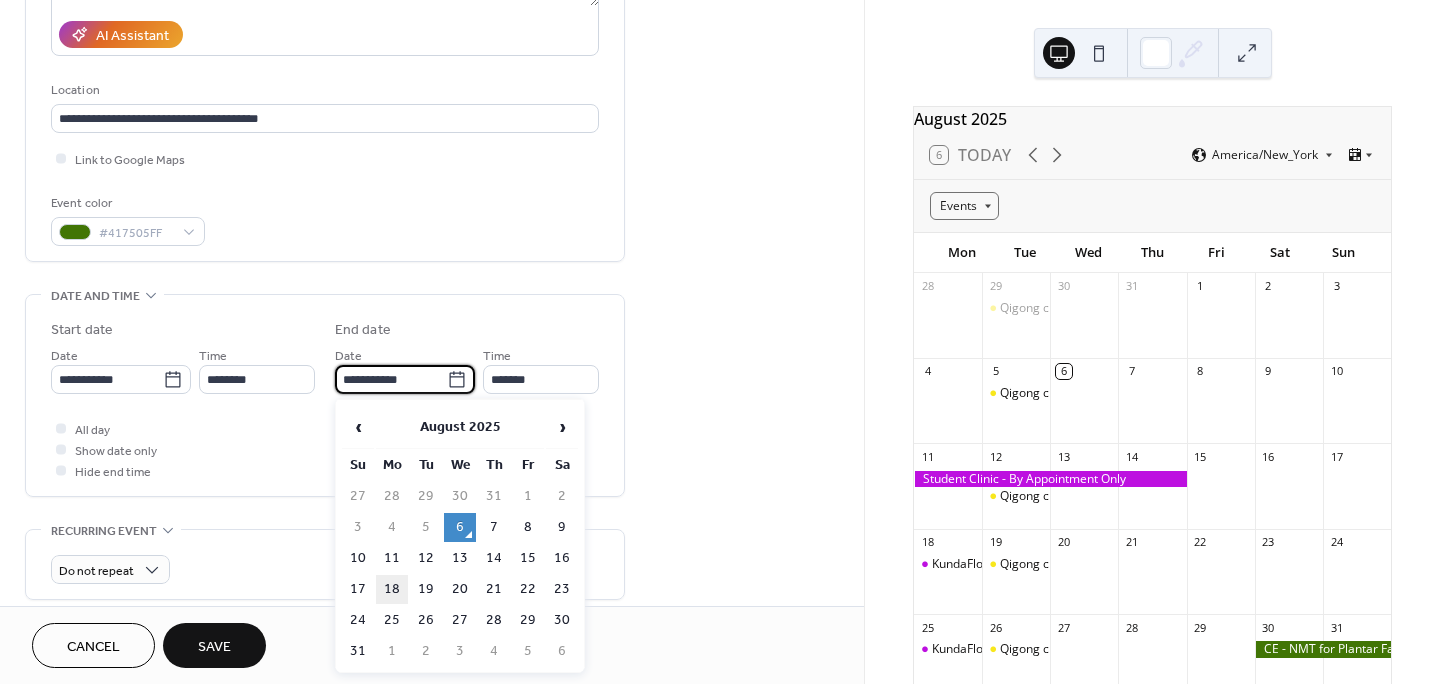 click on "18" at bounding box center [392, 589] 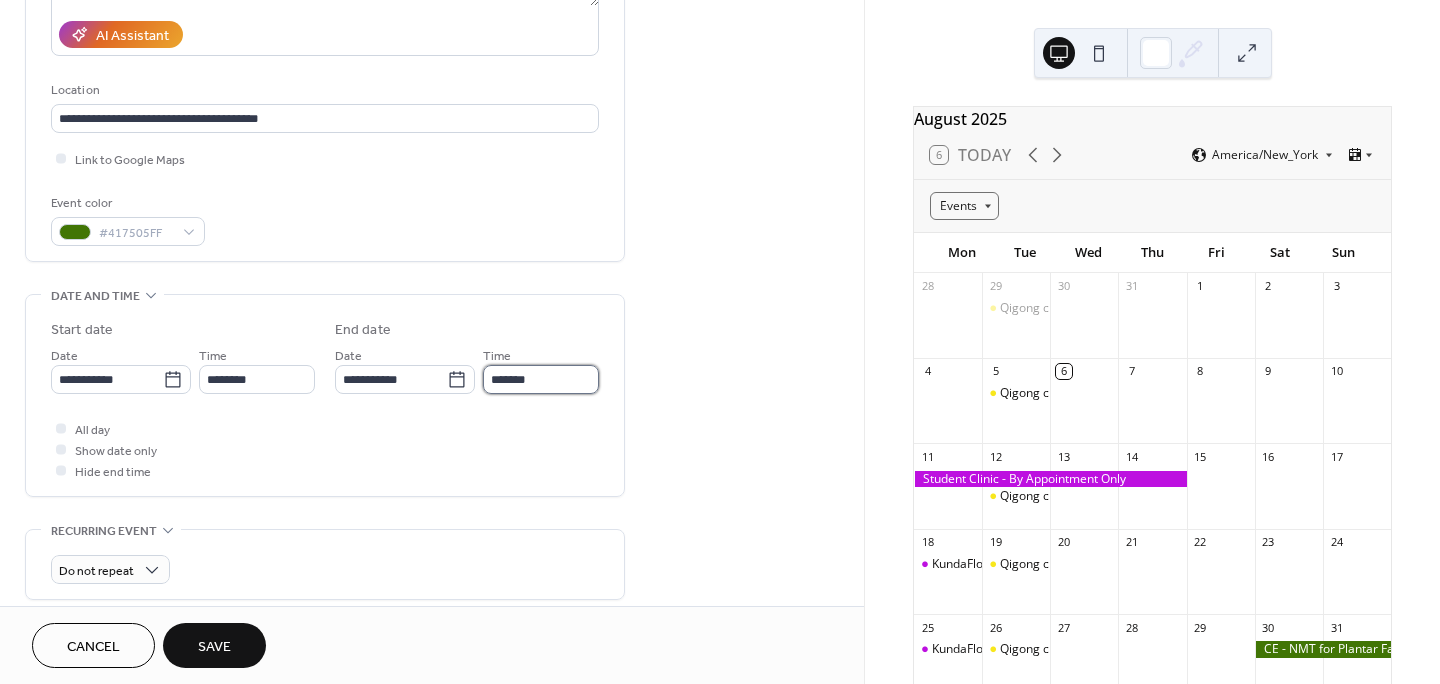 click on "*******" at bounding box center [541, 379] 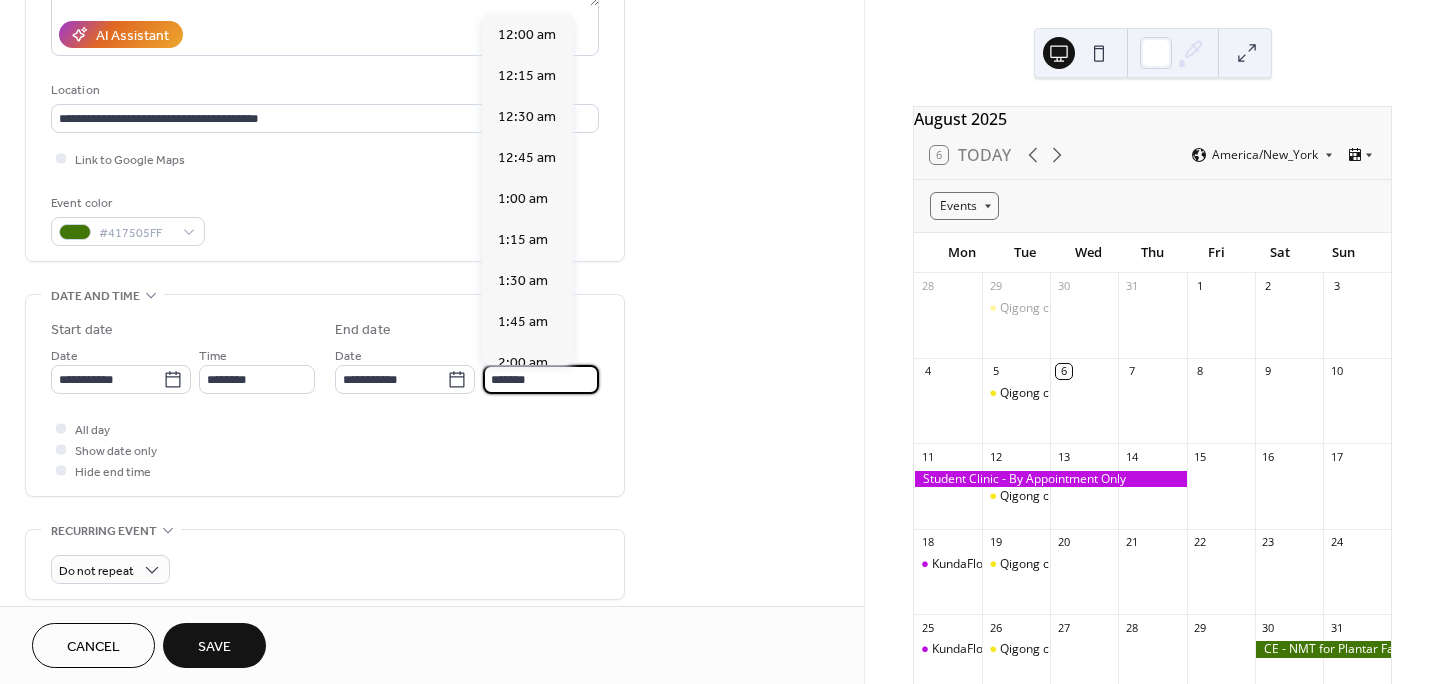 scroll, scrollTop: 2132, scrollLeft: 0, axis: vertical 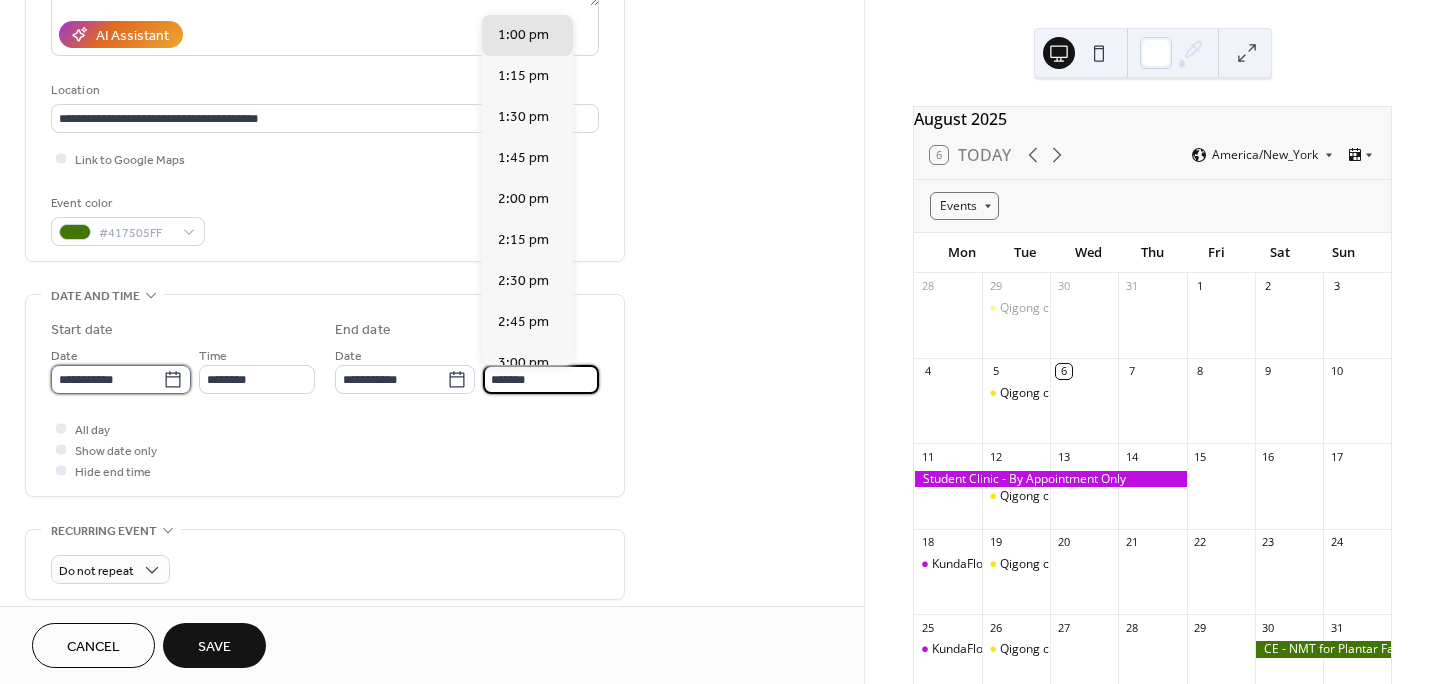 click on "**********" at bounding box center [107, 379] 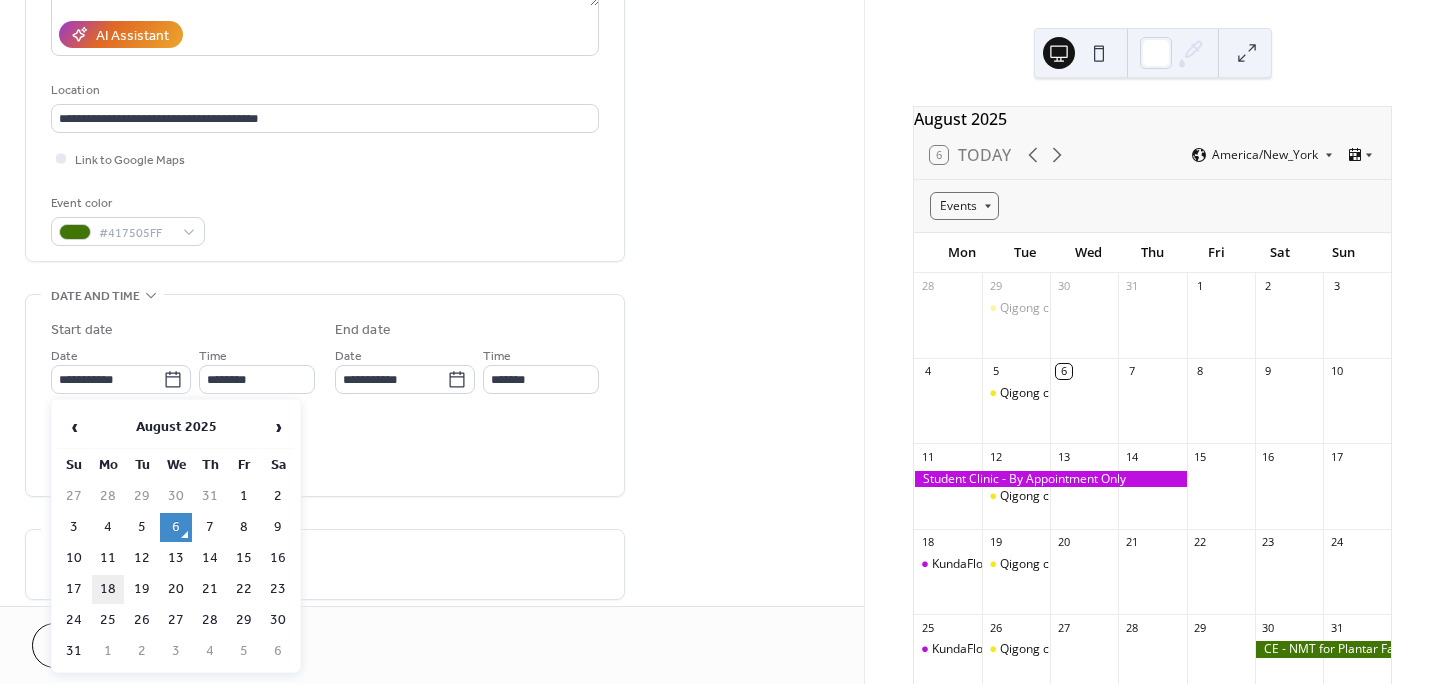click on "18" at bounding box center (108, 589) 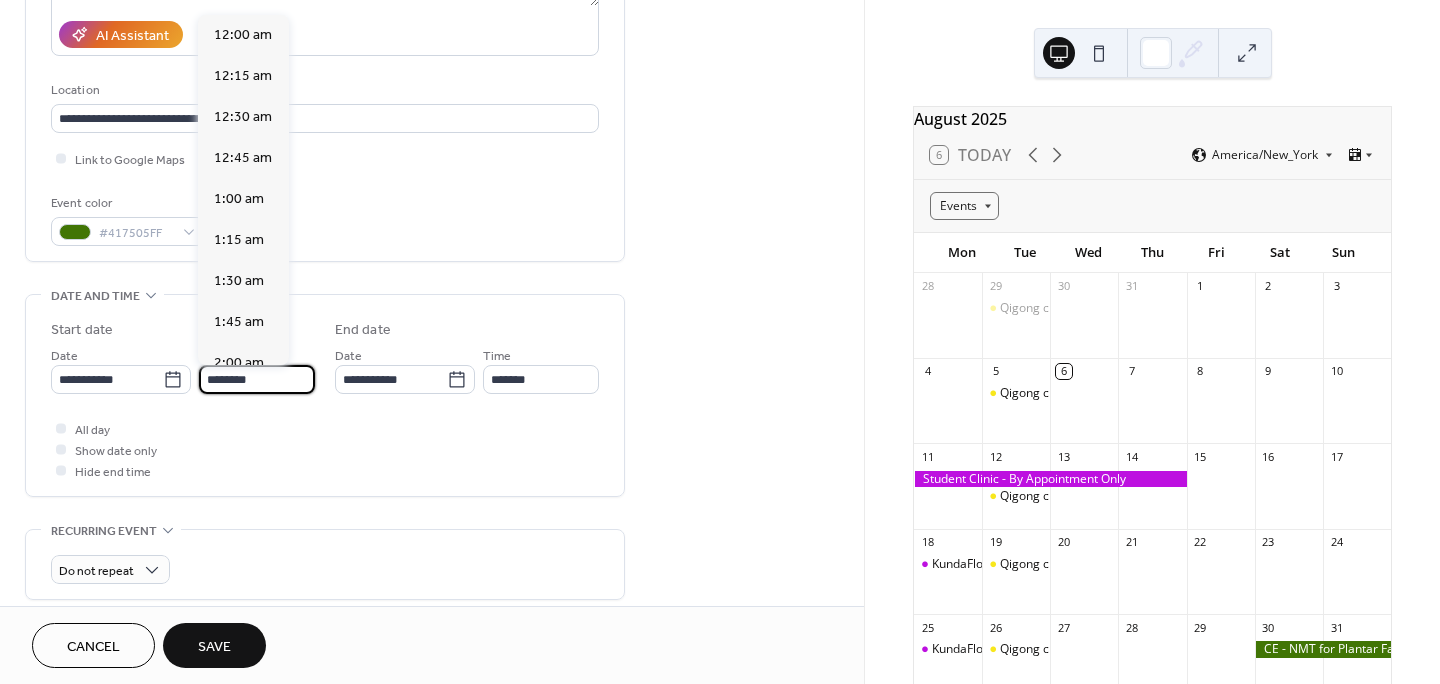 scroll, scrollTop: 1968, scrollLeft: 0, axis: vertical 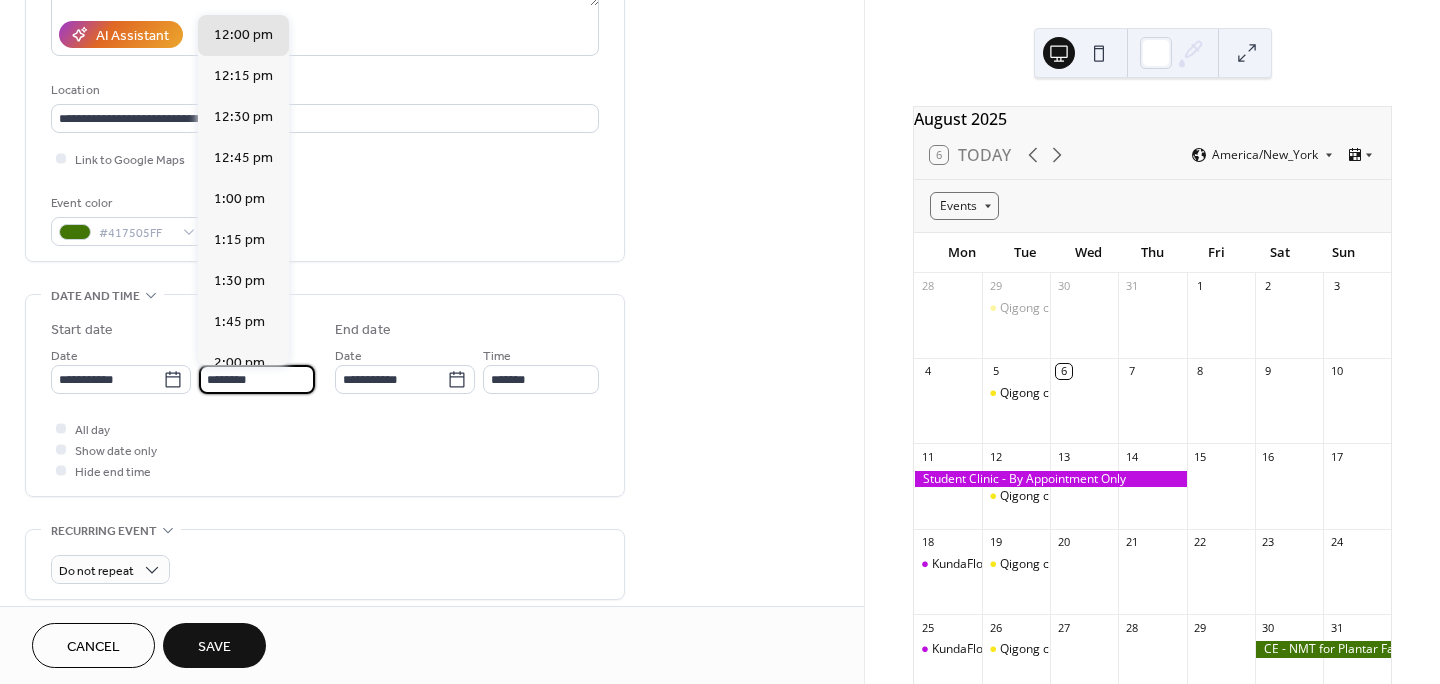 drag, startPoint x: 216, startPoint y: 379, endPoint x: 203, endPoint y: 376, distance: 13.341664 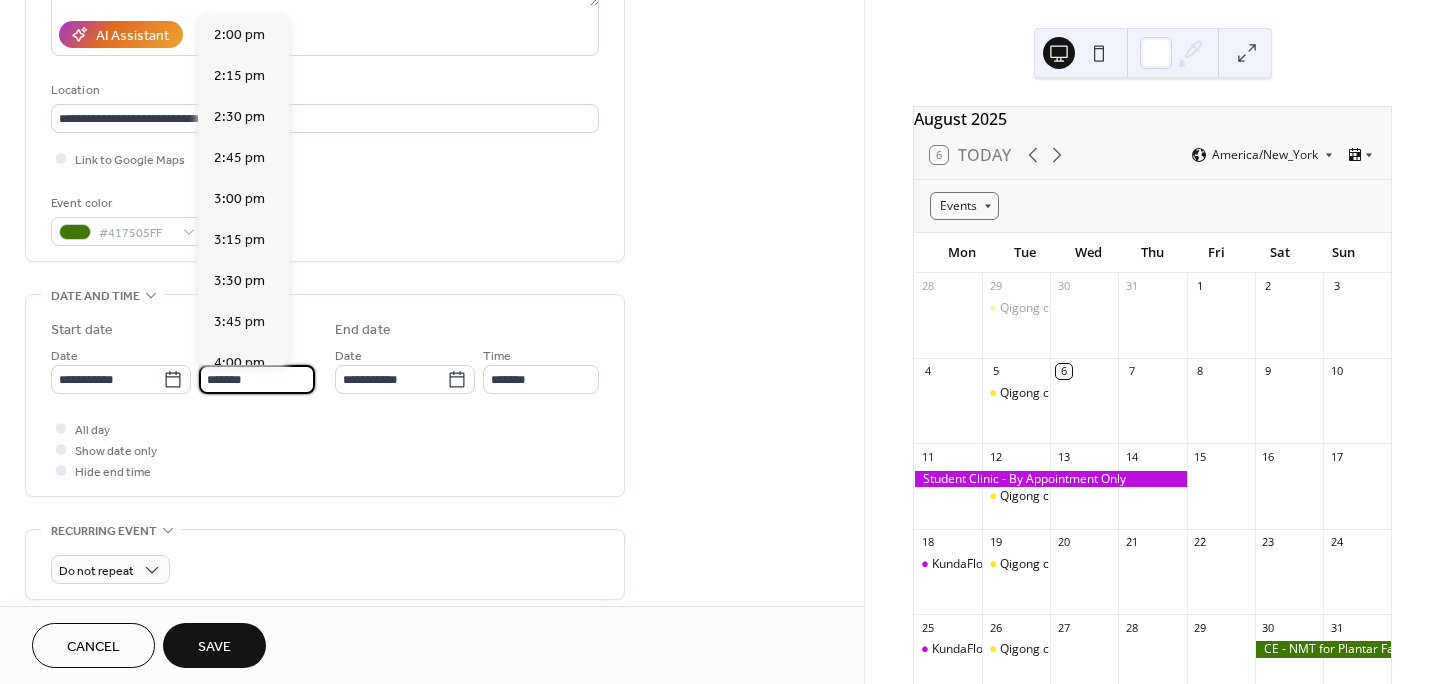 scroll, scrollTop: 3444, scrollLeft: 0, axis: vertical 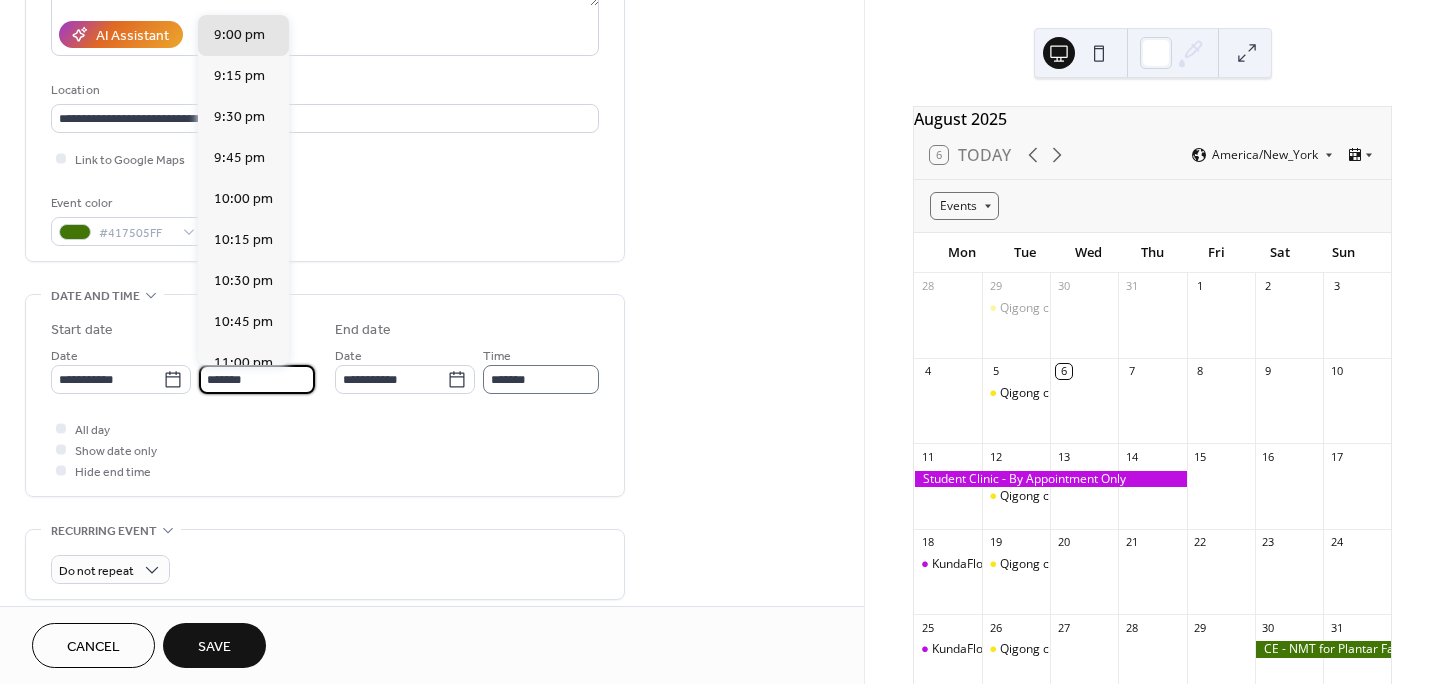 type on "*******" 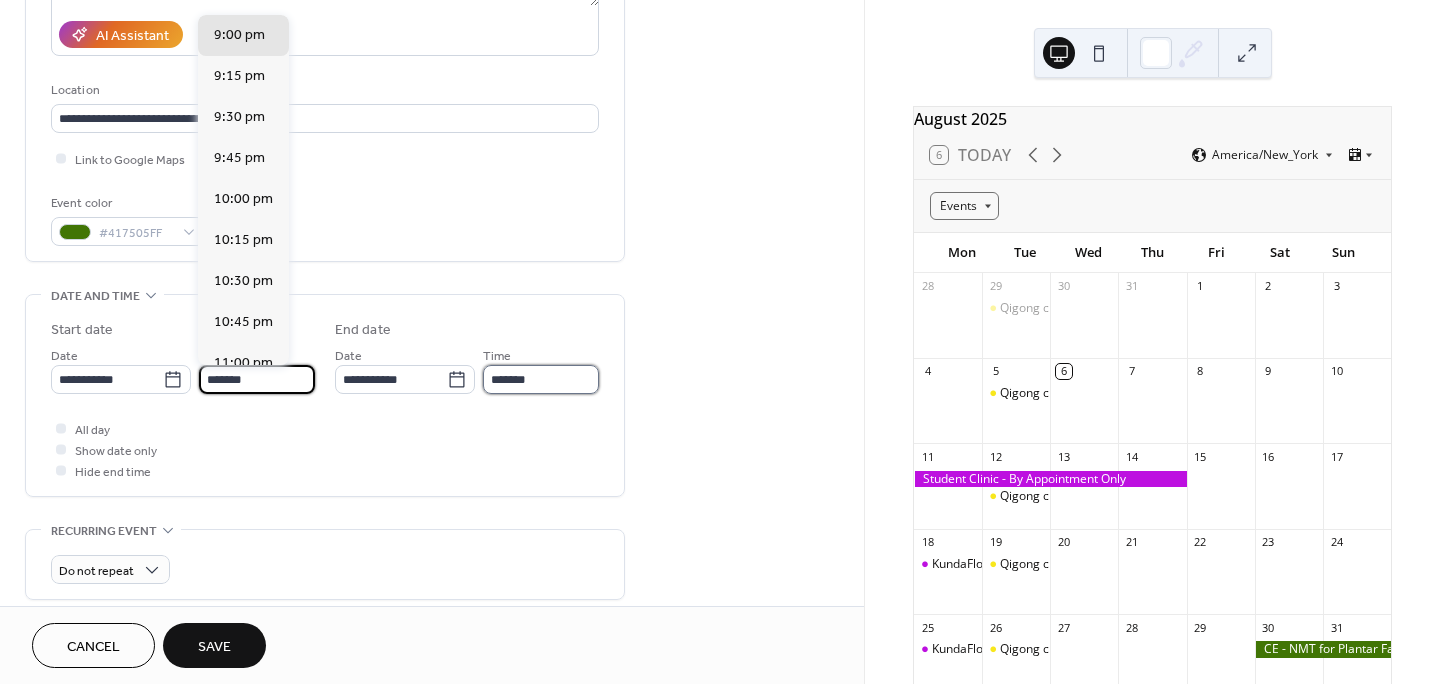 click on "*******" at bounding box center [541, 379] 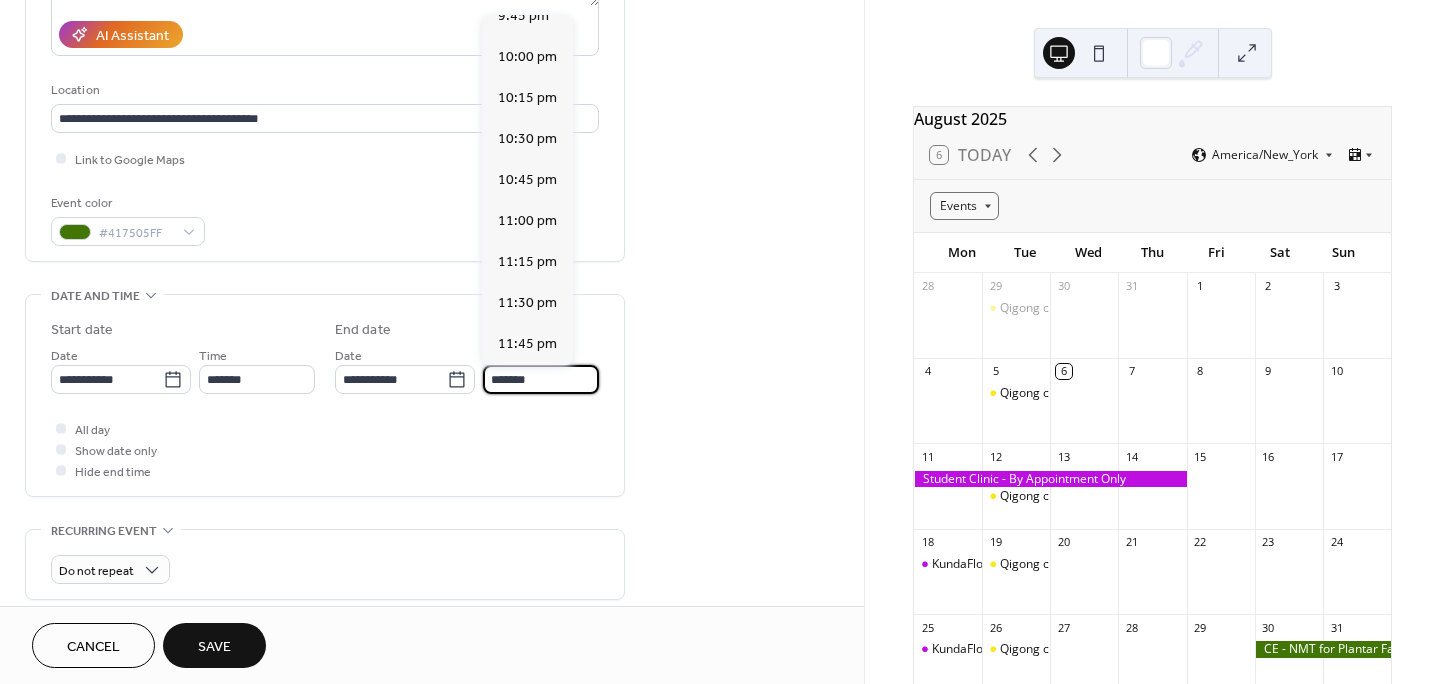 scroll, scrollTop: 2296, scrollLeft: 0, axis: vertical 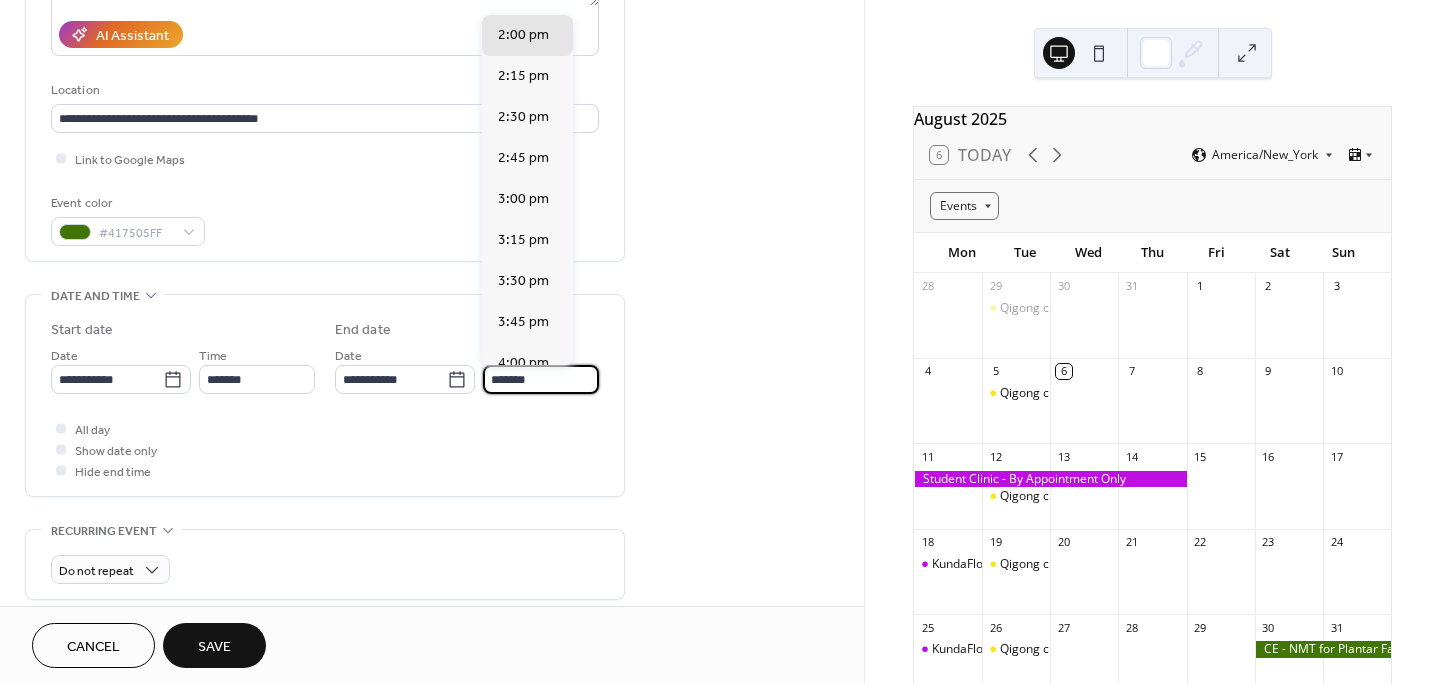 click on "*******" at bounding box center (541, 379) 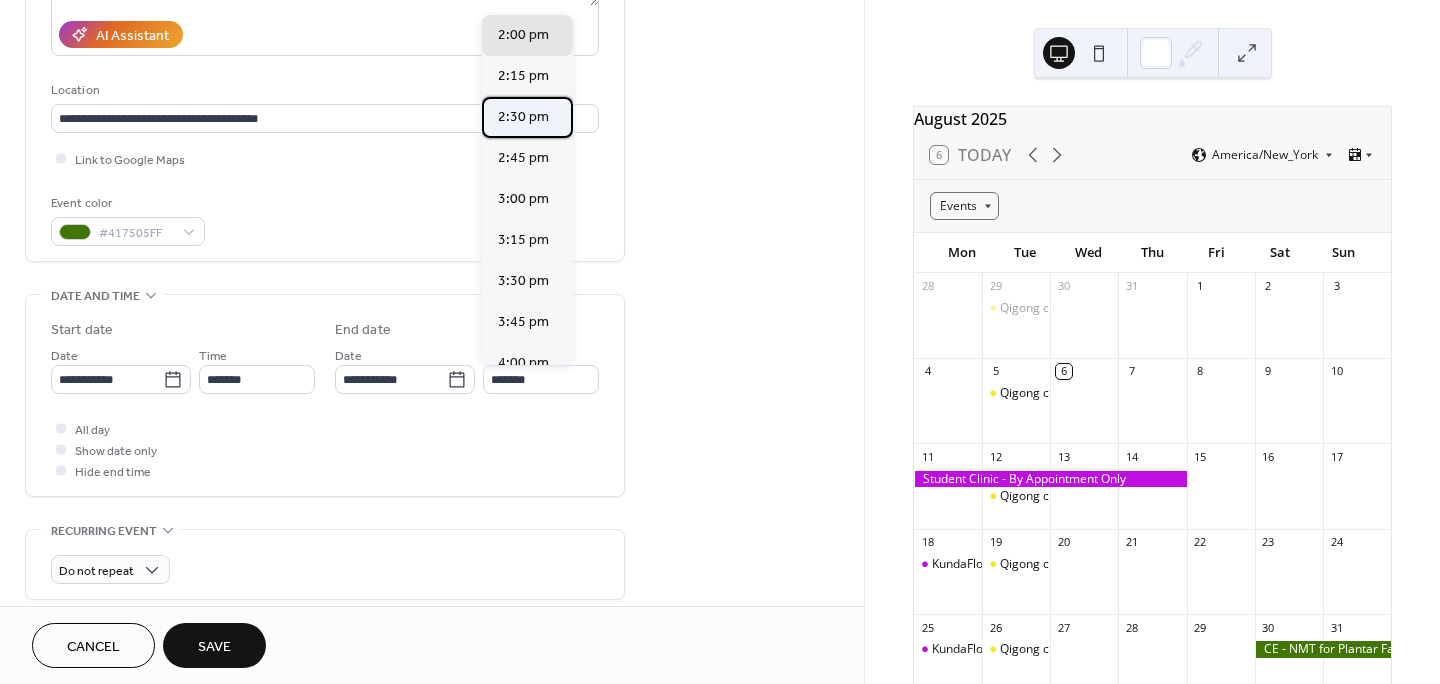 click on "2:30 pm" at bounding box center [523, 117] 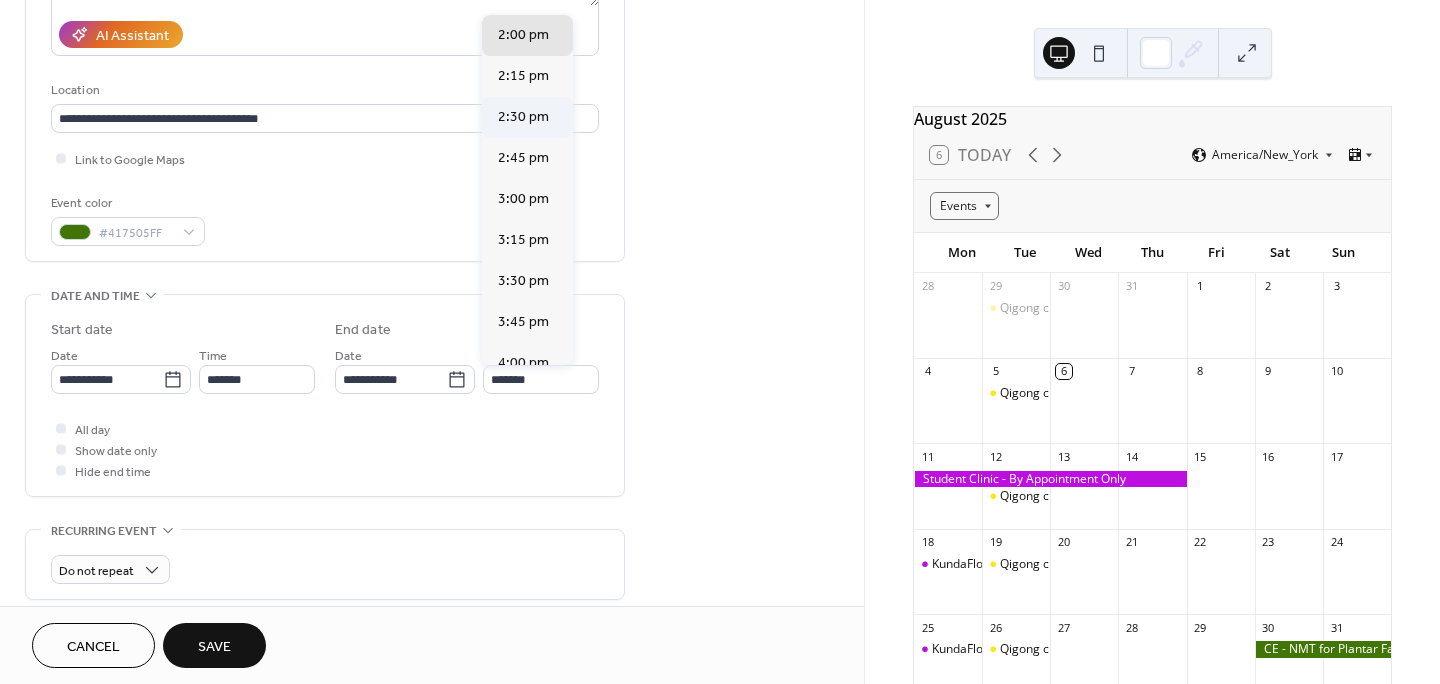 type on "*******" 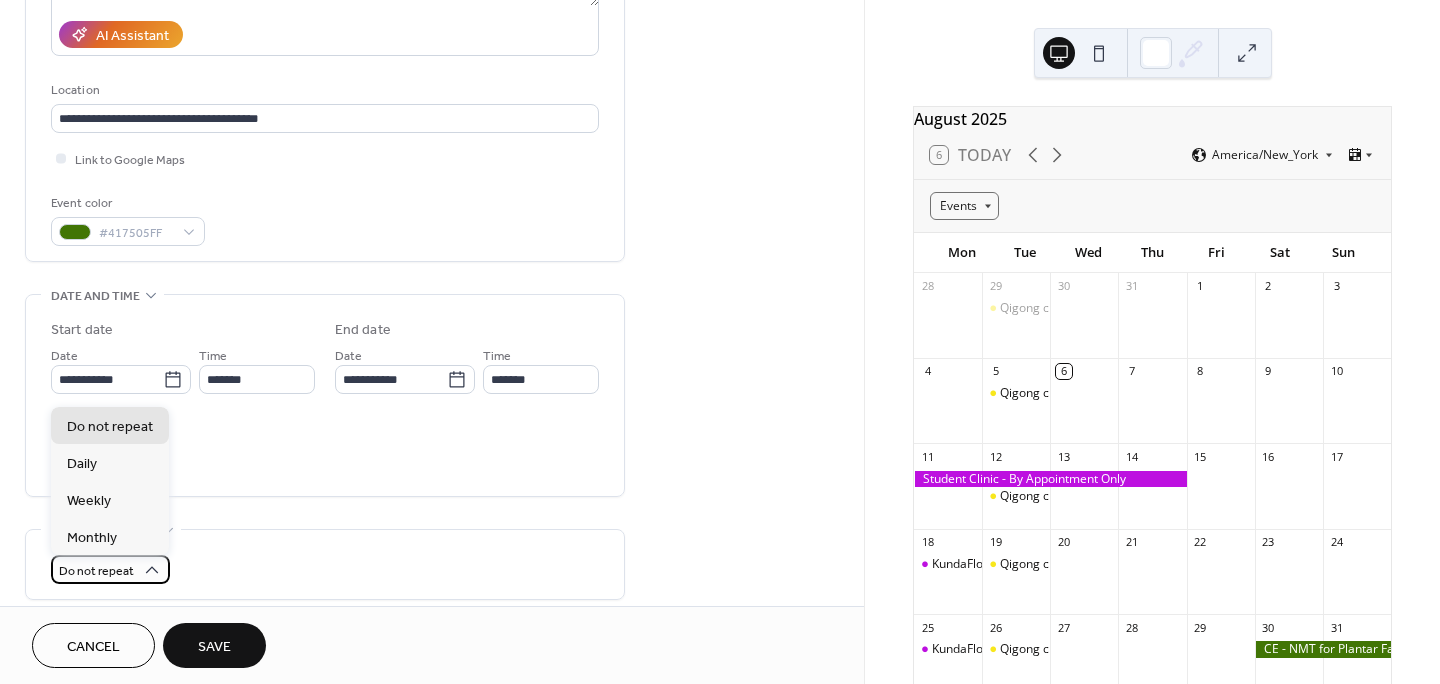 click on "Do not repeat" at bounding box center [110, 569] 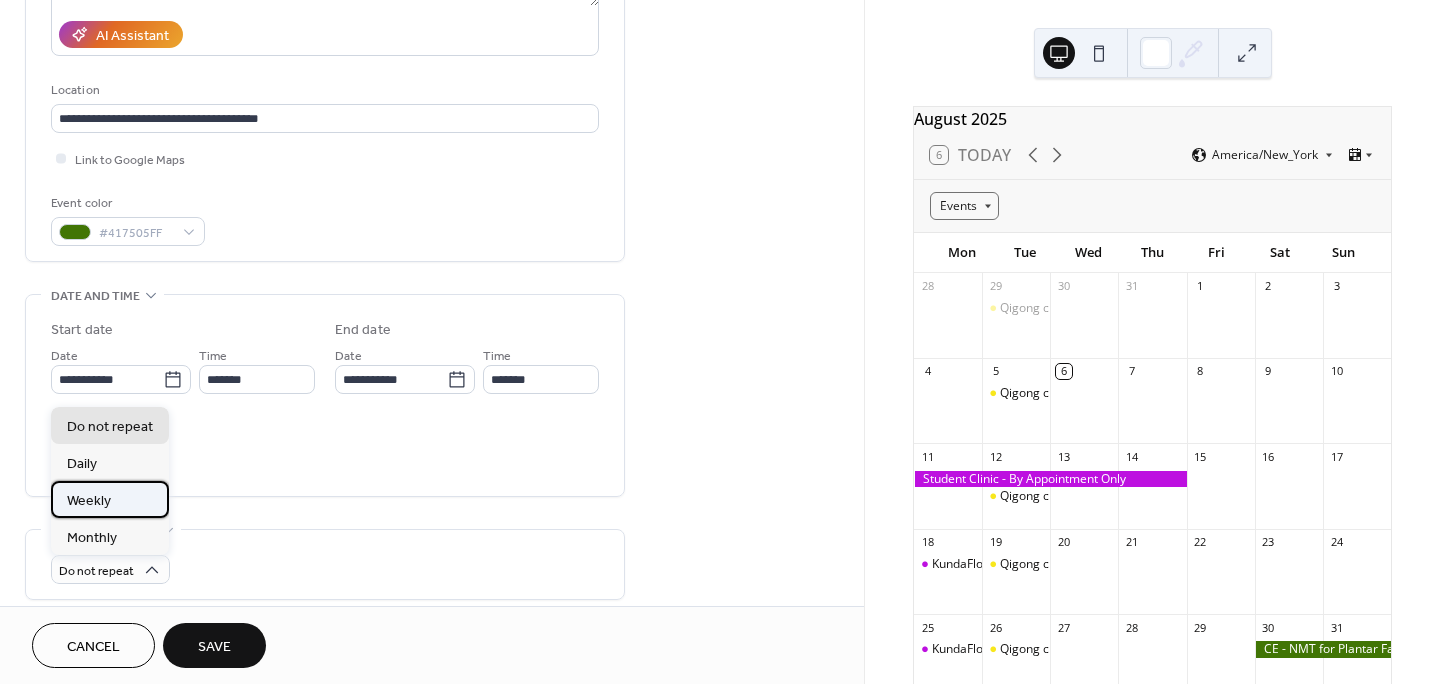 click on "Weekly" at bounding box center (89, 501) 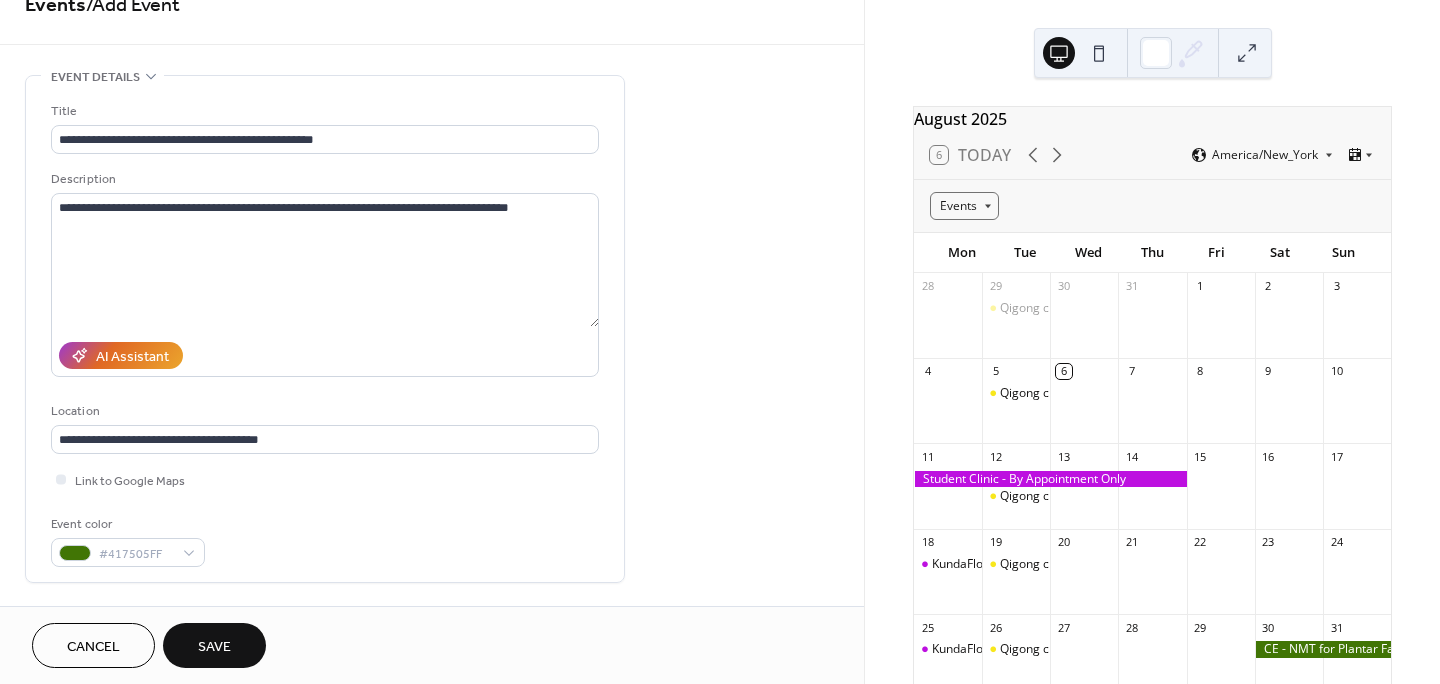 scroll, scrollTop: 20, scrollLeft: 0, axis: vertical 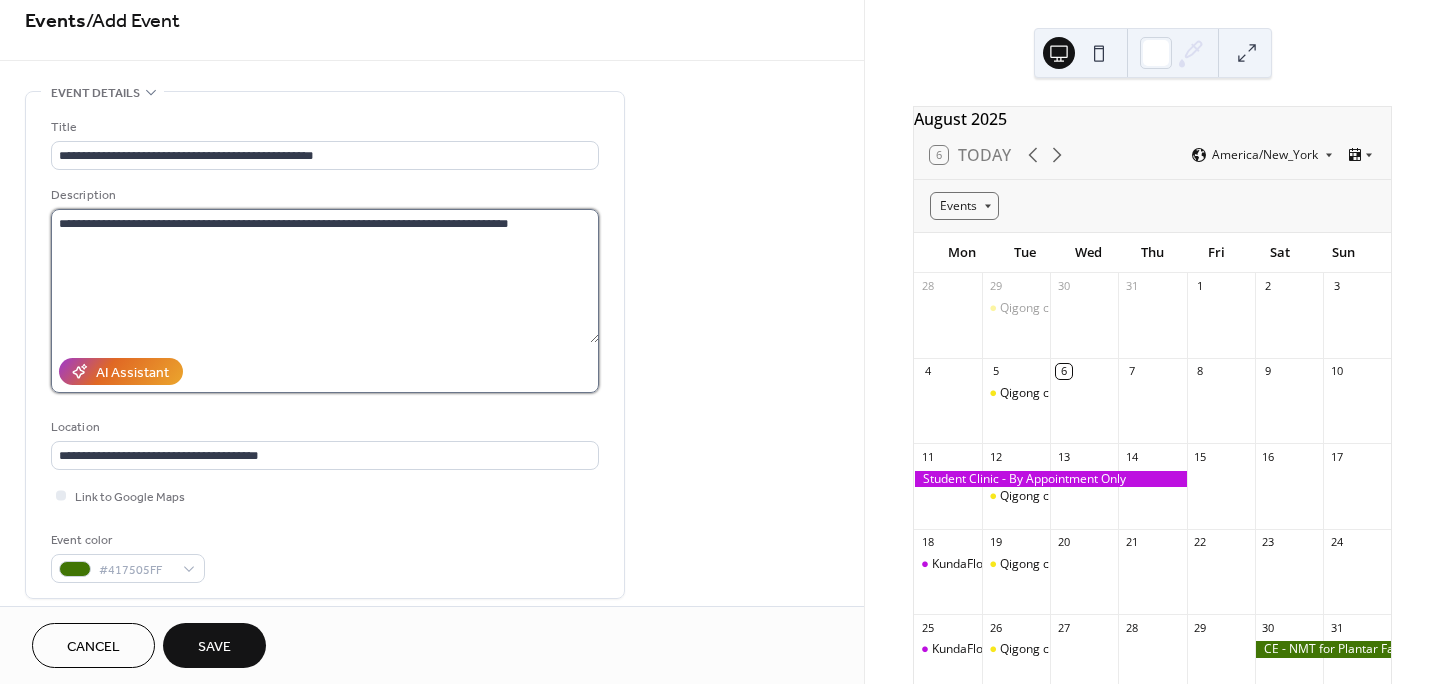 click on "**********" at bounding box center [325, 276] 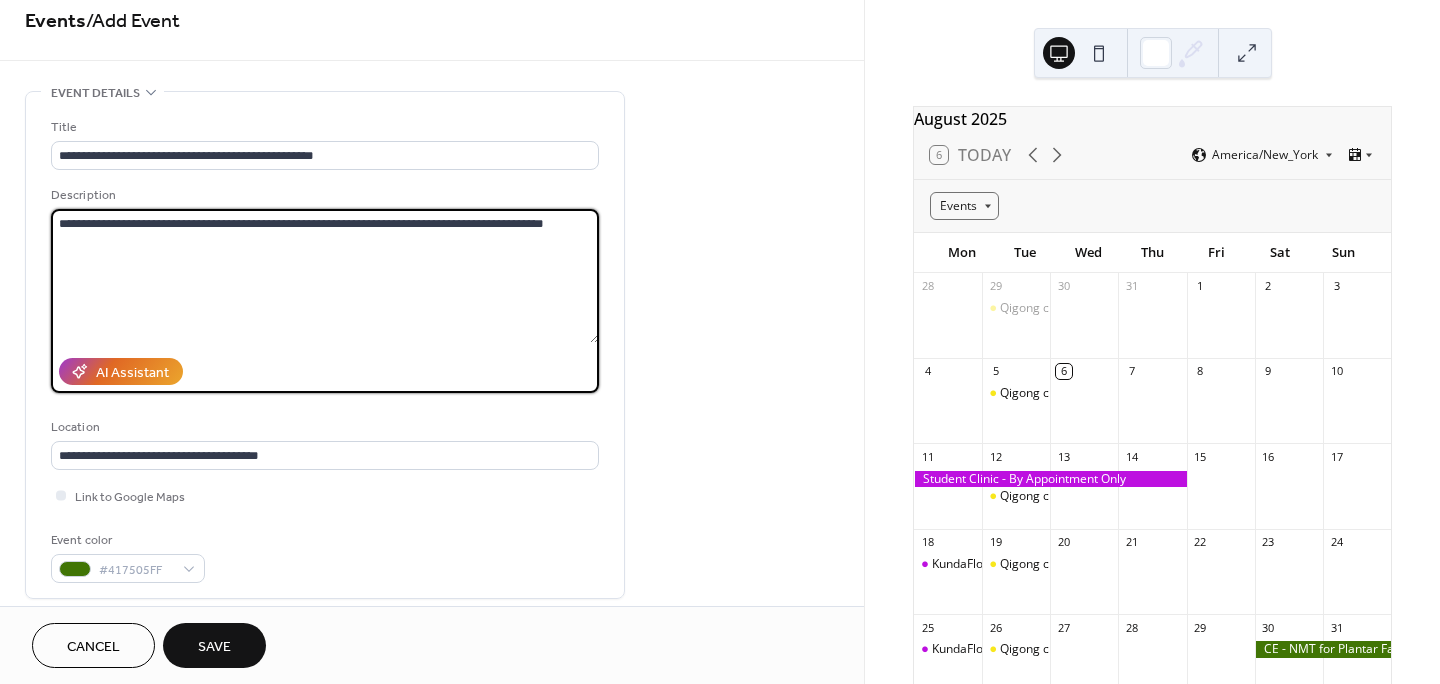 click on "**********" at bounding box center [325, 276] 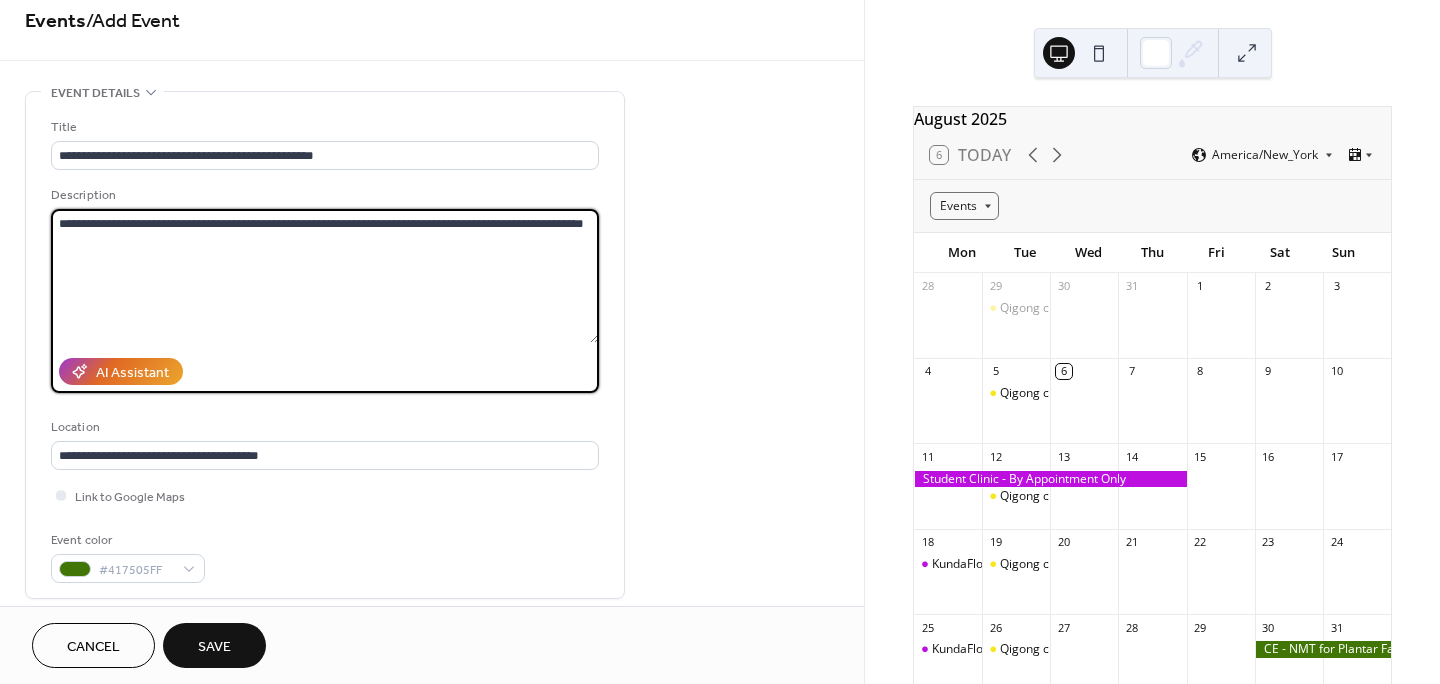 click on "**********" at bounding box center [325, 276] 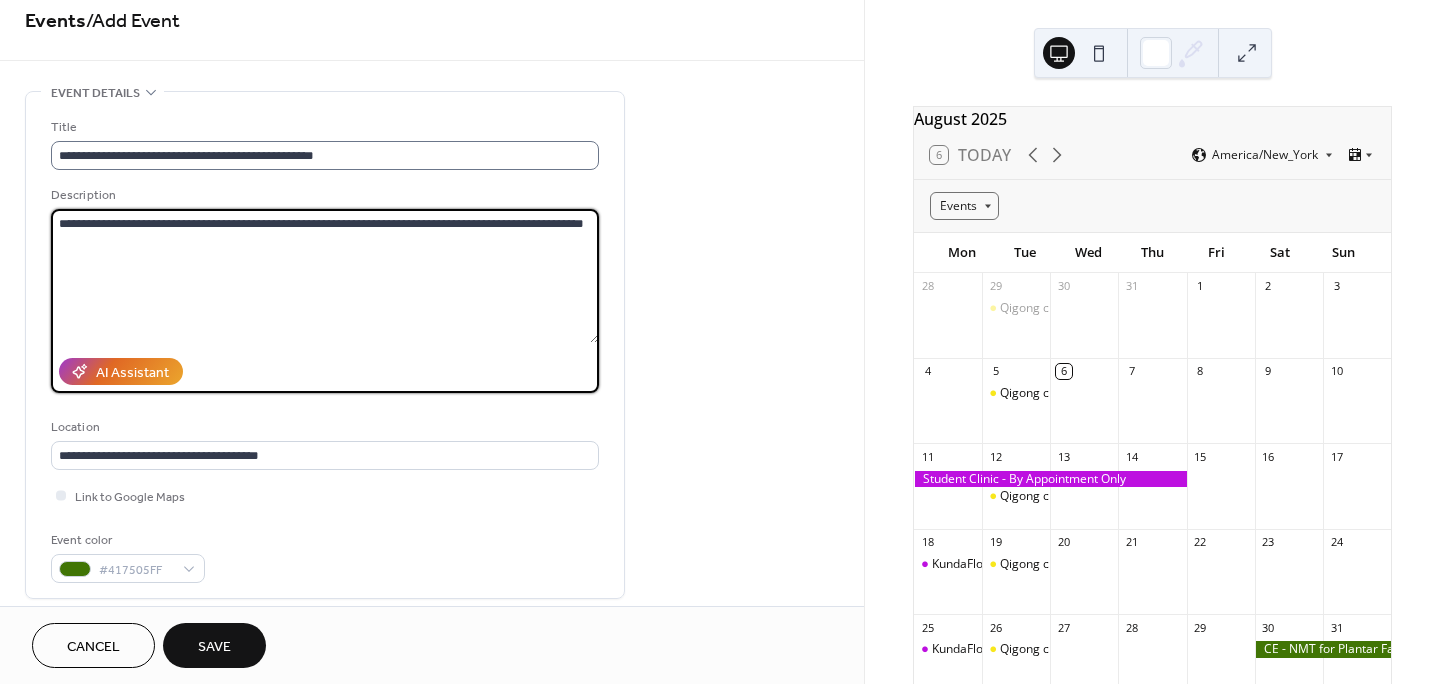 type on "**********" 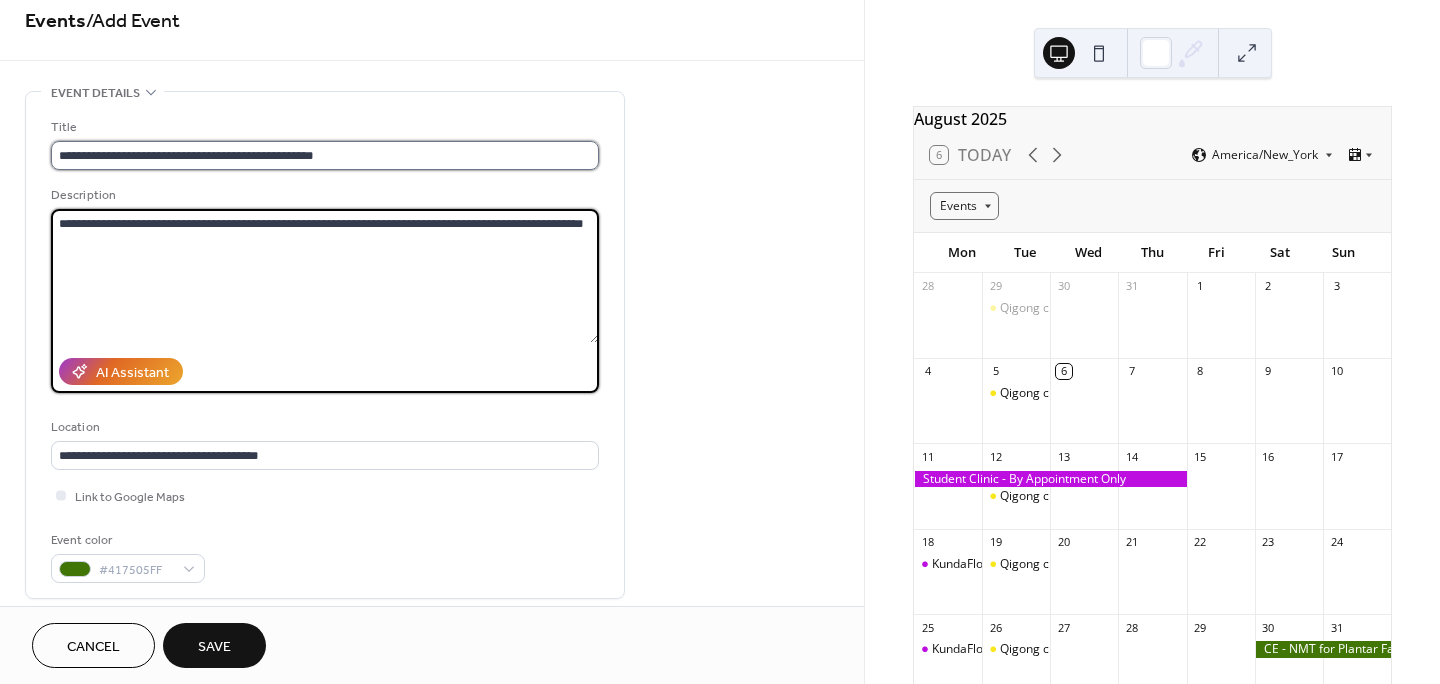 click on "**********" at bounding box center (325, 155) 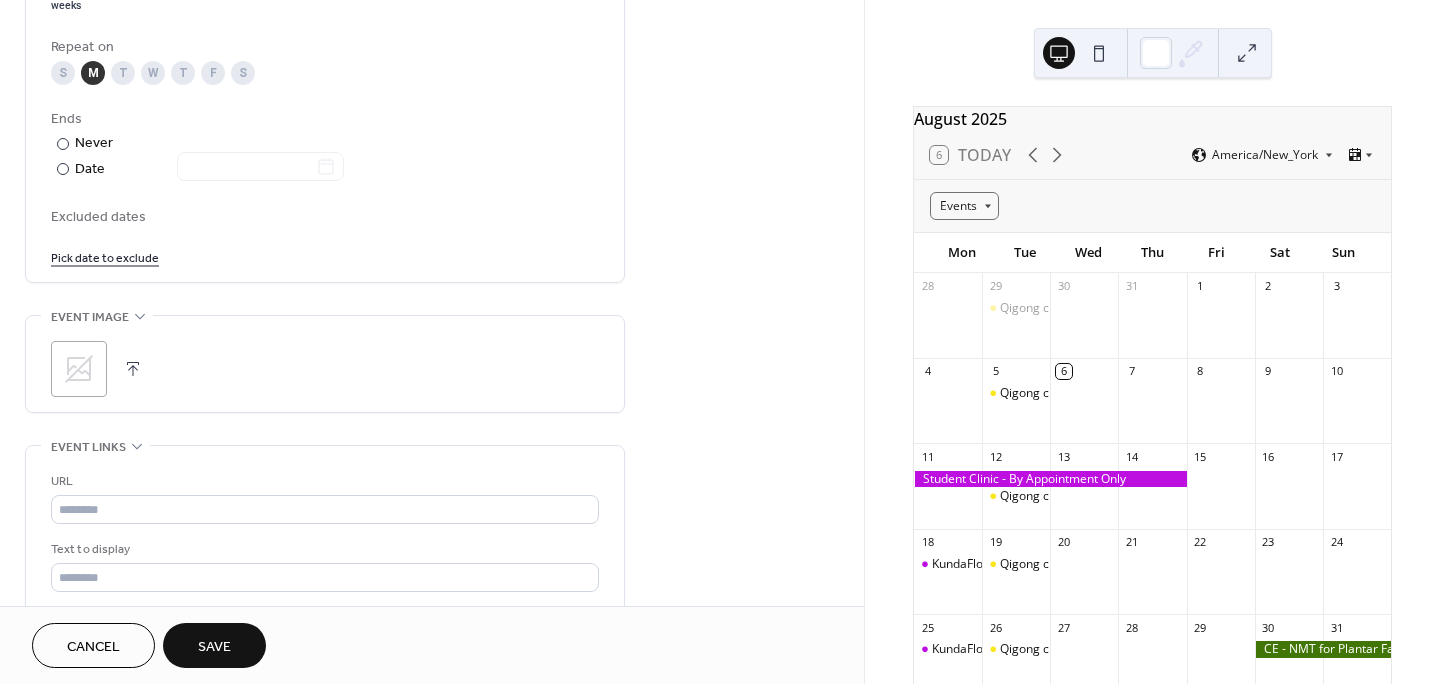 scroll, scrollTop: 1033, scrollLeft: 0, axis: vertical 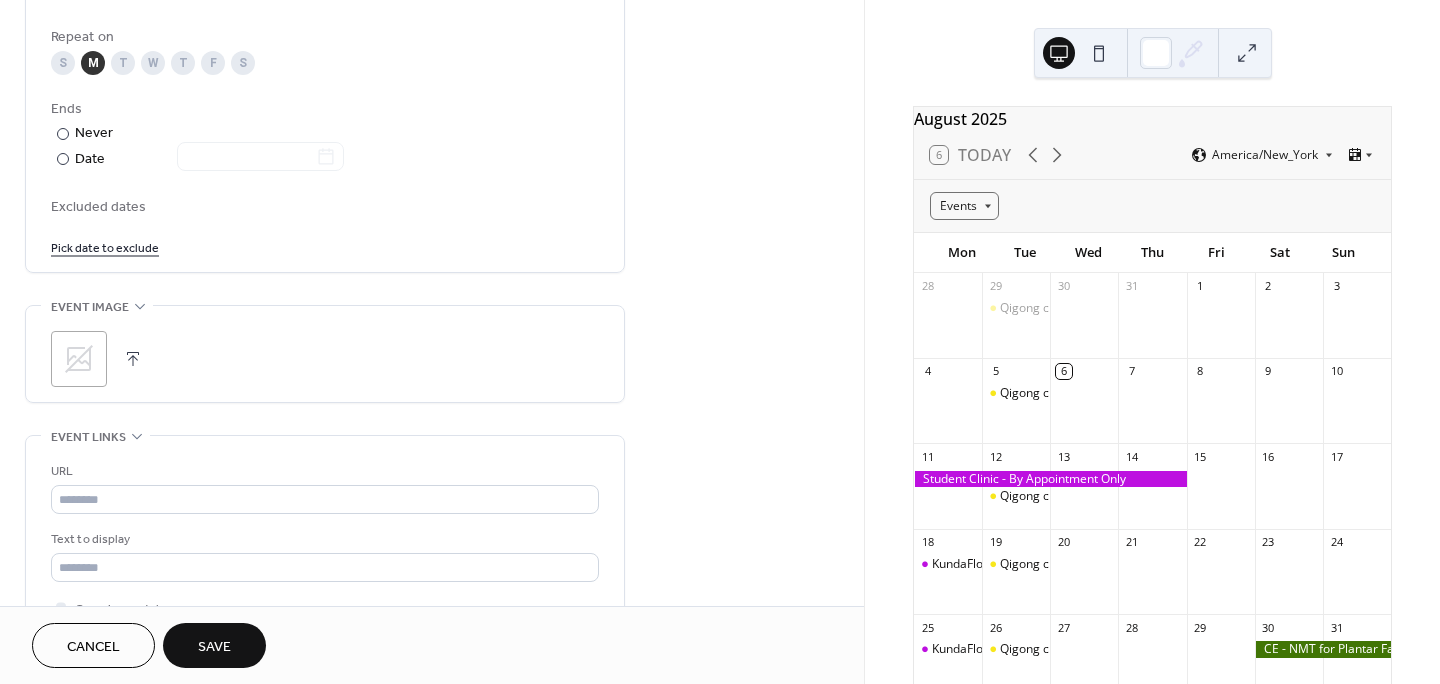 click on "Save" at bounding box center [214, 645] 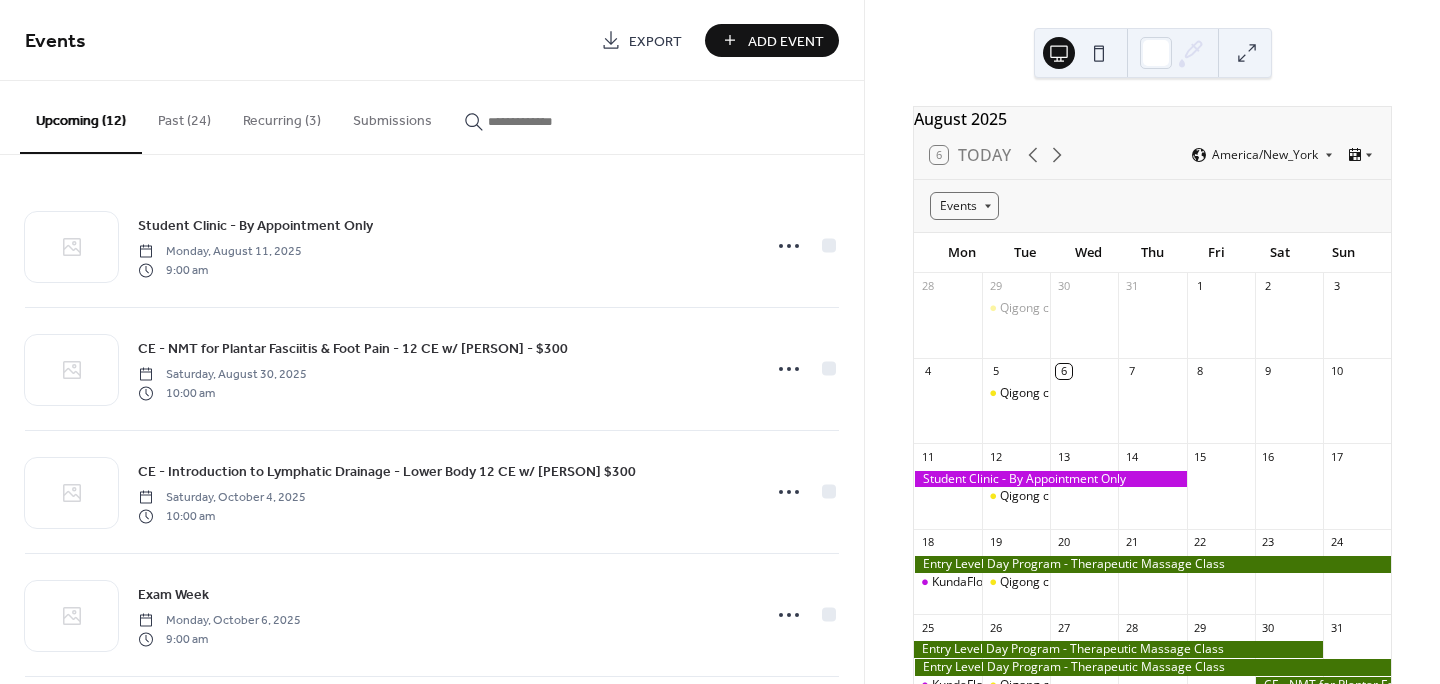 scroll, scrollTop: 0, scrollLeft: 0, axis: both 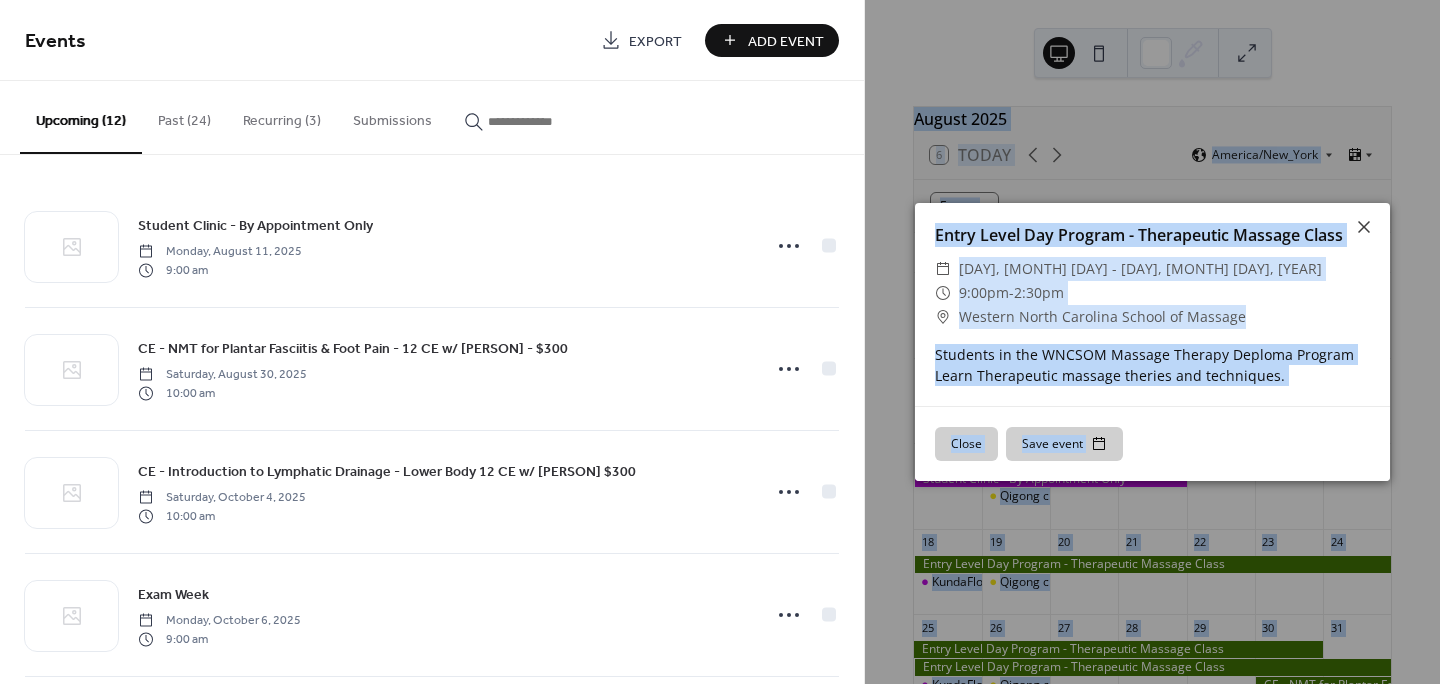 click on "Entry Level Day Program - Therapeutic Massage Class ​ [DAY], [MONTH] [DAY] - [DAY], [MONTH] [DAY], [YEAR] ​ [TIME] - [TIME] ​ Western North Carolina School of Massage Students in the WNCSOM Massage Therapy Deploma Program Learn Therapeutic massage theries and techniques.  Close Save event" at bounding box center (1152, 342) 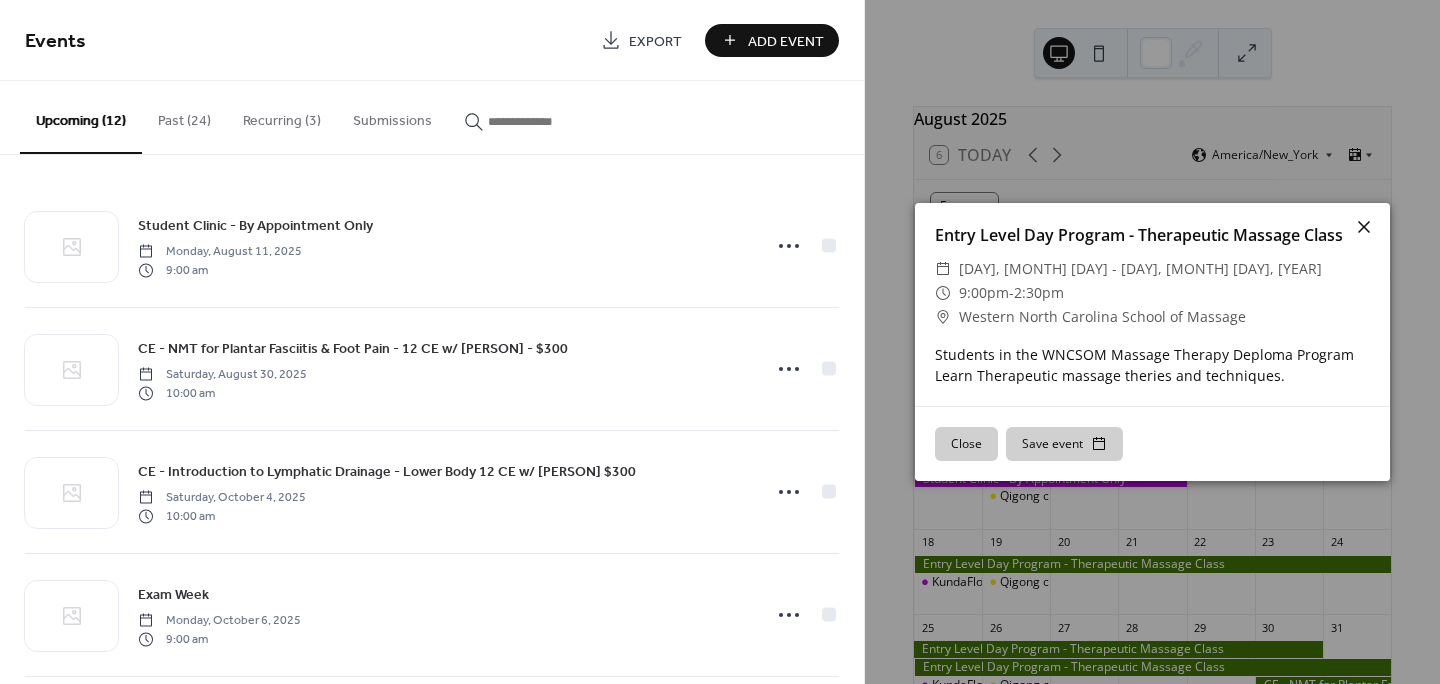 click 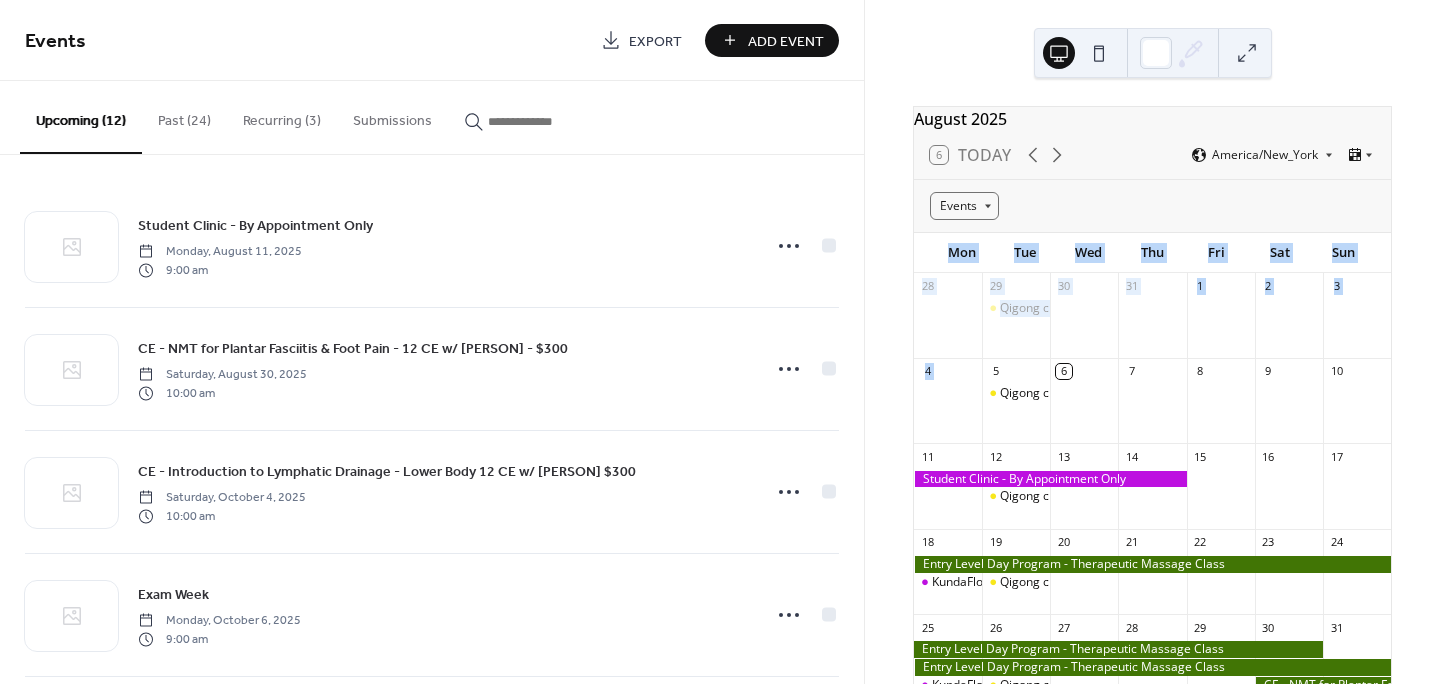 drag, startPoint x: 869, startPoint y: 257, endPoint x: 881, endPoint y: 413, distance: 156.46086 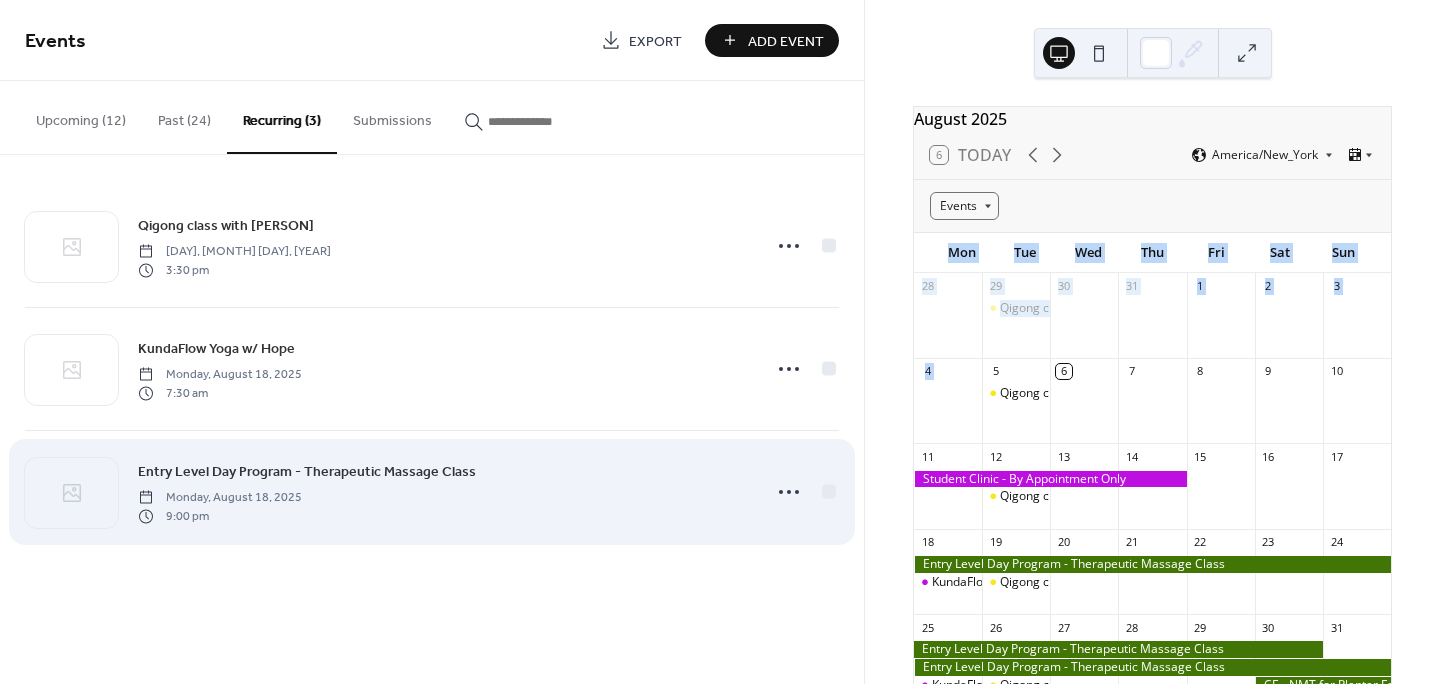 click on "Entry Level Day Program - Therapeutic Massage Class" at bounding box center (307, 472) 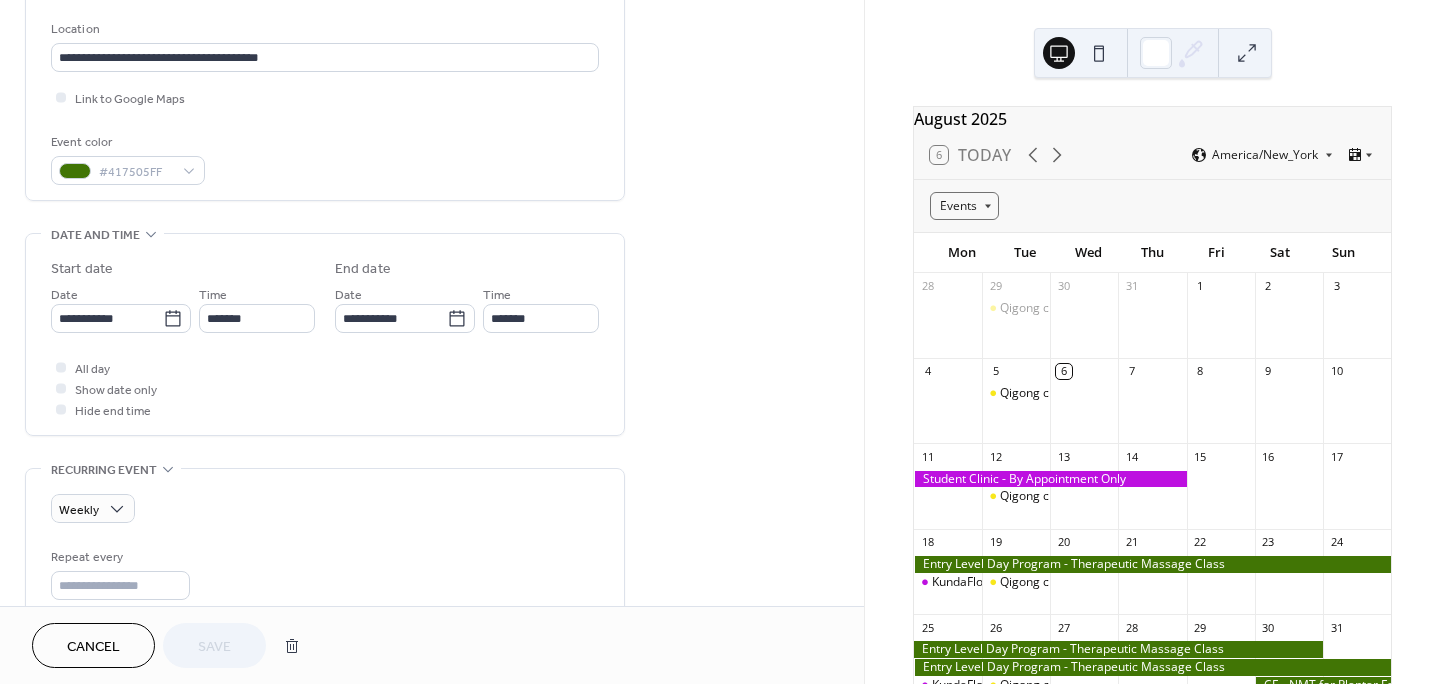 scroll, scrollTop: 475, scrollLeft: 0, axis: vertical 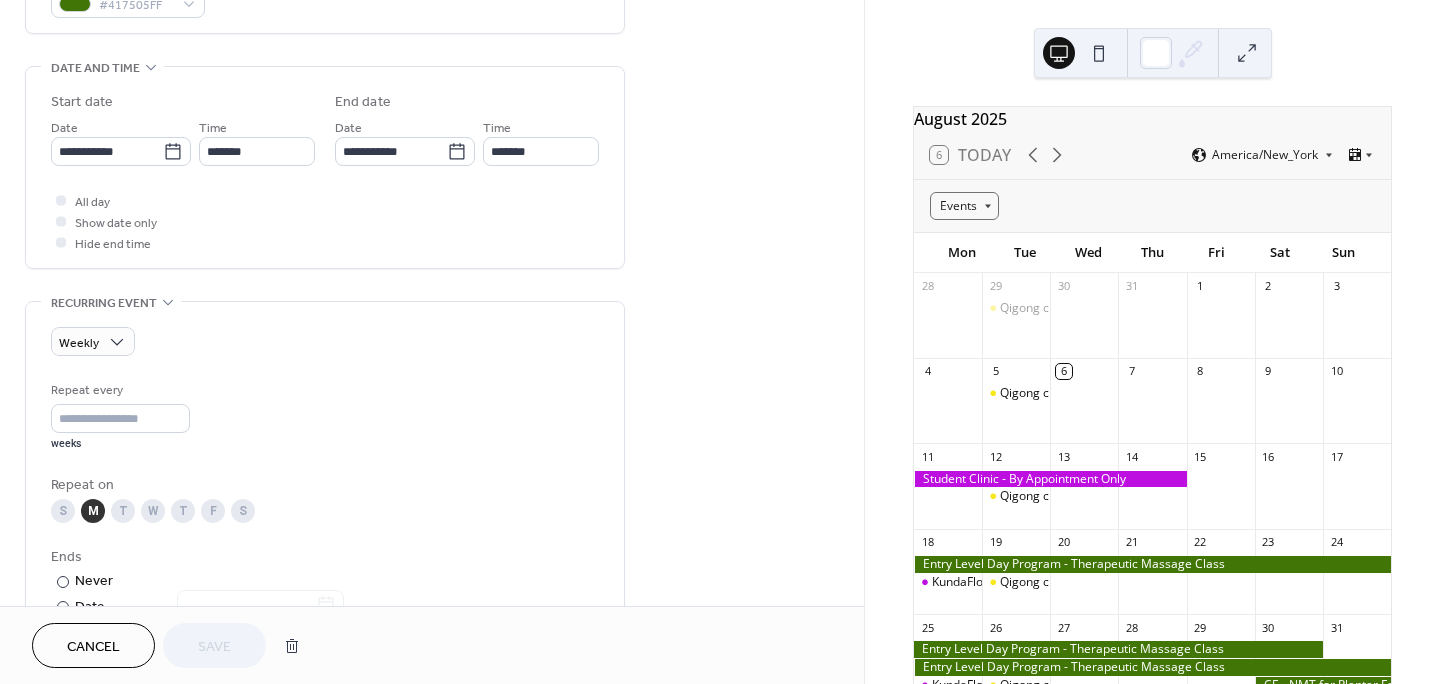 click on "M" at bounding box center (93, 511) 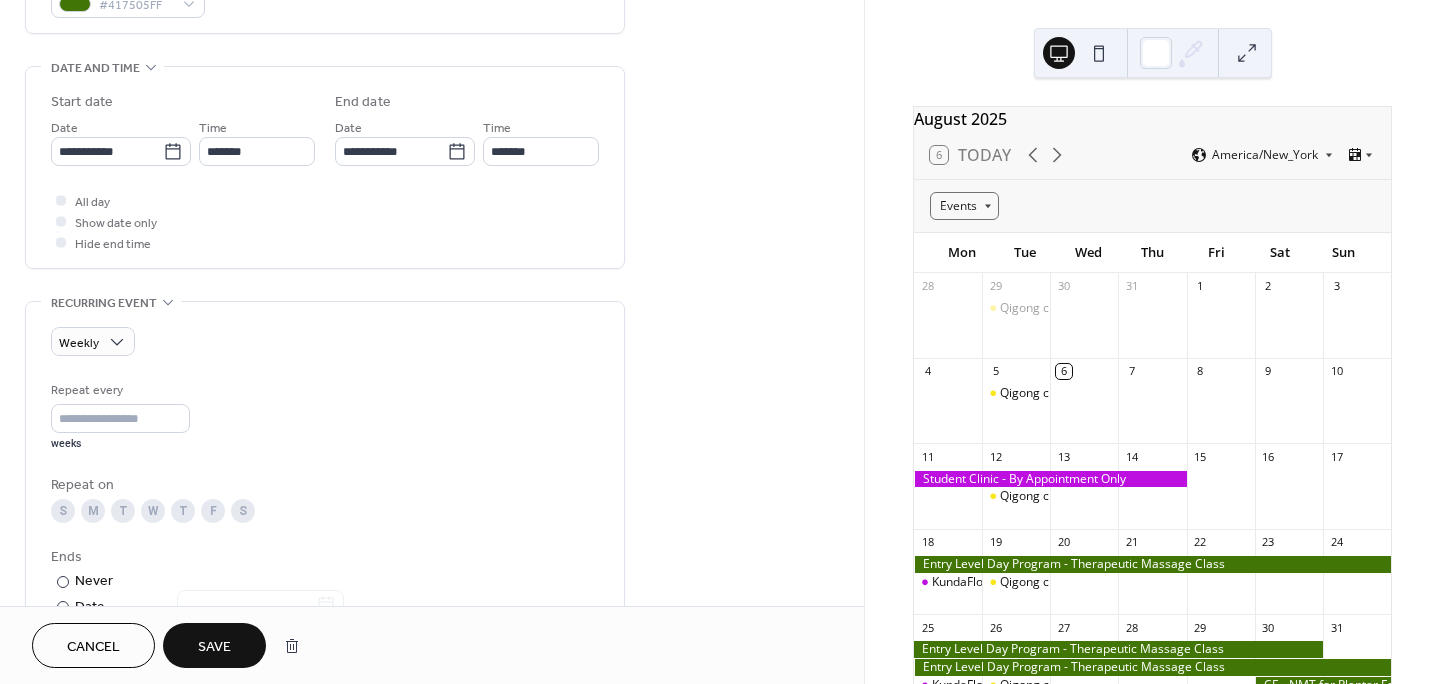 click on "M" at bounding box center [93, 511] 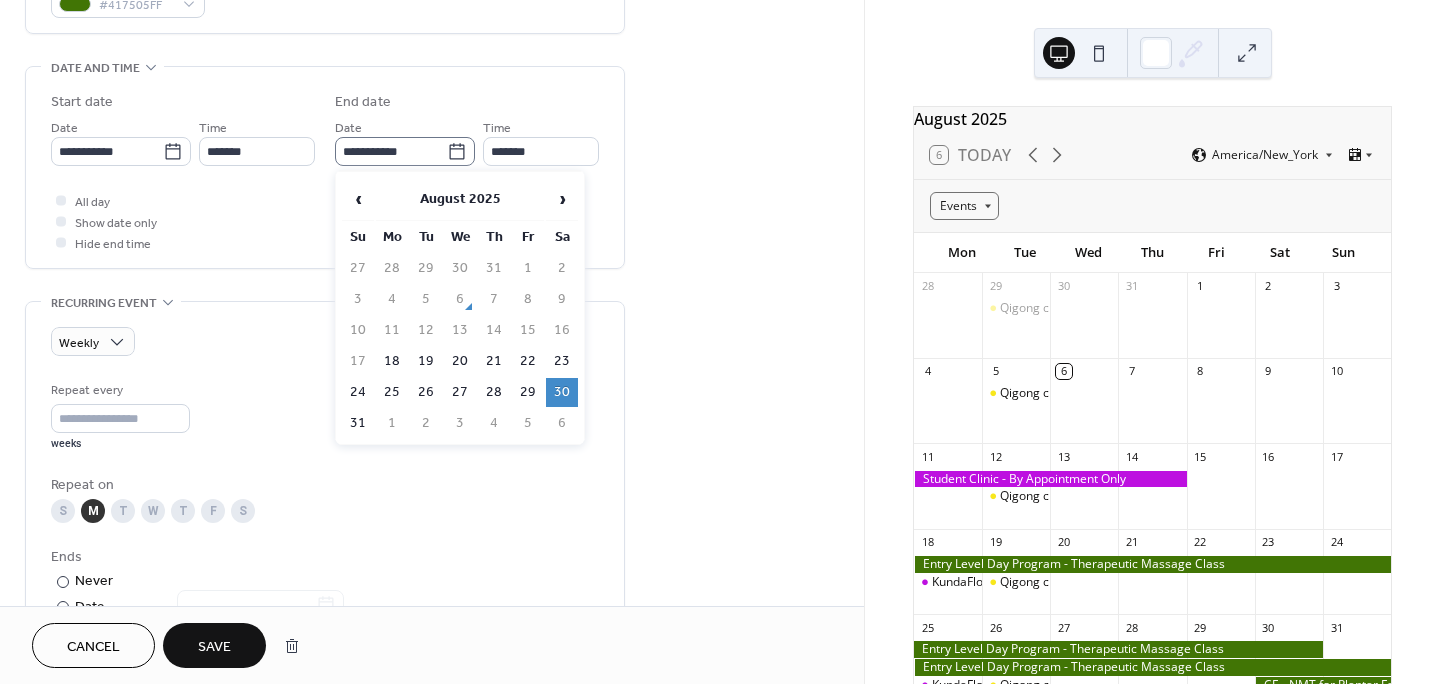 click 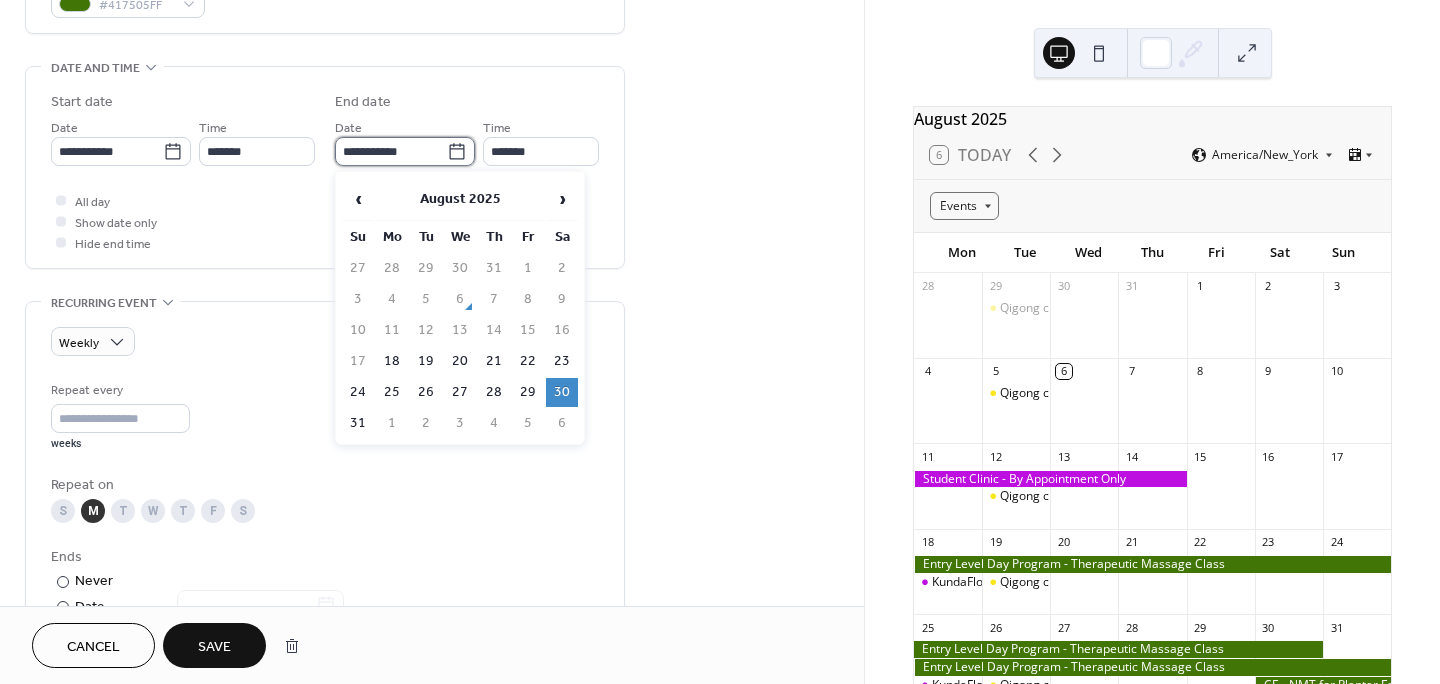 click on "**********" at bounding box center [391, 151] 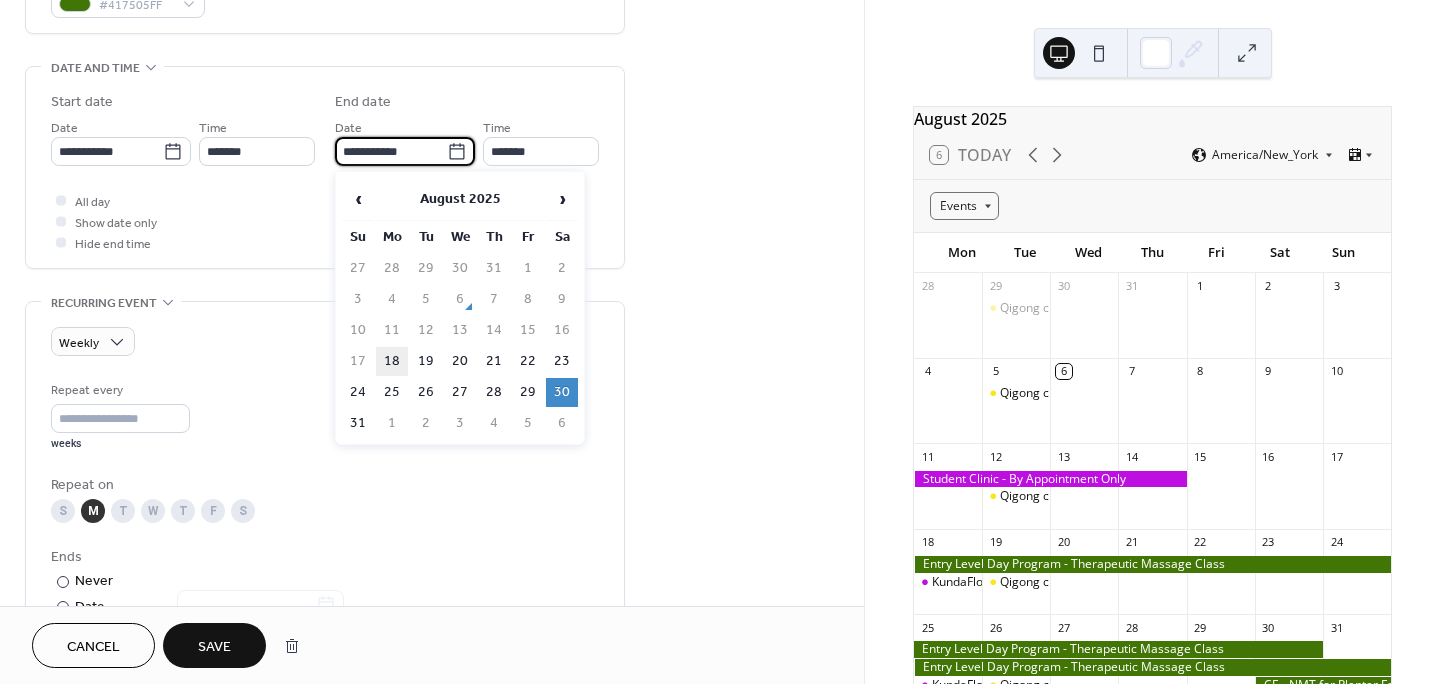click on "18" at bounding box center (392, 361) 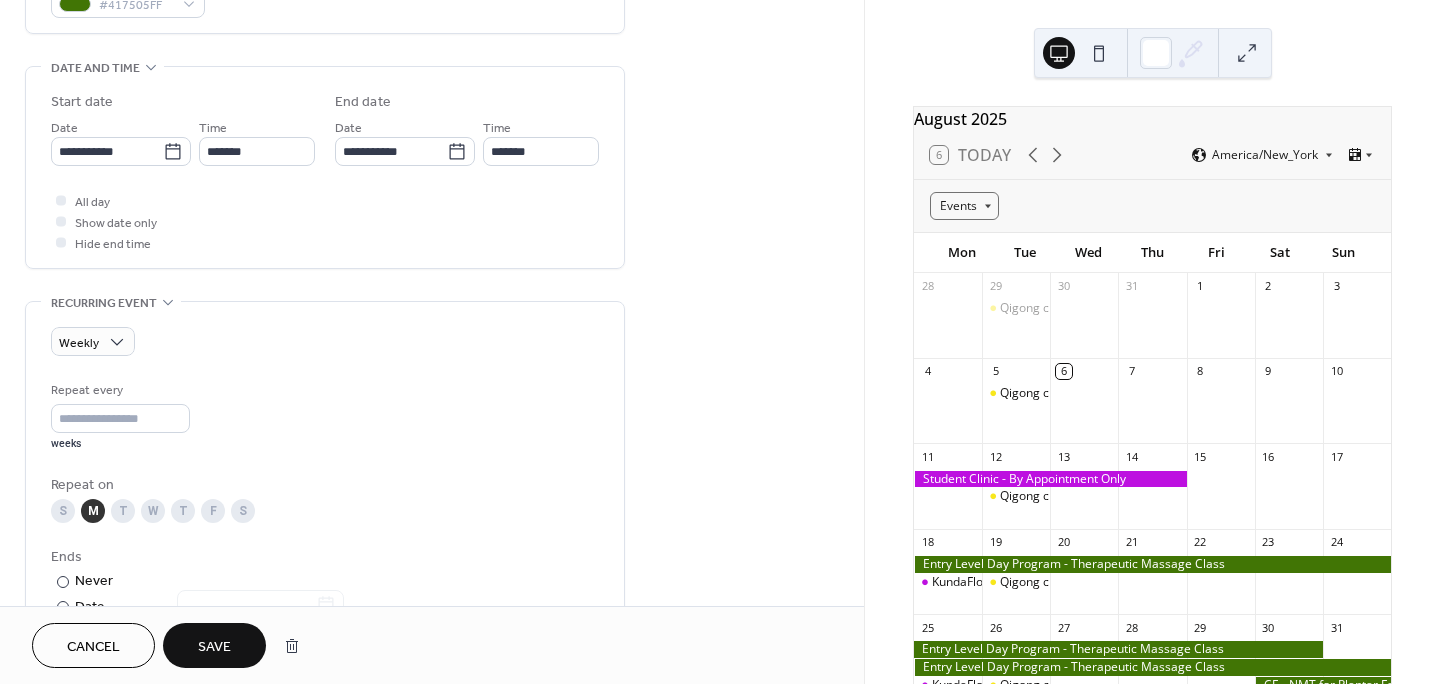 type on "**********" 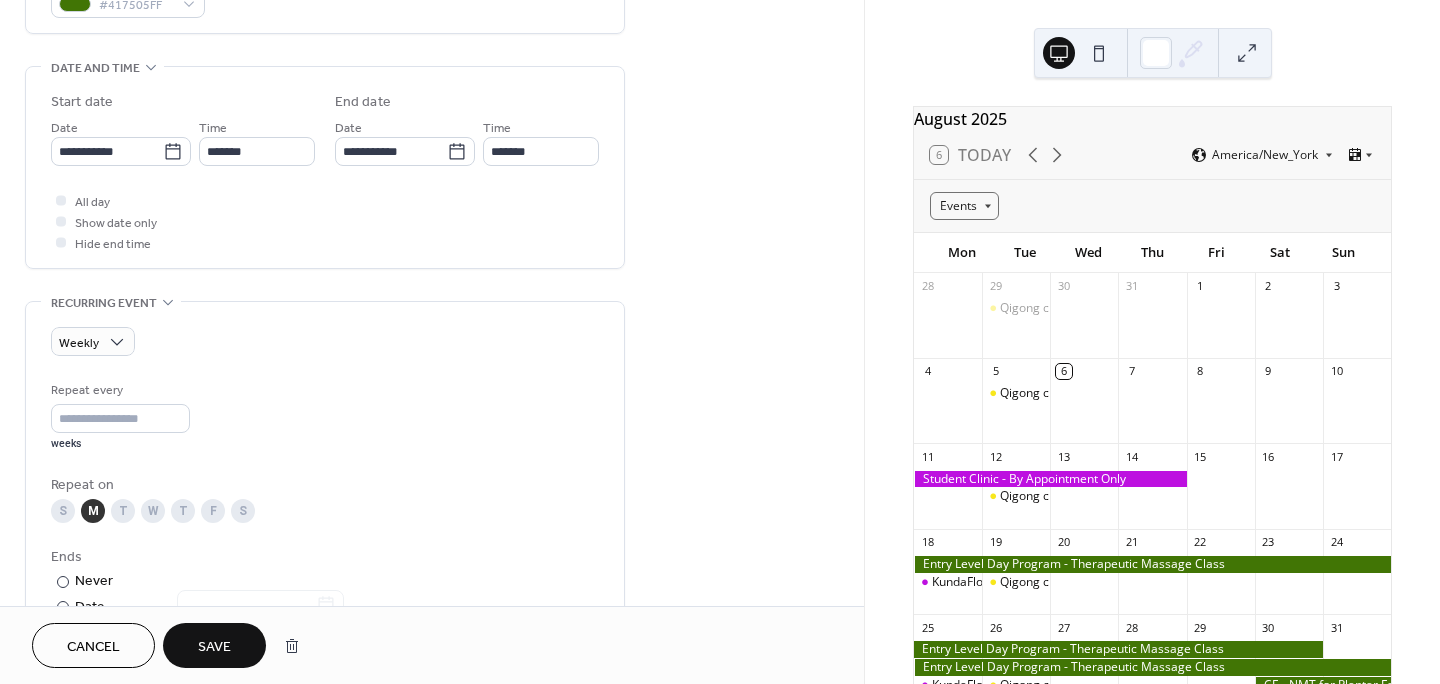 click on "All day Show date only Hide end time" at bounding box center (325, 221) 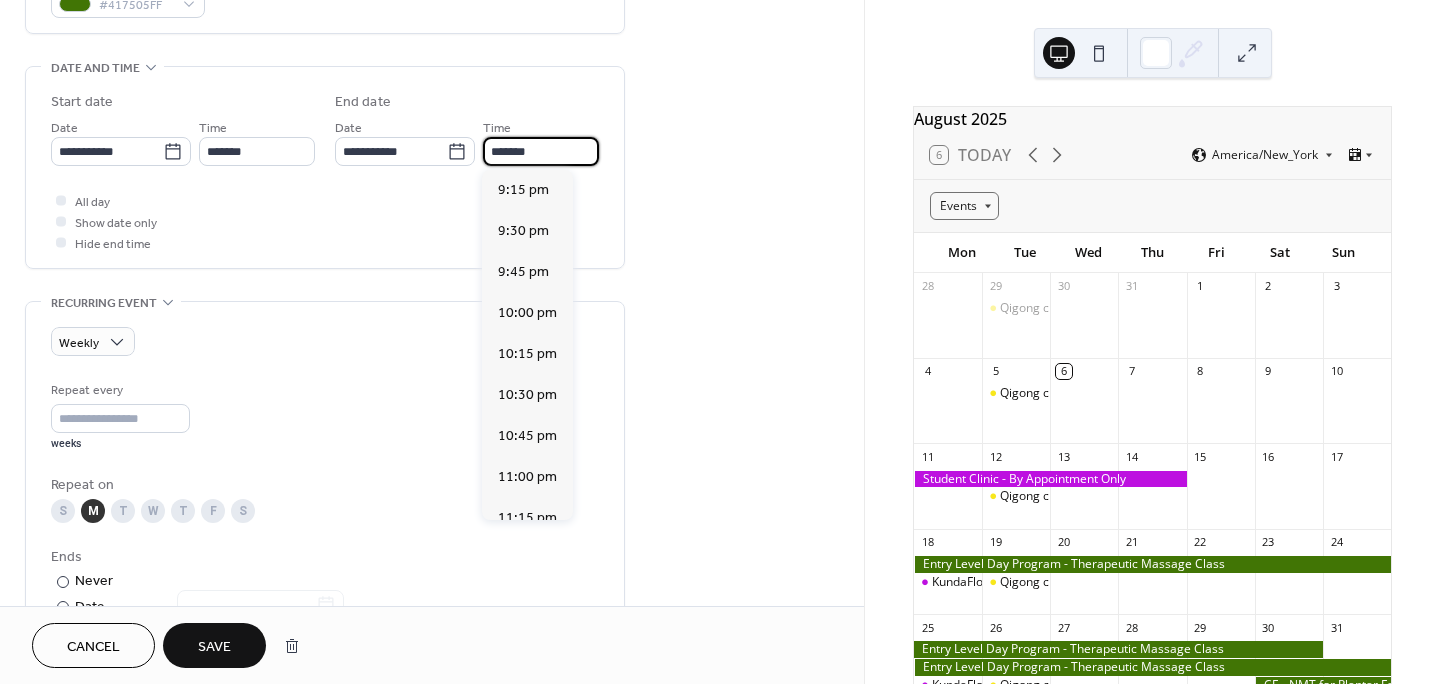 click on "*******" at bounding box center (541, 151) 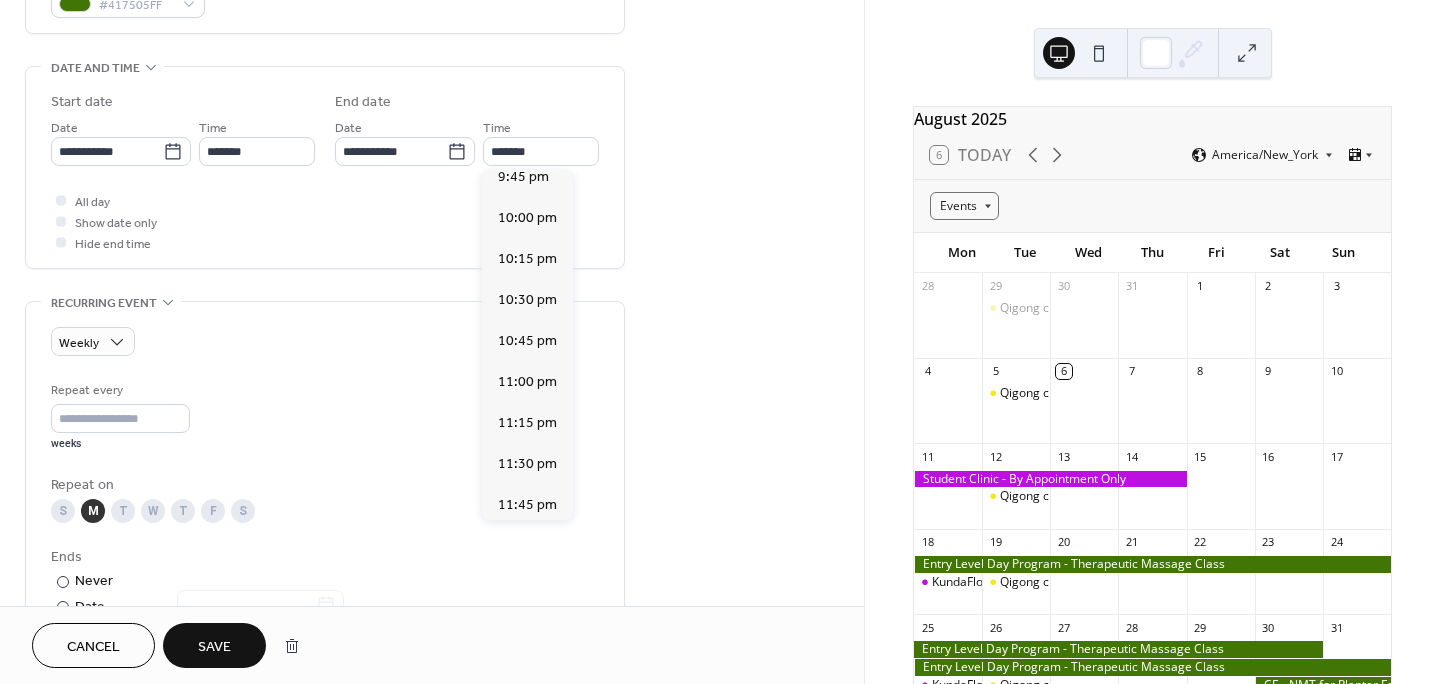 scroll, scrollTop: 101, scrollLeft: 0, axis: vertical 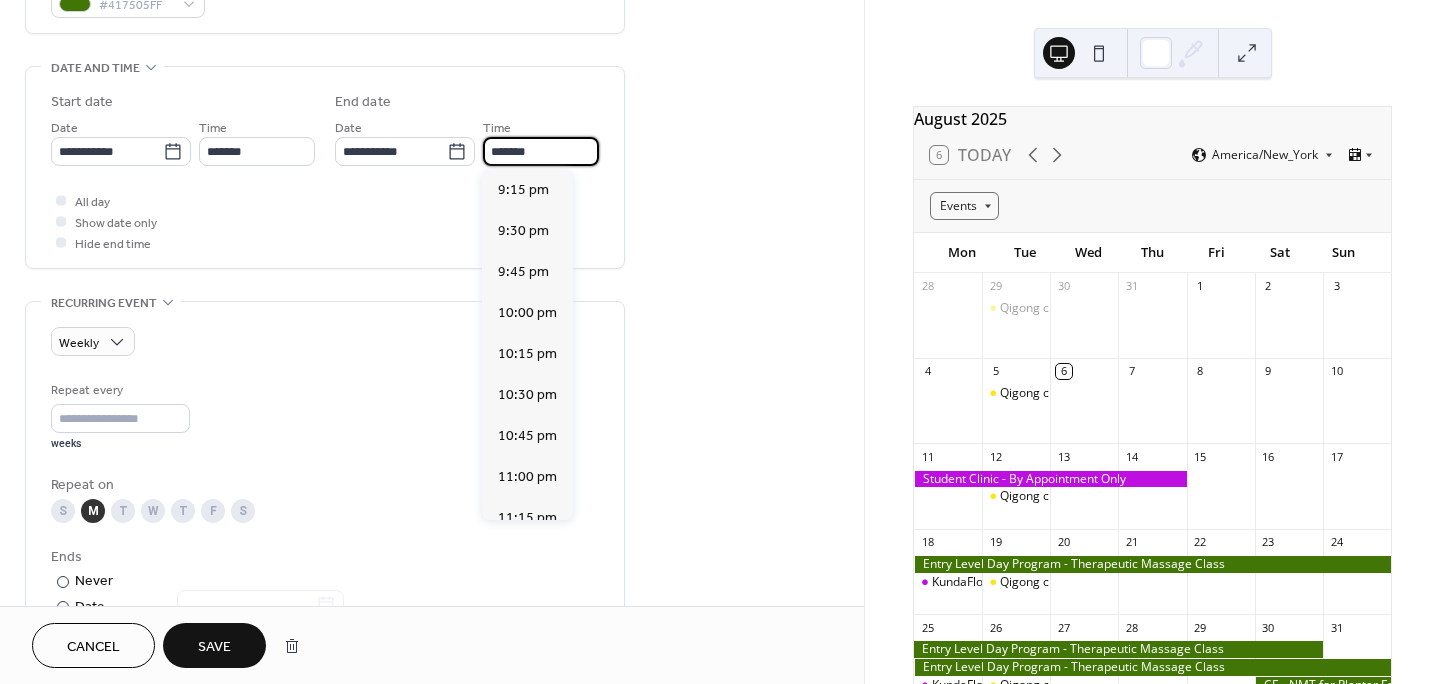 click on "*******" at bounding box center [541, 151] 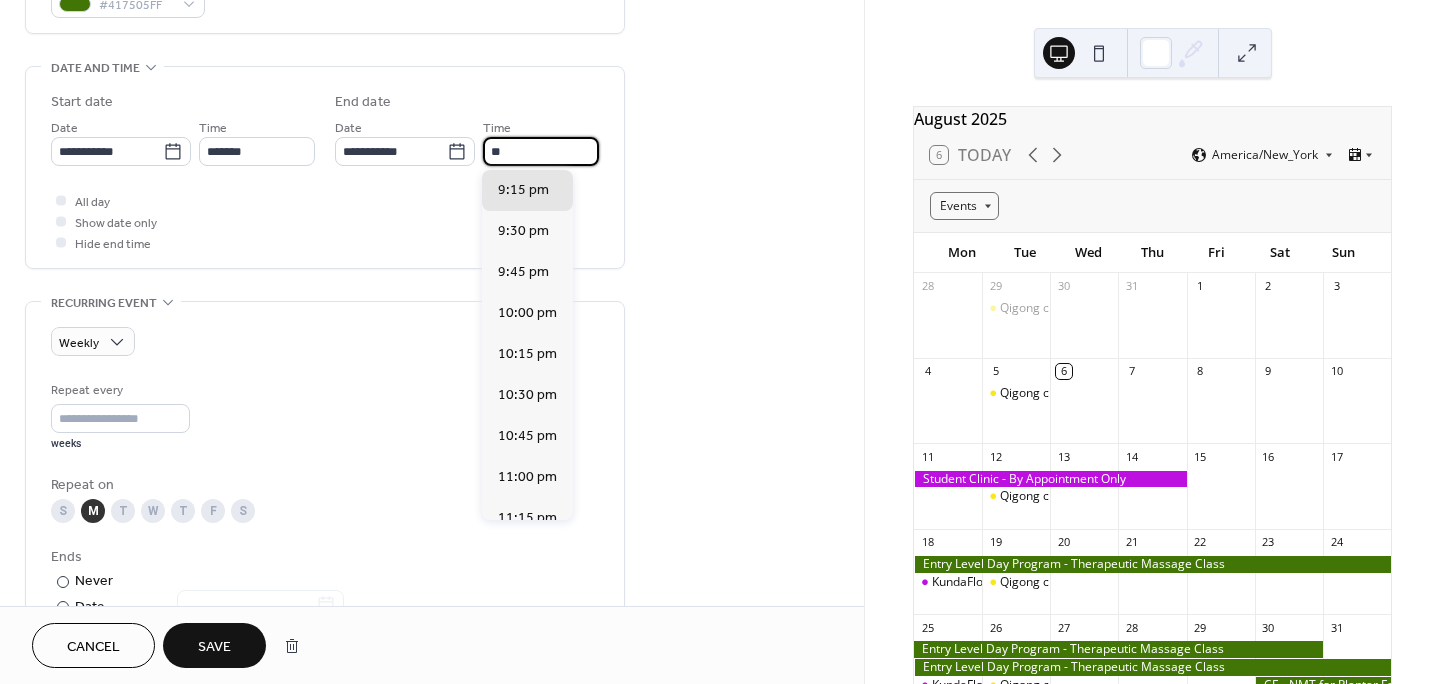 type on "*" 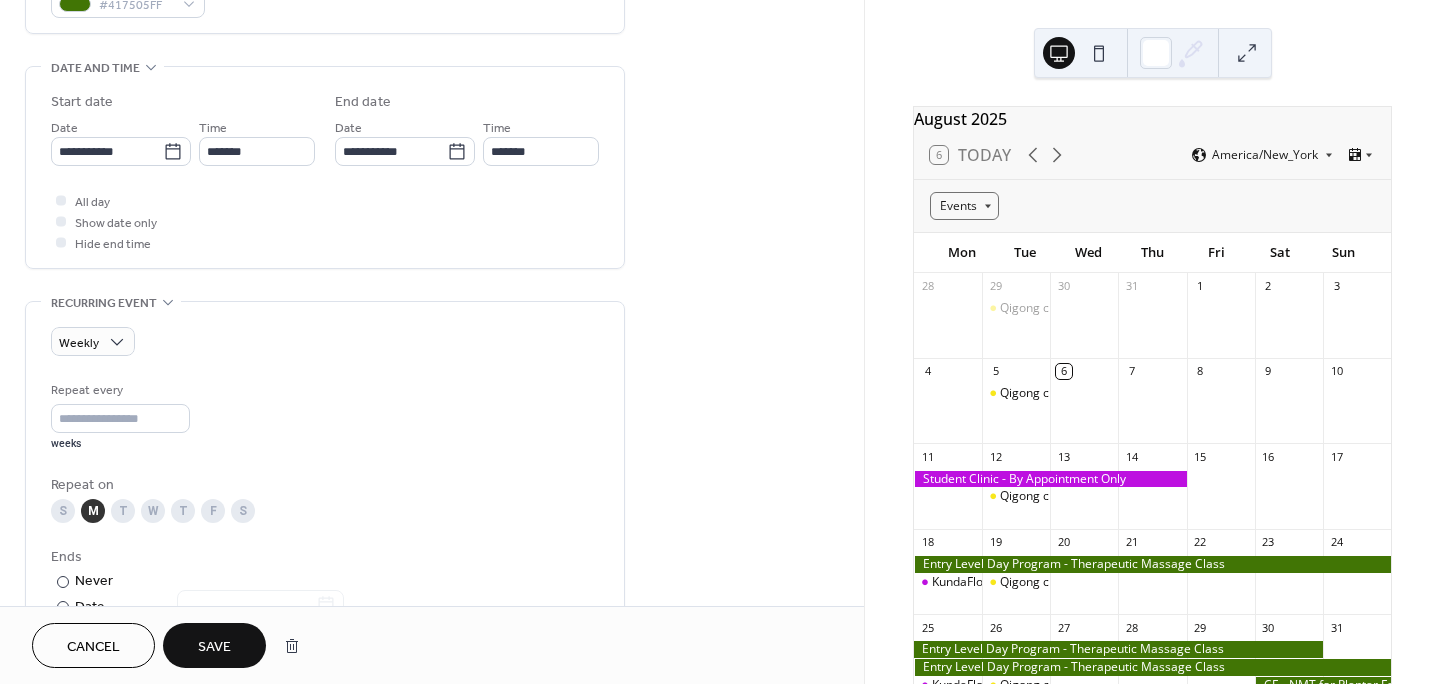 click on "**********" at bounding box center [432, 484] 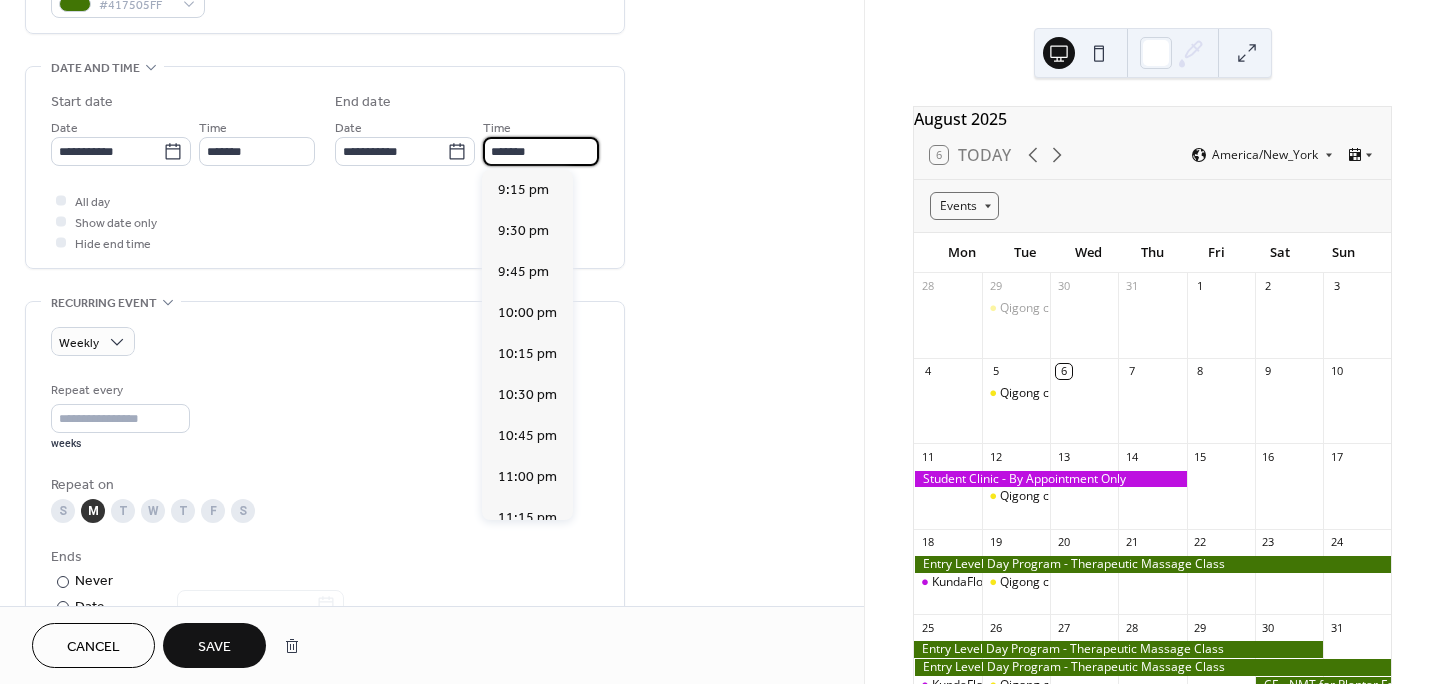 click on "*******" at bounding box center [541, 151] 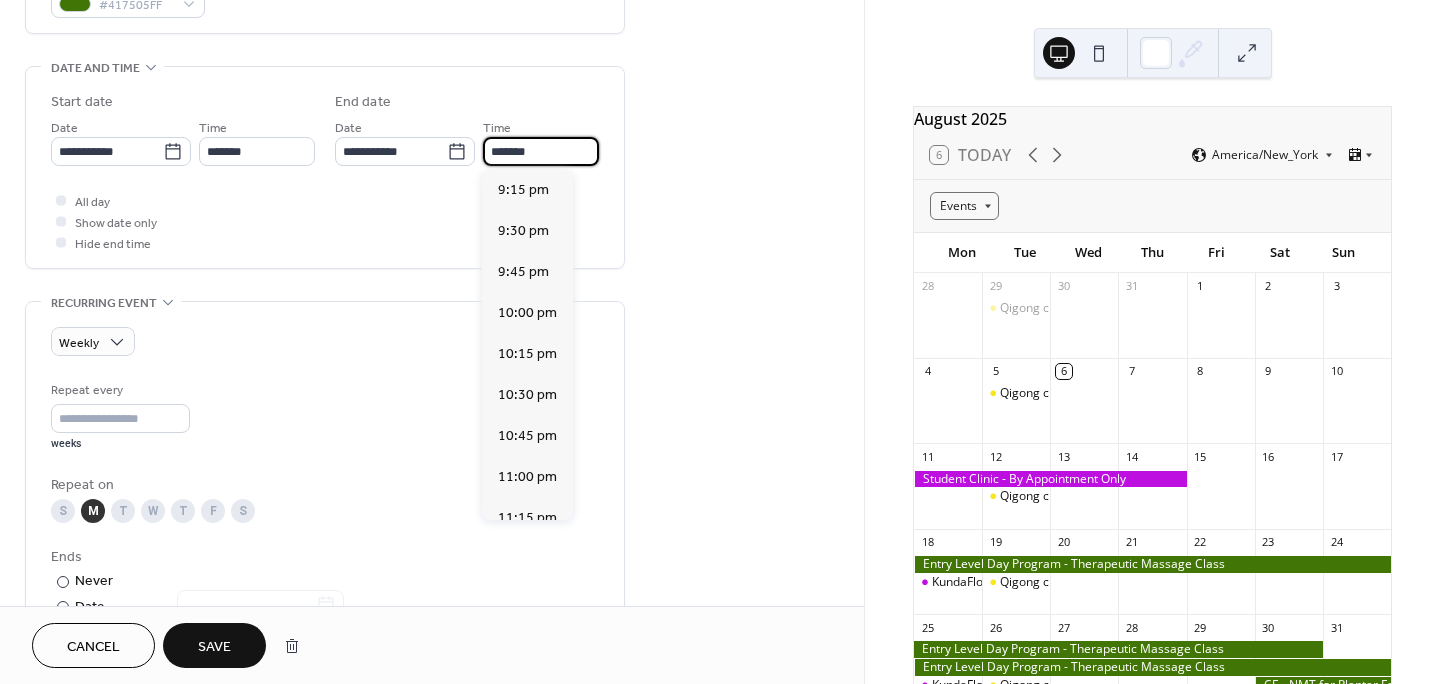click on "**********" at bounding box center (432, 484) 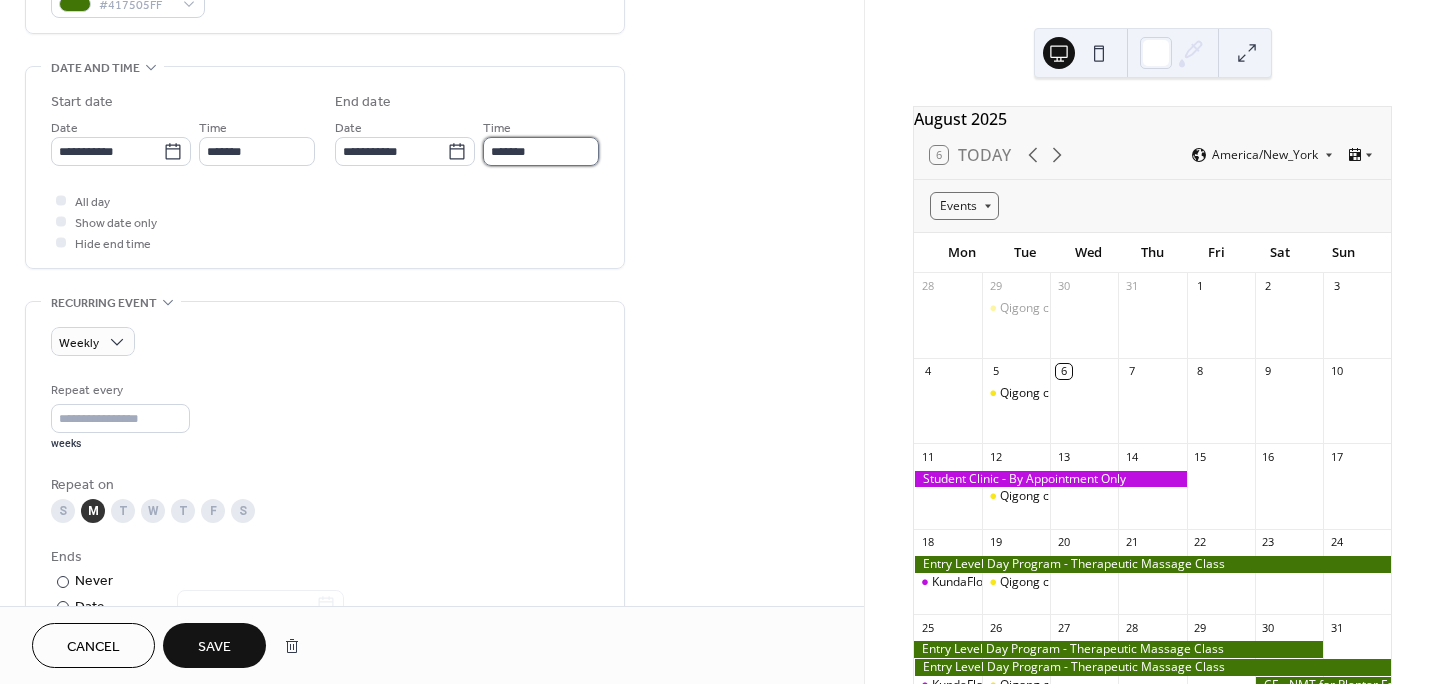 click on "*******" at bounding box center [541, 151] 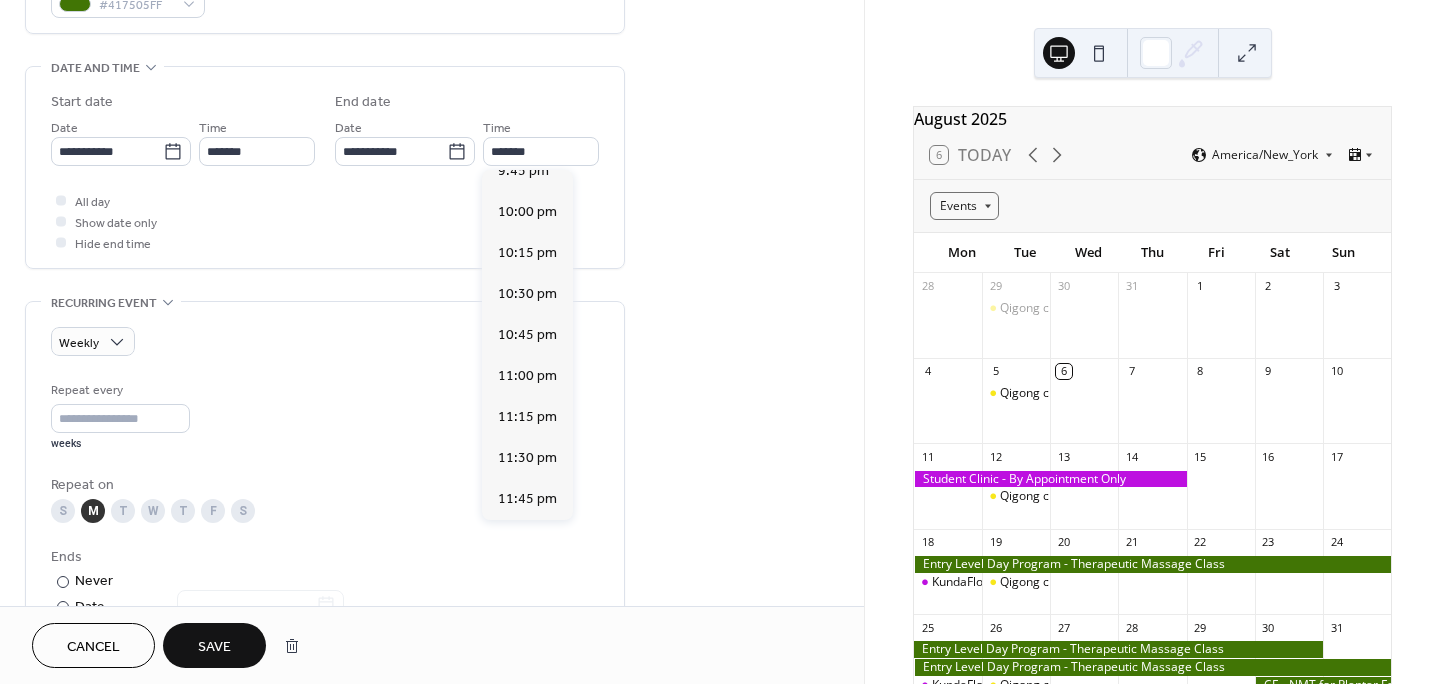 scroll, scrollTop: 0, scrollLeft: 0, axis: both 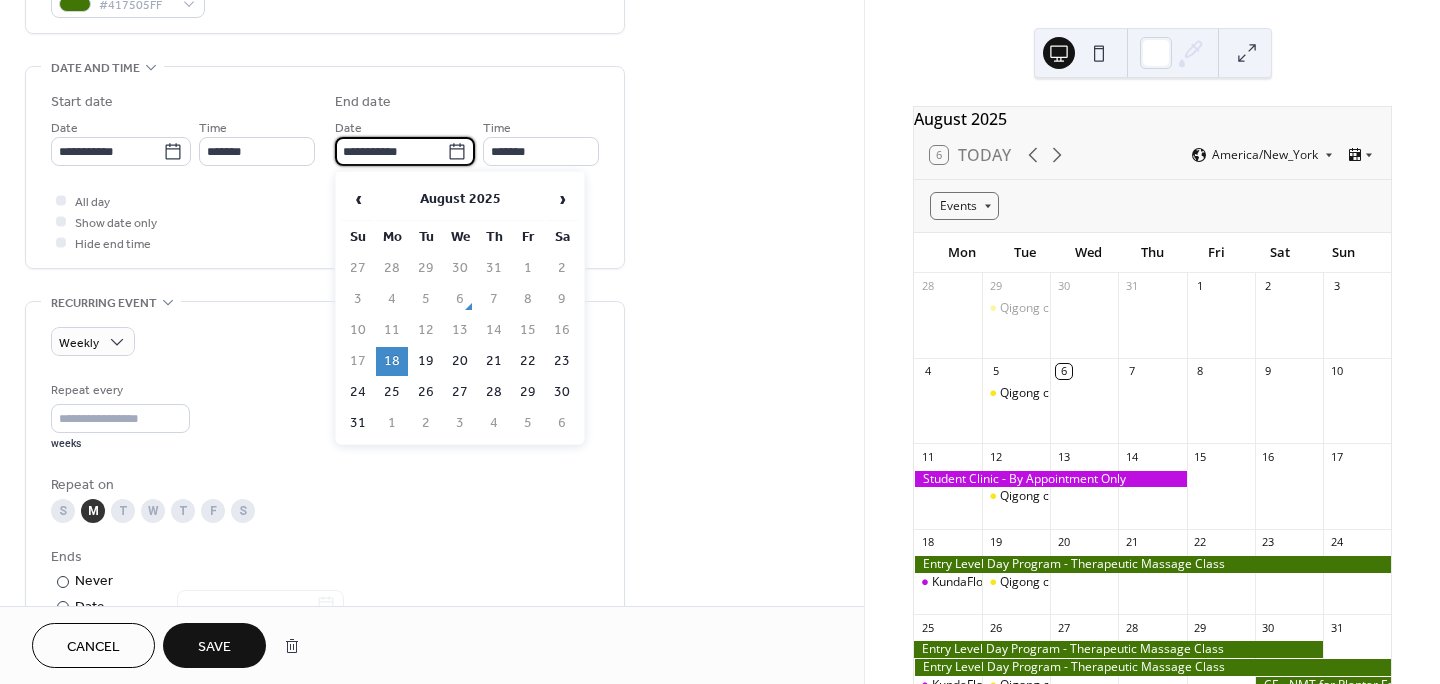 click on "**********" at bounding box center (391, 151) 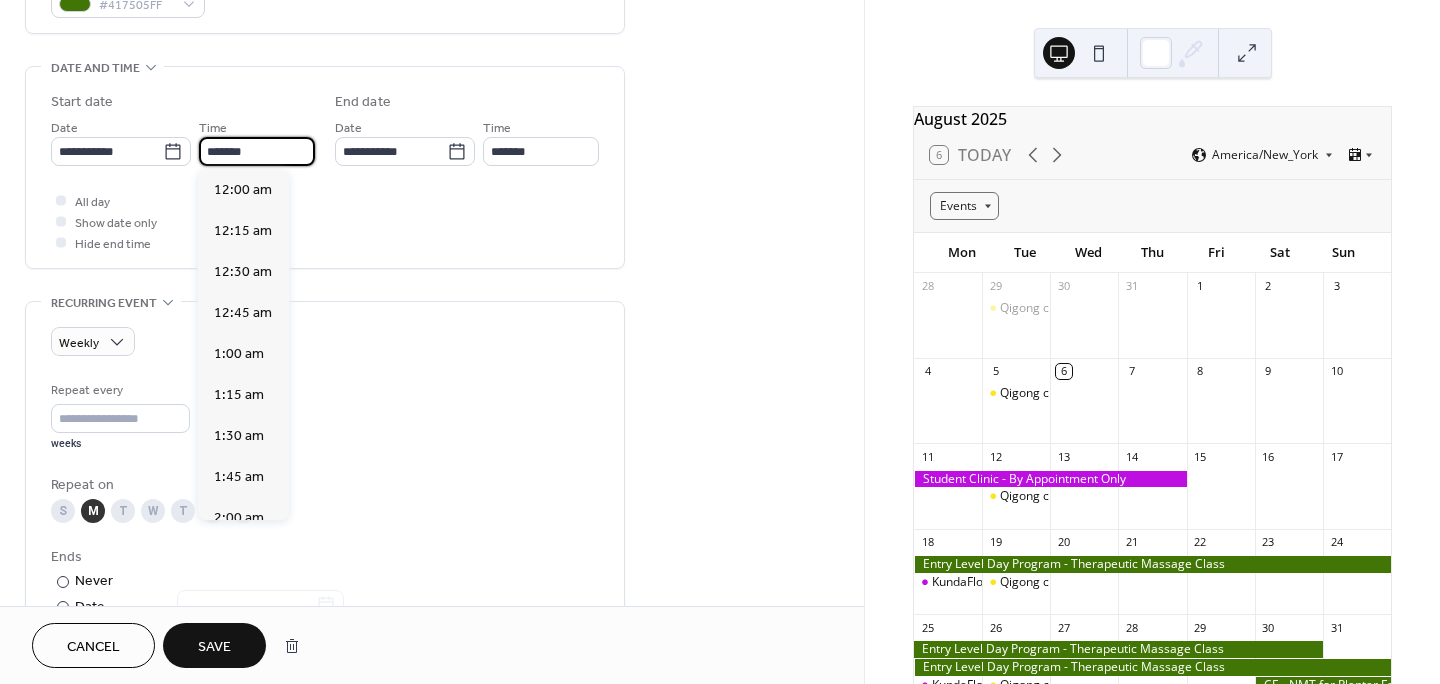 click on "*******" at bounding box center (257, 151) 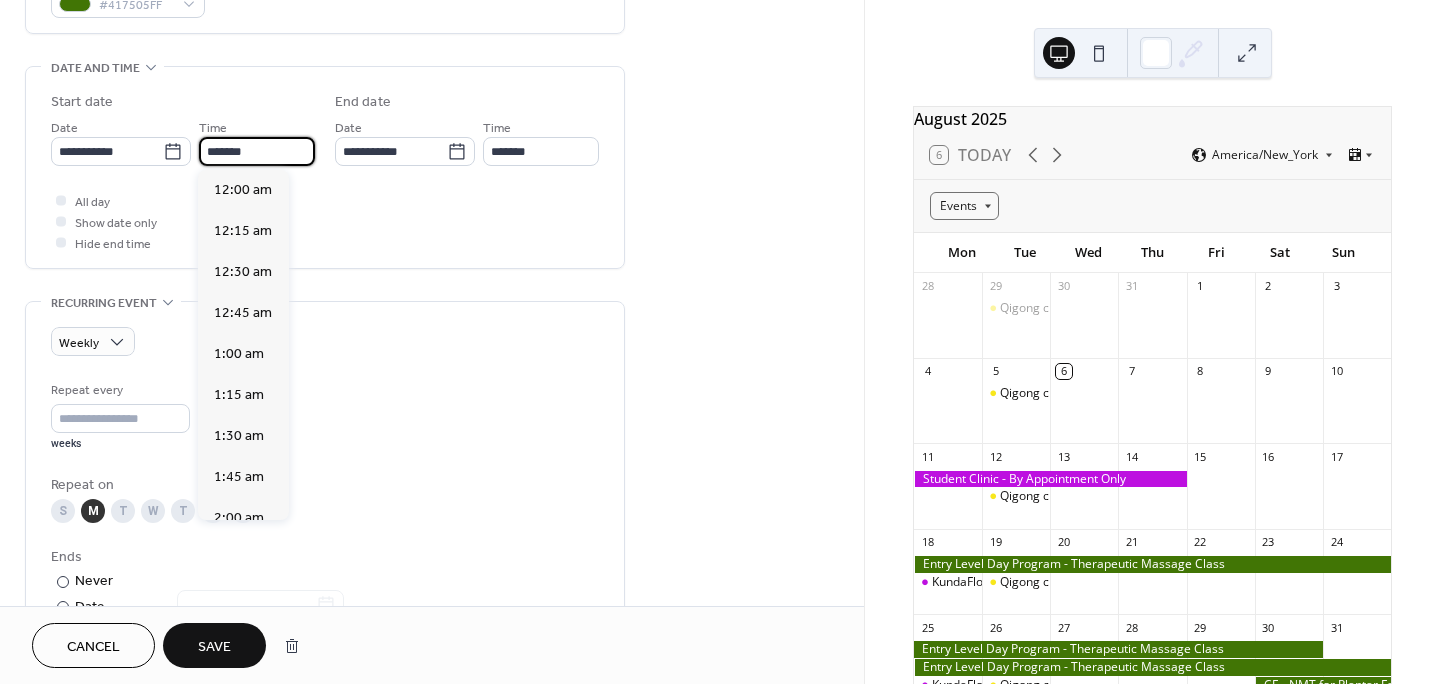scroll, scrollTop: 3444, scrollLeft: 0, axis: vertical 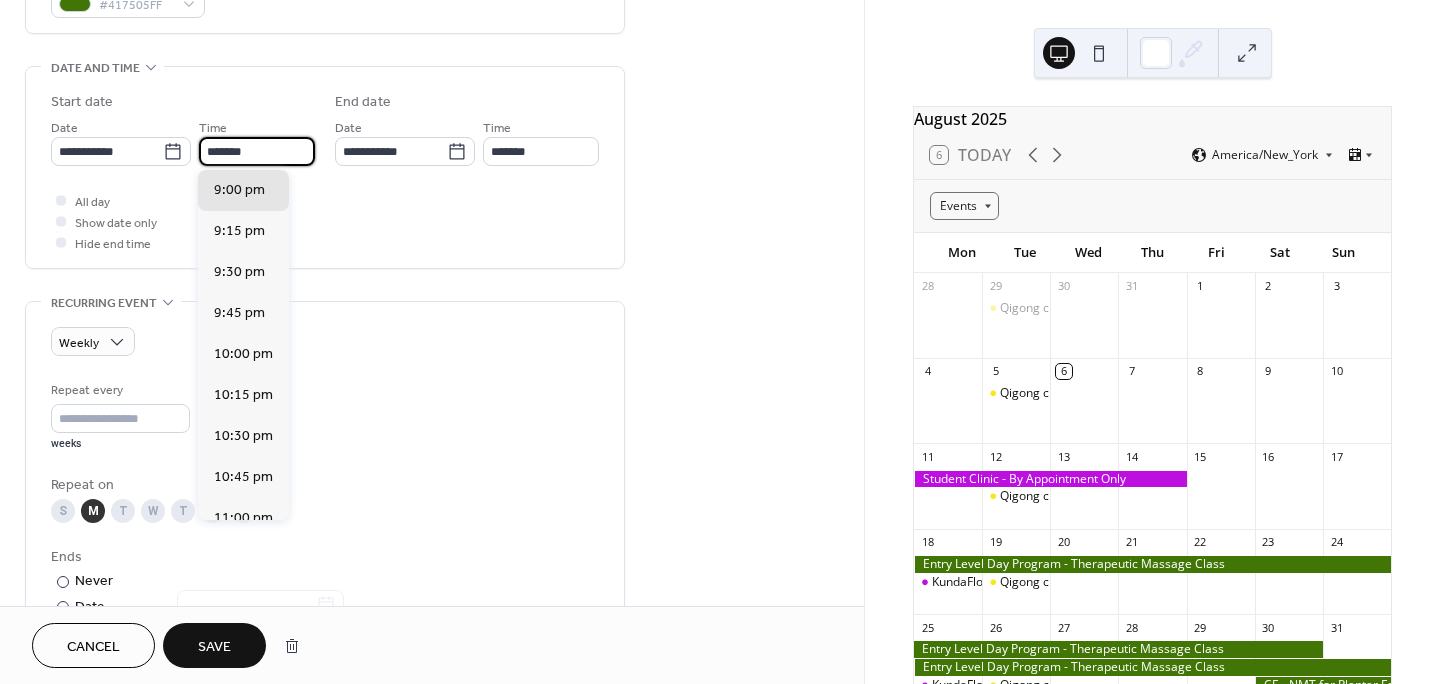 click on "*******" at bounding box center [257, 151] 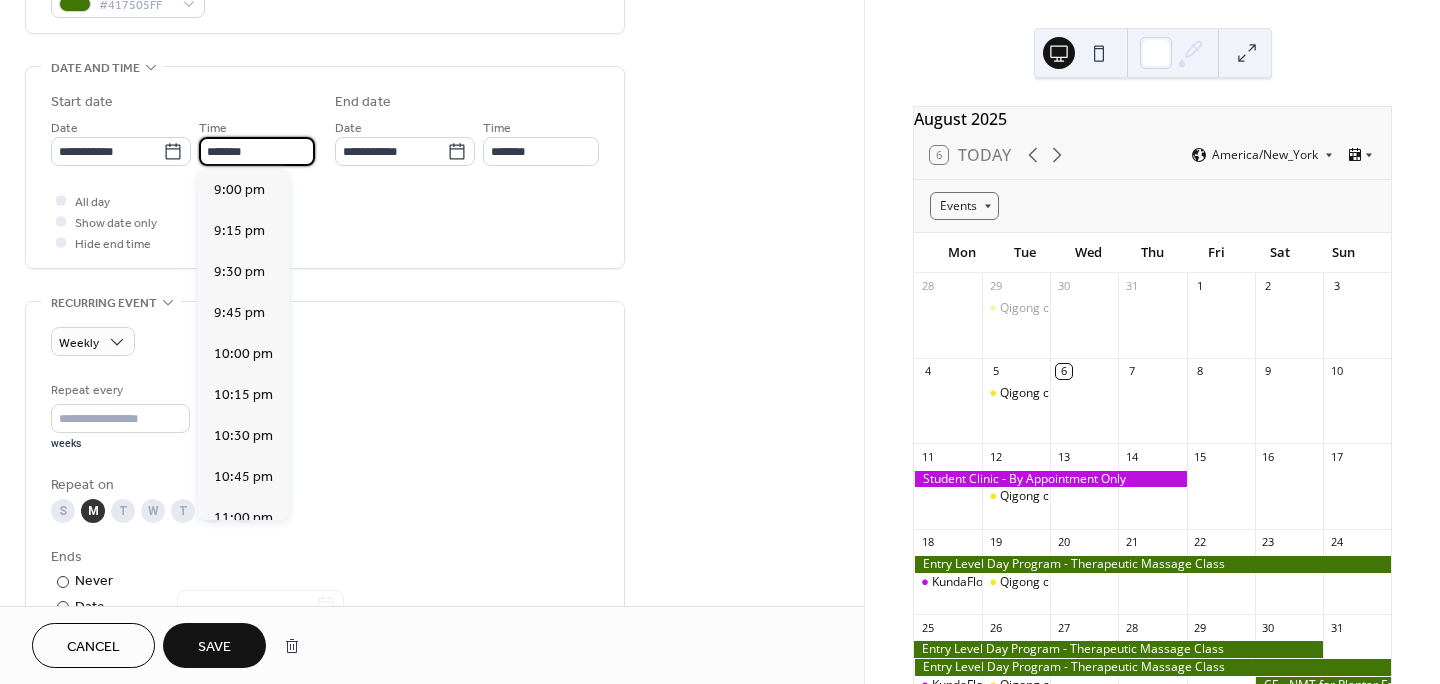 scroll, scrollTop: 1476, scrollLeft: 0, axis: vertical 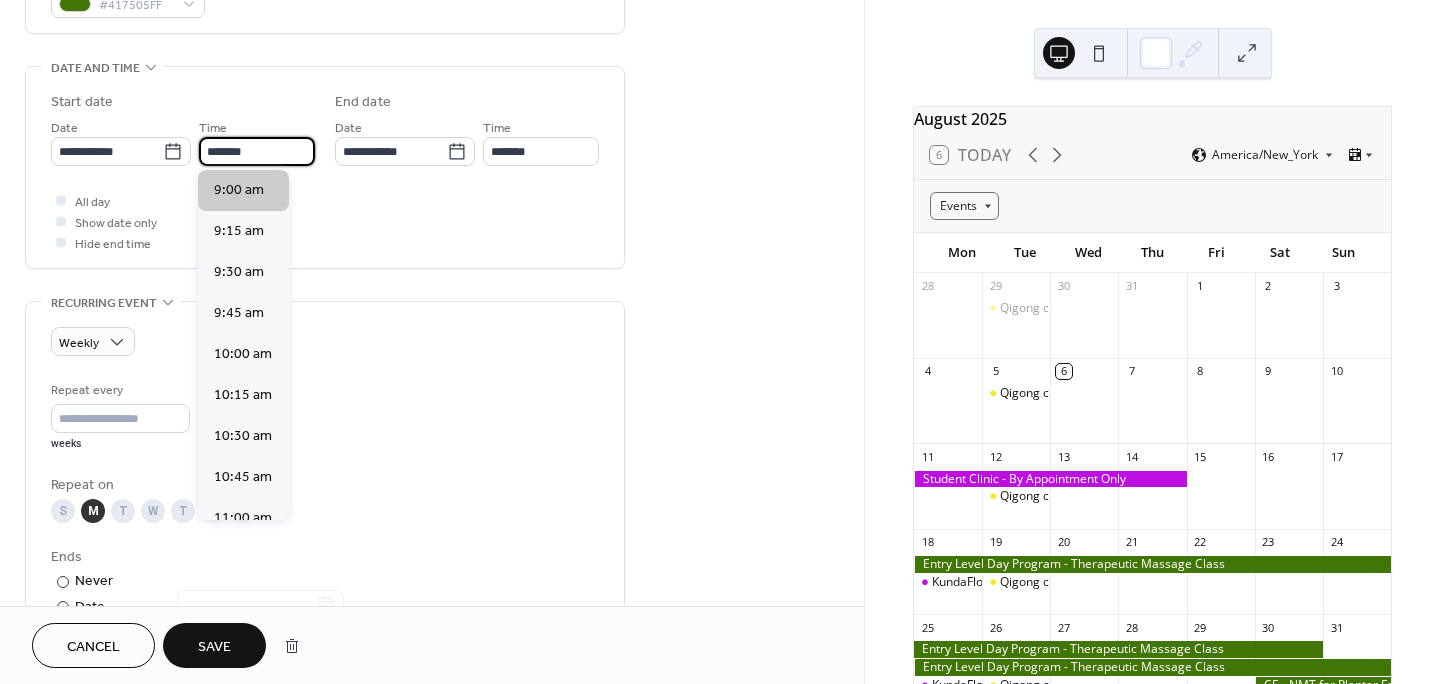 type on "*******" 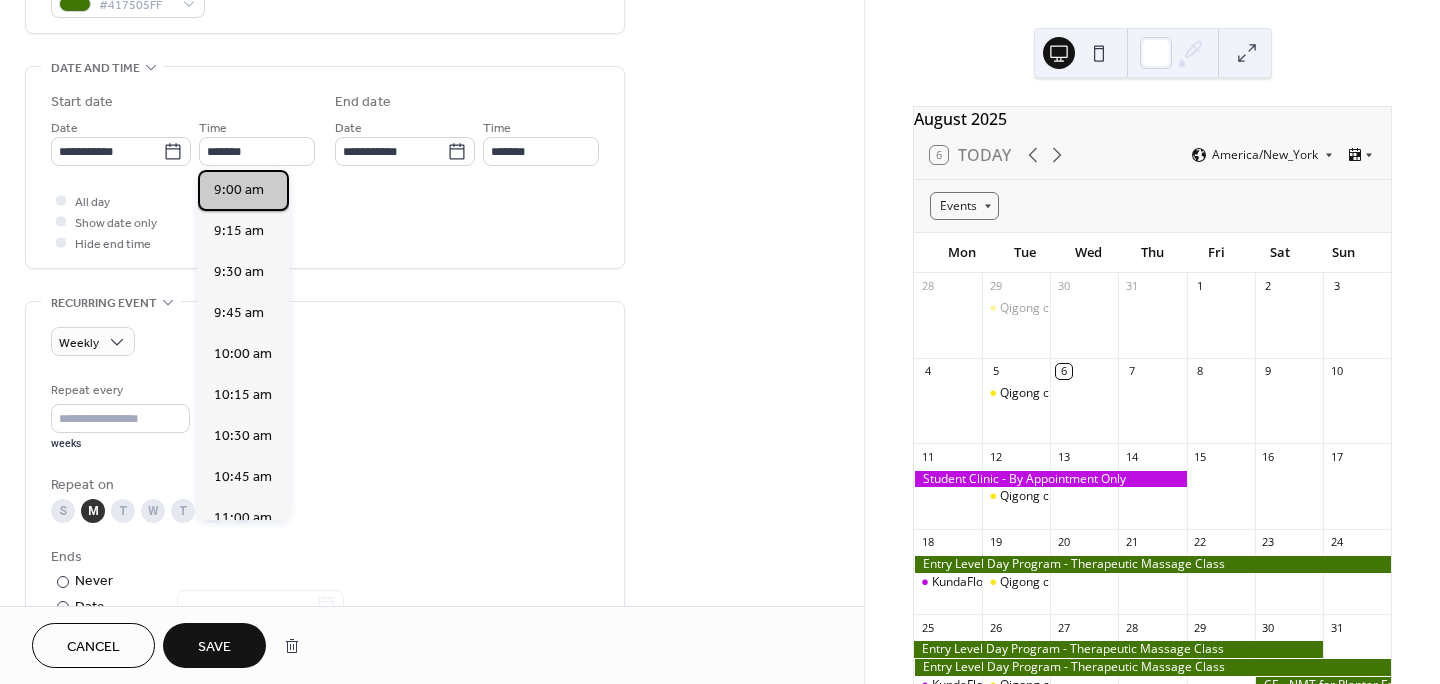 click on "9:00 am" at bounding box center [243, 190] 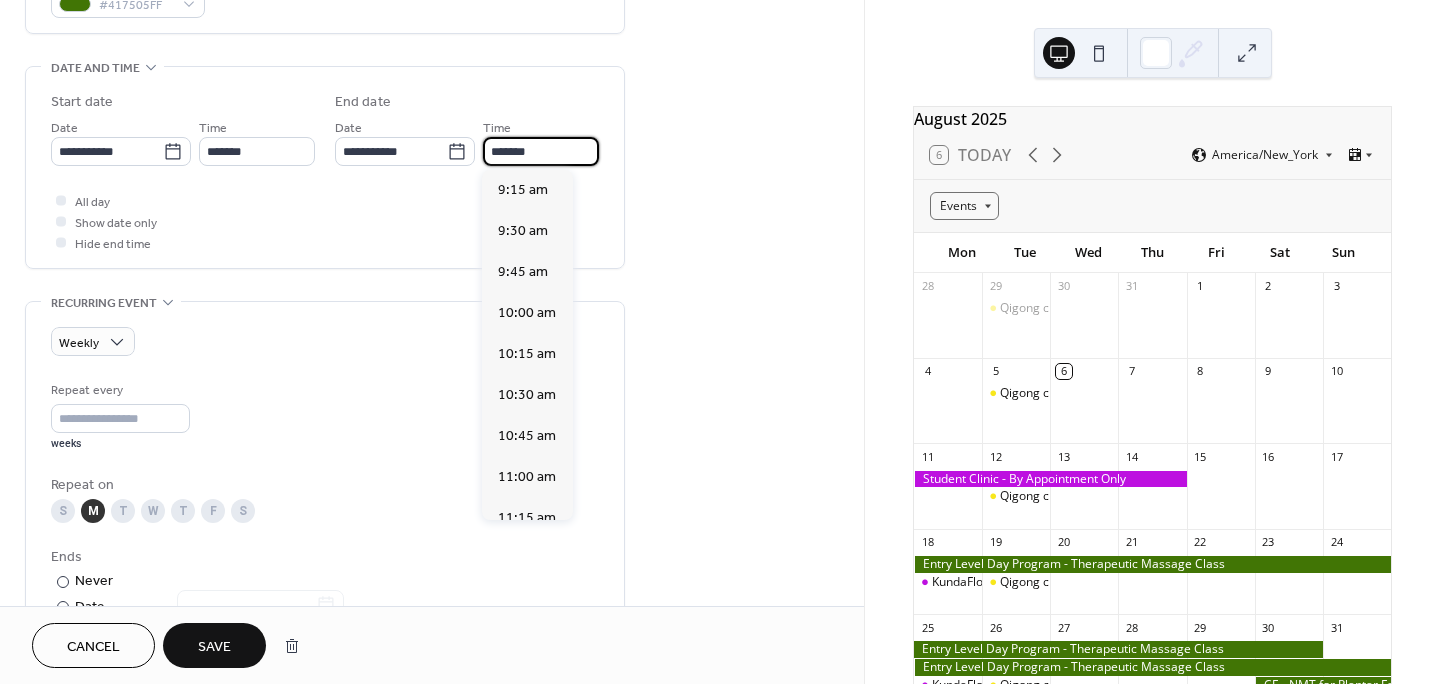 click on "*******" at bounding box center (541, 151) 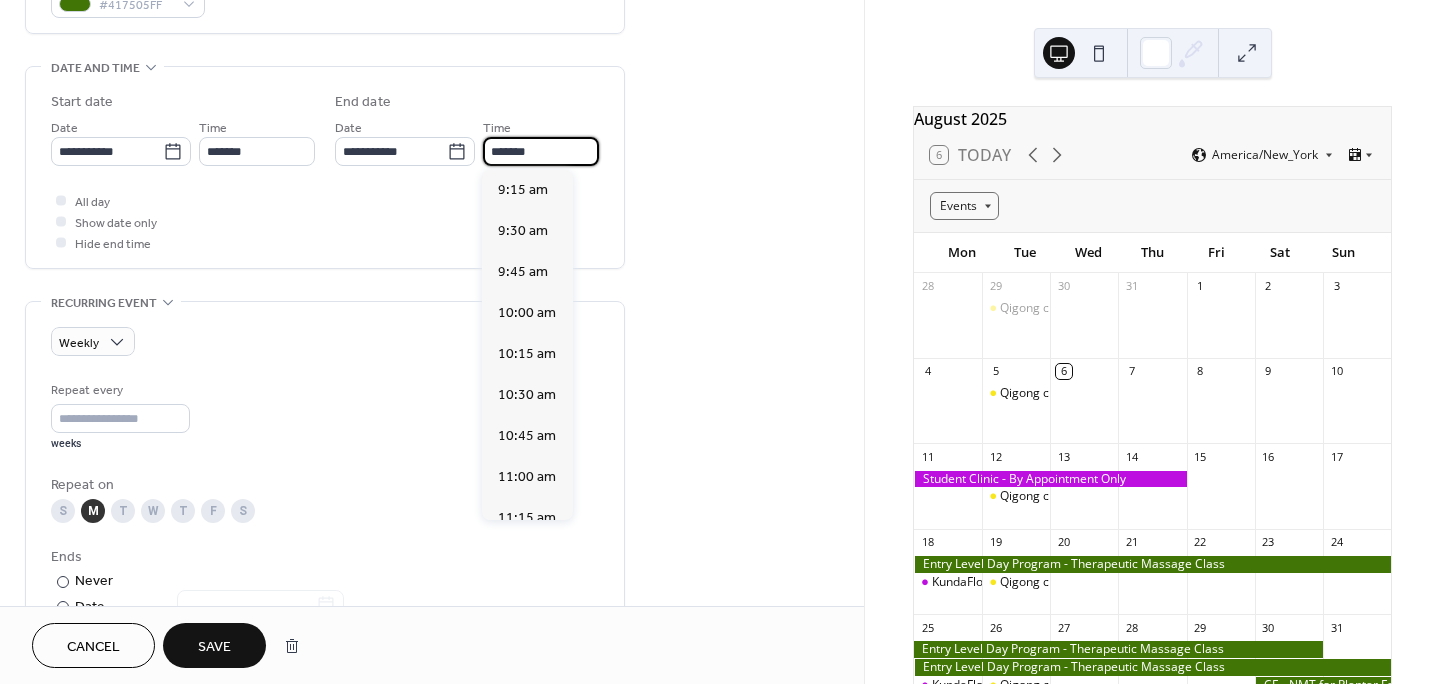 click on "*******" at bounding box center (541, 151) 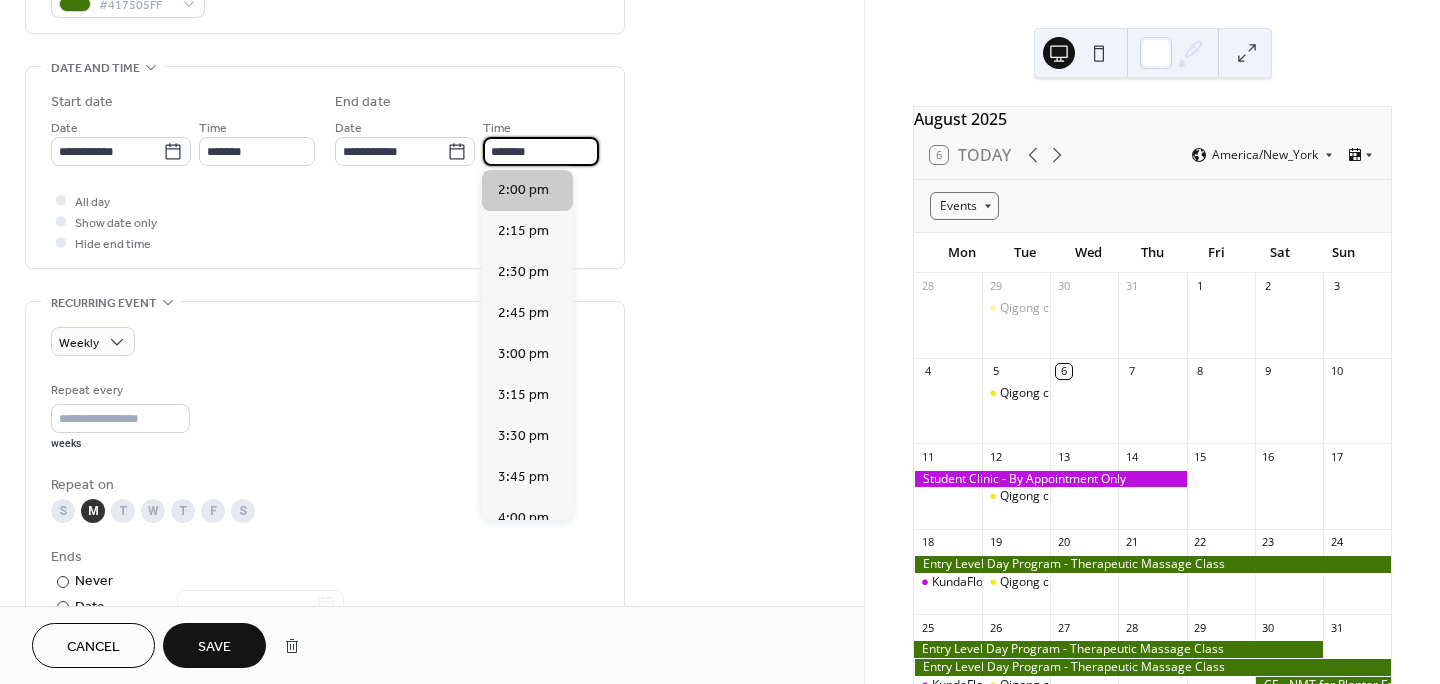 type on "*******" 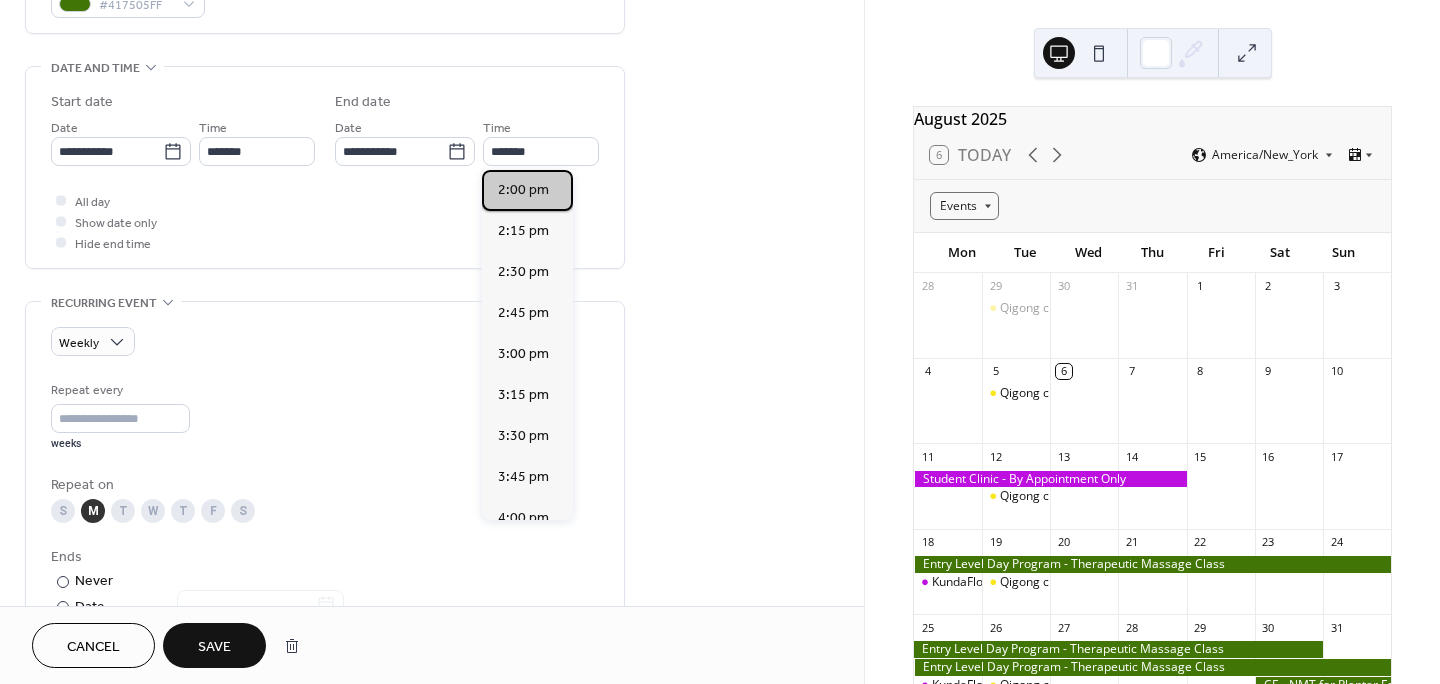 click on "2:00 pm" at bounding box center [523, 190] 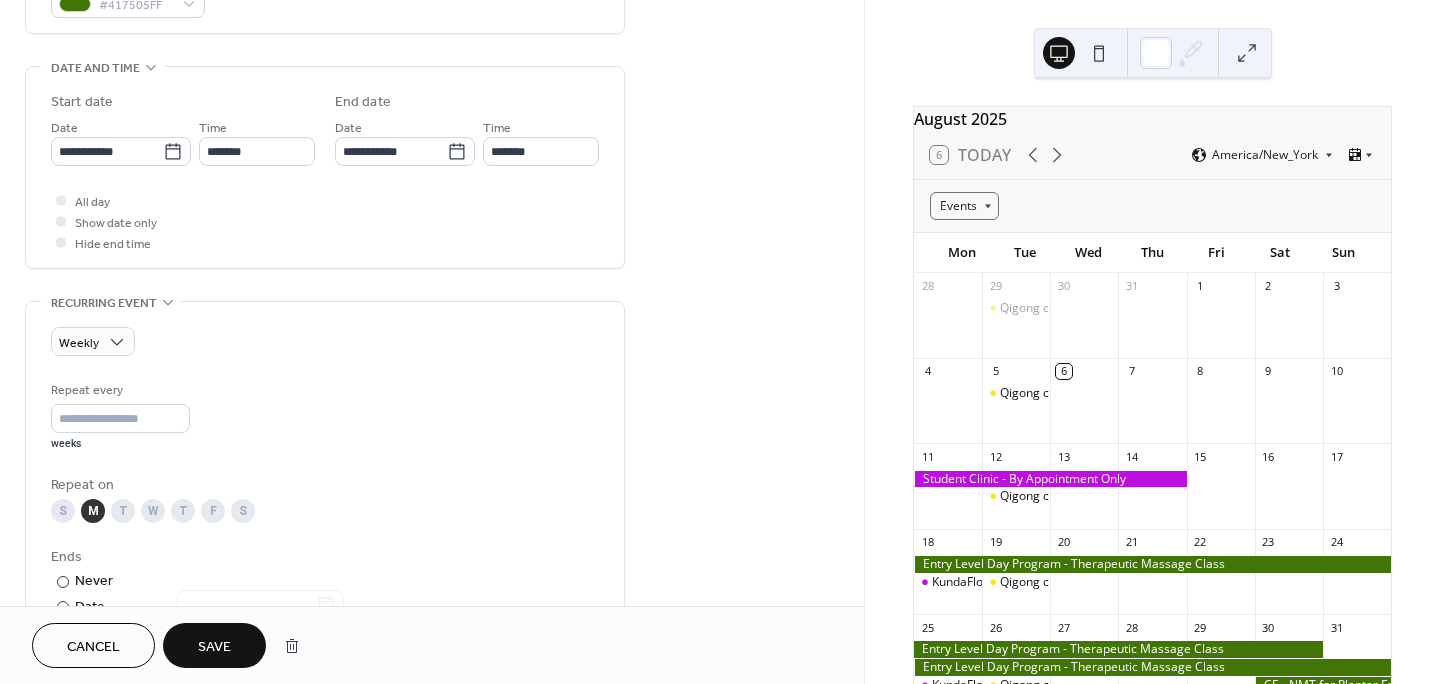 click on "Save" at bounding box center (214, 647) 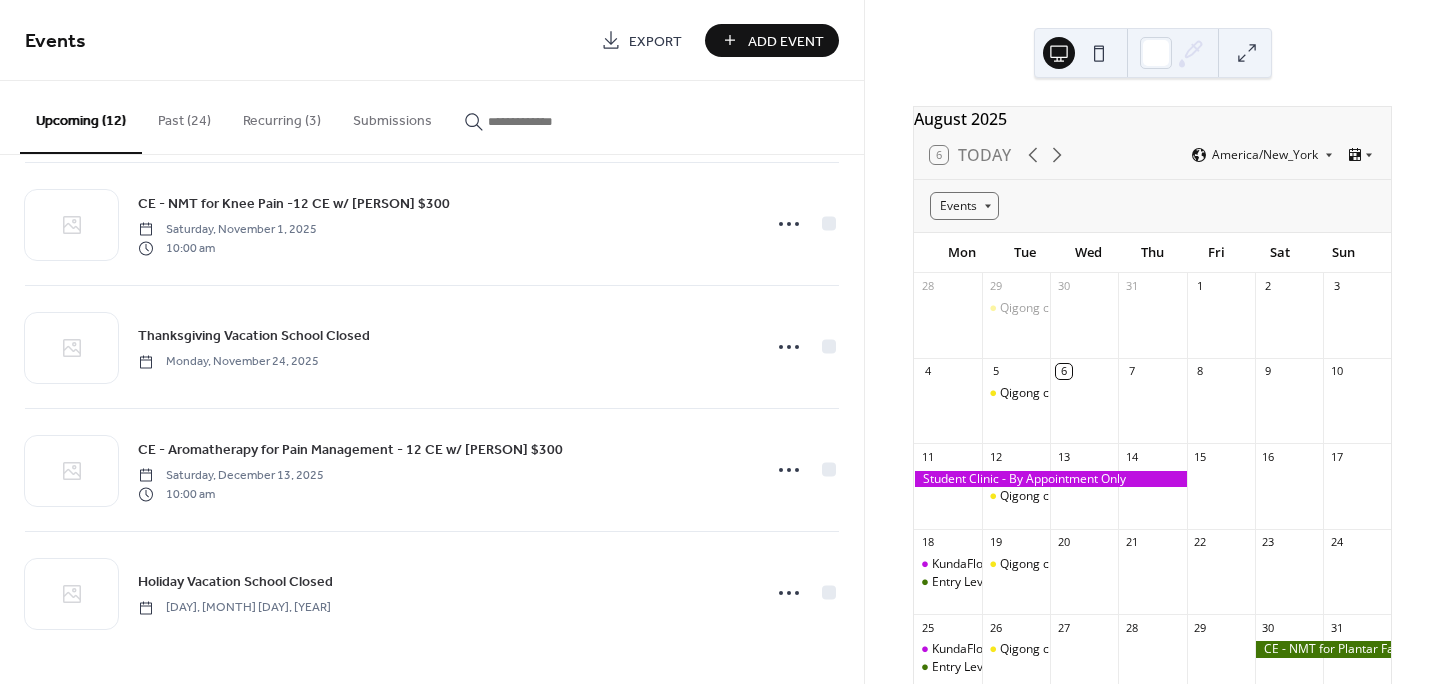 scroll, scrollTop: 0, scrollLeft: 0, axis: both 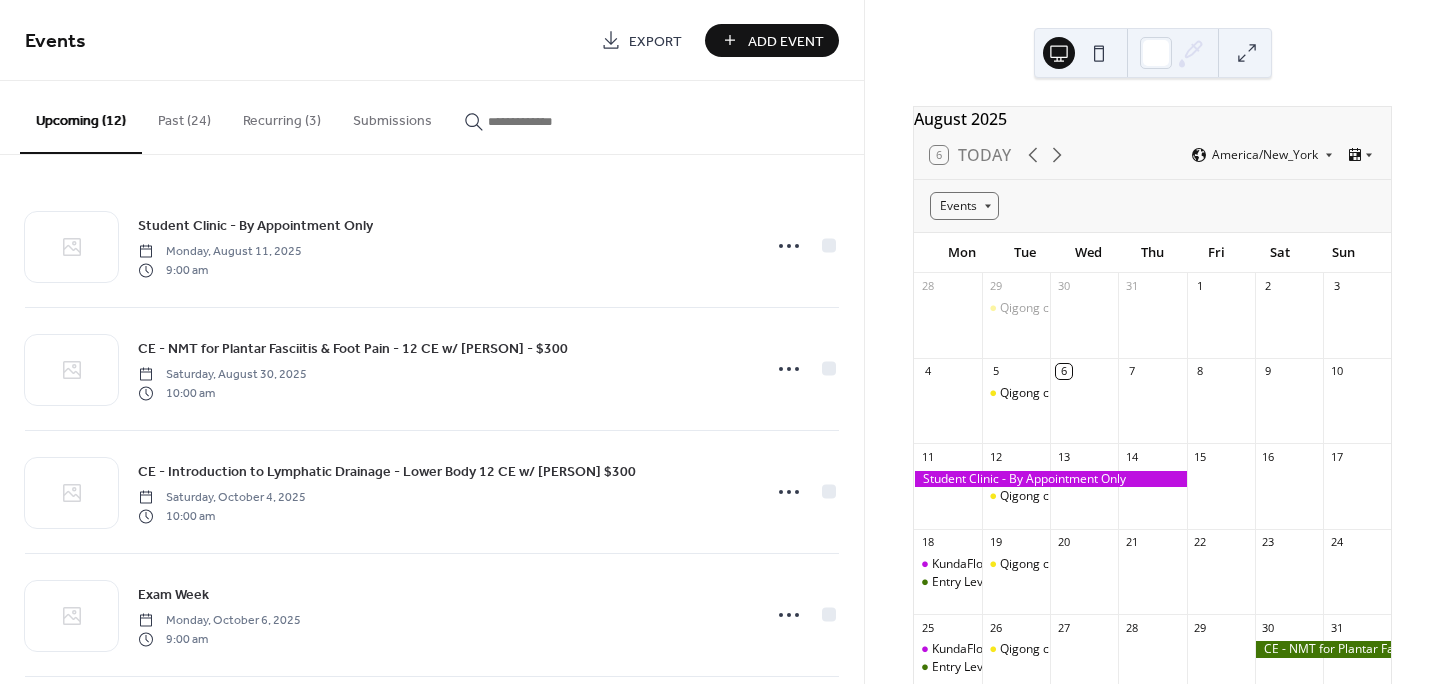 click on "Add Event" at bounding box center [786, 41] 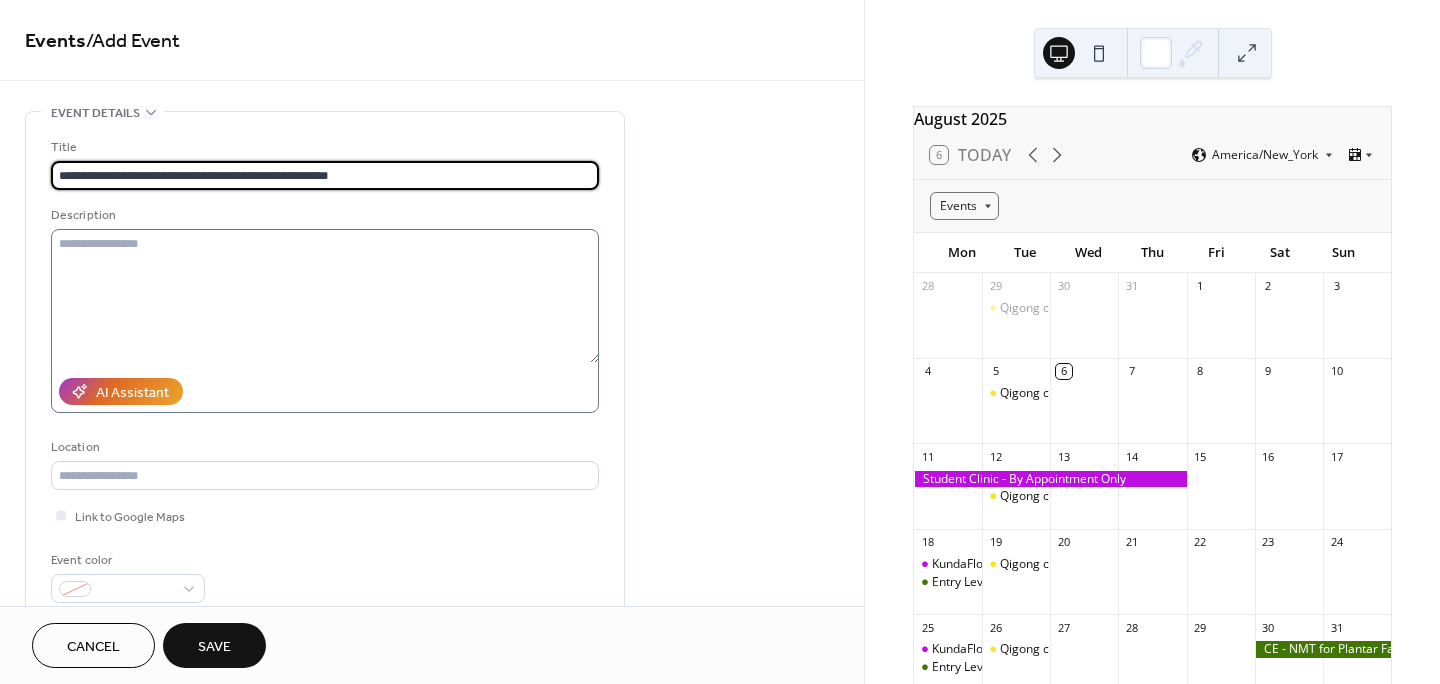 type on "**********" 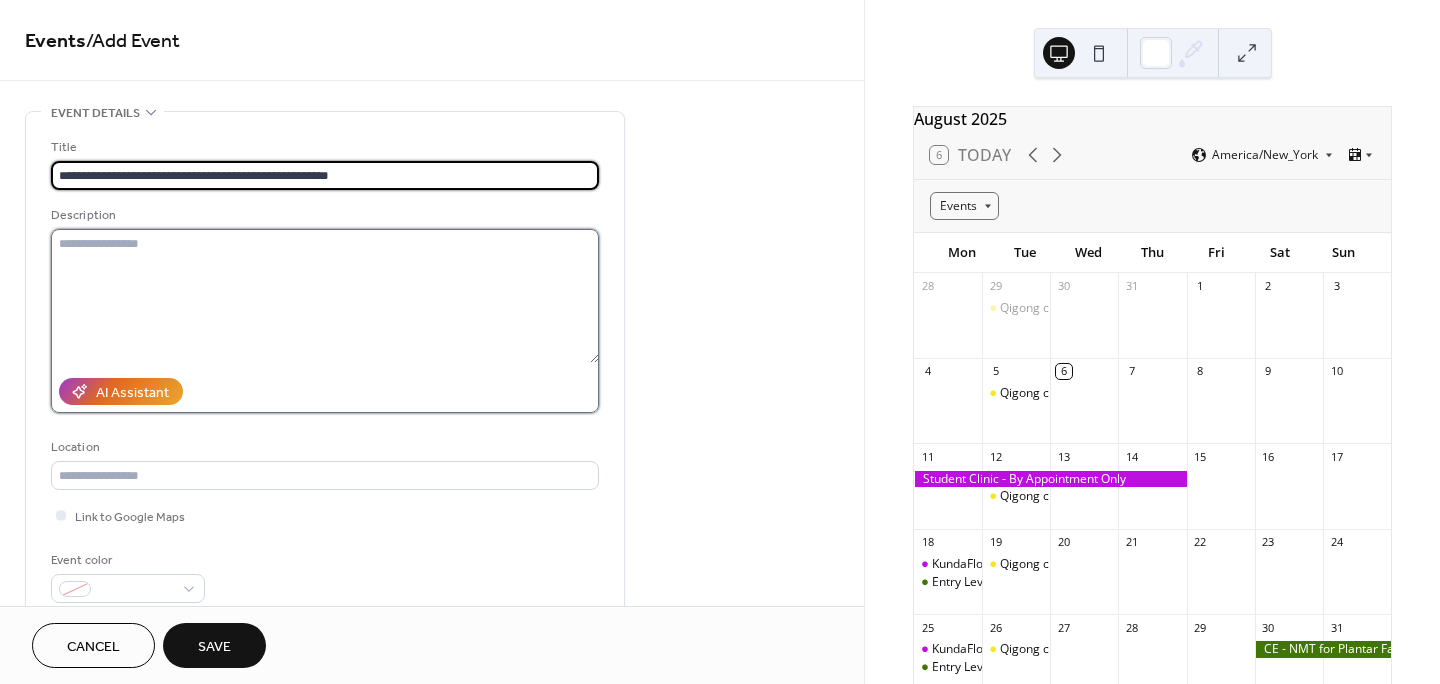 click at bounding box center (325, 296) 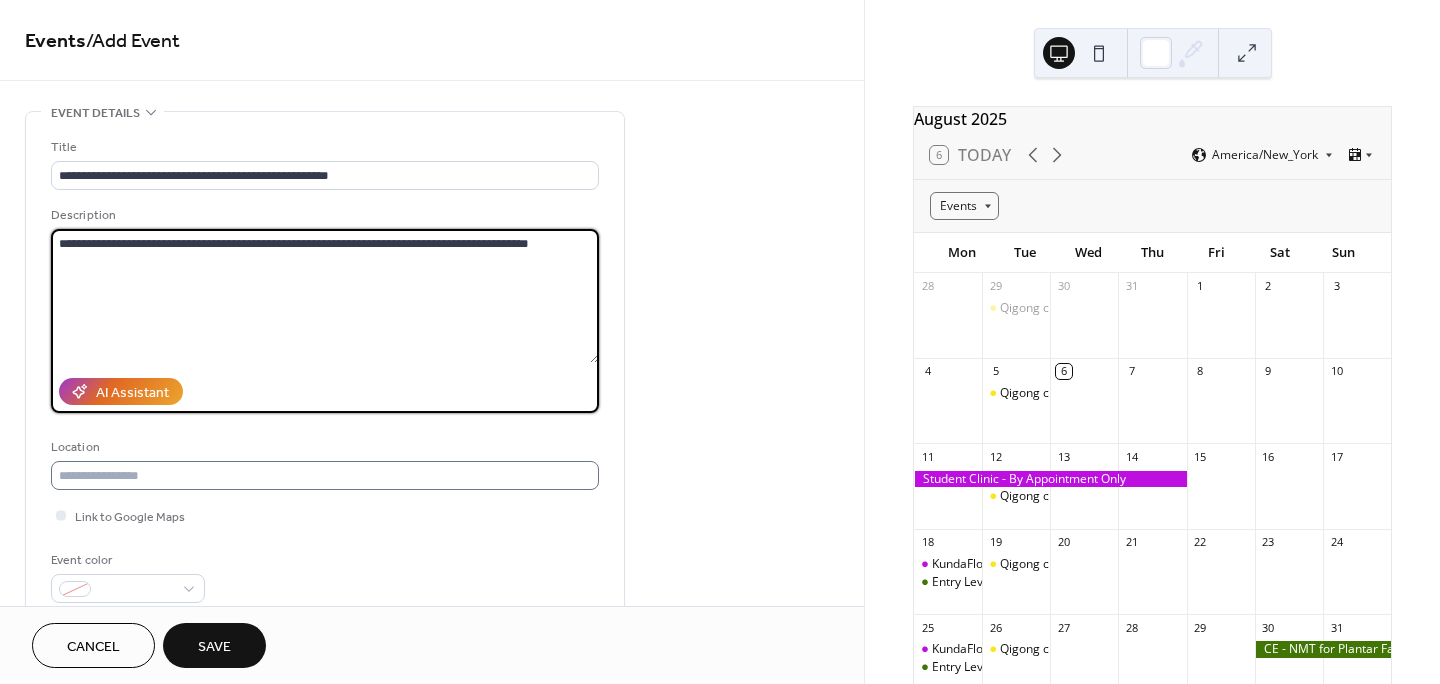 type on "**********" 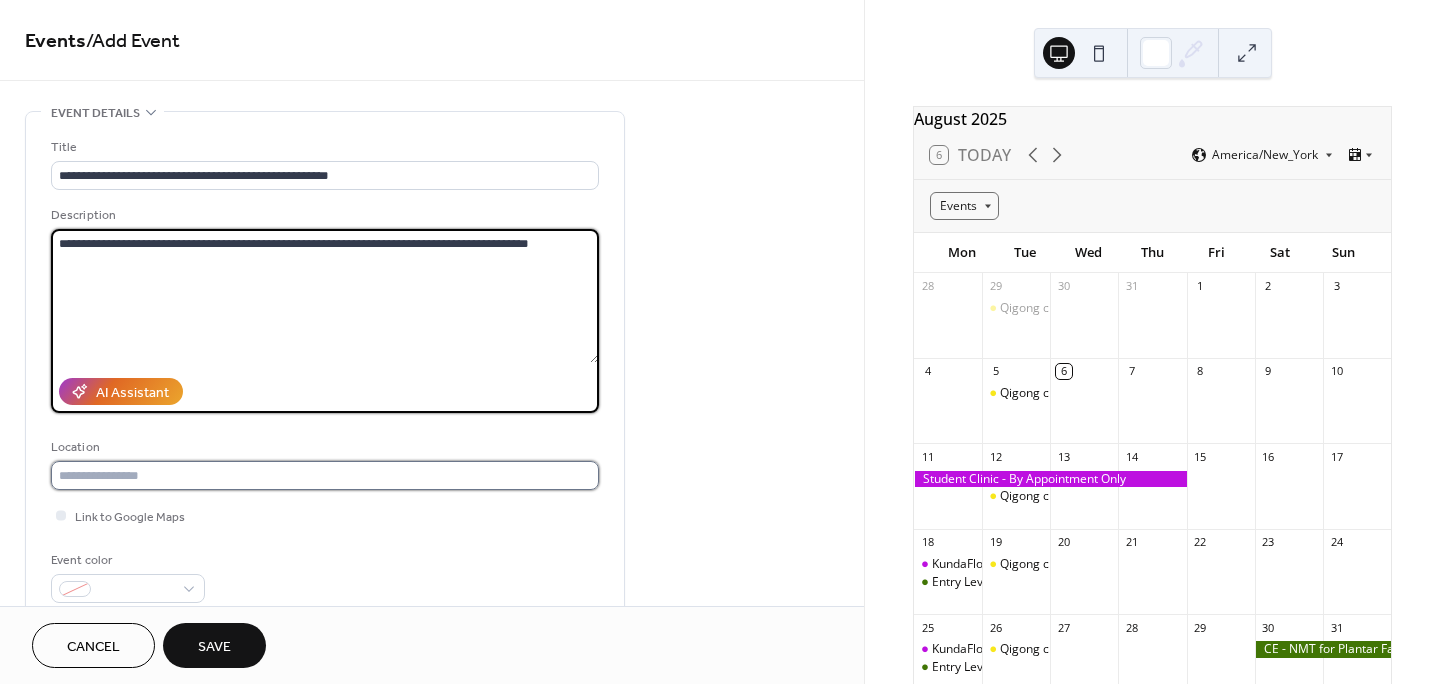 click at bounding box center (325, 475) 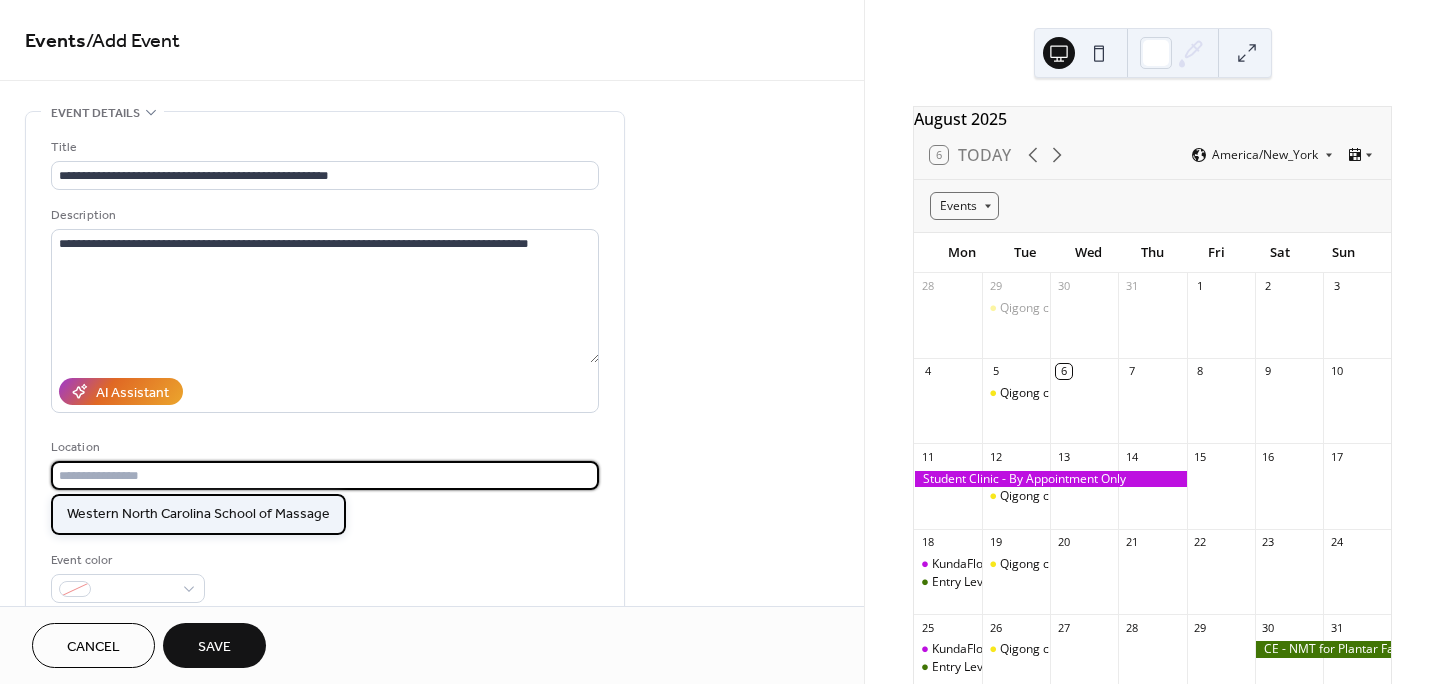 click on "Western North Carolina School of Massage" at bounding box center [198, 514] 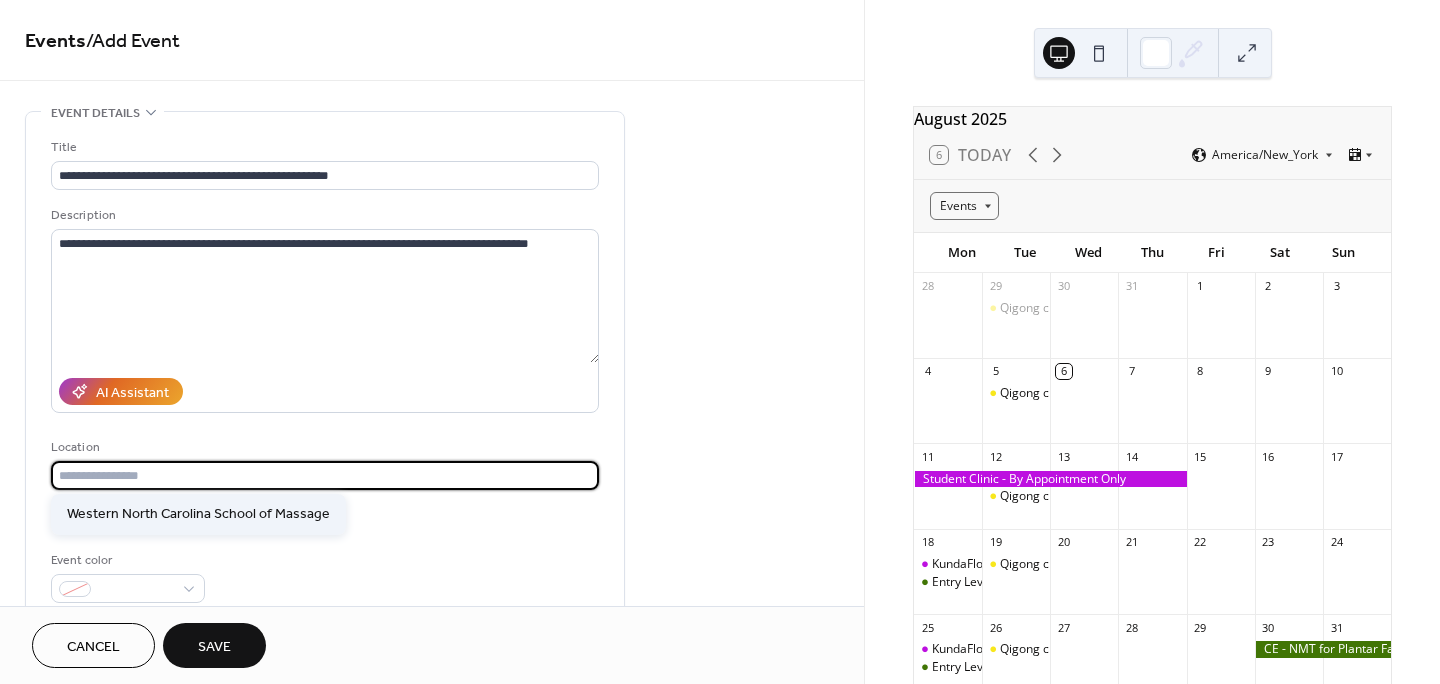 type on "**********" 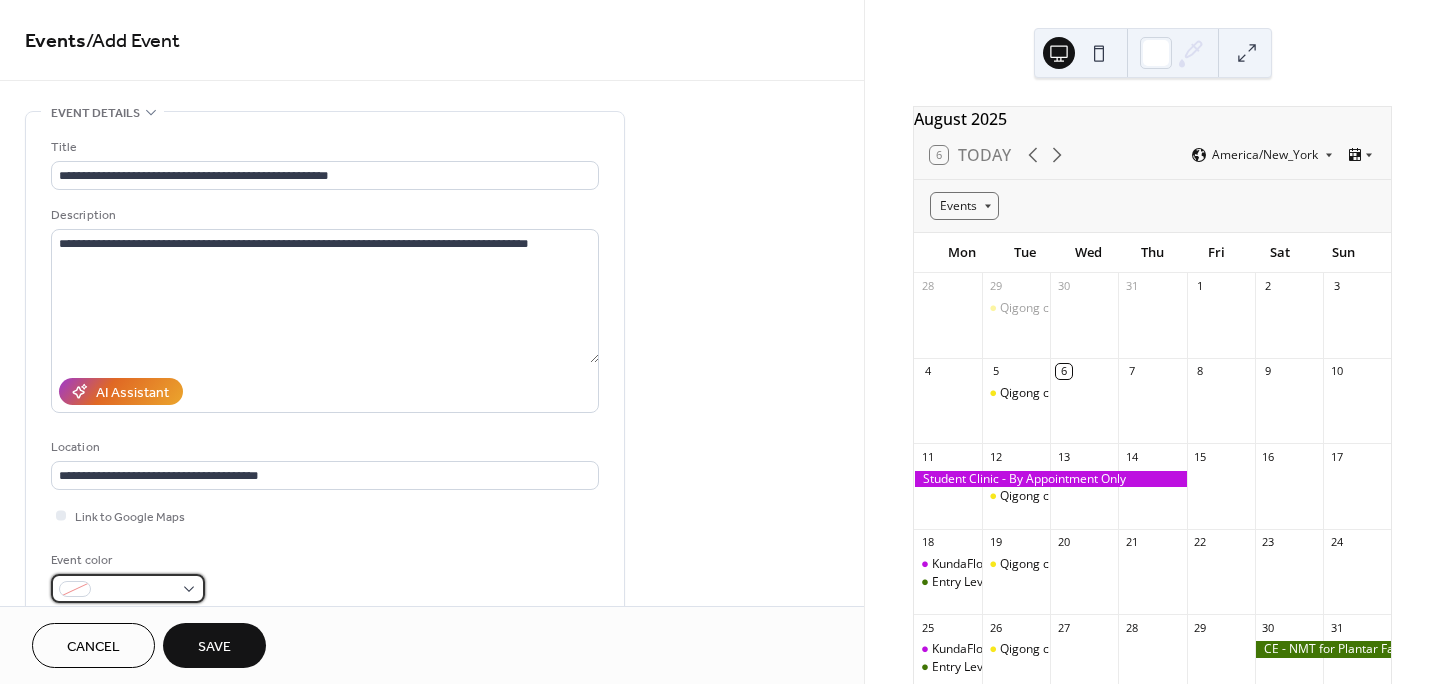 click at bounding box center [136, 590] 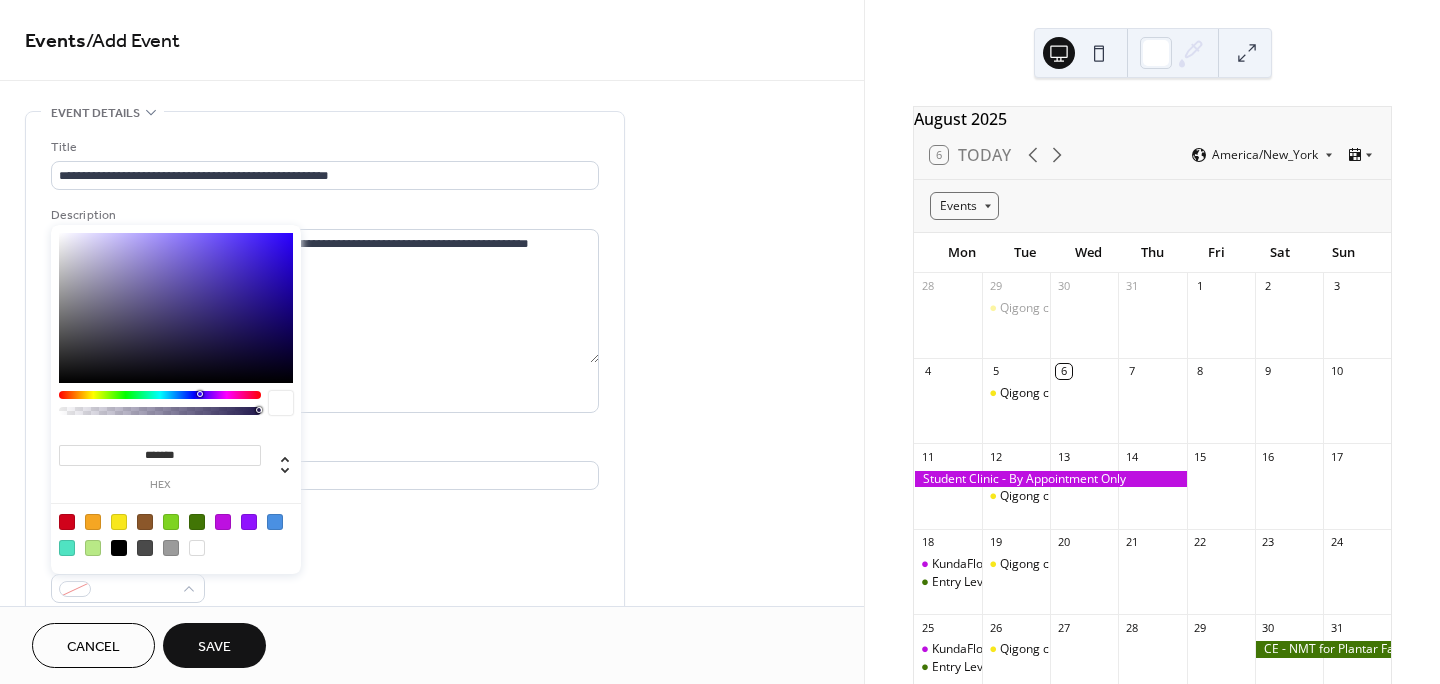 click at bounding box center (197, 522) 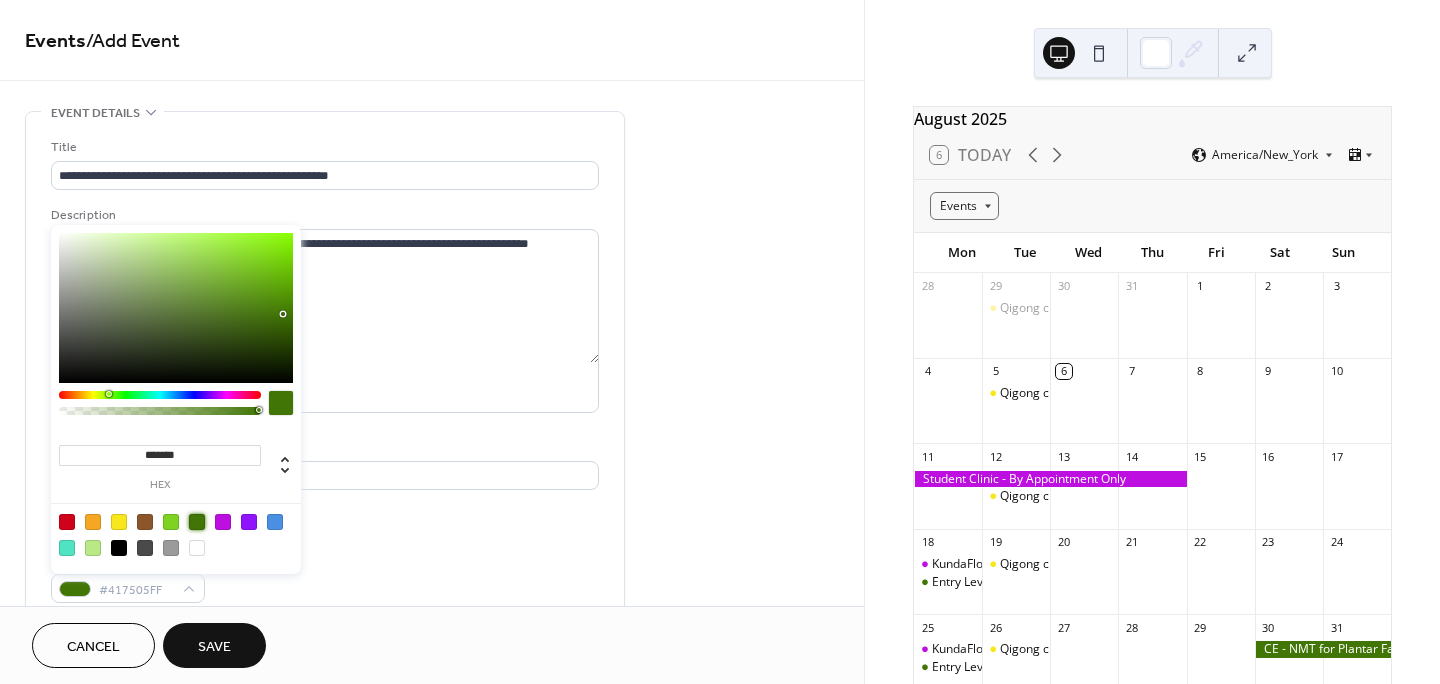 click at bounding box center [171, 522] 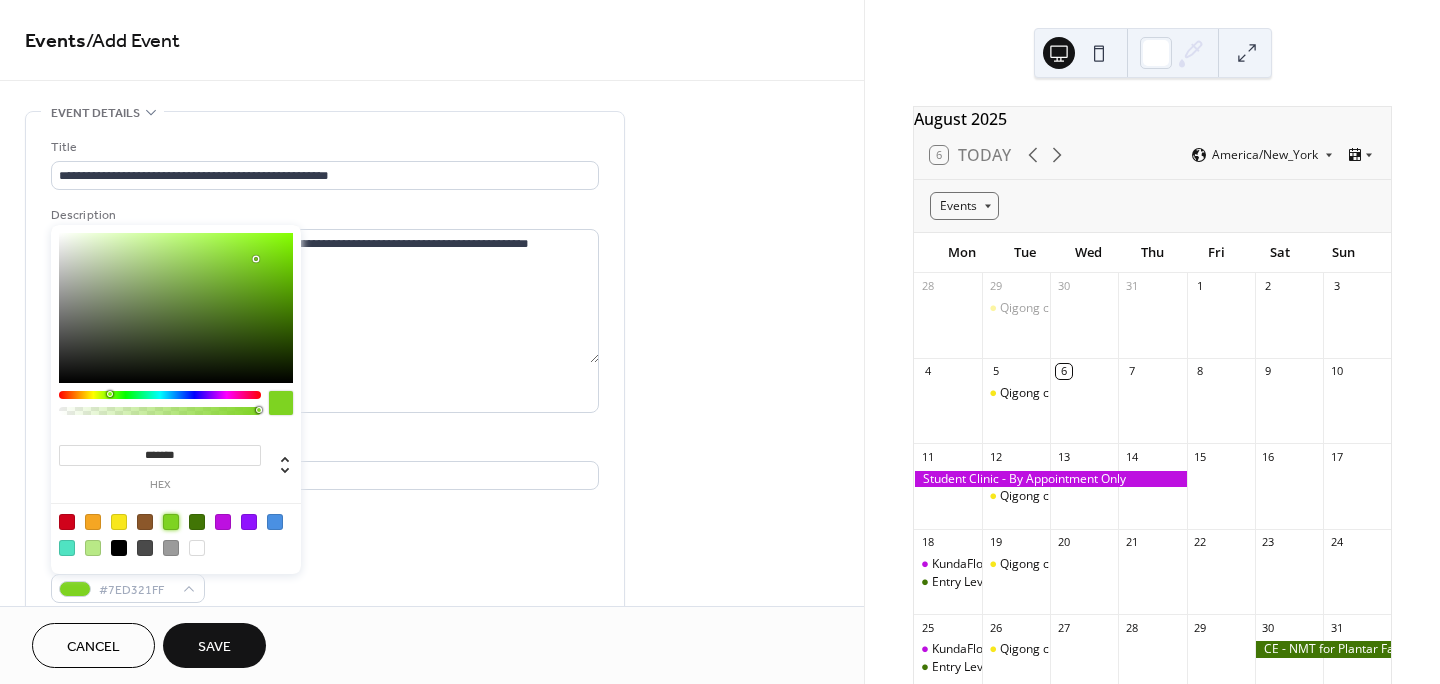 click on "Save" at bounding box center (214, 647) 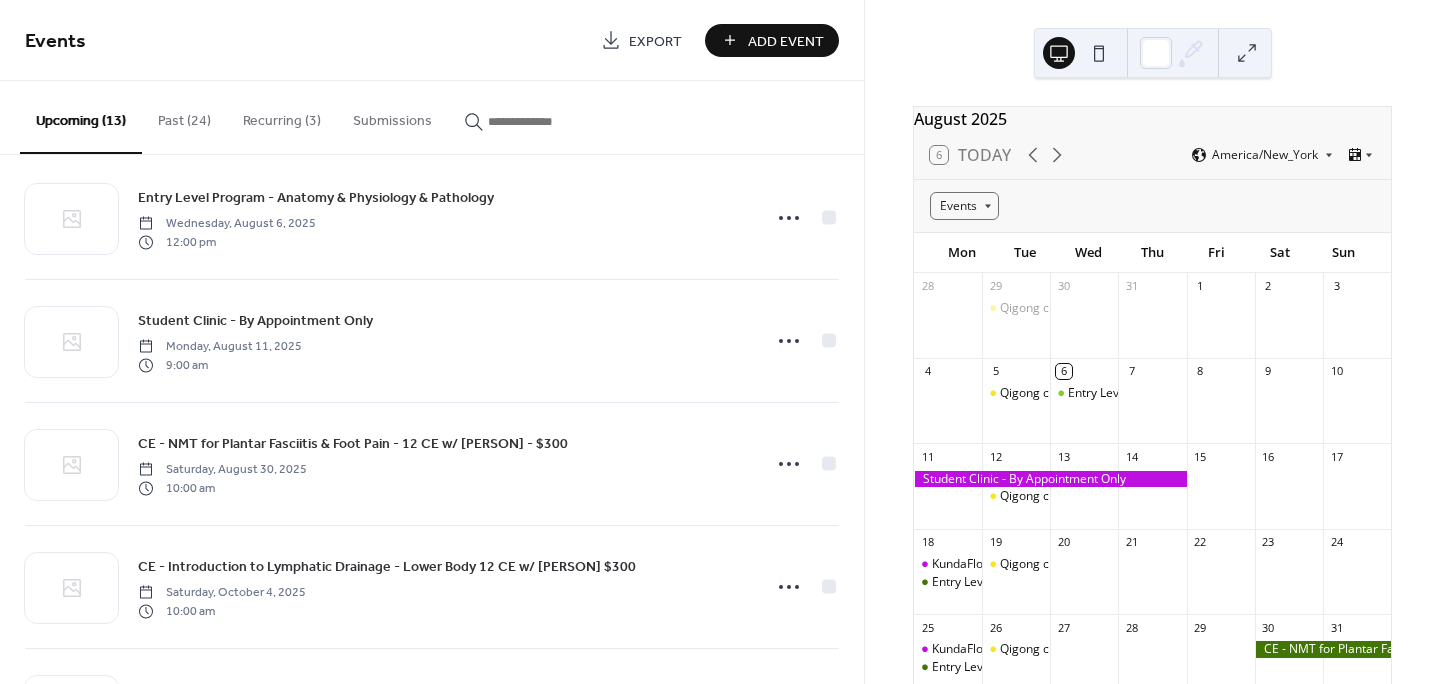 scroll, scrollTop: 0, scrollLeft: 0, axis: both 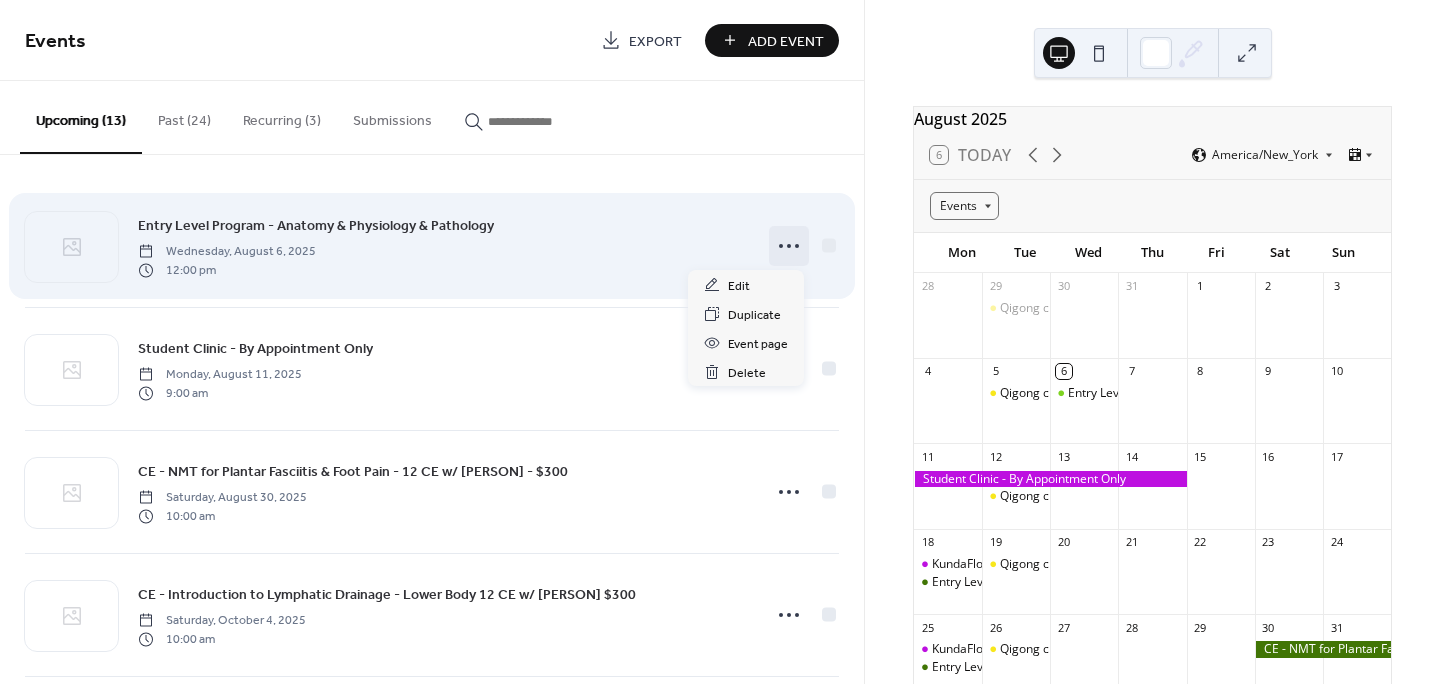 click 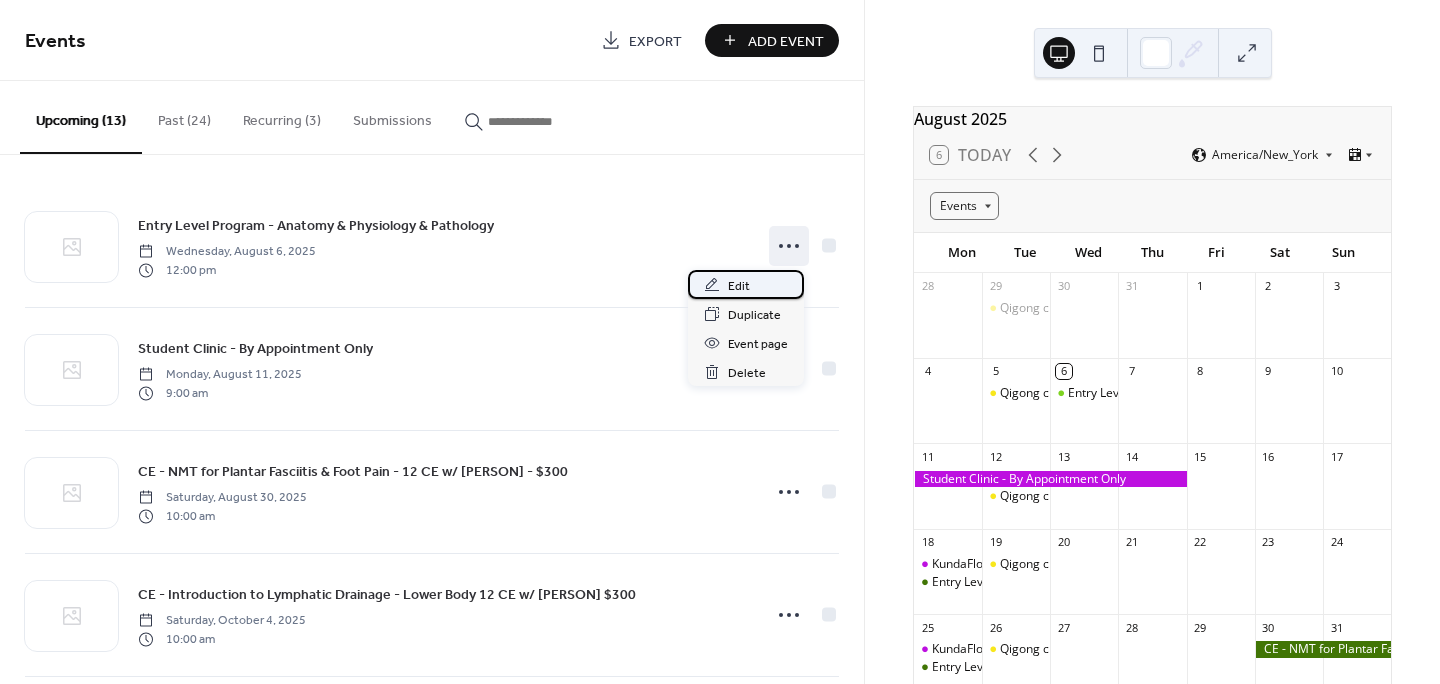click on "Edit" at bounding box center (746, 284) 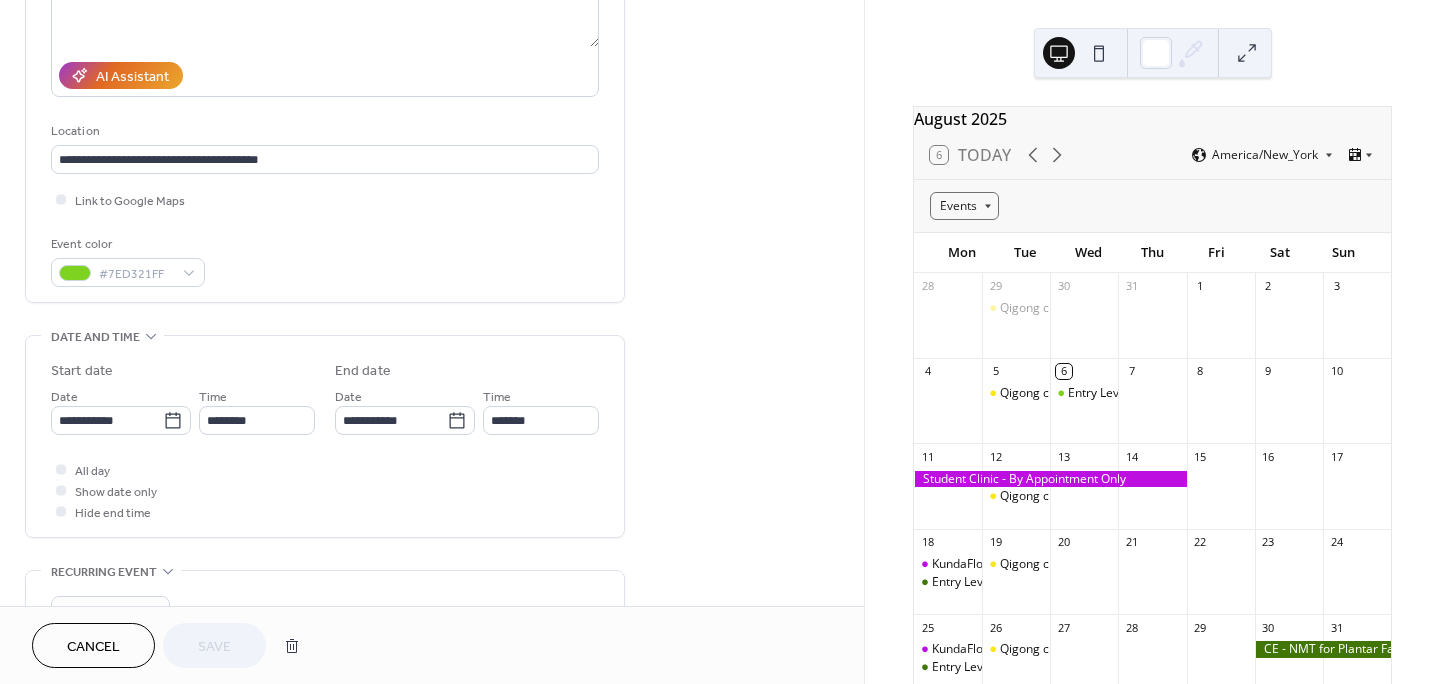 scroll, scrollTop: 336, scrollLeft: 0, axis: vertical 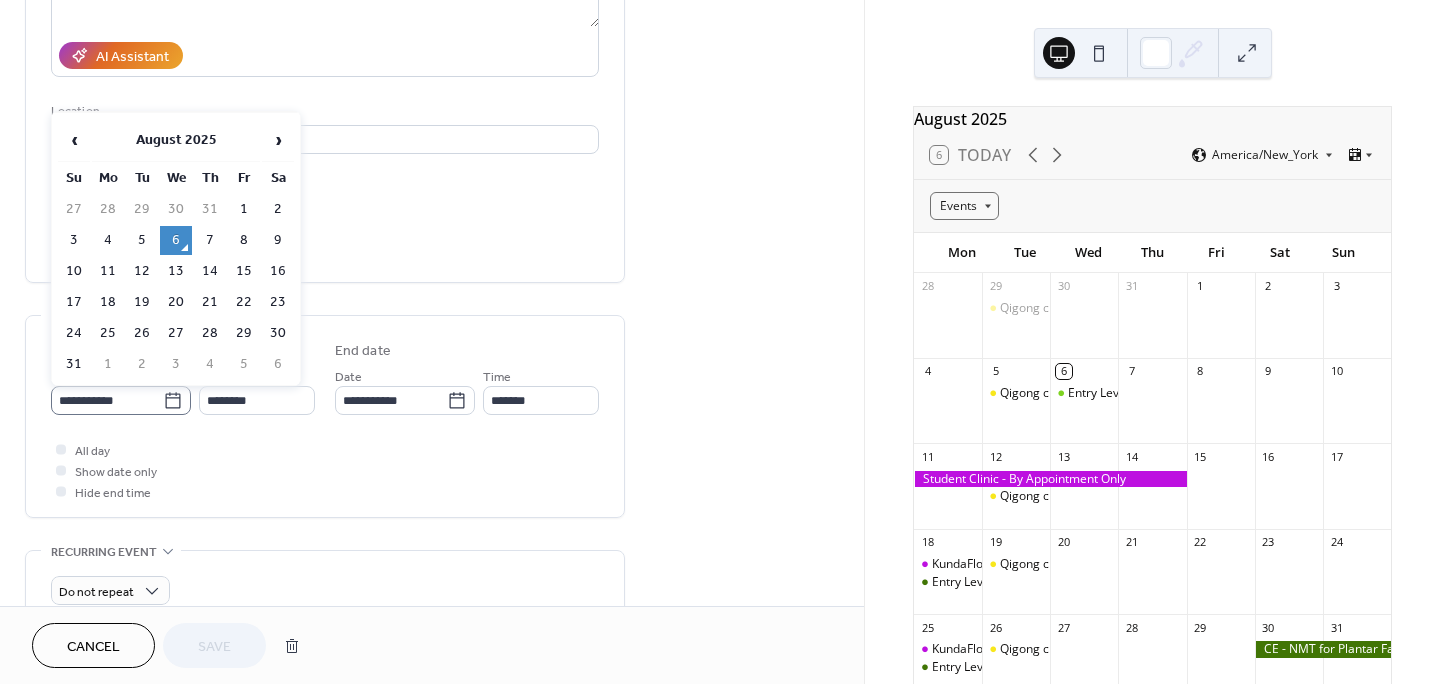 click 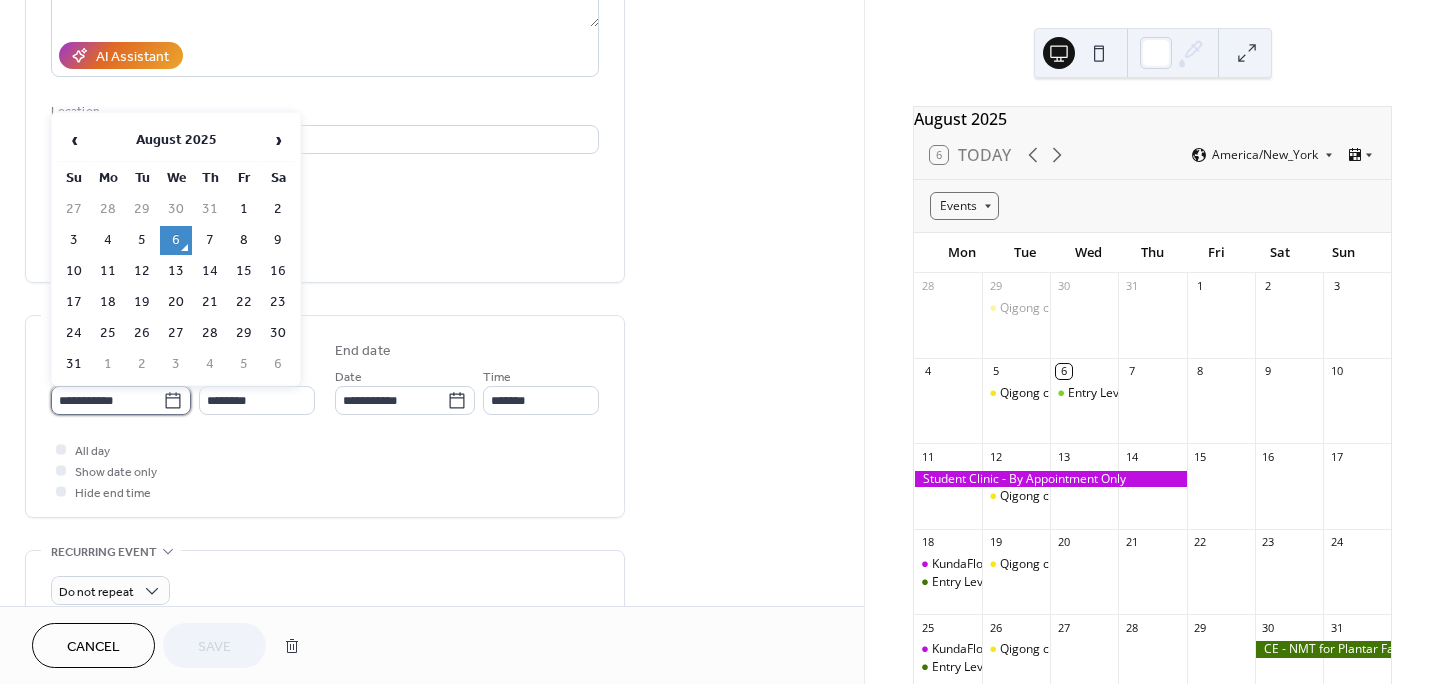 click on "**********" at bounding box center (107, 400) 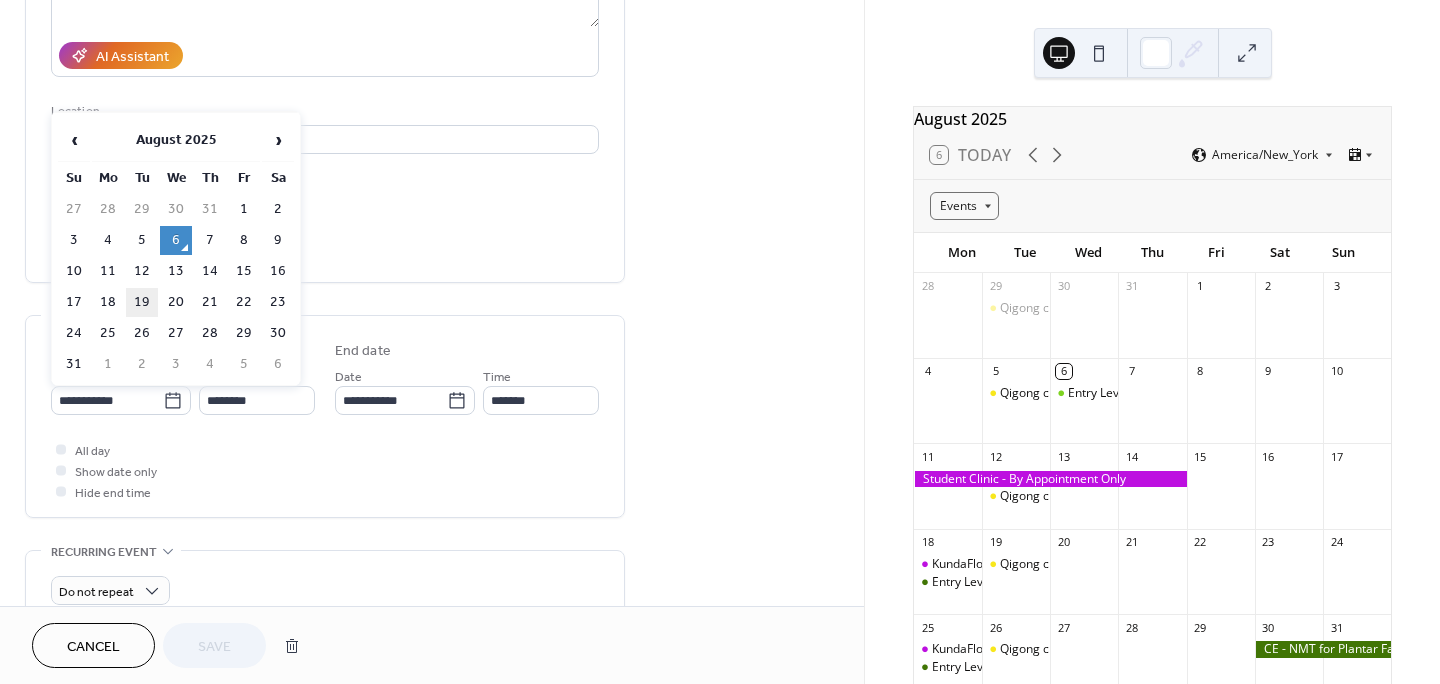 click on "19" at bounding box center (142, 302) 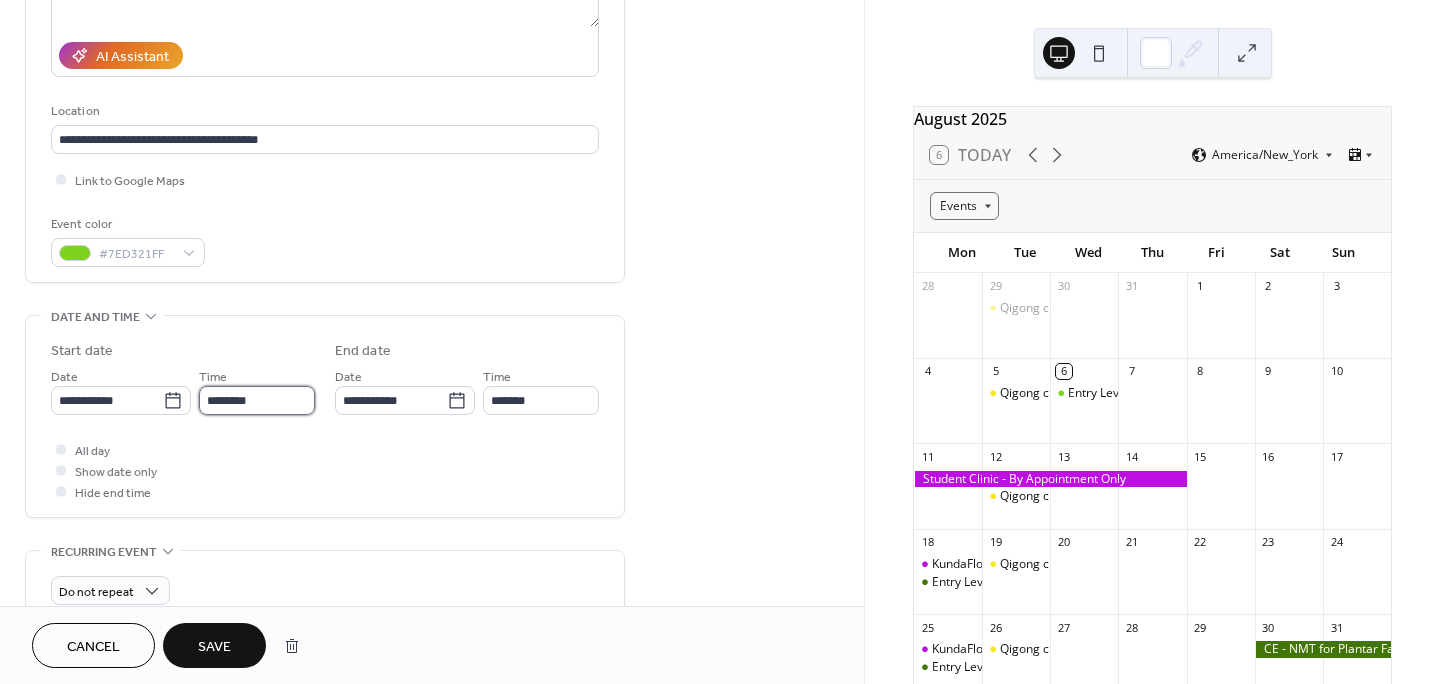 click on "********" at bounding box center [257, 400] 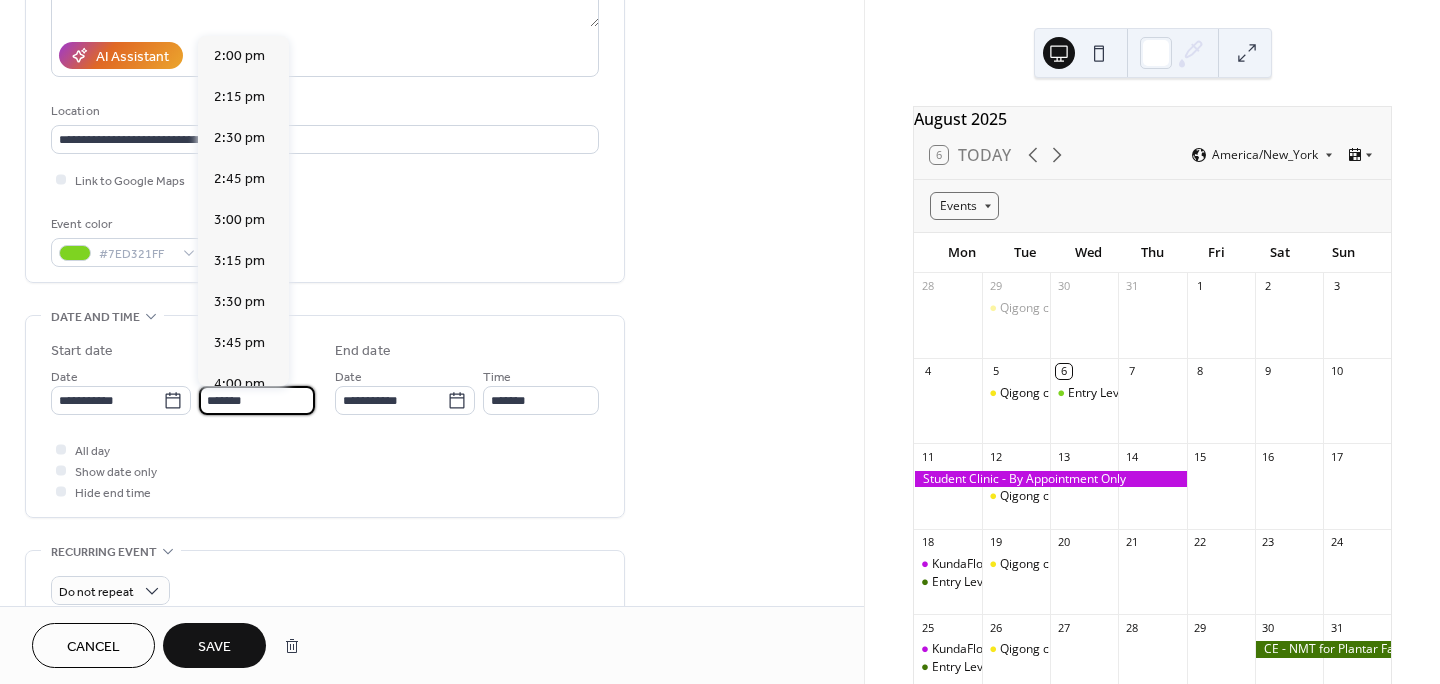 scroll, scrollTop: 3444, scrollLeft: 0, axis: vertical 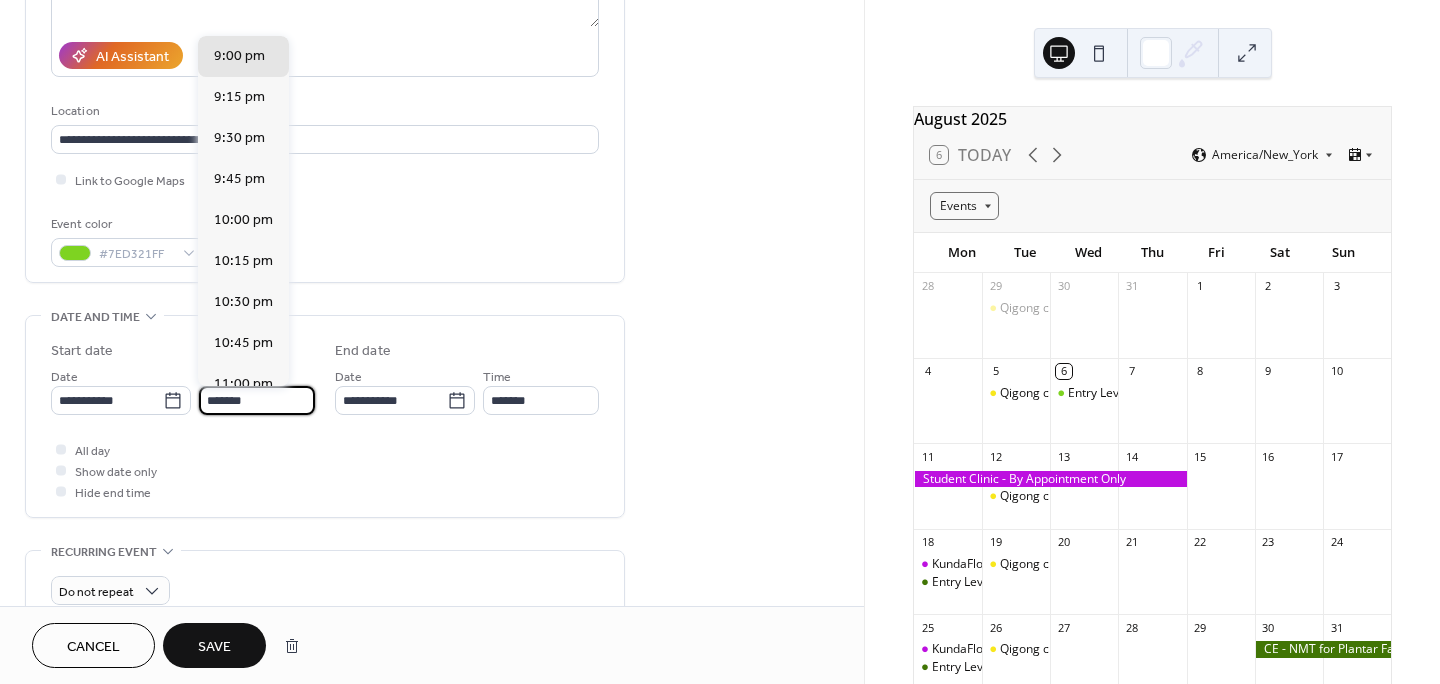 click on "*******" at bounding box center [257, 400] 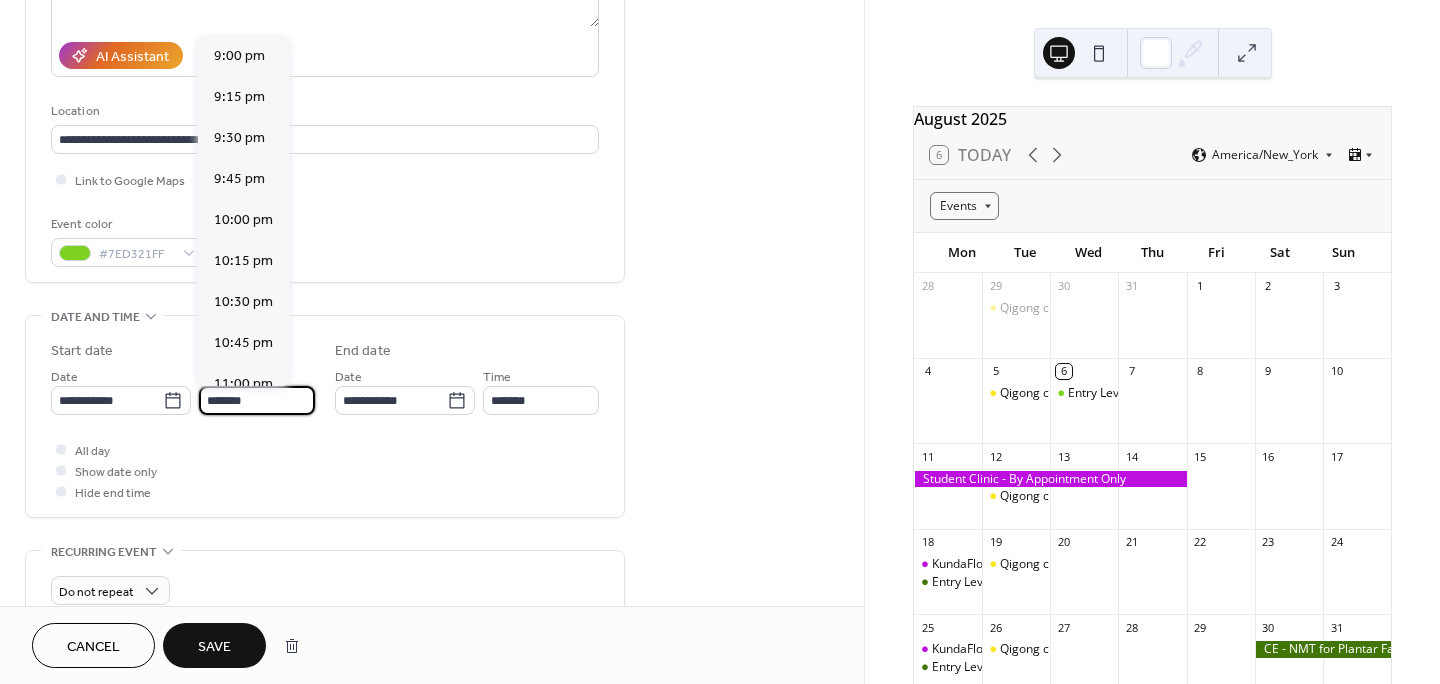 scroll, scrollTop: 1476, scrollLeft: 0, axis: vertical 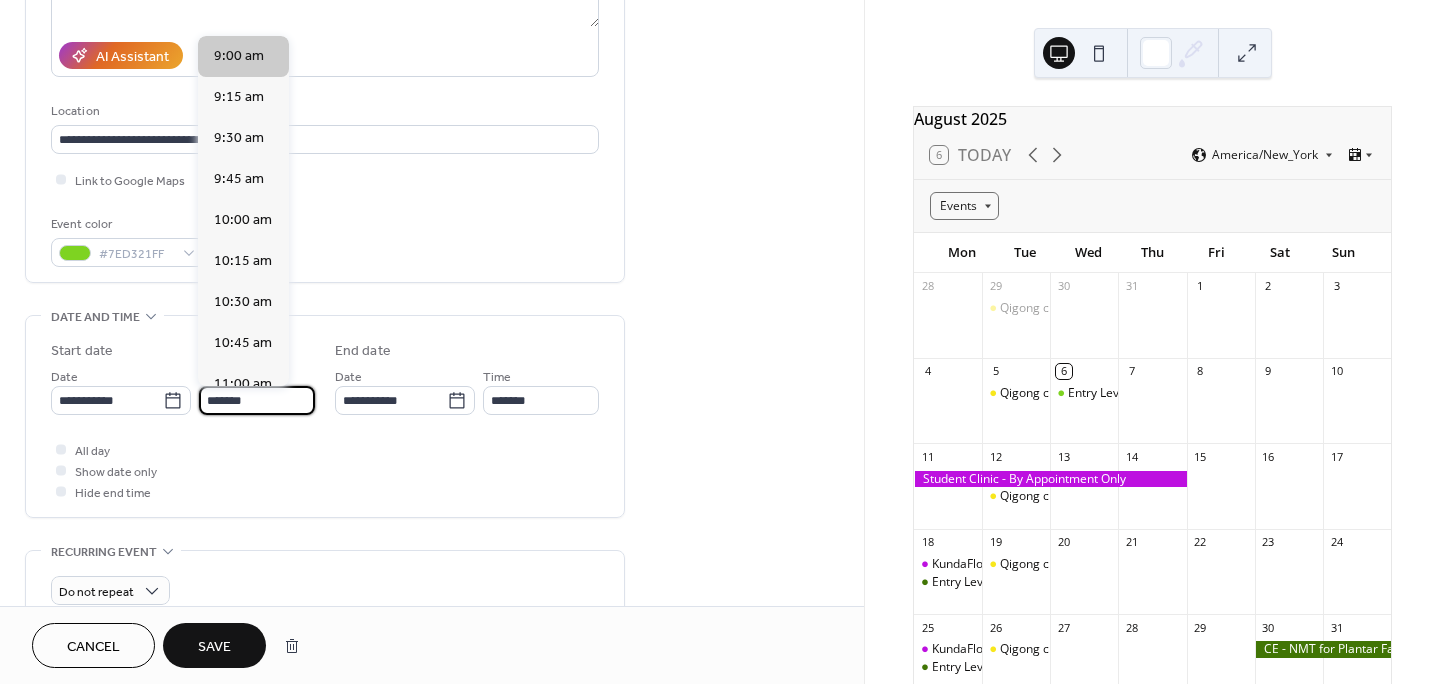 type on "*******" 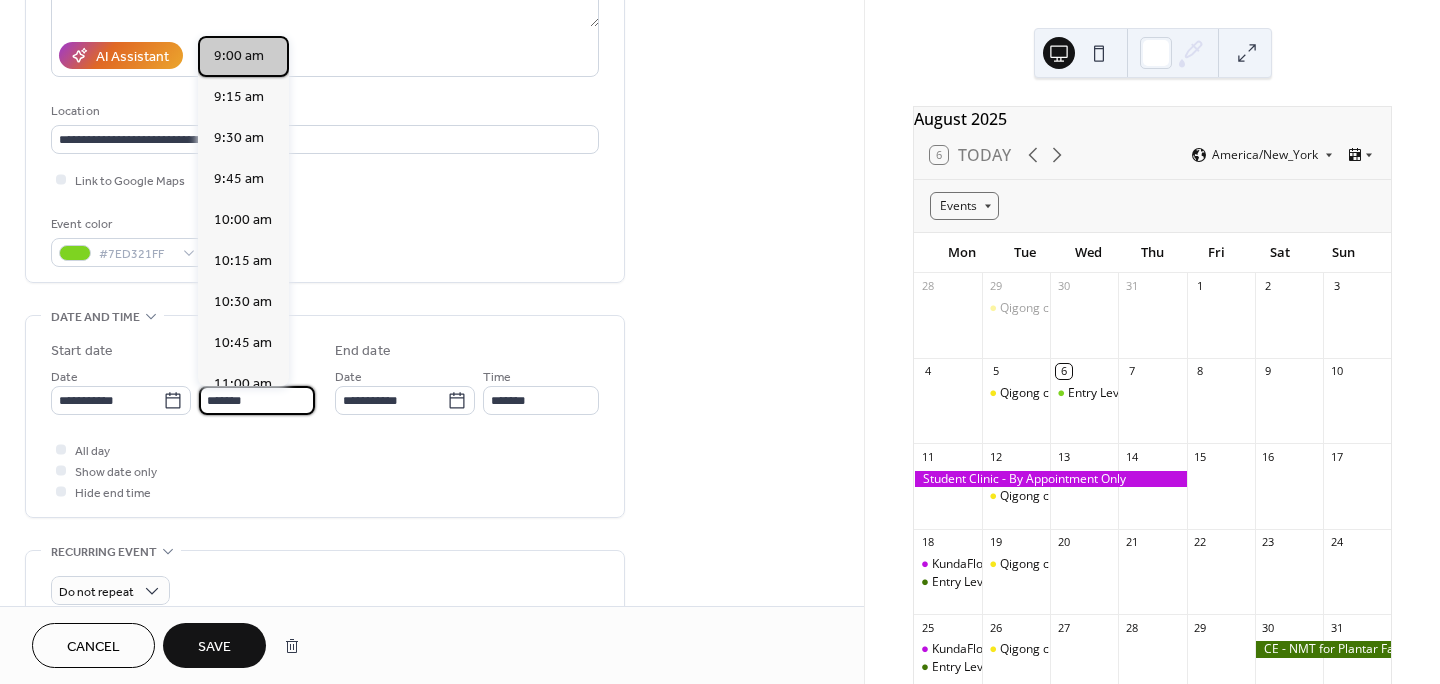 click on "9:00 am" at bounding box center [239, 56] 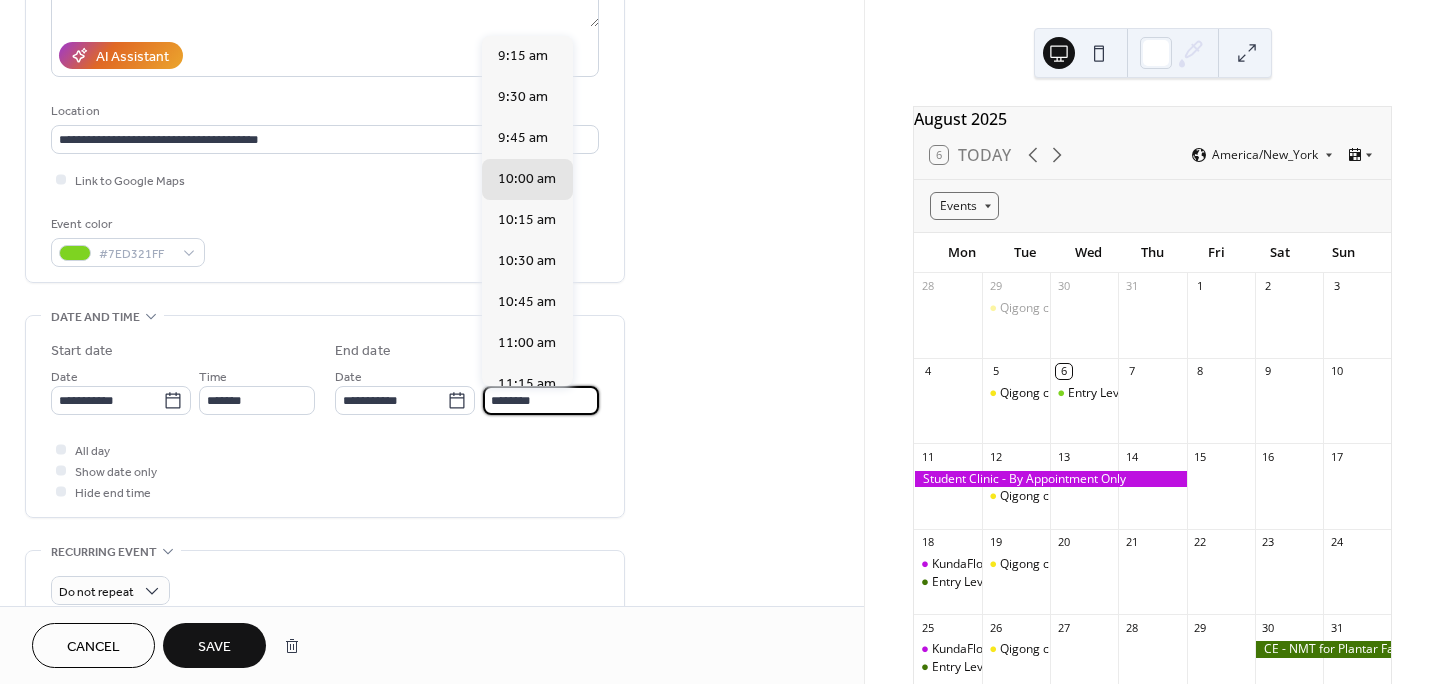 click on "********" at bounding box center [541, 400] 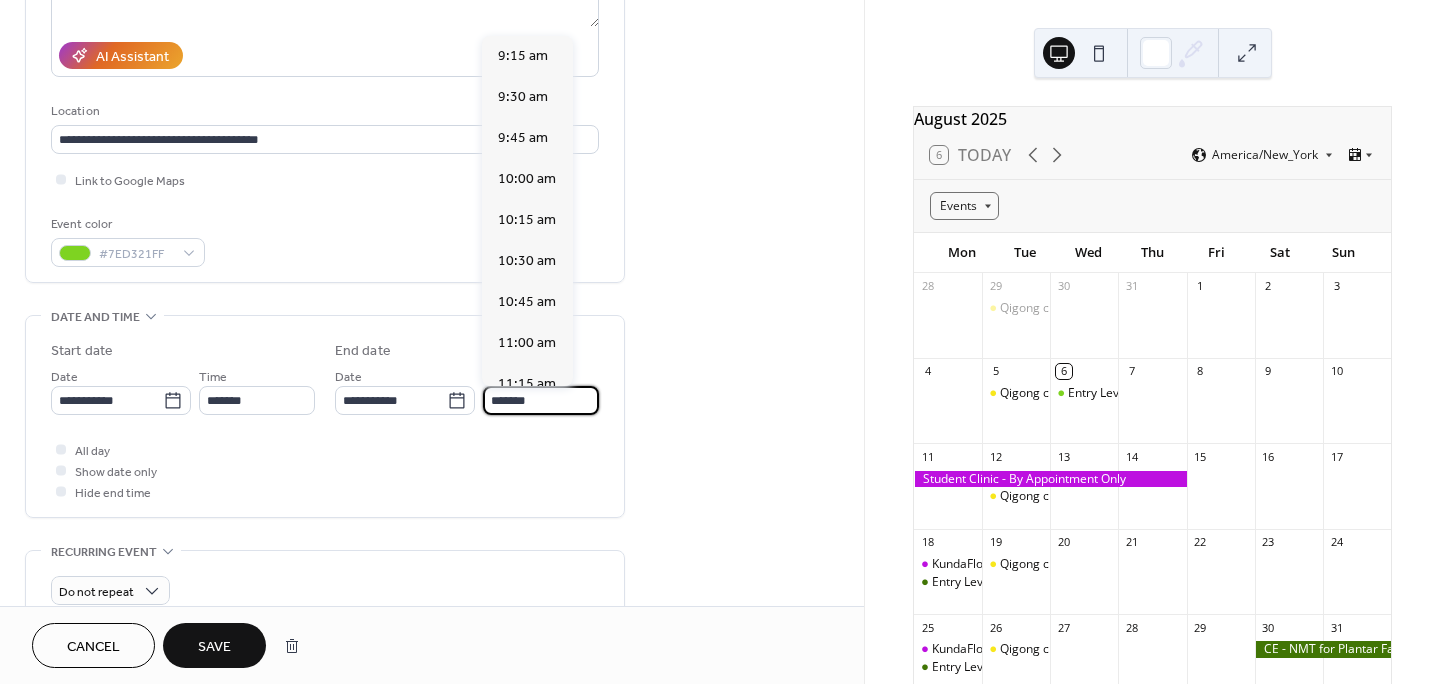 click on "*******" at bounding box center (541, 400) 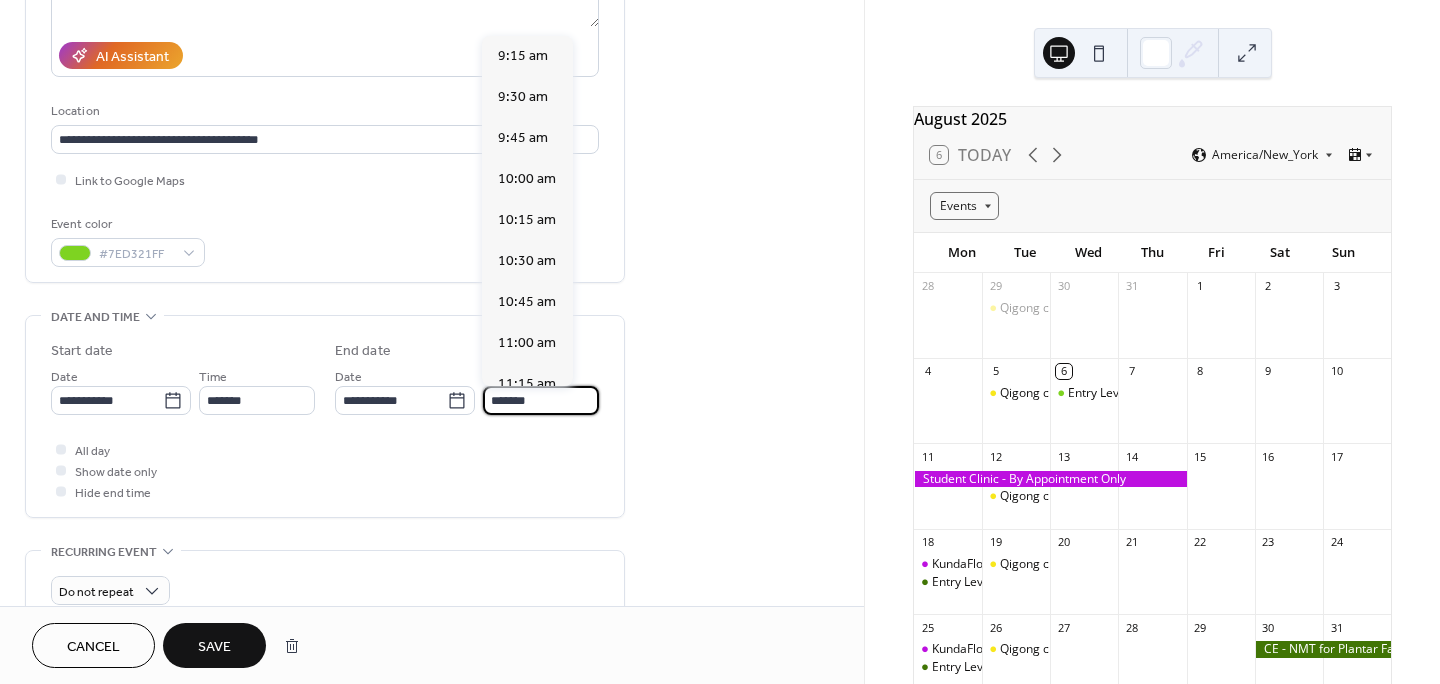 click on "*******" at bounding box center (541, 400) 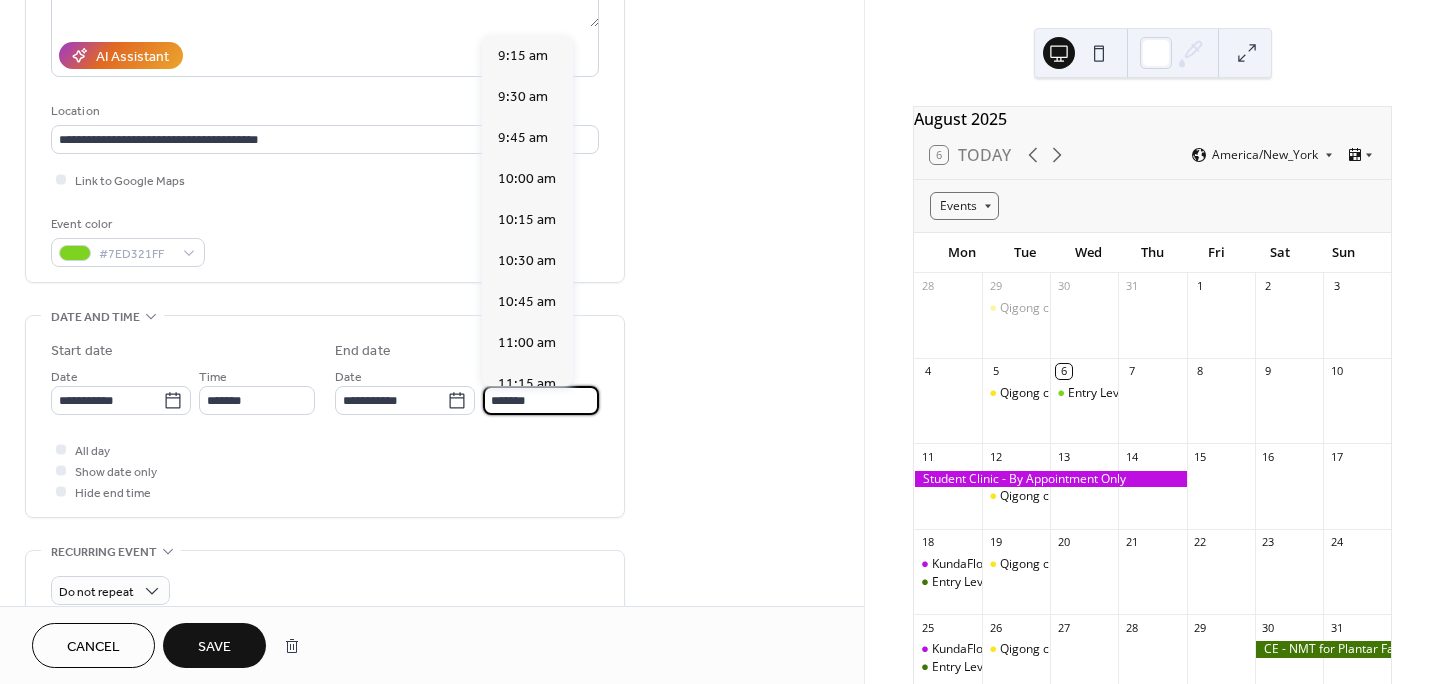 click on "*******" at bounding box center [541, 400] 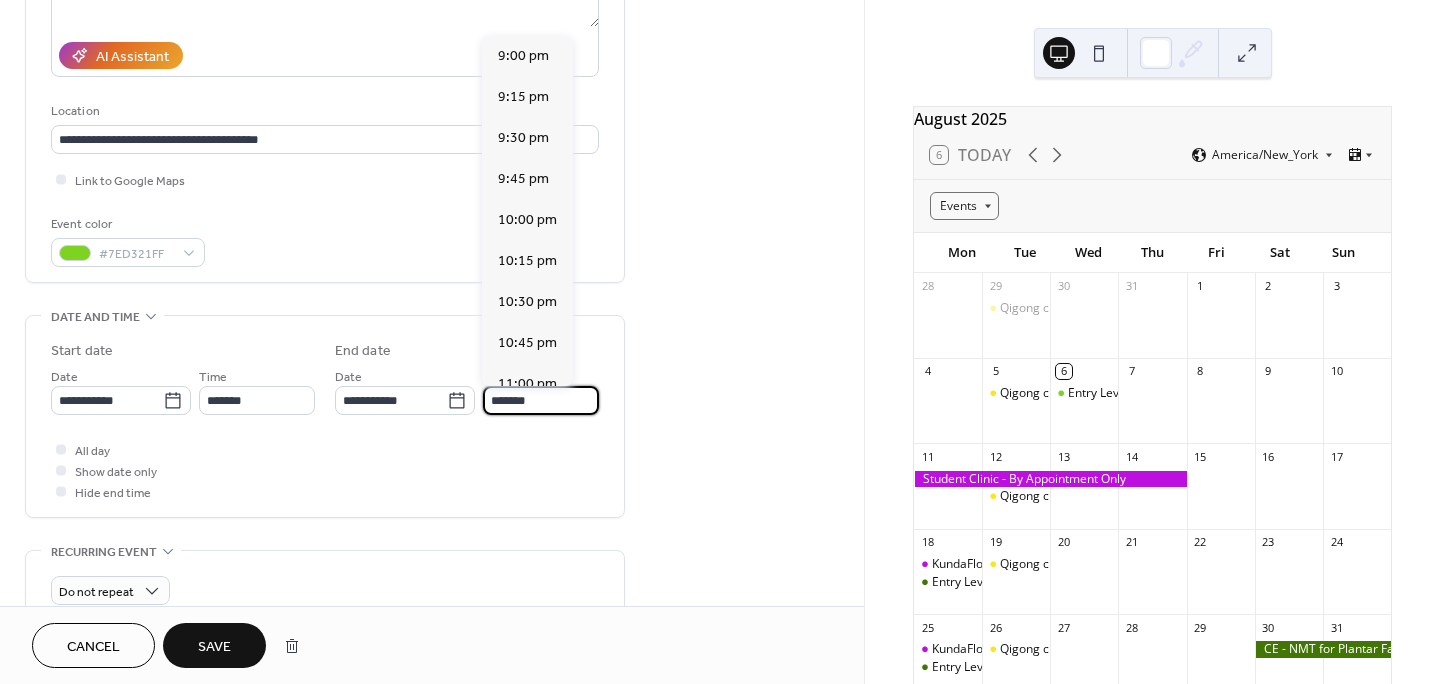 scroll, scrollTop: 1025, scrollLeft: 0, axis: vertical 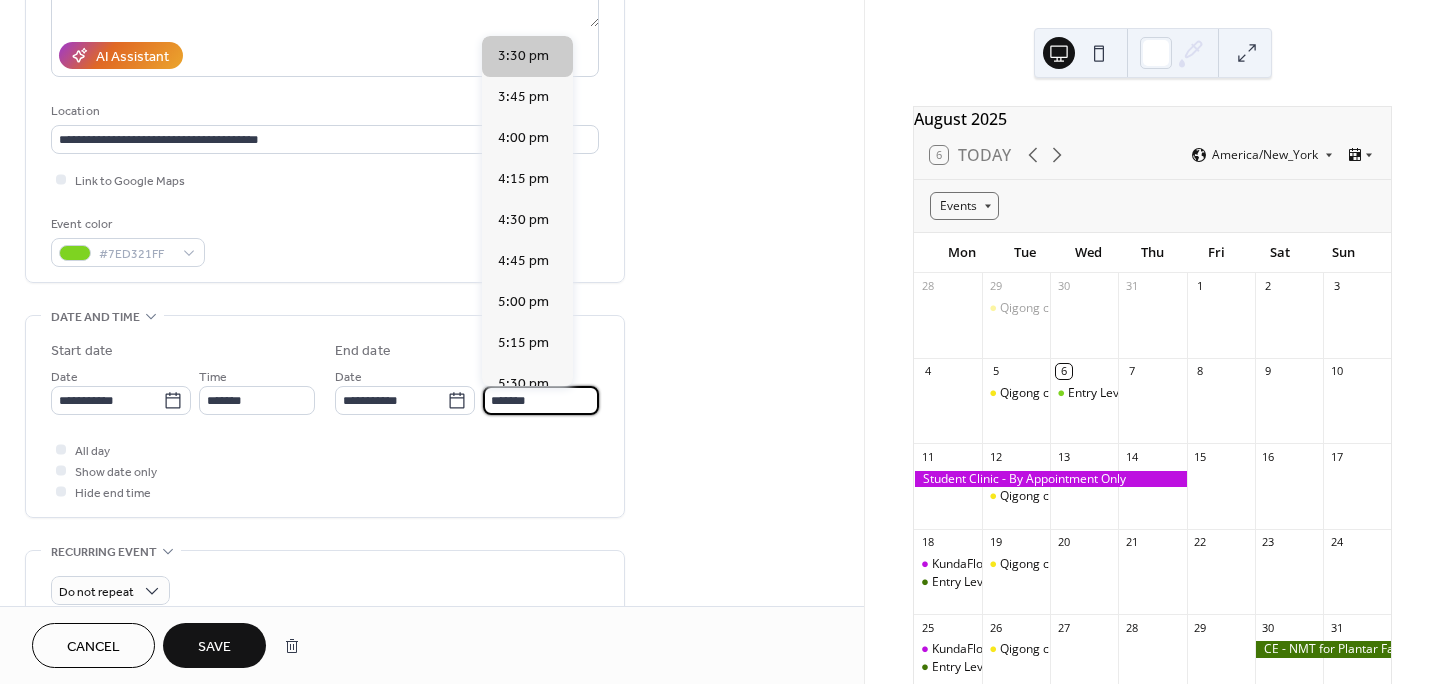 type on "*******" 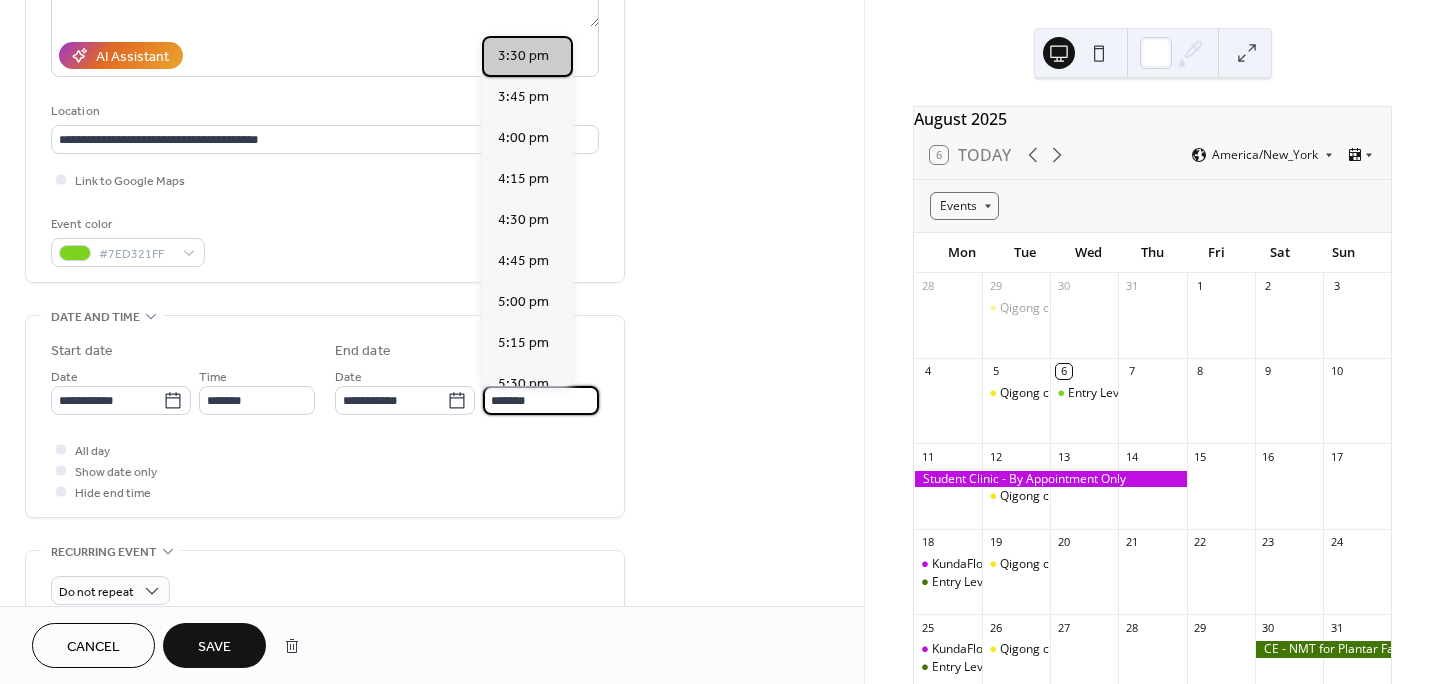 click on "3:30 pm" at bounding box center [523, 56] 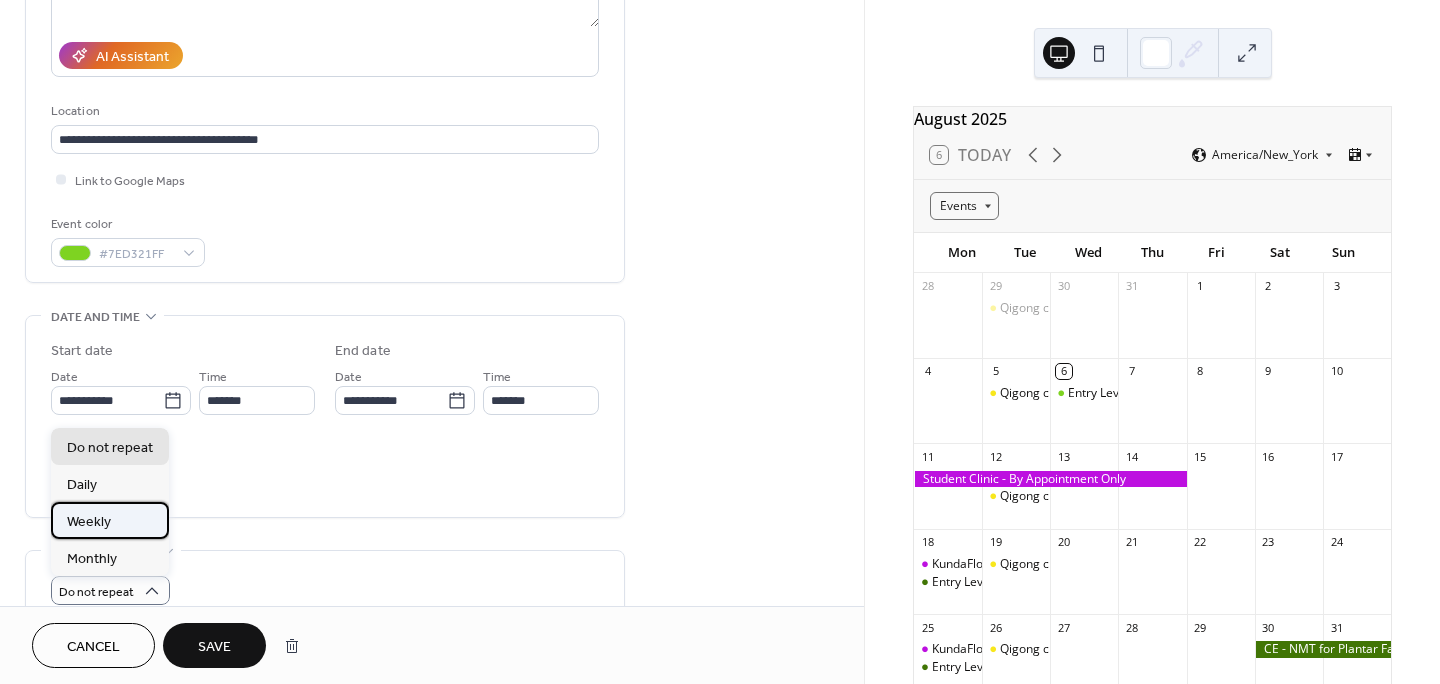 click on "Weekly" at bounding box center [89, 522] 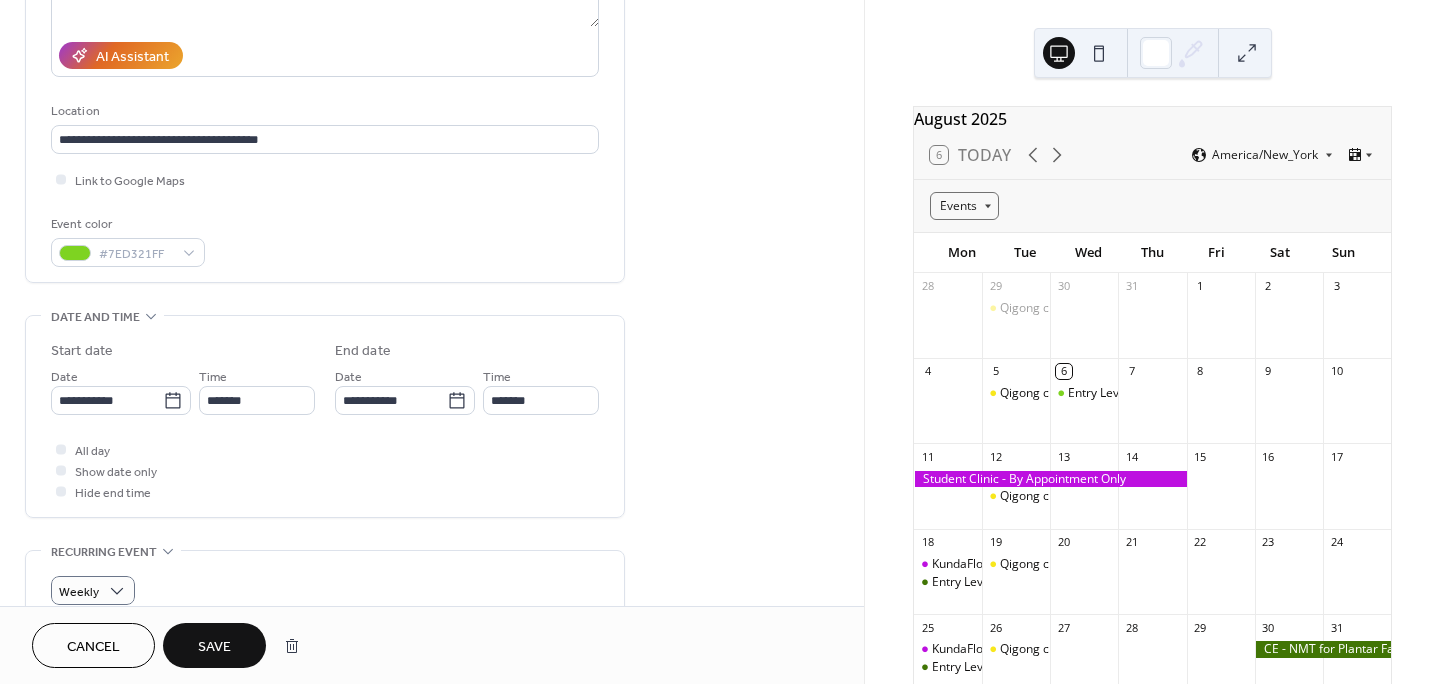 click on "Save" at bounding box center [214, 645] 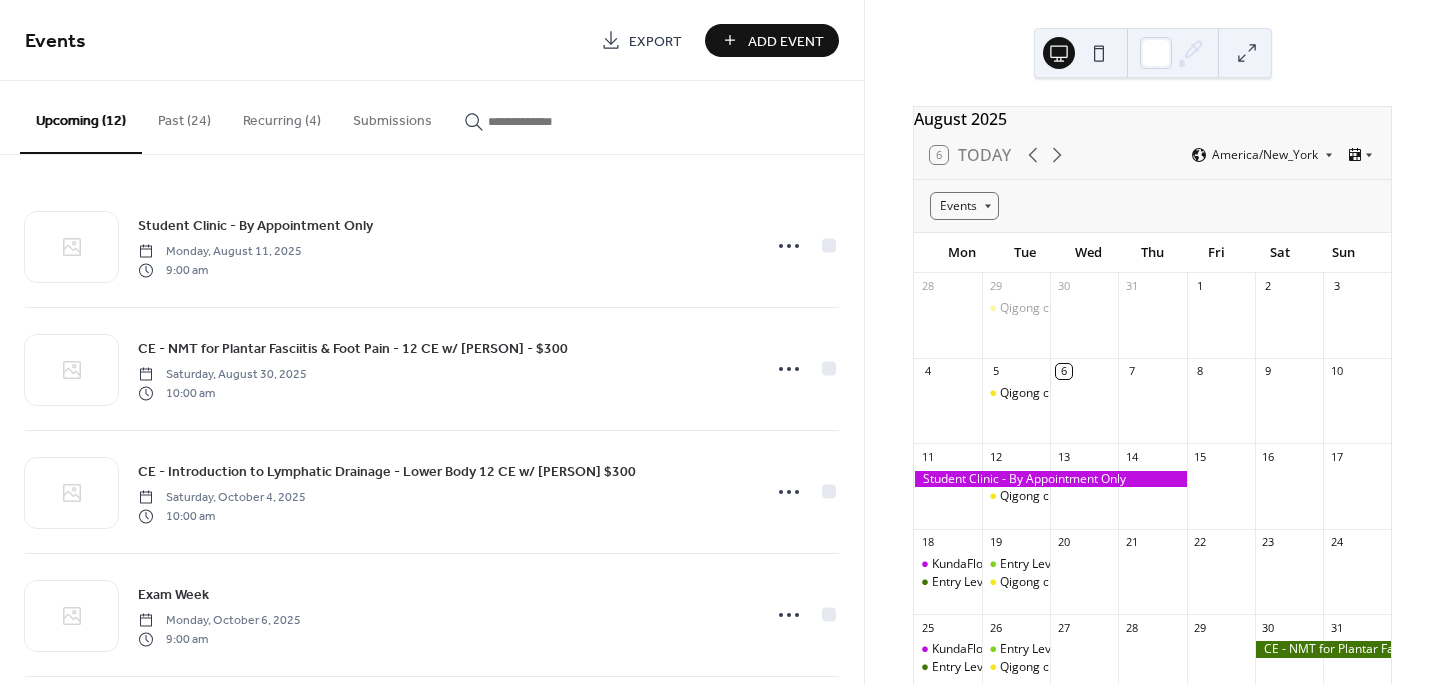 click on "Add Event" at bounding box center (786, 41) 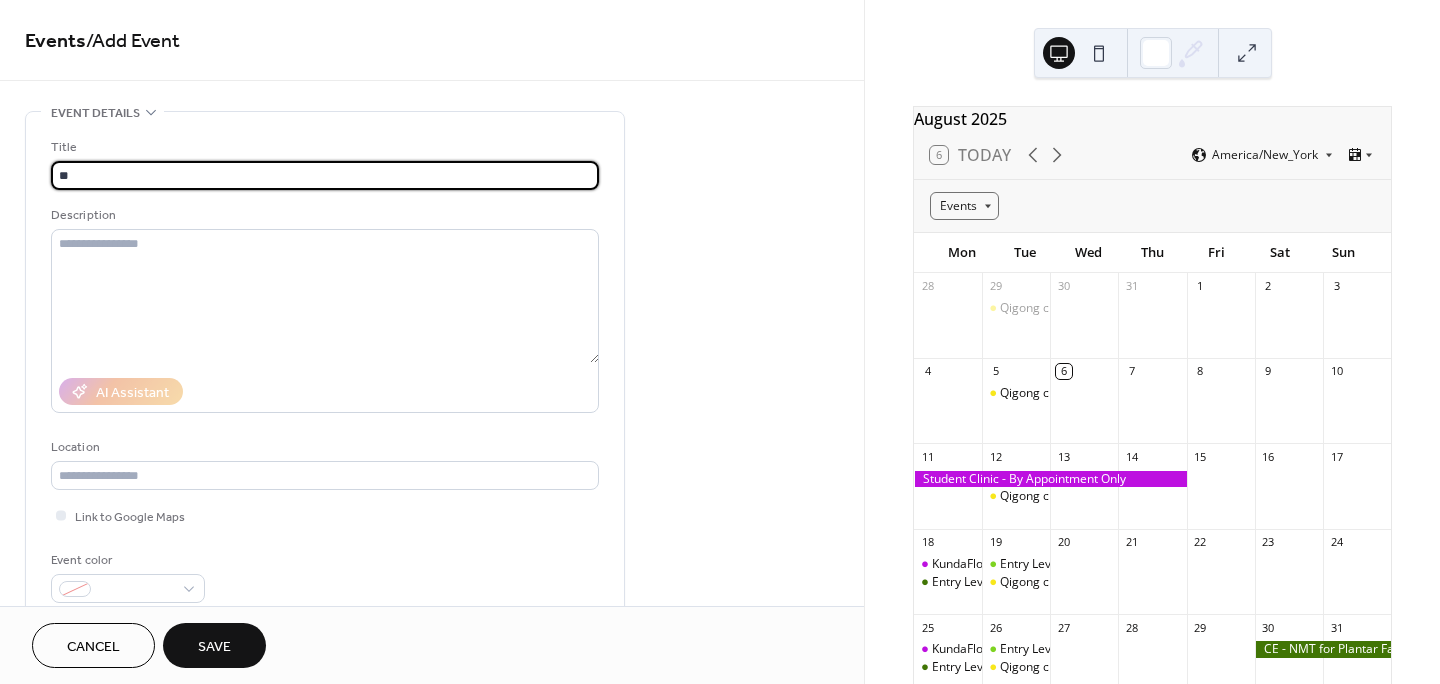 type on "*" 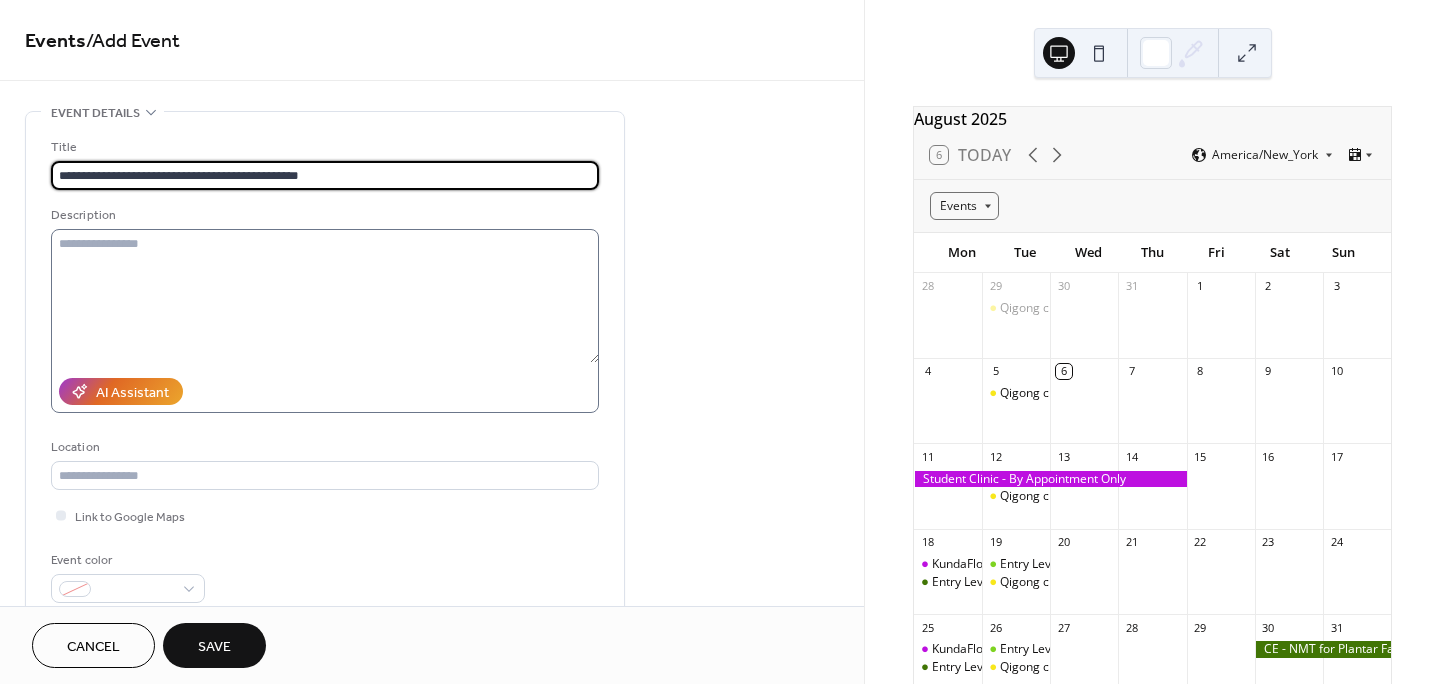 type on "**********" 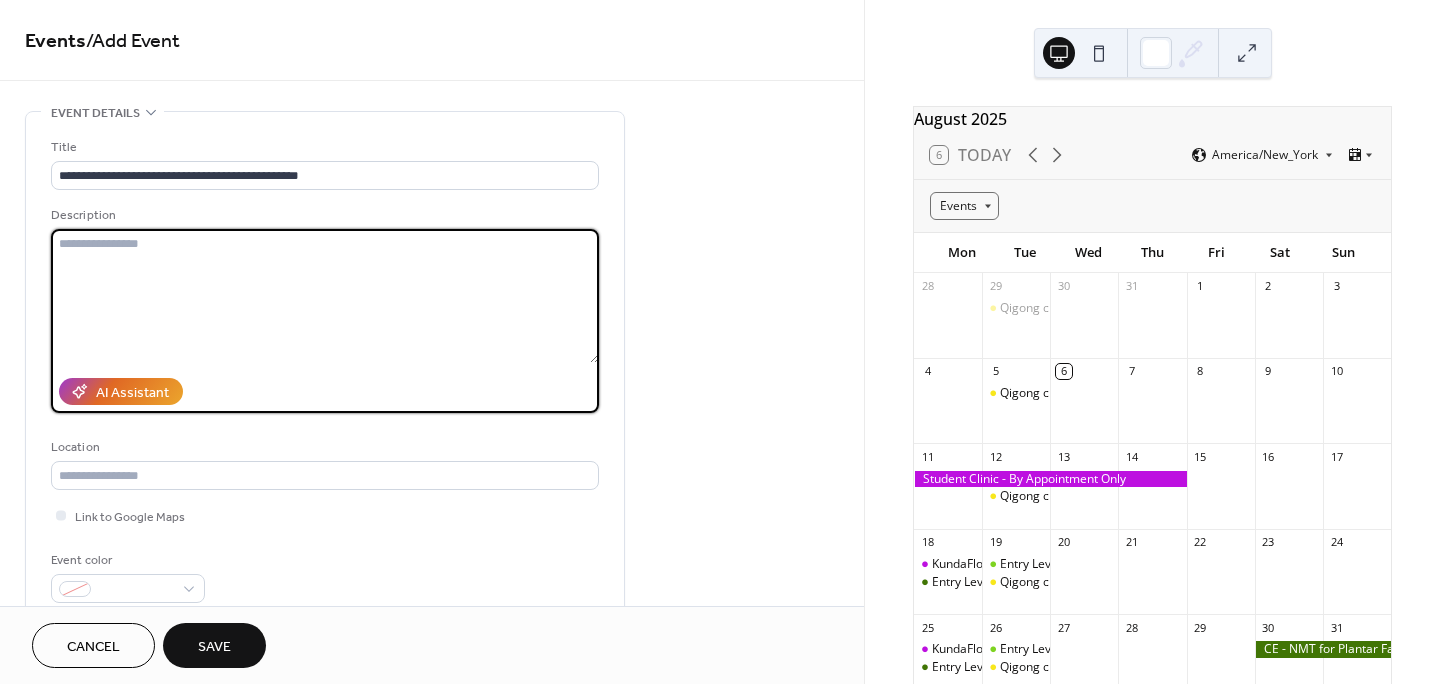 click at bounding box center (325, 296) 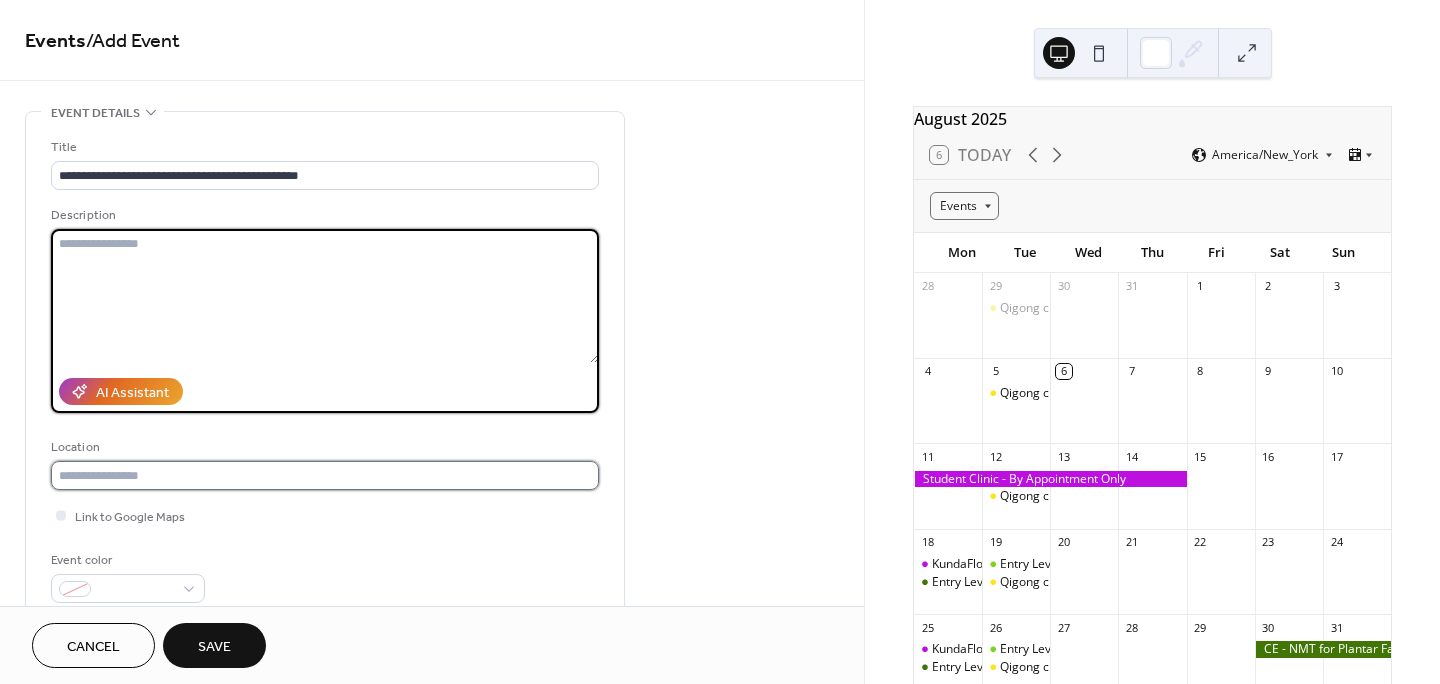 click at bounding box center [325, 475] 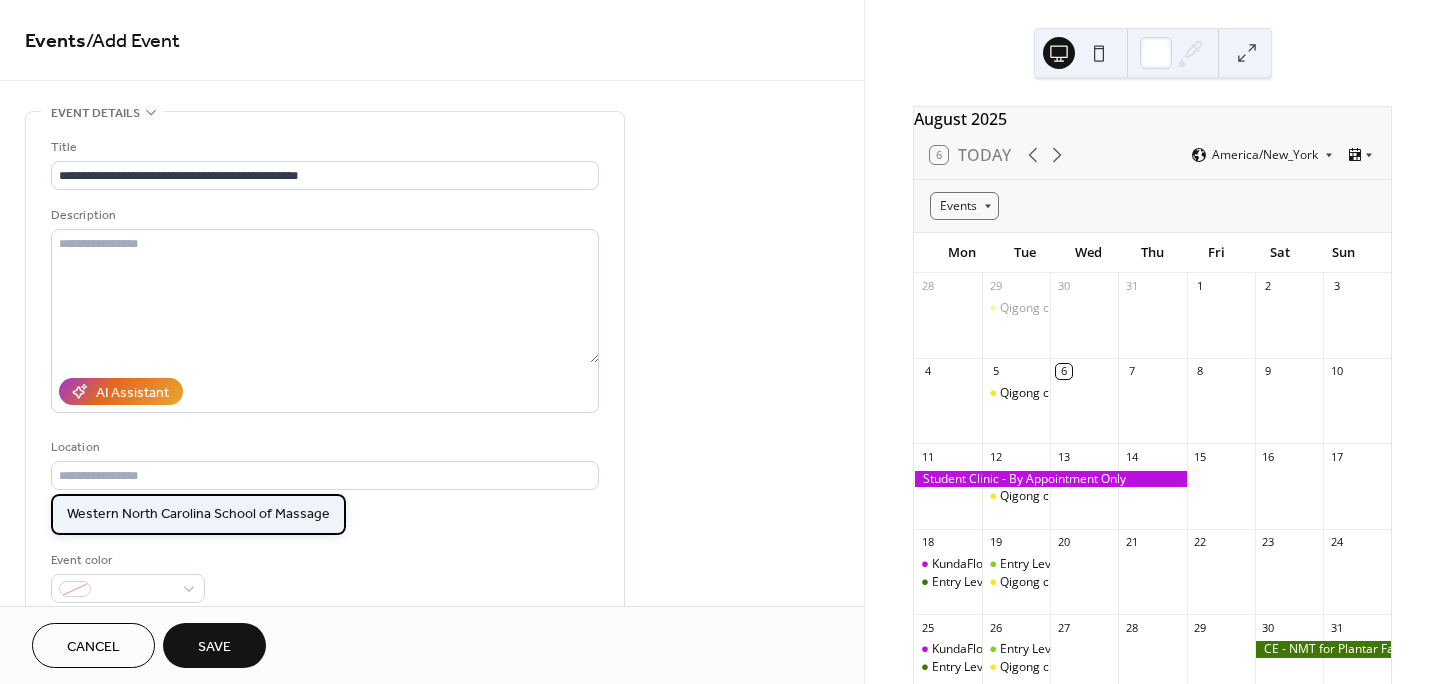 click on "Western North Carolina School of Massage" at bounding box center [198, 514] 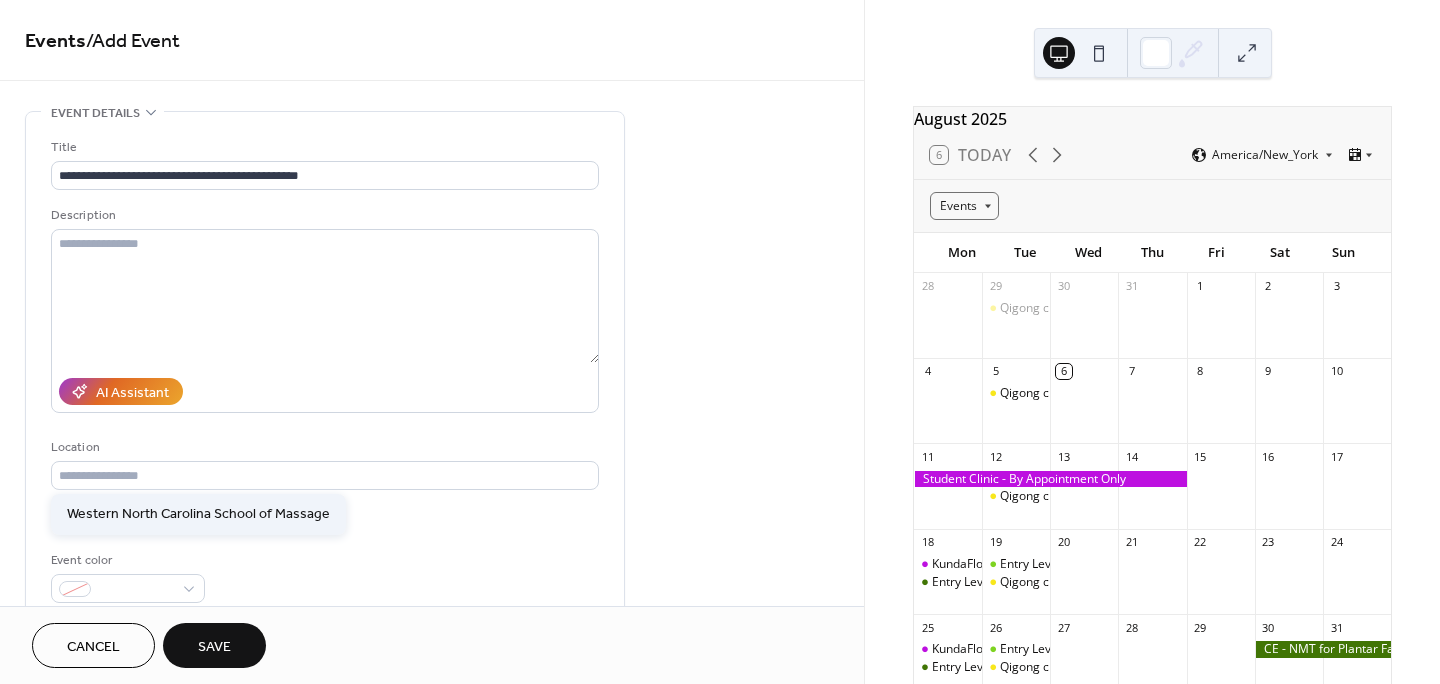 type on "**********" 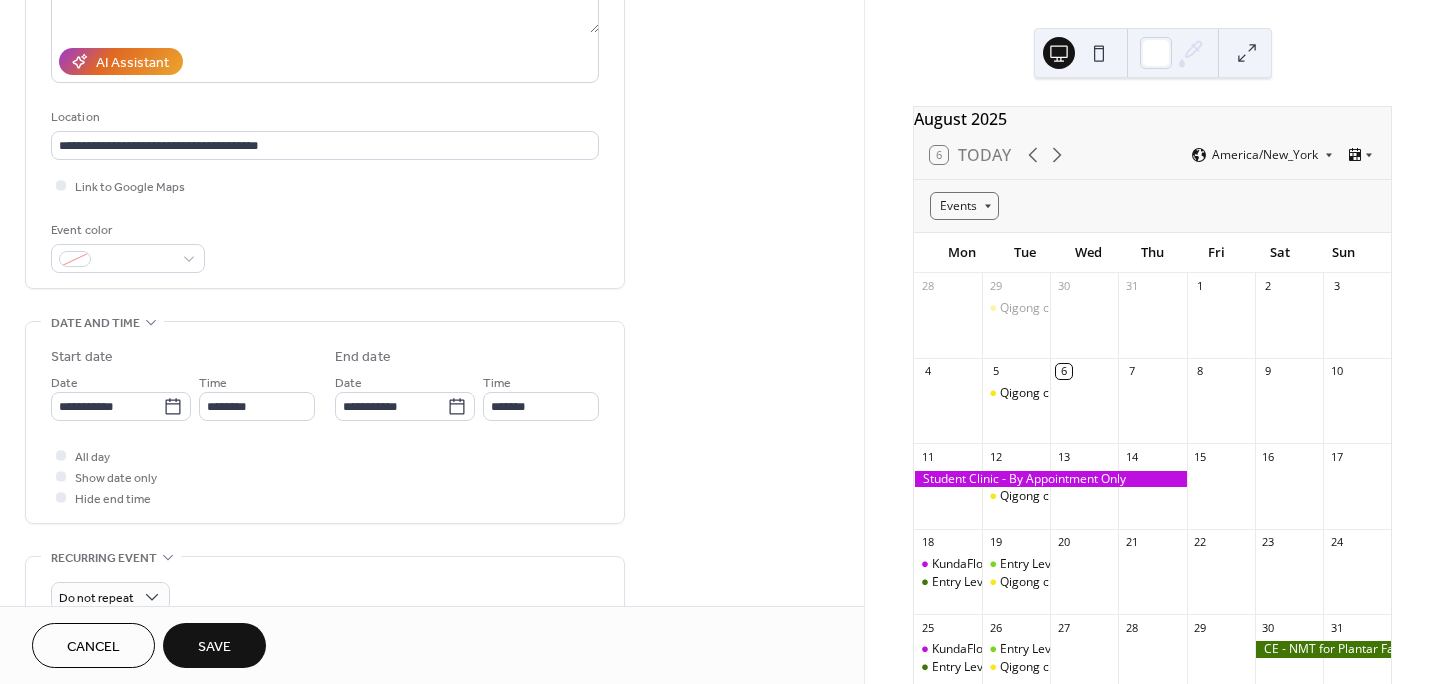 scroll, scrollTop: 332, scrollLeft: 0, axis: vertical 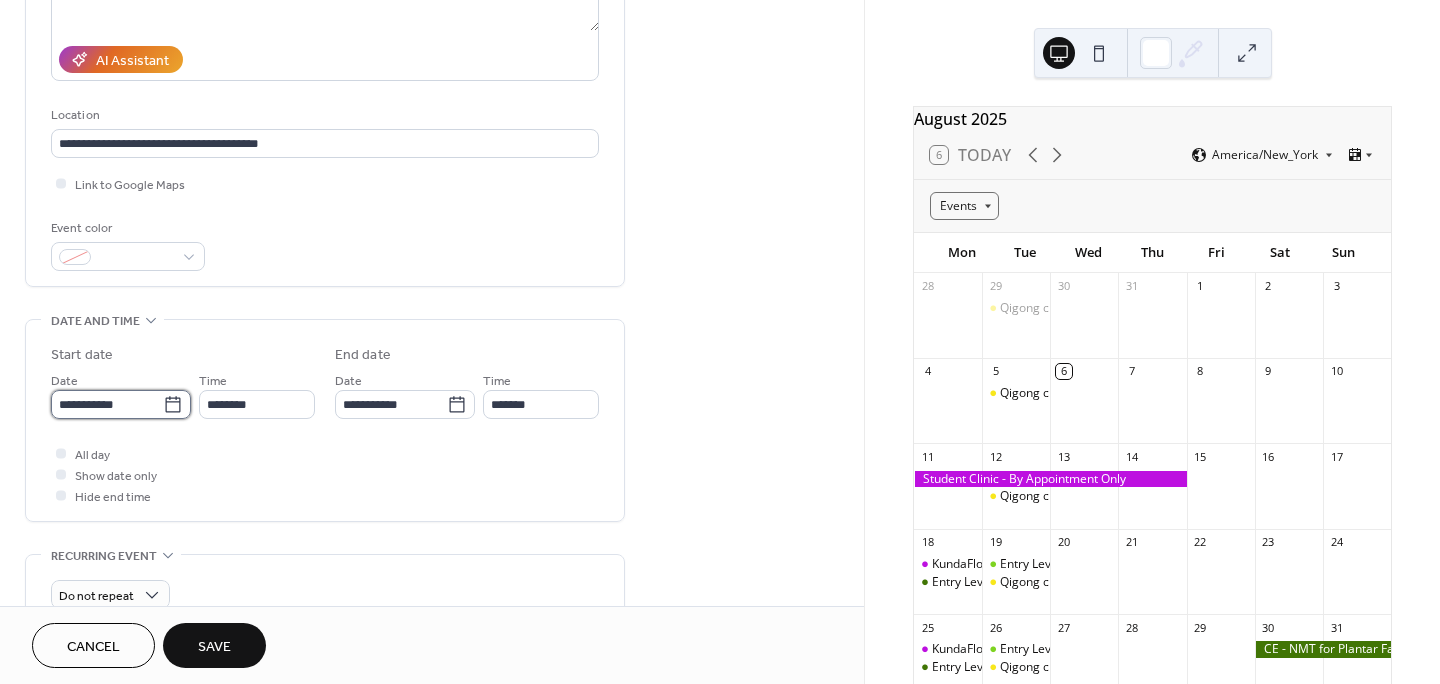 click on "**********" at bounding box center (107, 404) 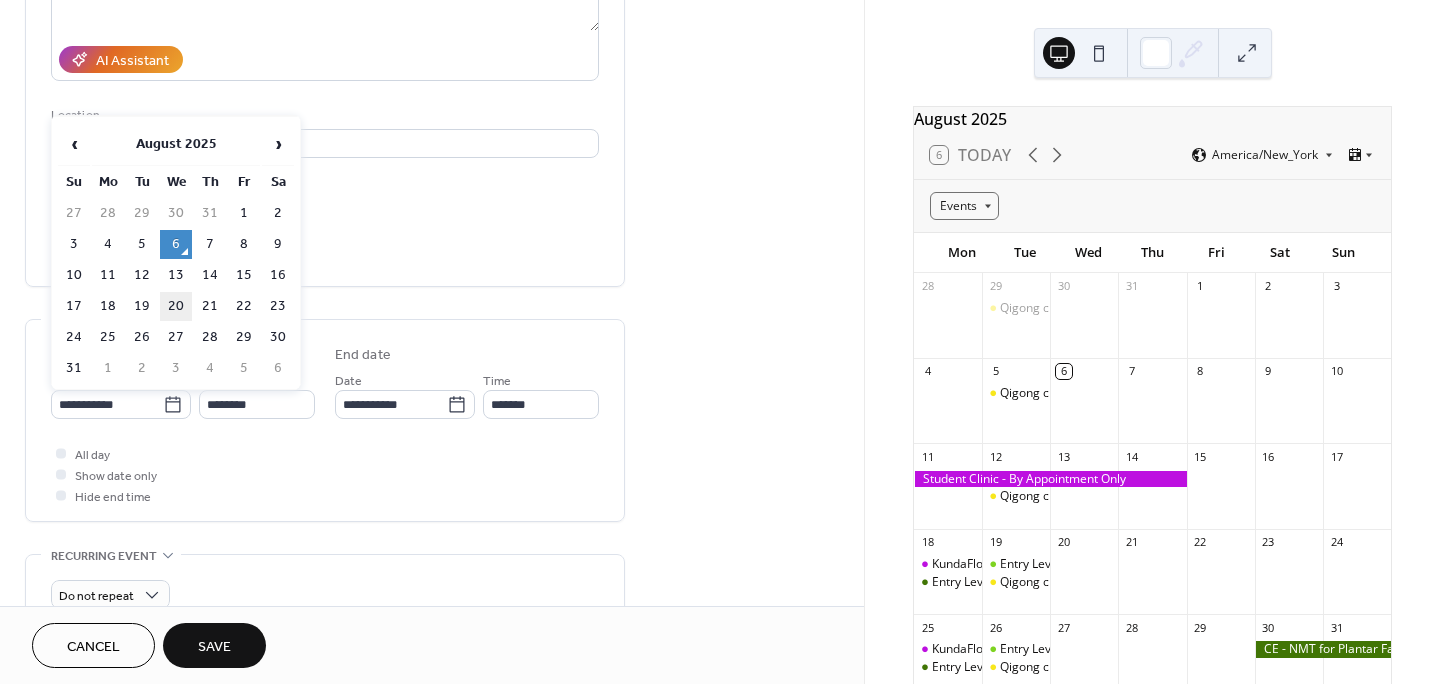click on "20" at bounding box center [176, 306] 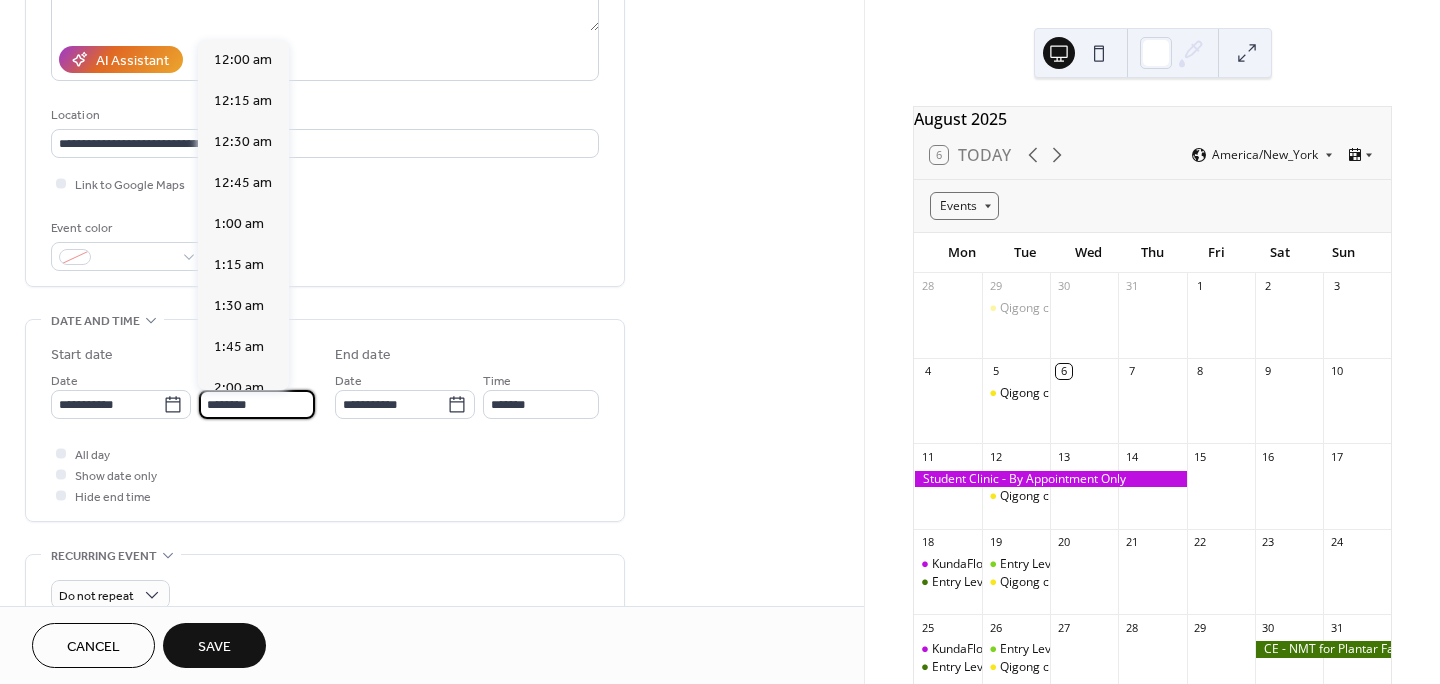 scroll, scrollTop: 1968, scrollLeft: 0, axis: vertical 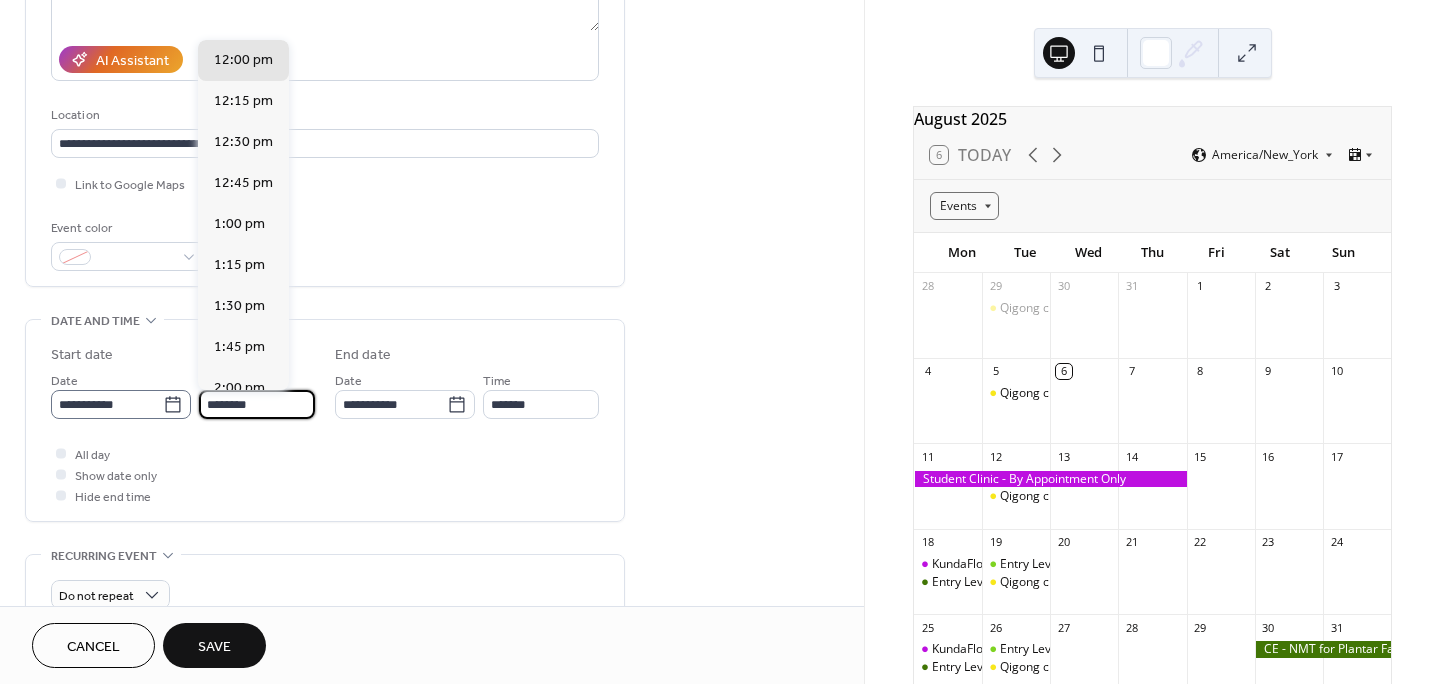drag, startPoint x: 217, startPoint y: 403, endPoint x: 180, endPoint y: 394, distance: 38.078865 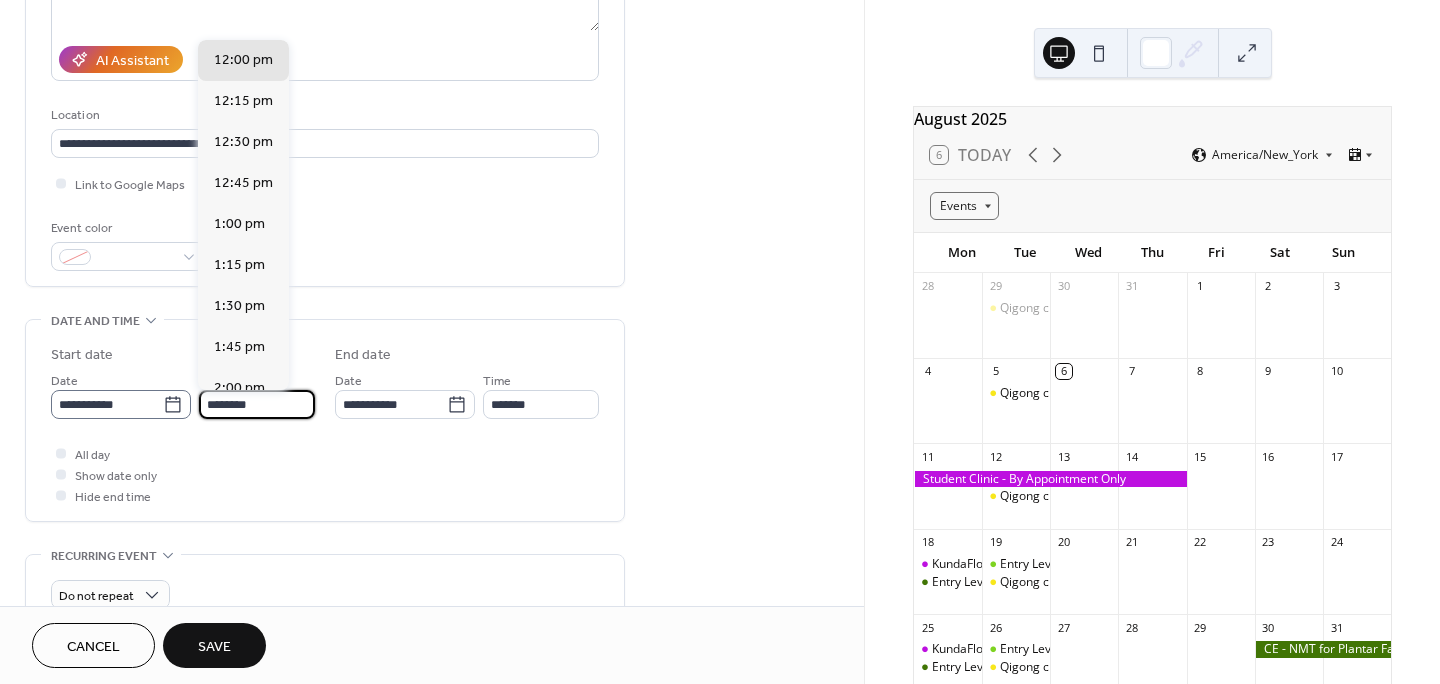 click on "**********" at bounding box center [183, 394] 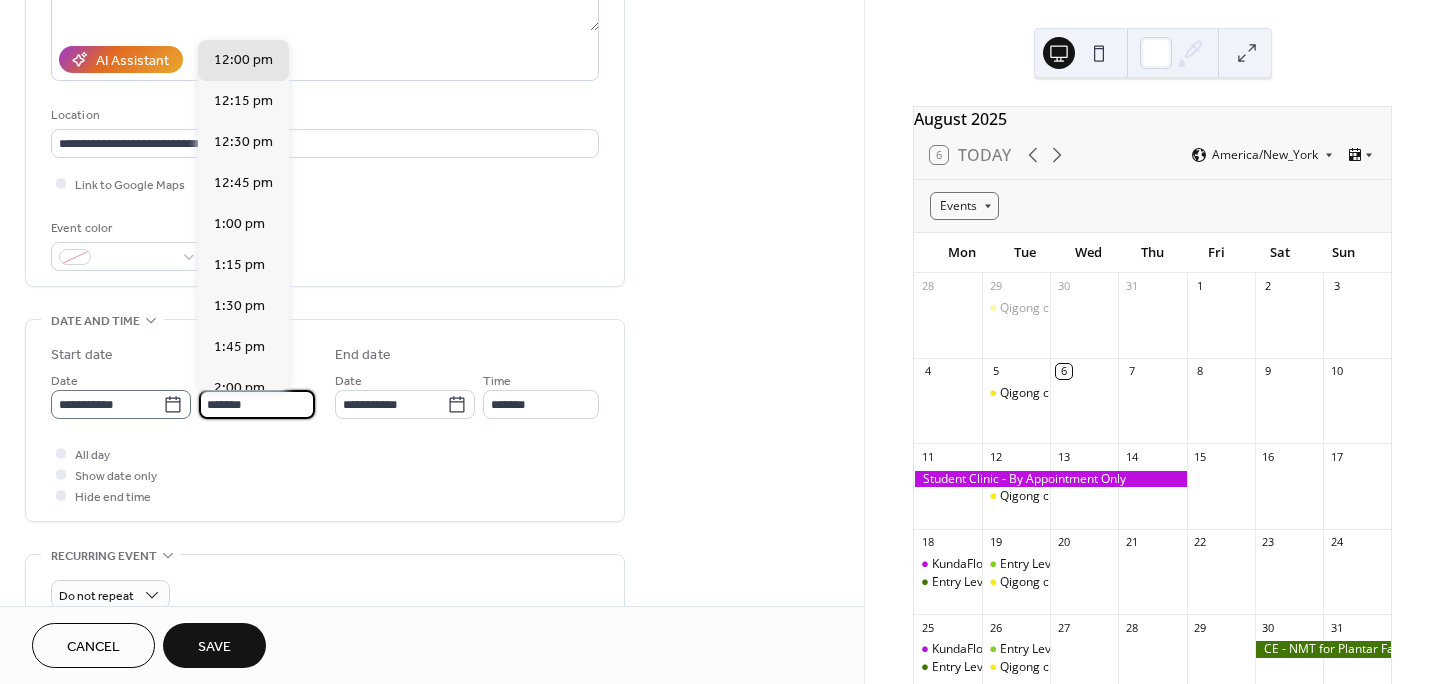 scroll, scrollTop: 3444, scrollLeft: 0, axis: vertical 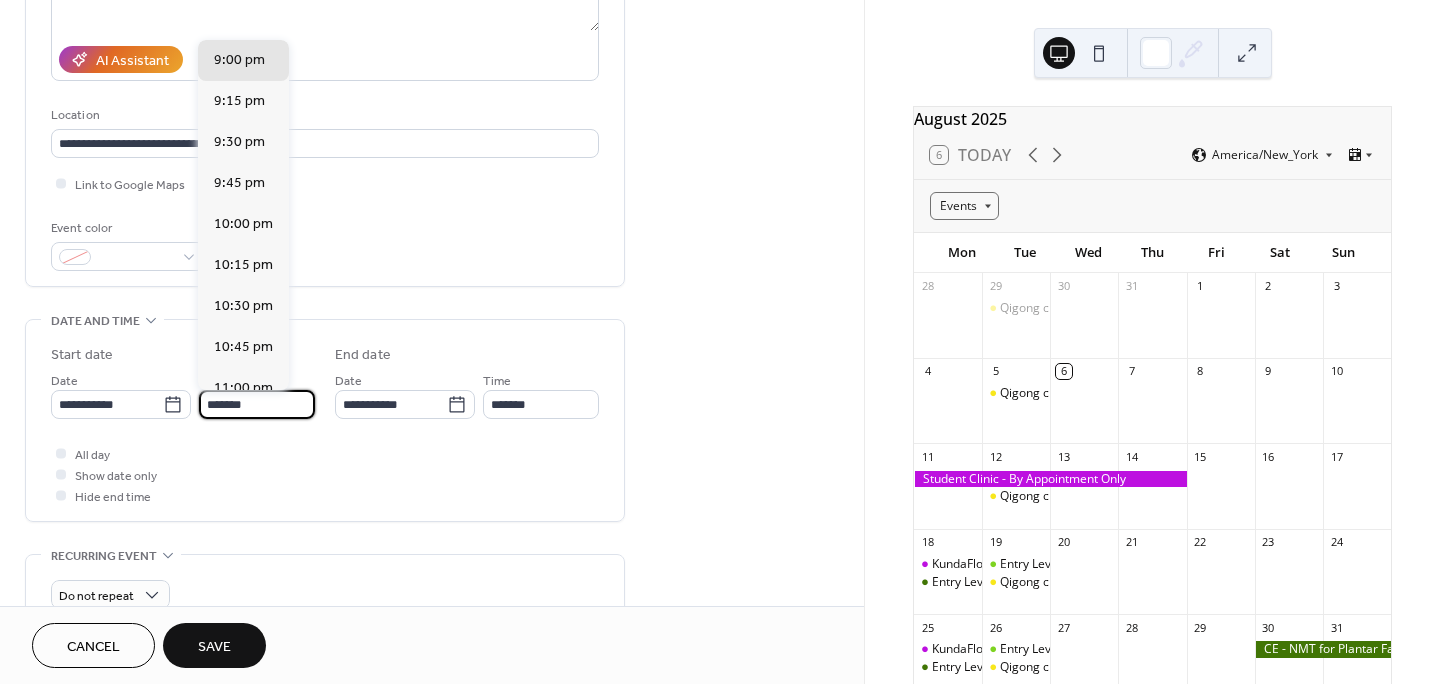click on "*******" at bounding box center (257, 404) 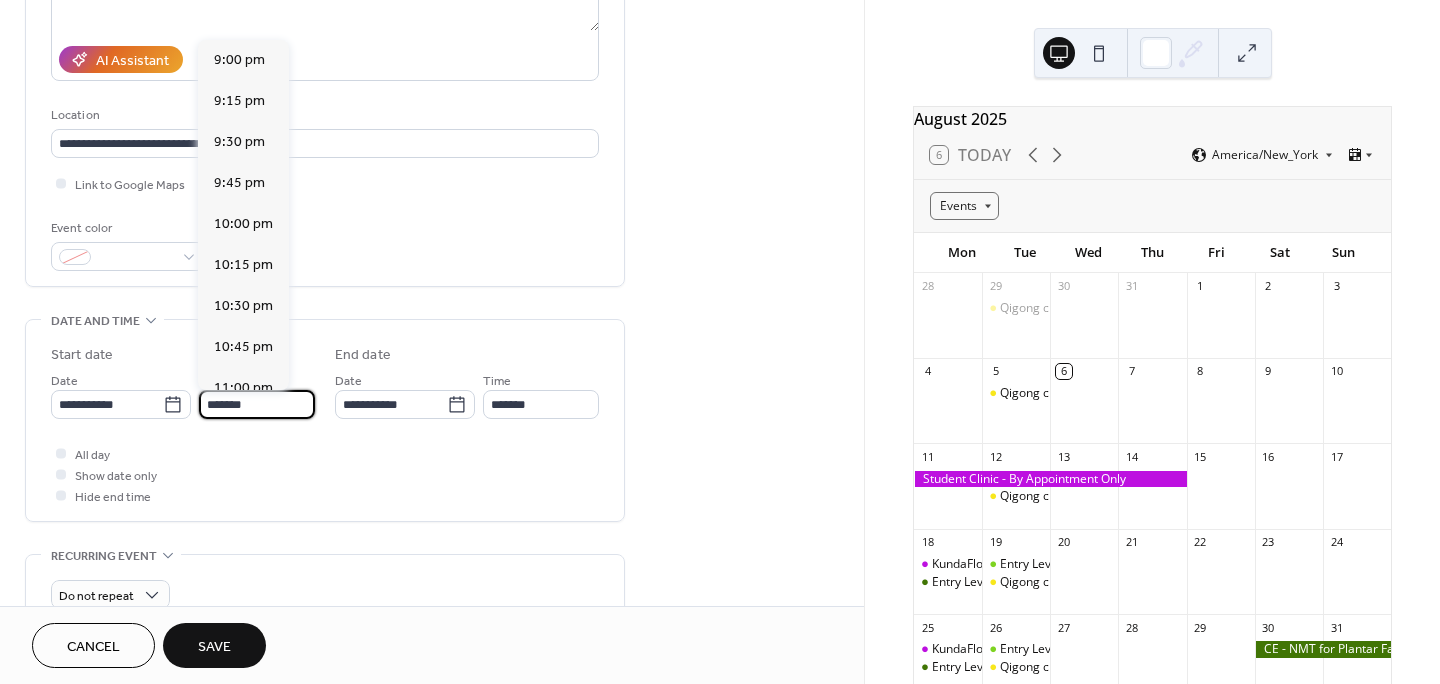scroll, scrollTop: 1476, scrollLeft: 0, axis: vertical 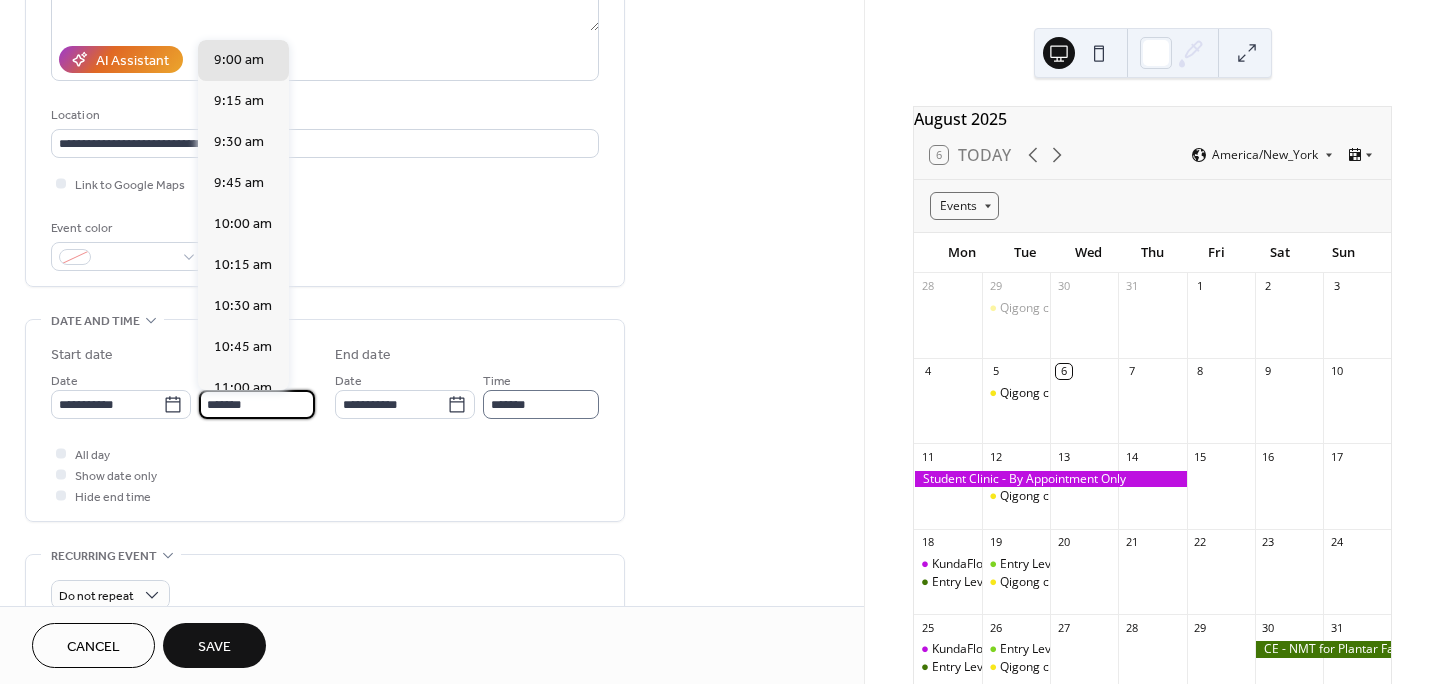 type on "*******" 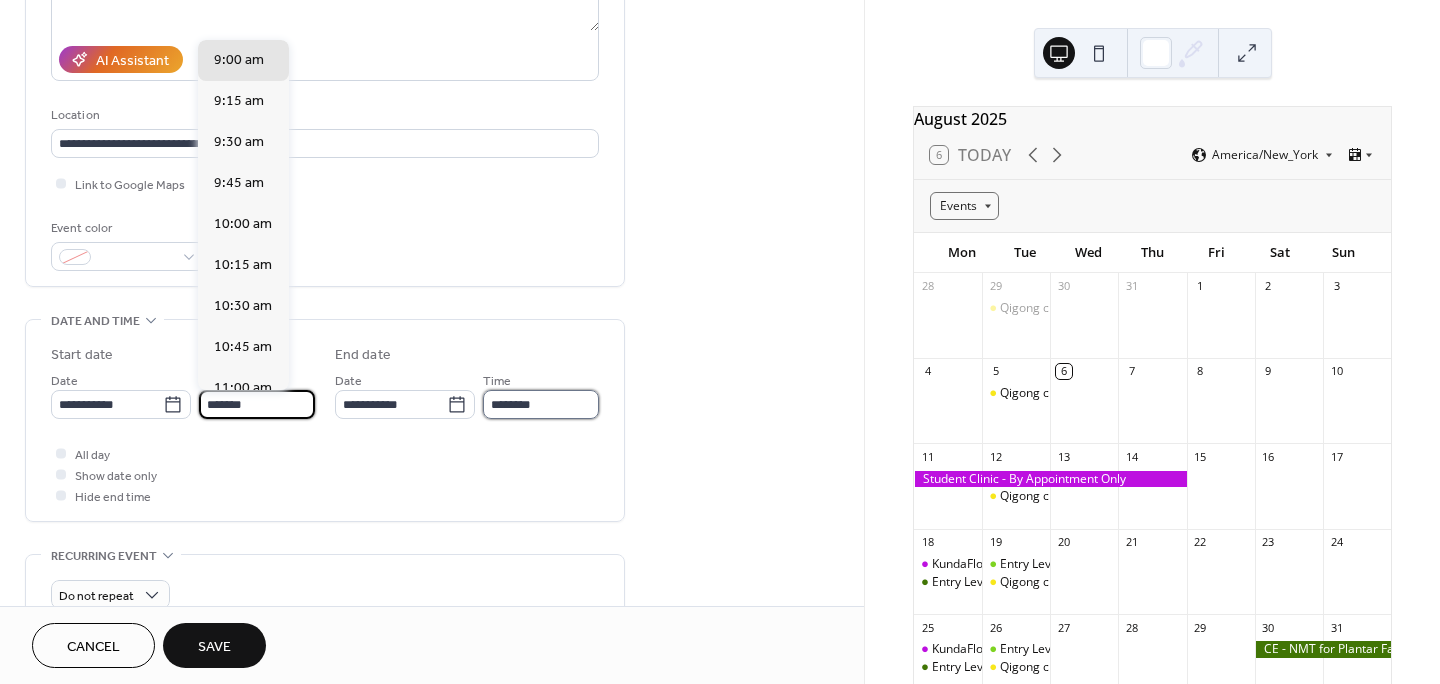 click on "********" at bounding box center [541, 404] 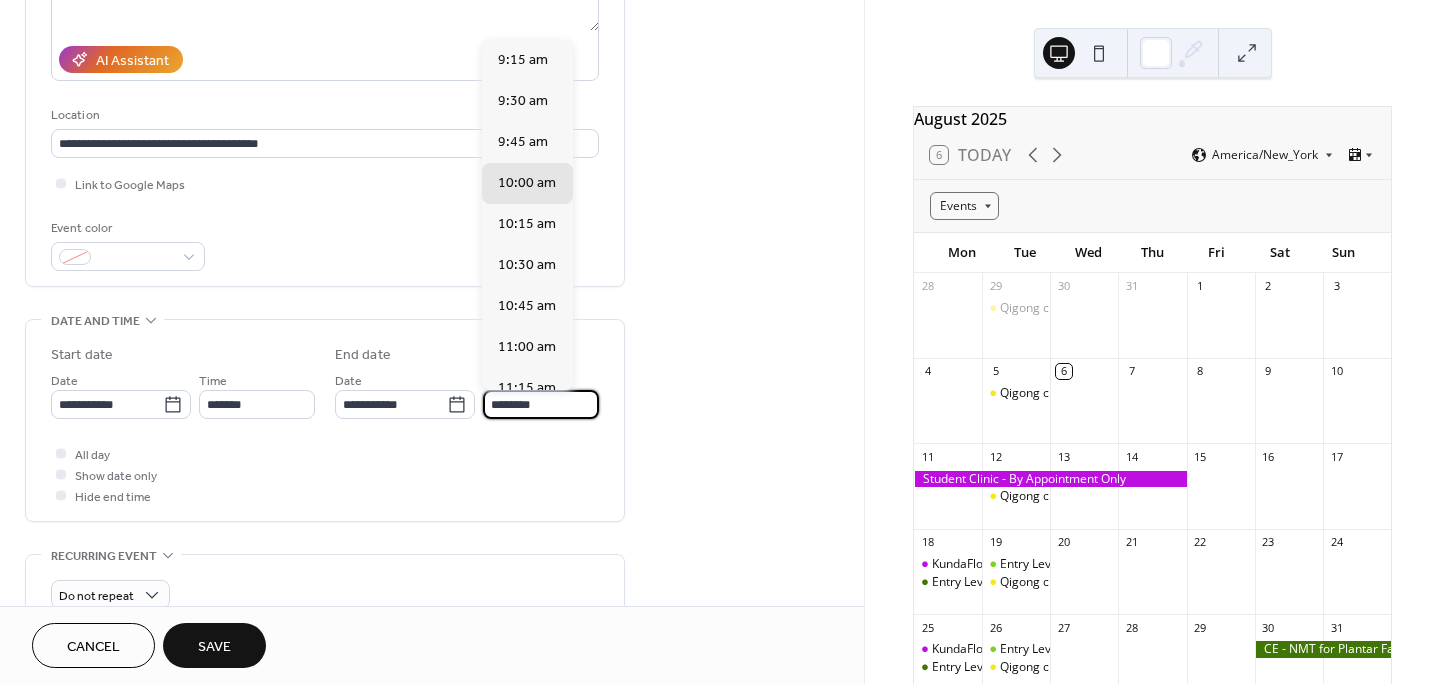 click on "********" at bounding box center [541, 404] 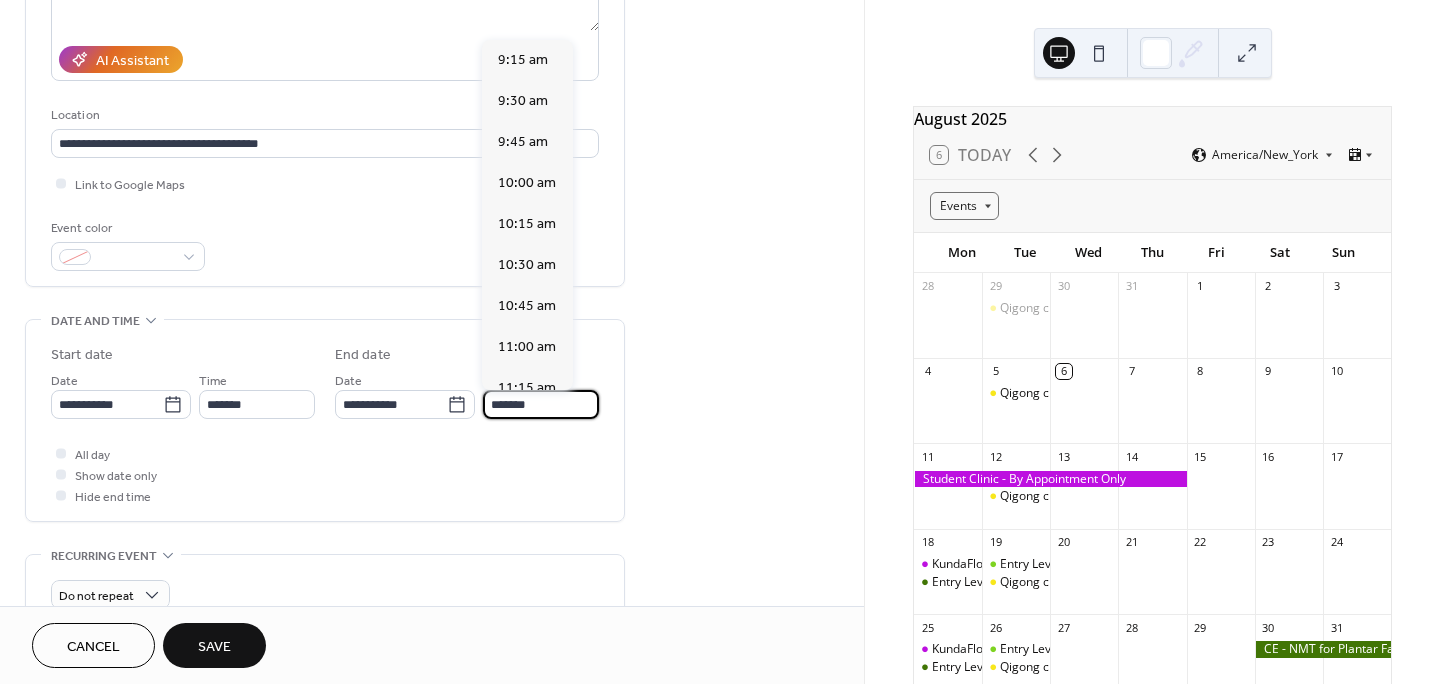 click on "*******" at bounding box center [541, 404] 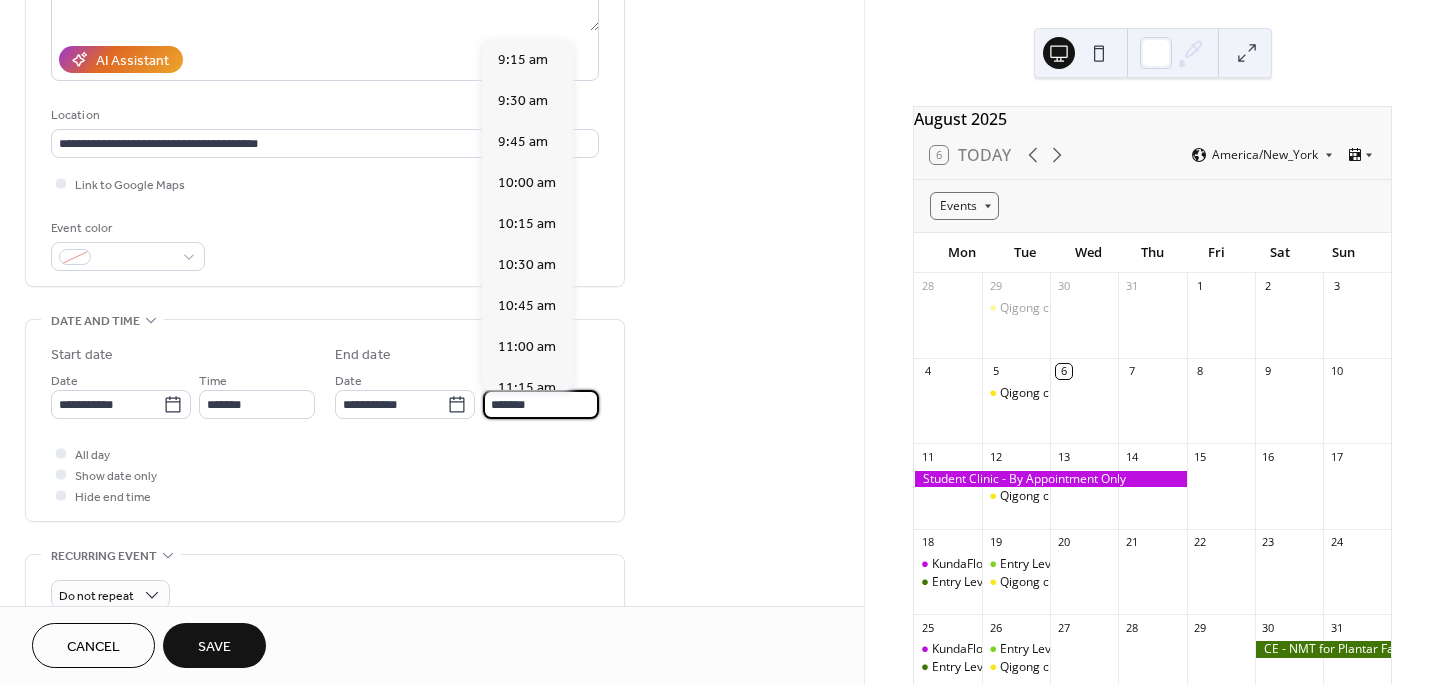 scroll, scrollTop: 779, scrollLeft: 0, axis: vertical 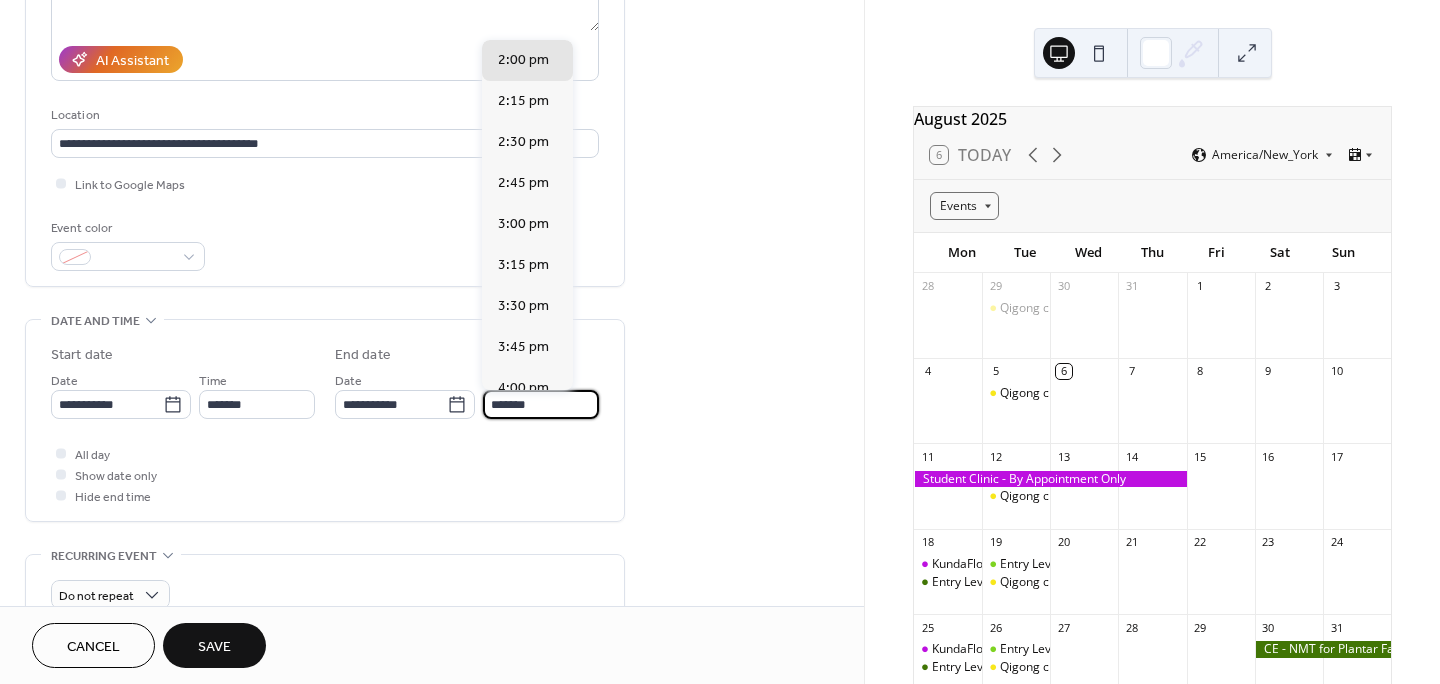 click on "*******" at bounding box center (541, 404) 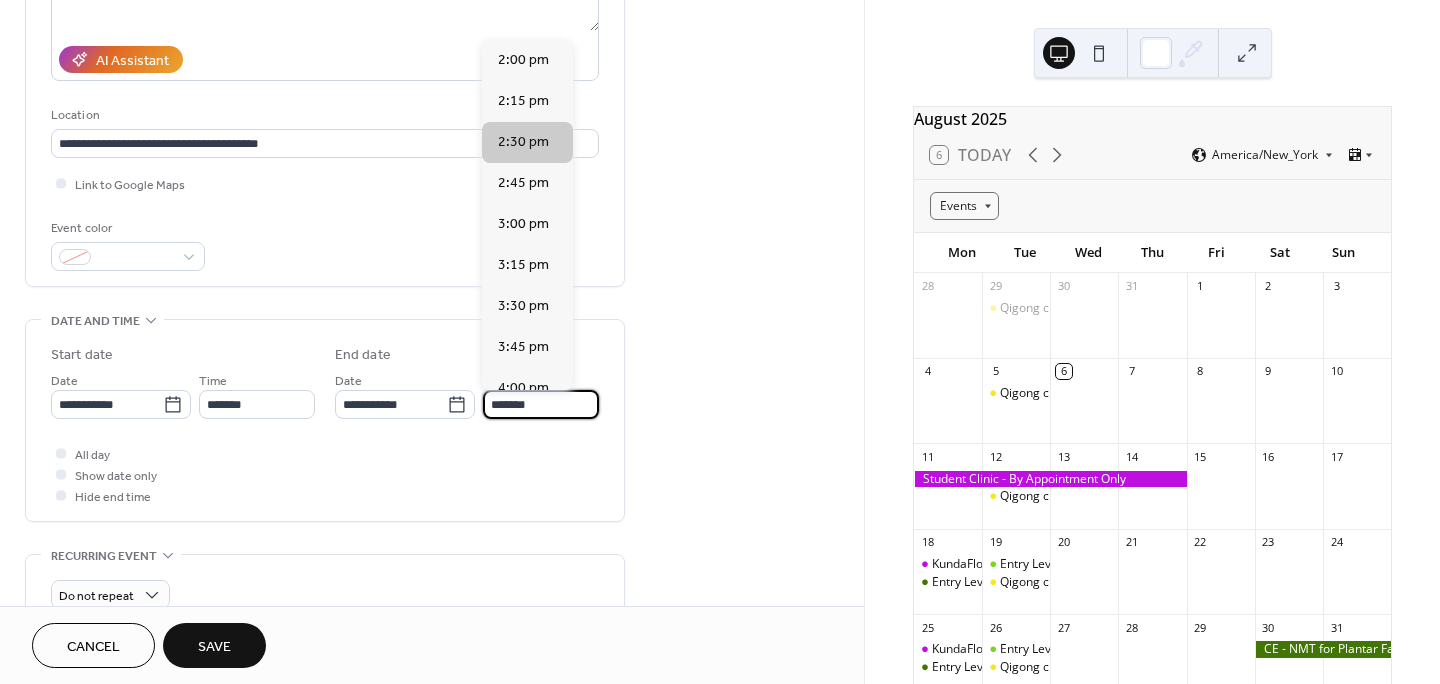 type on "*******" 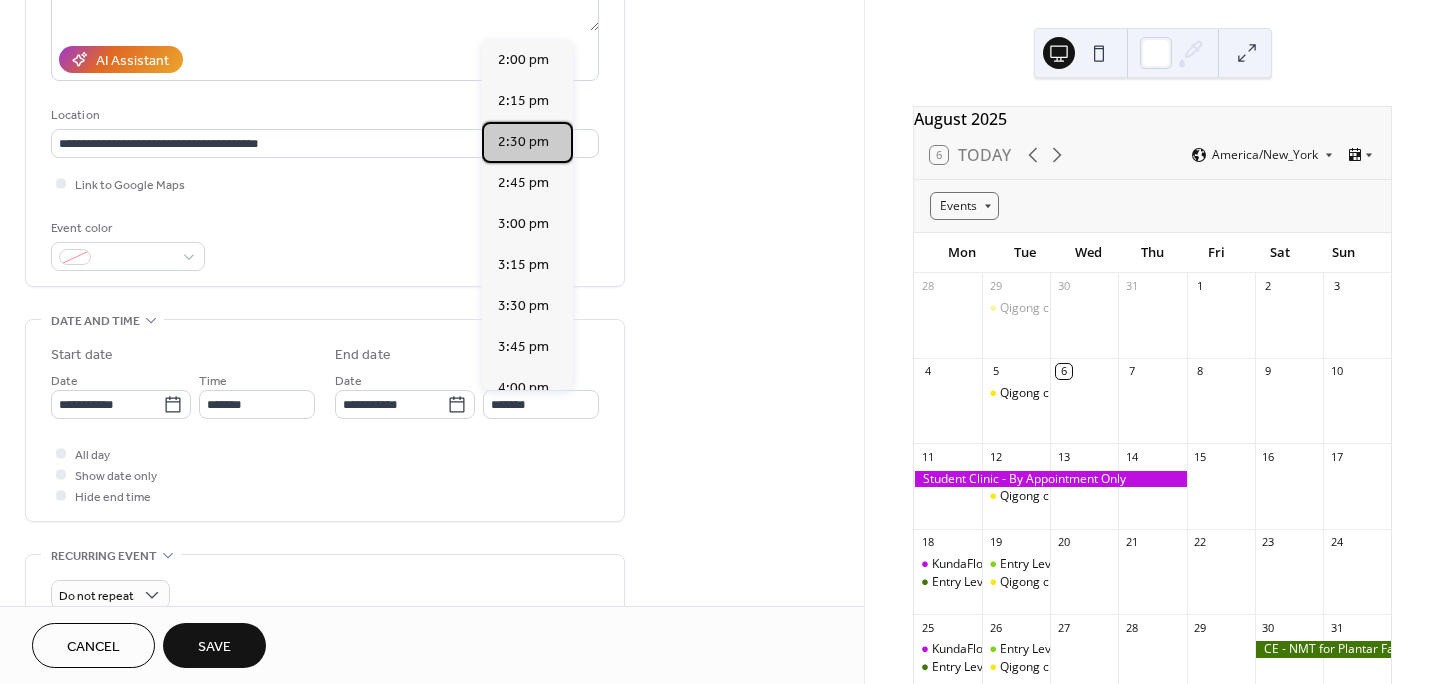 click on "2:30 pm" at bounding box center [523, 142] 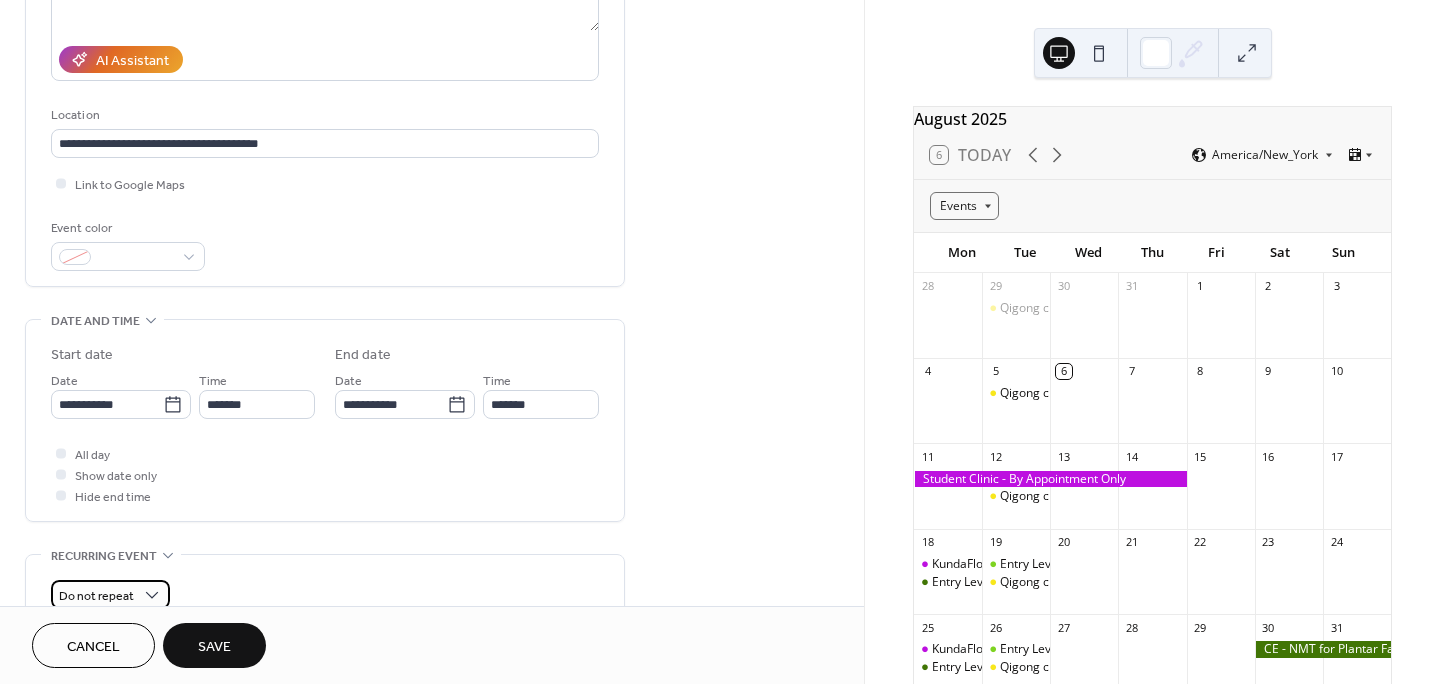 click on "Do not repeat" at bounding box center (96, 596) 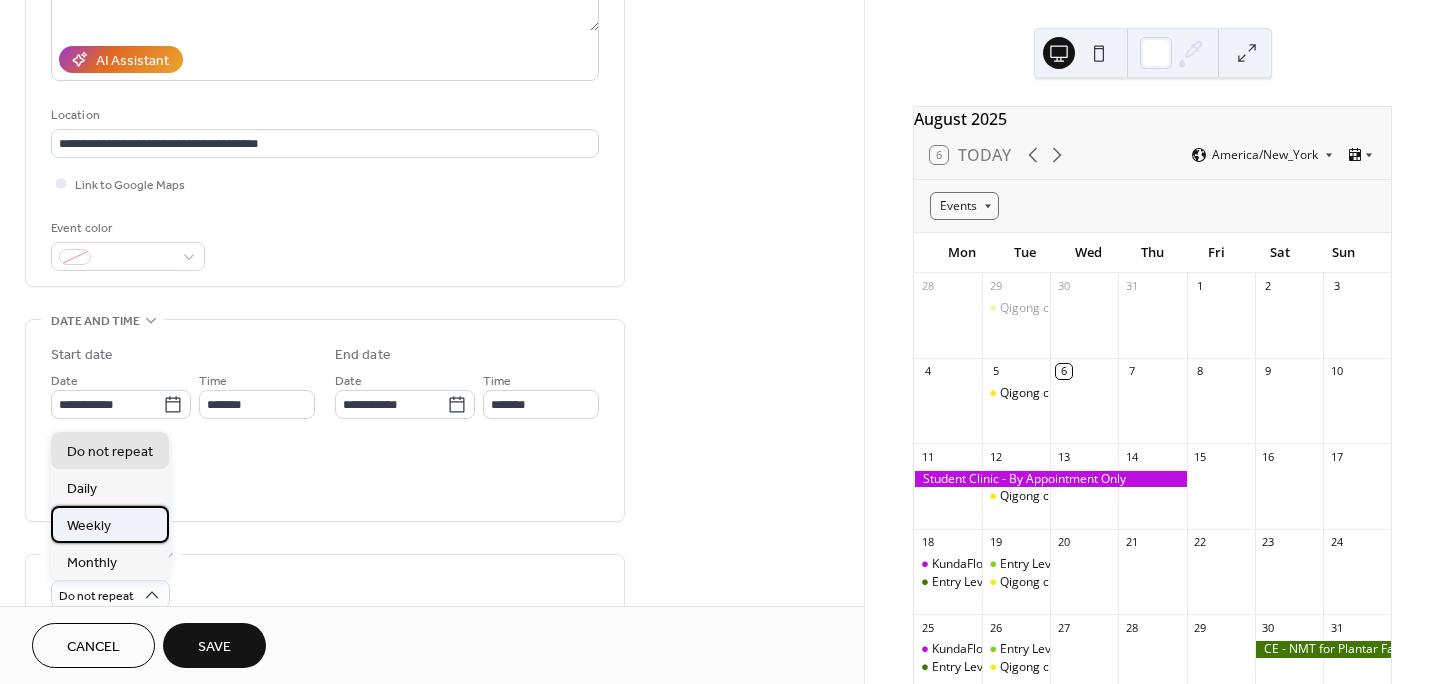 click on "Weekly" at bounding box center [89, 526] 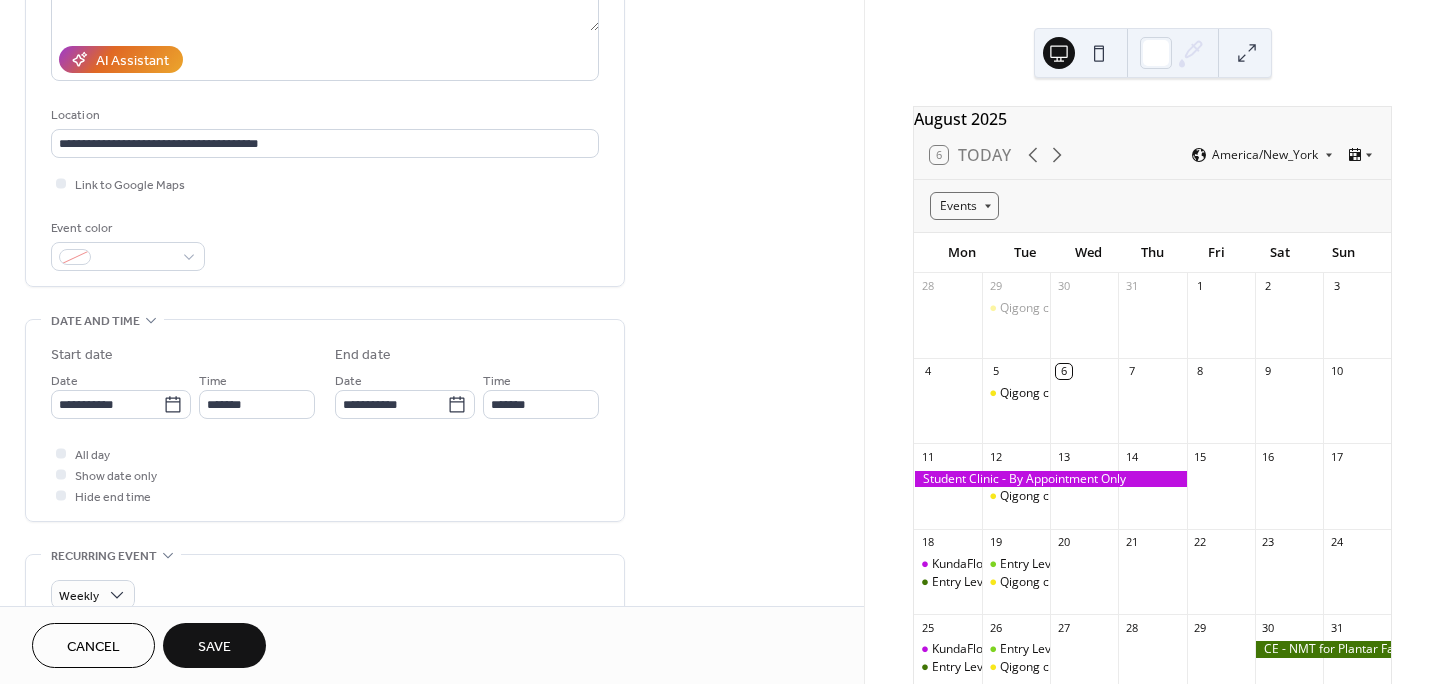 click on "Save" at bounding box center (214, 645) 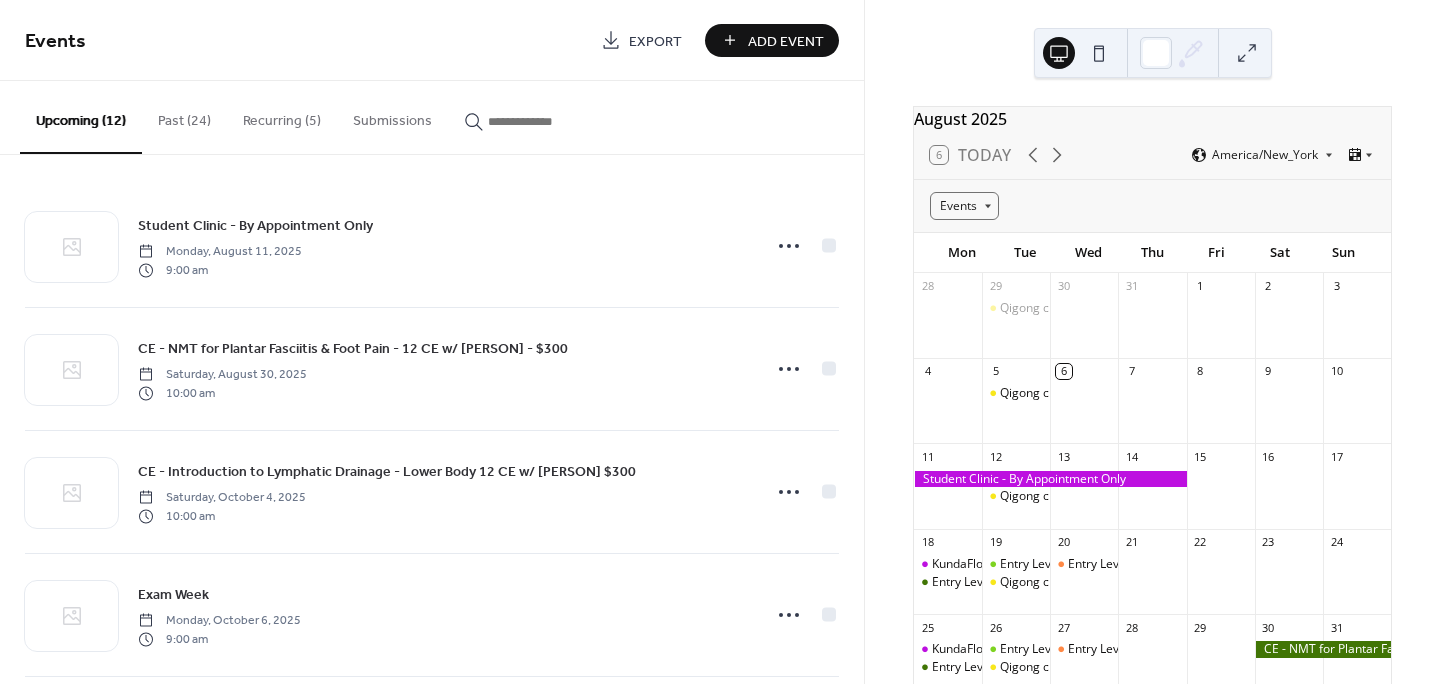 click on "Add Event" at bounding box center [786, 41] 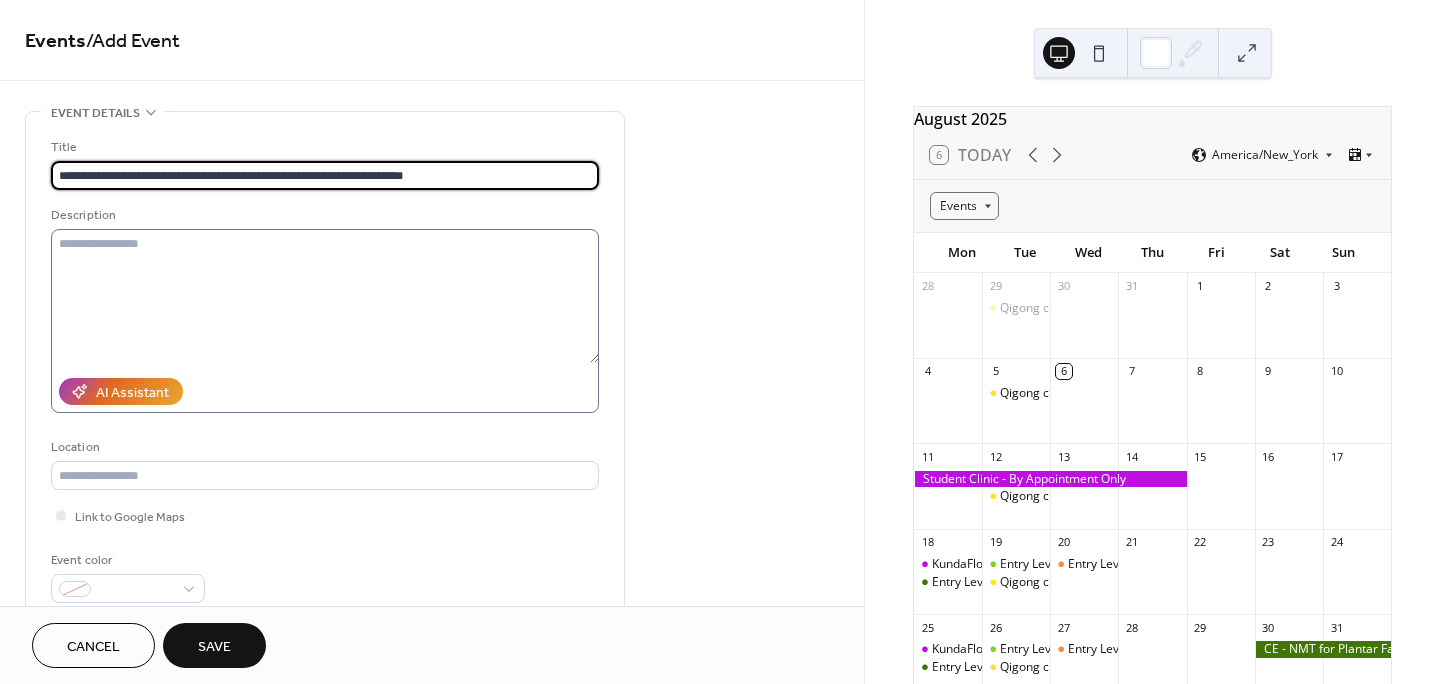 type on "**********" 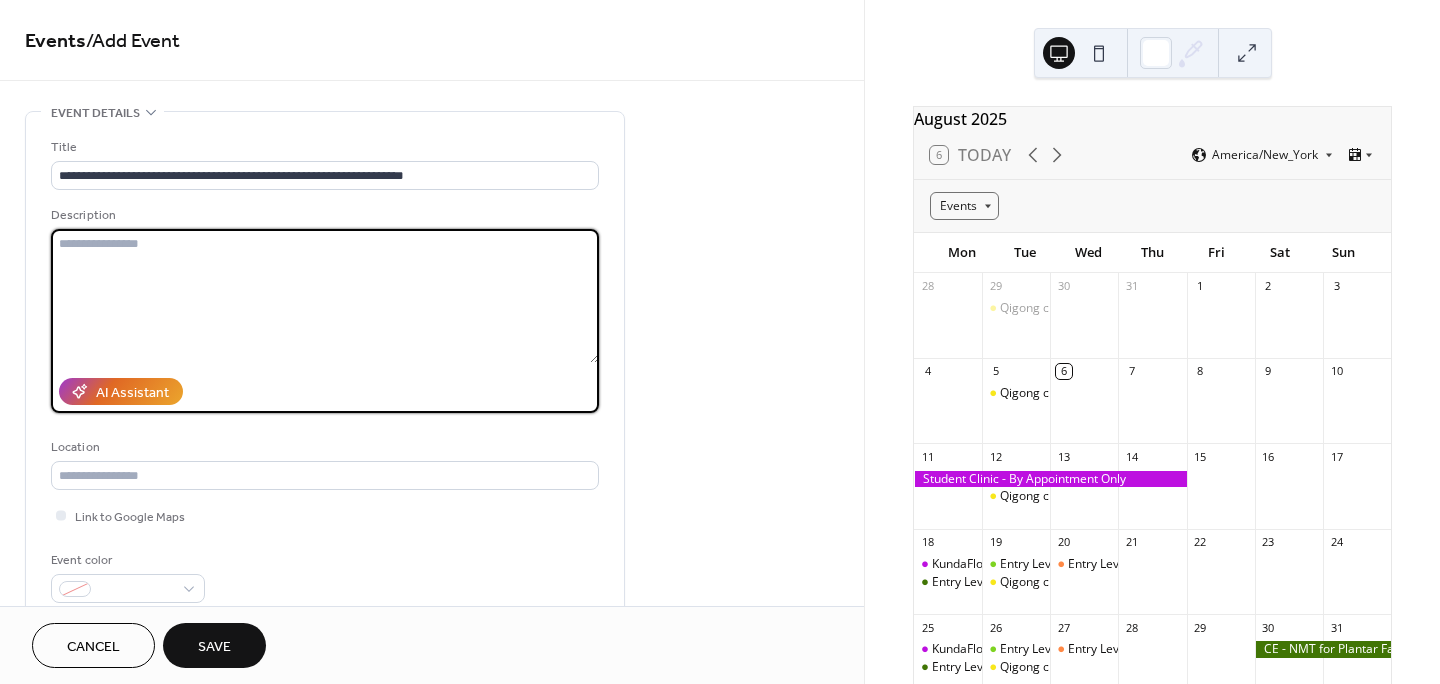 click at bounding box center [325, 296] 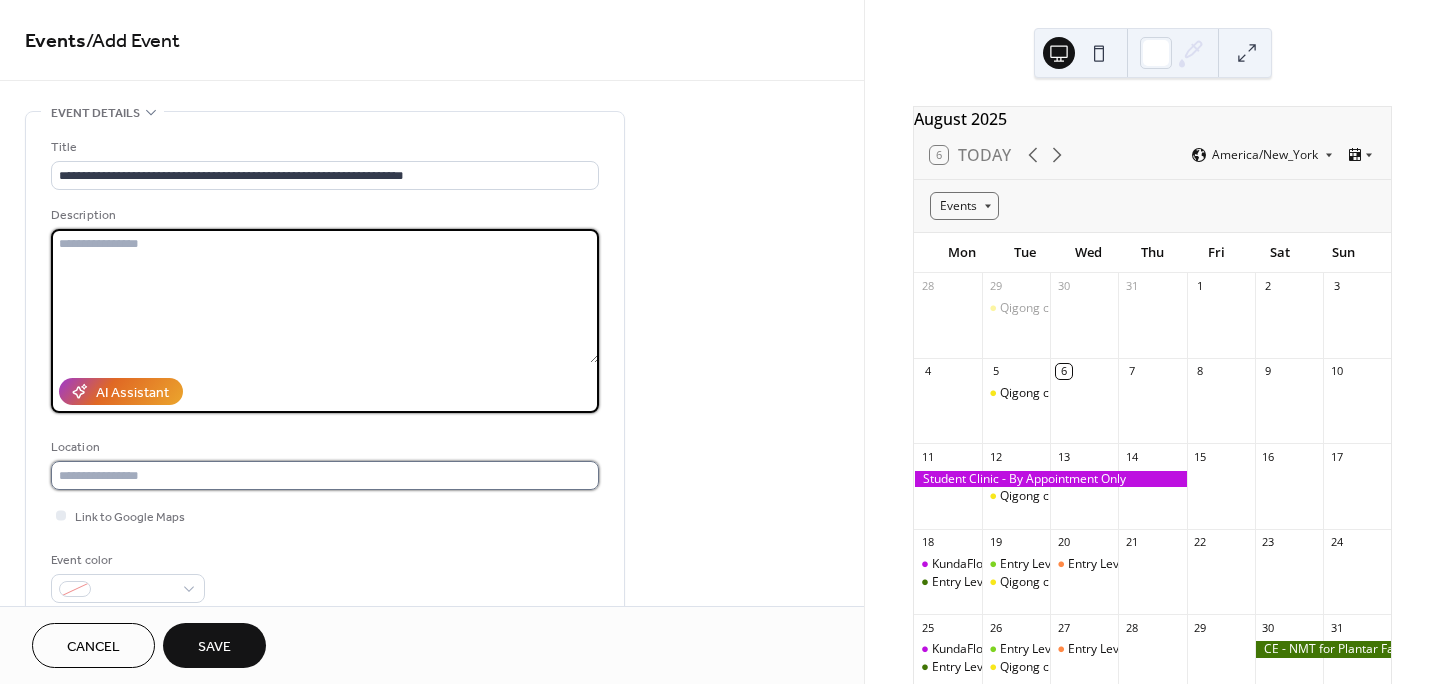 click at bounding box center [325, 475] 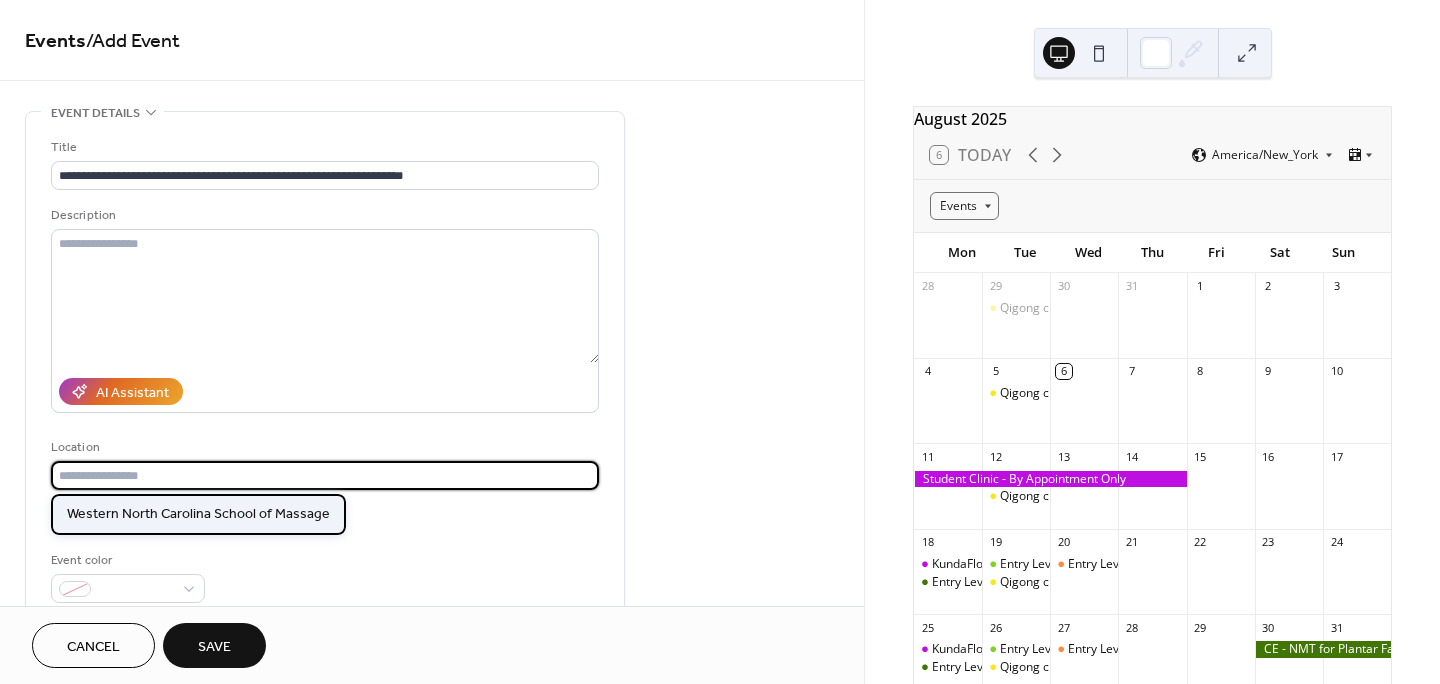 click on "Western North Carolina School of Massage" at bounding box center [198, 514] 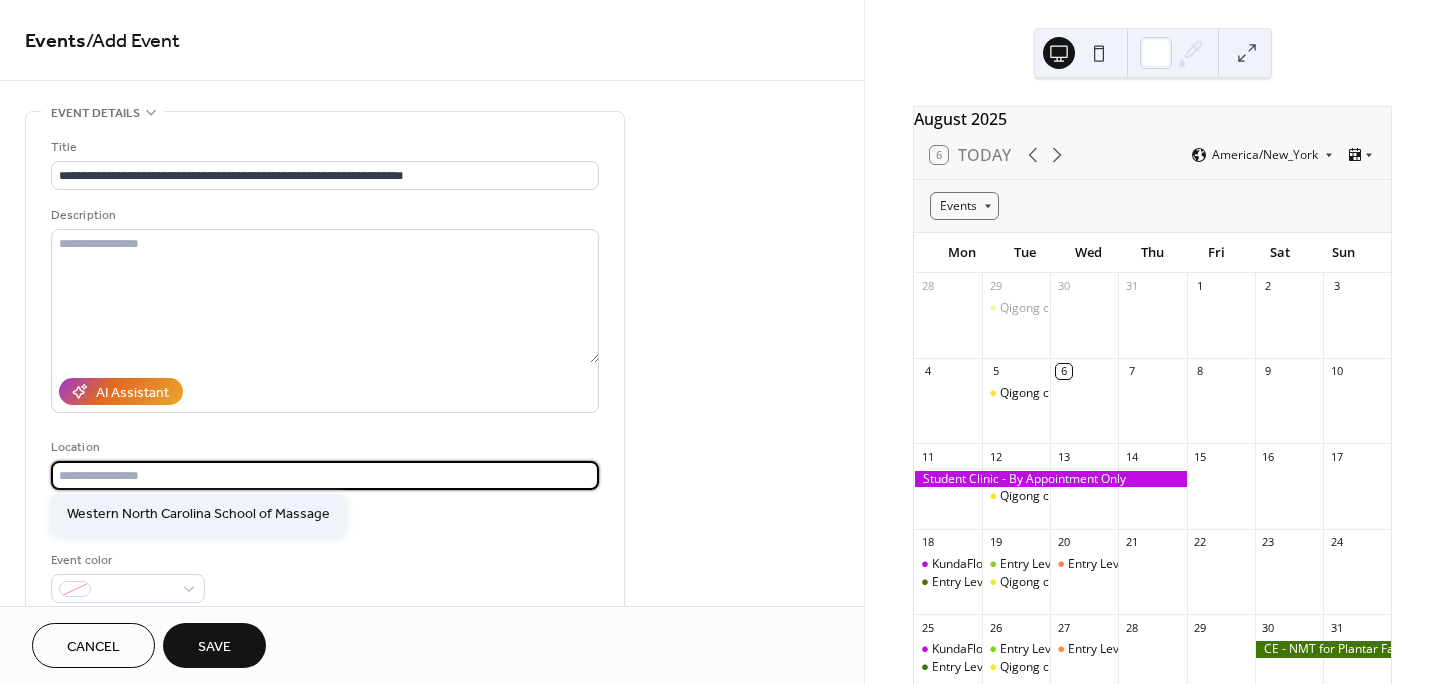 type on "**********" 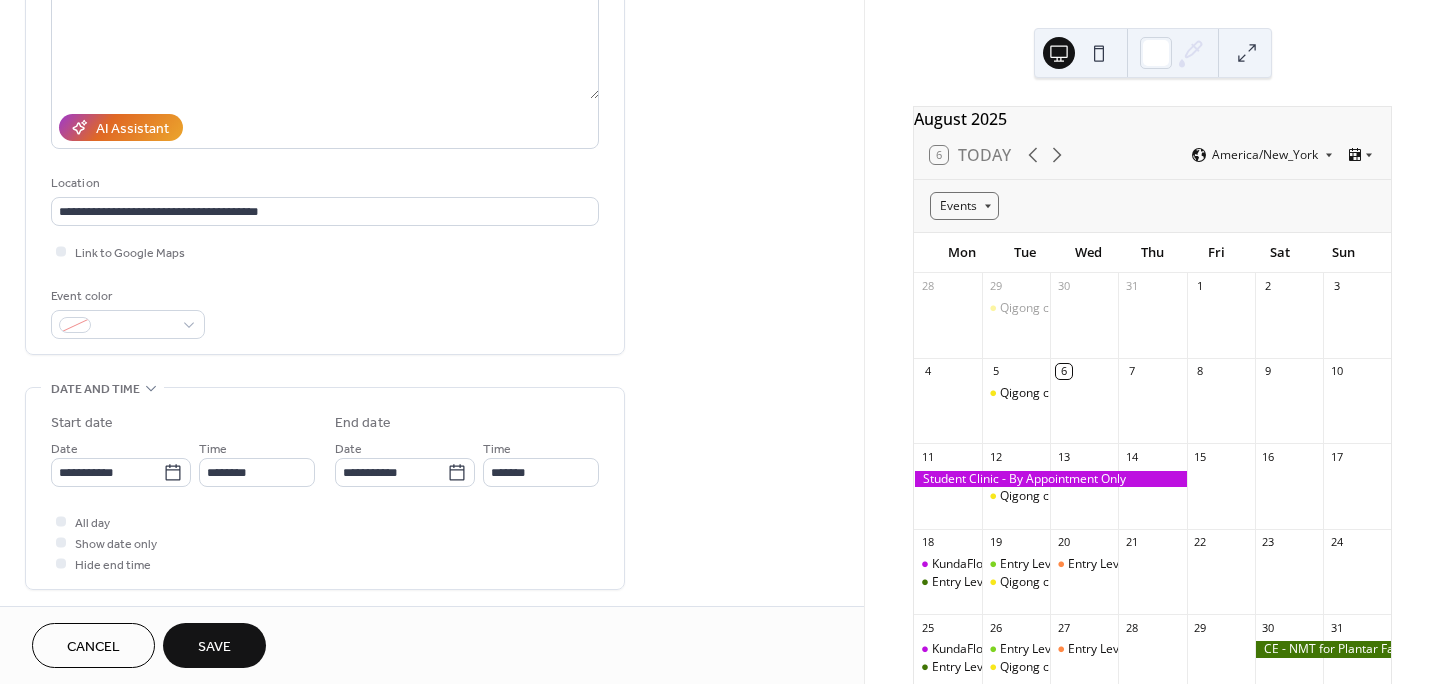 scroll, scrollTop: 272, scrollLeft: 0, axis: vertical 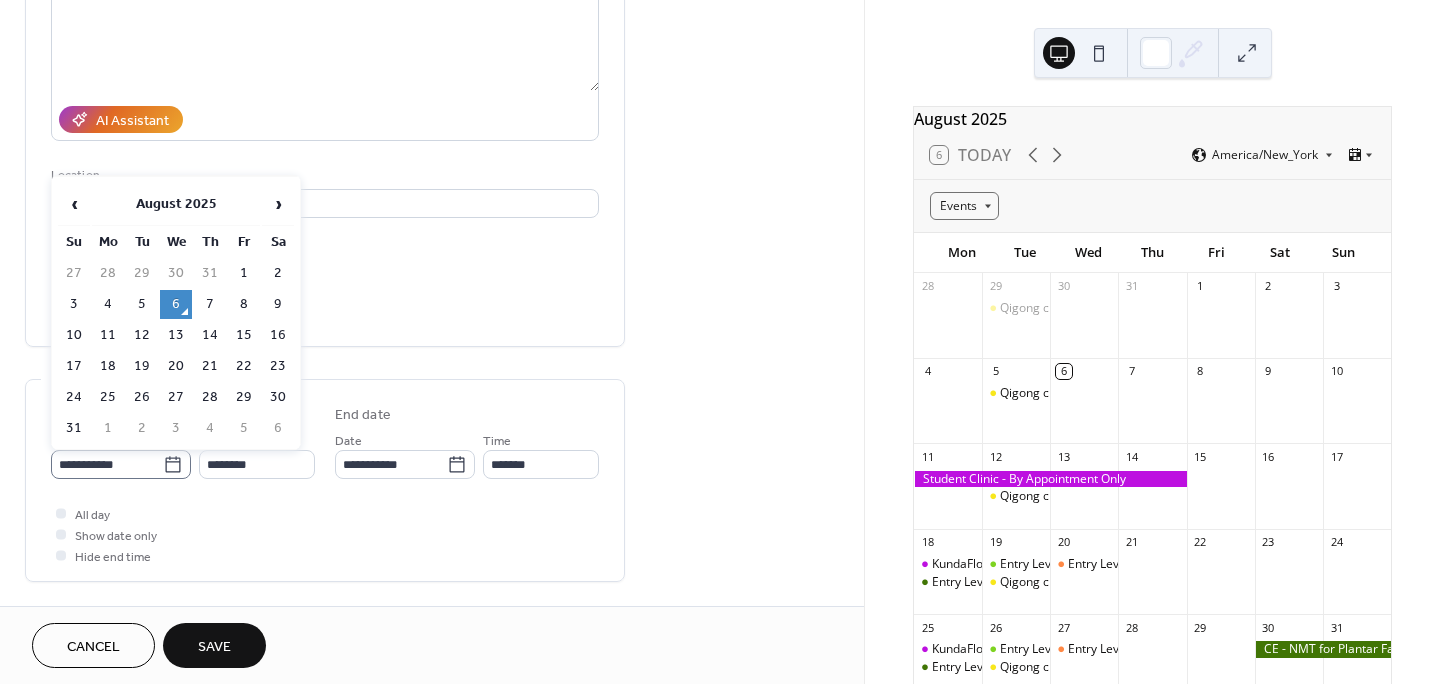 click 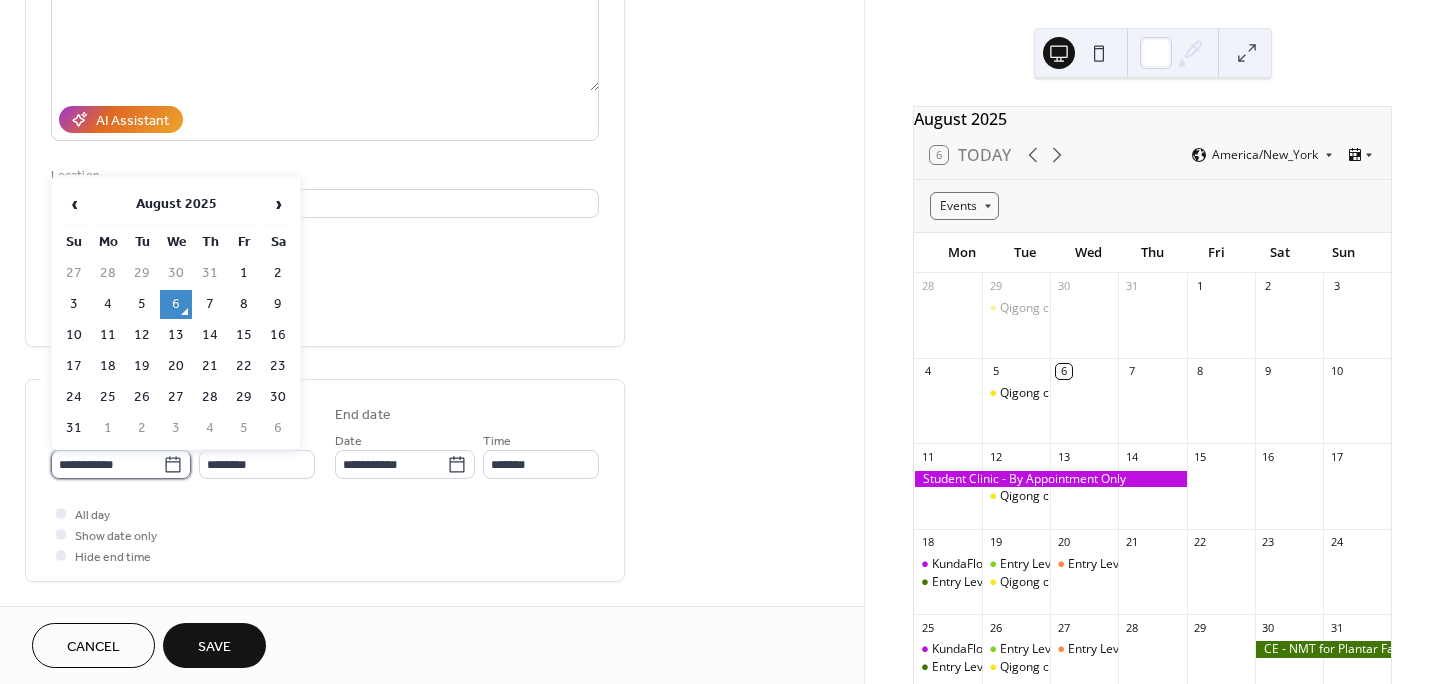 click on "**********" at bounding box center [107, 464] 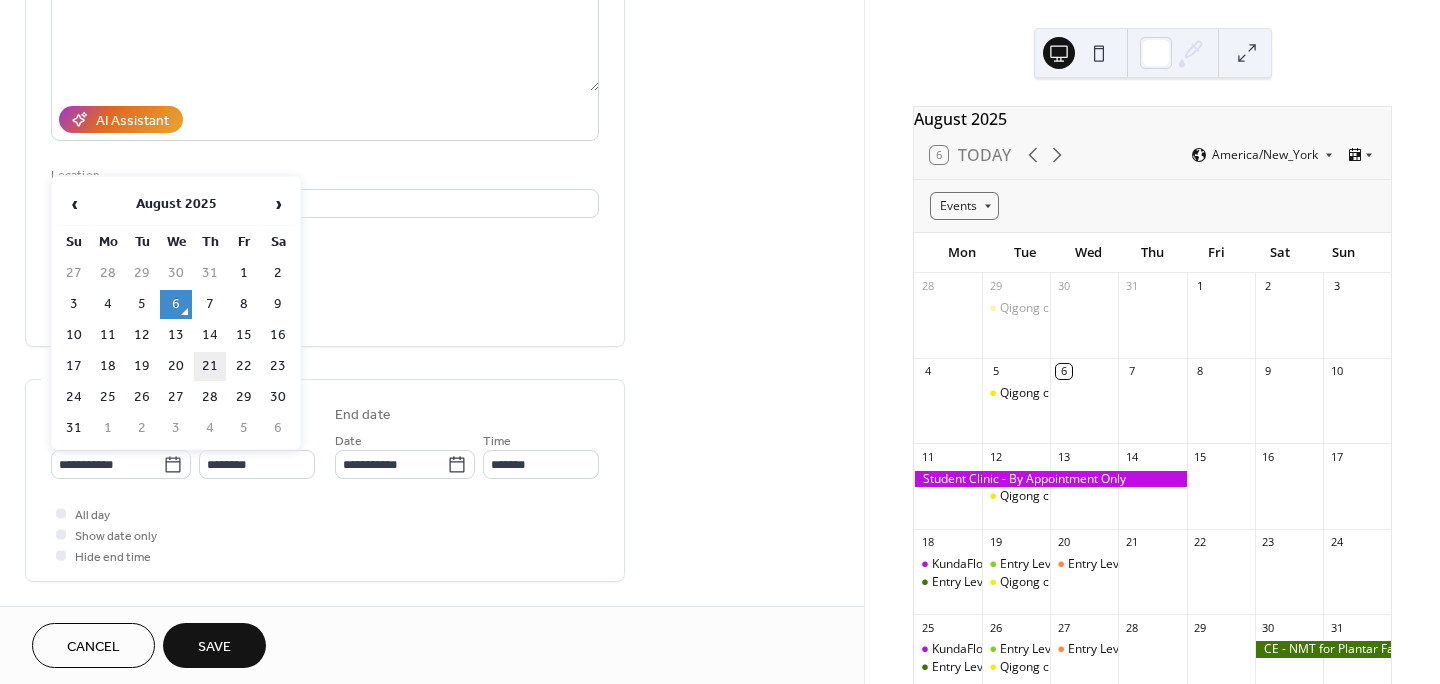 click on "21" at bounding box center [210, 366] 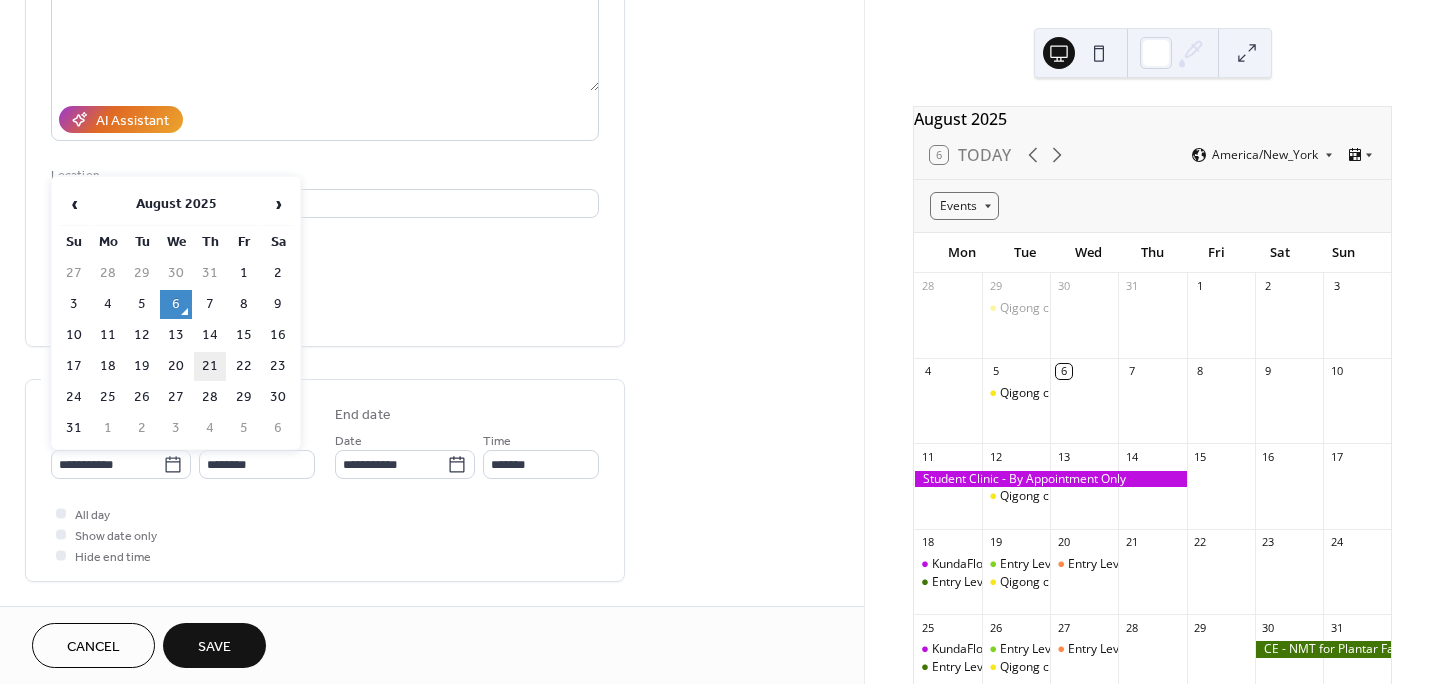 type on "**********" 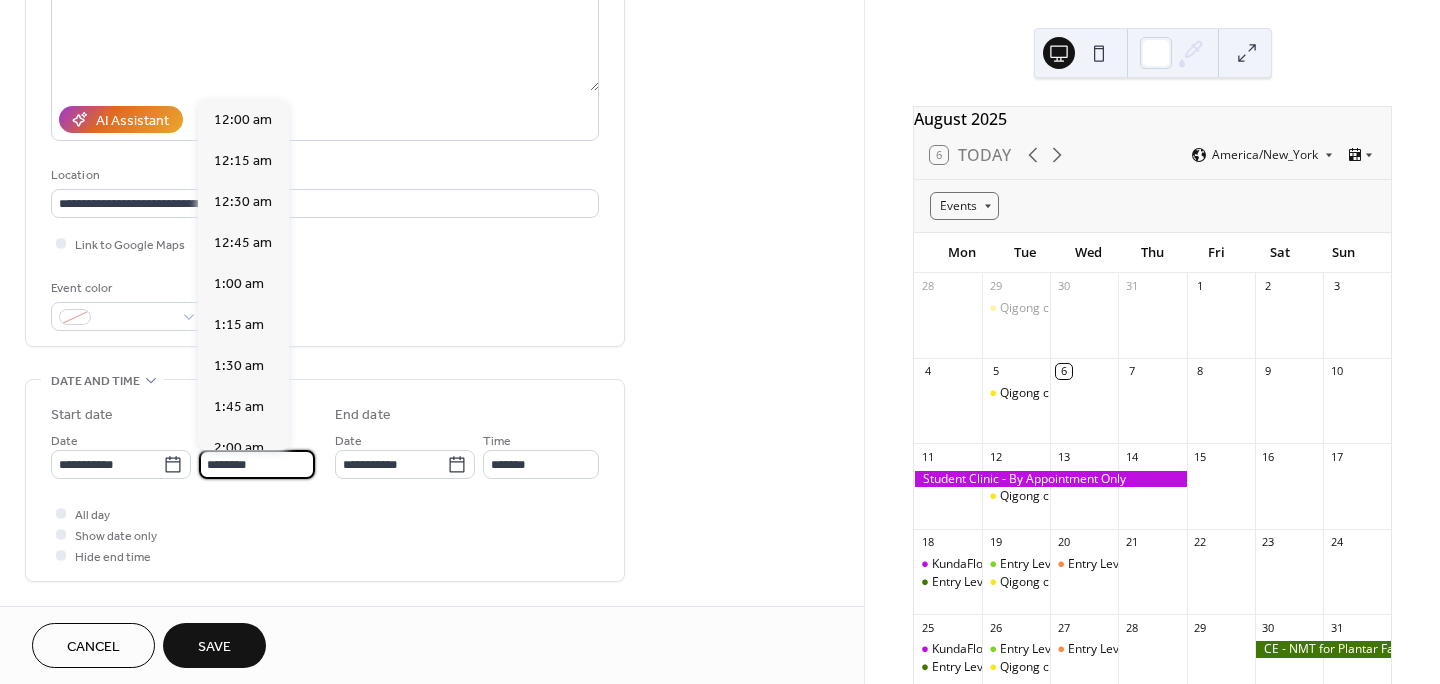 scroll, scrollTop: 1968, scrollLeft: 0, axis: vertical 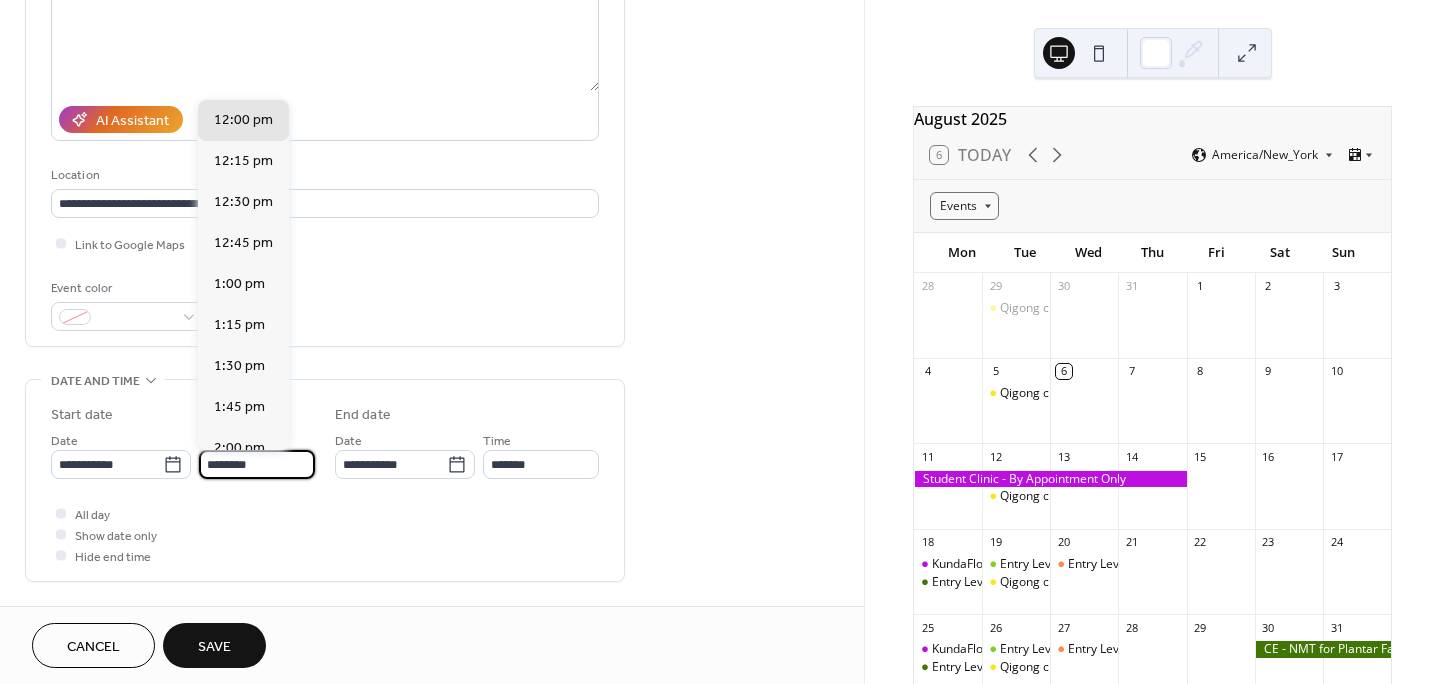click on "********" at bounding box center [257, 464] 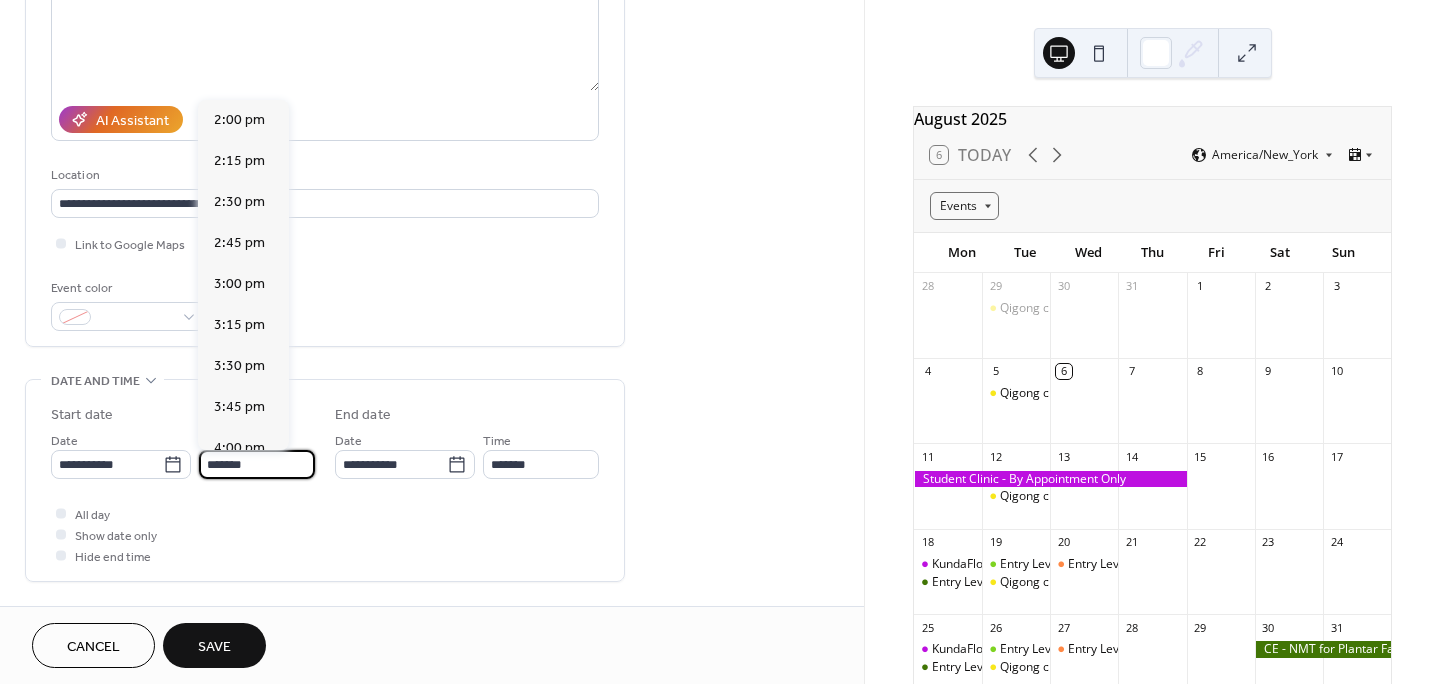 scroll, scrollTop: 3444, scrollLeft: 0, axis: vertical 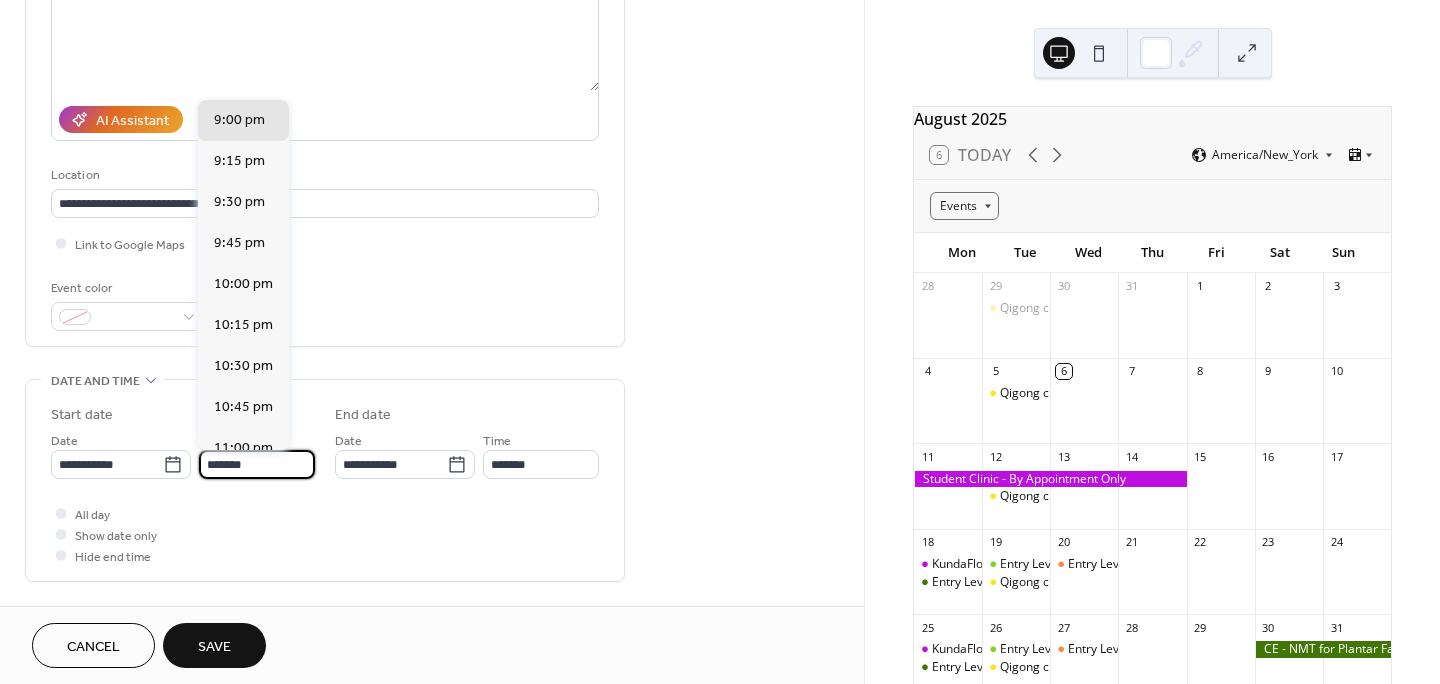 click on "*******" at bounding box center (257, 464) 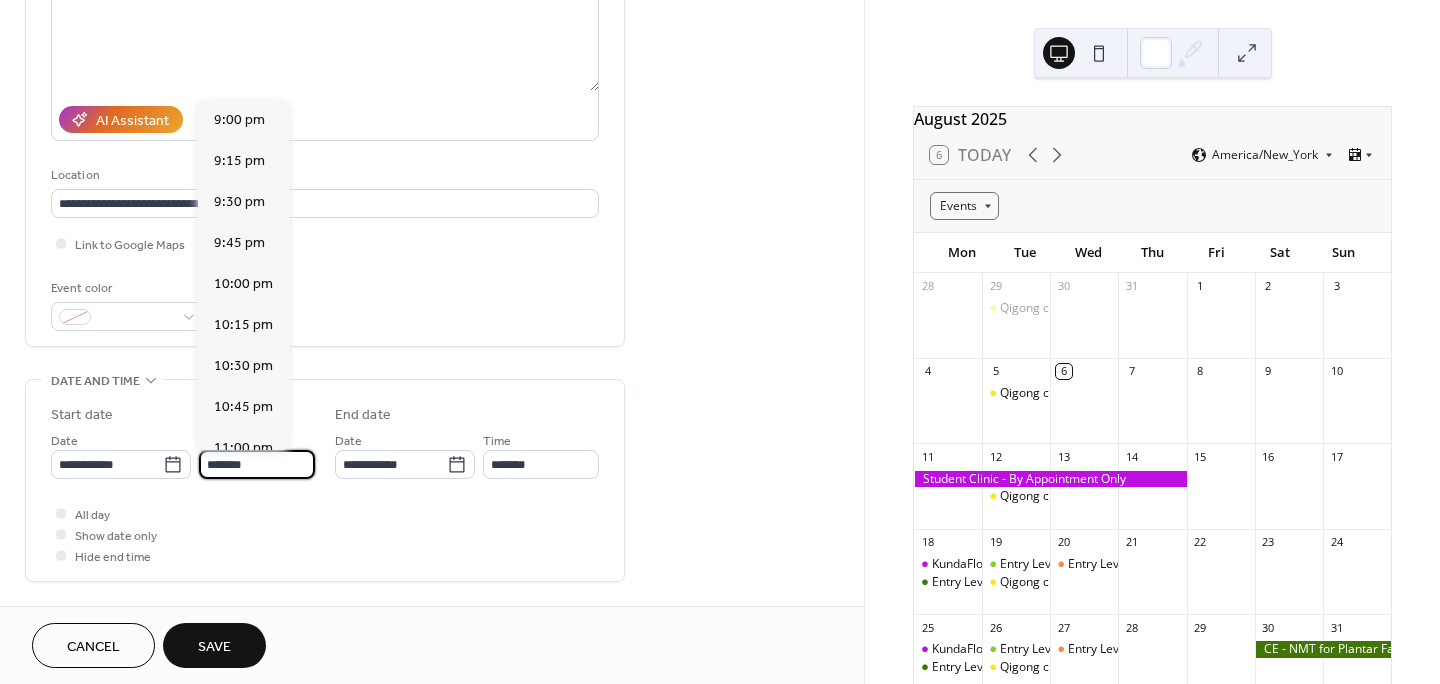 scroll, scrollTop: 1476, scrollLeft: 0, axis: vertical 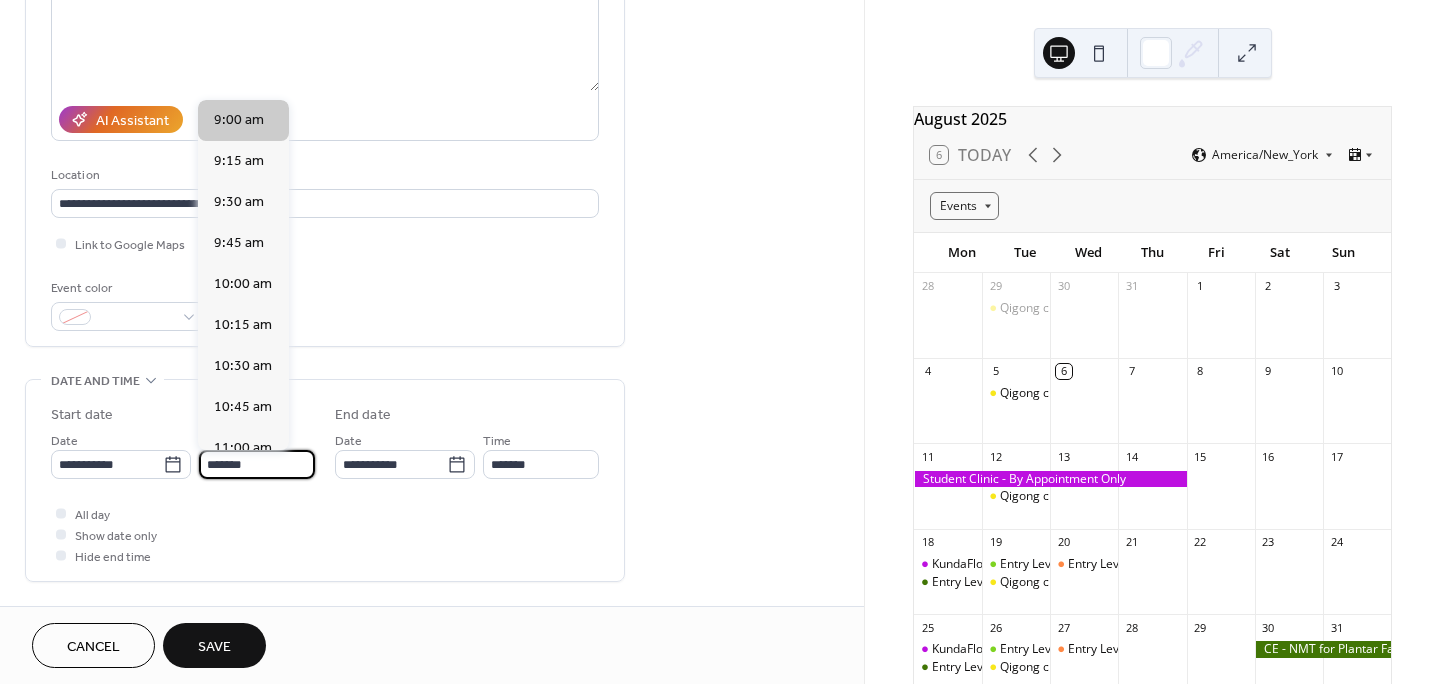 type on "*******" 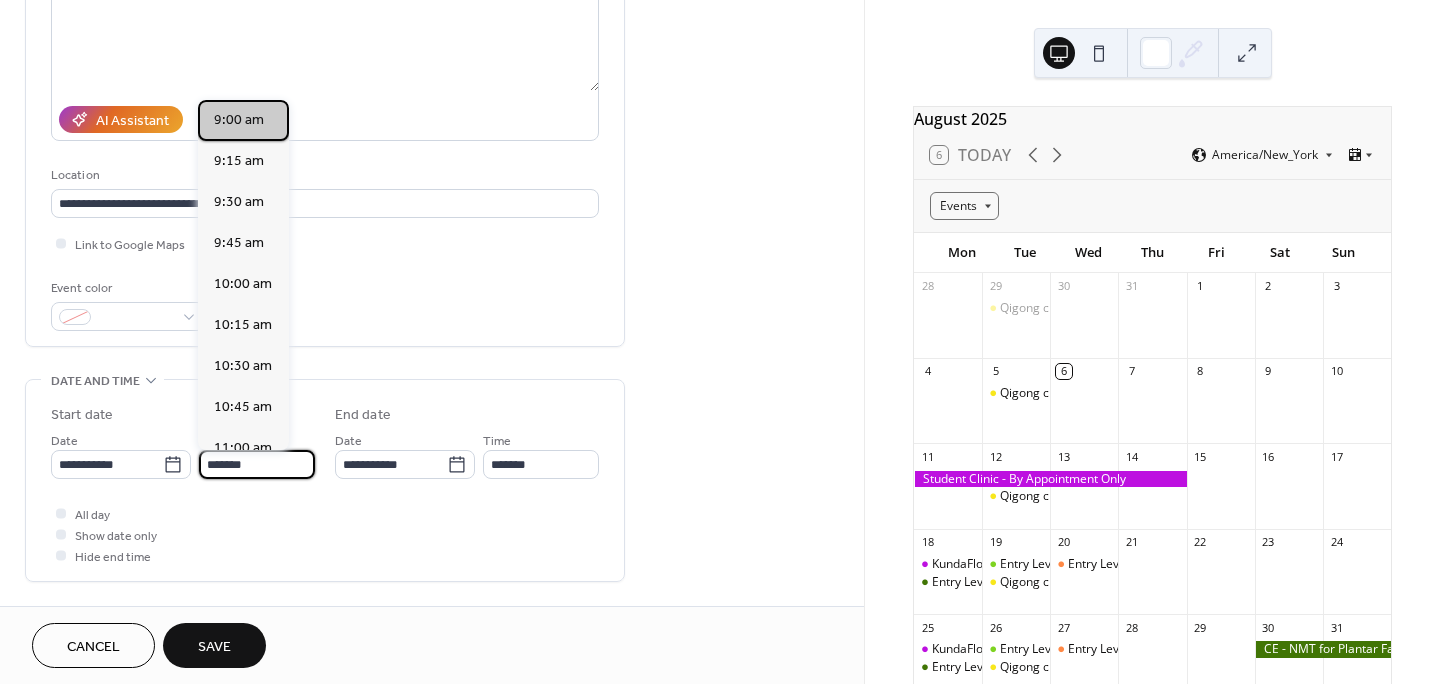 click on "9:00 am" at bounding box center (239, 120) 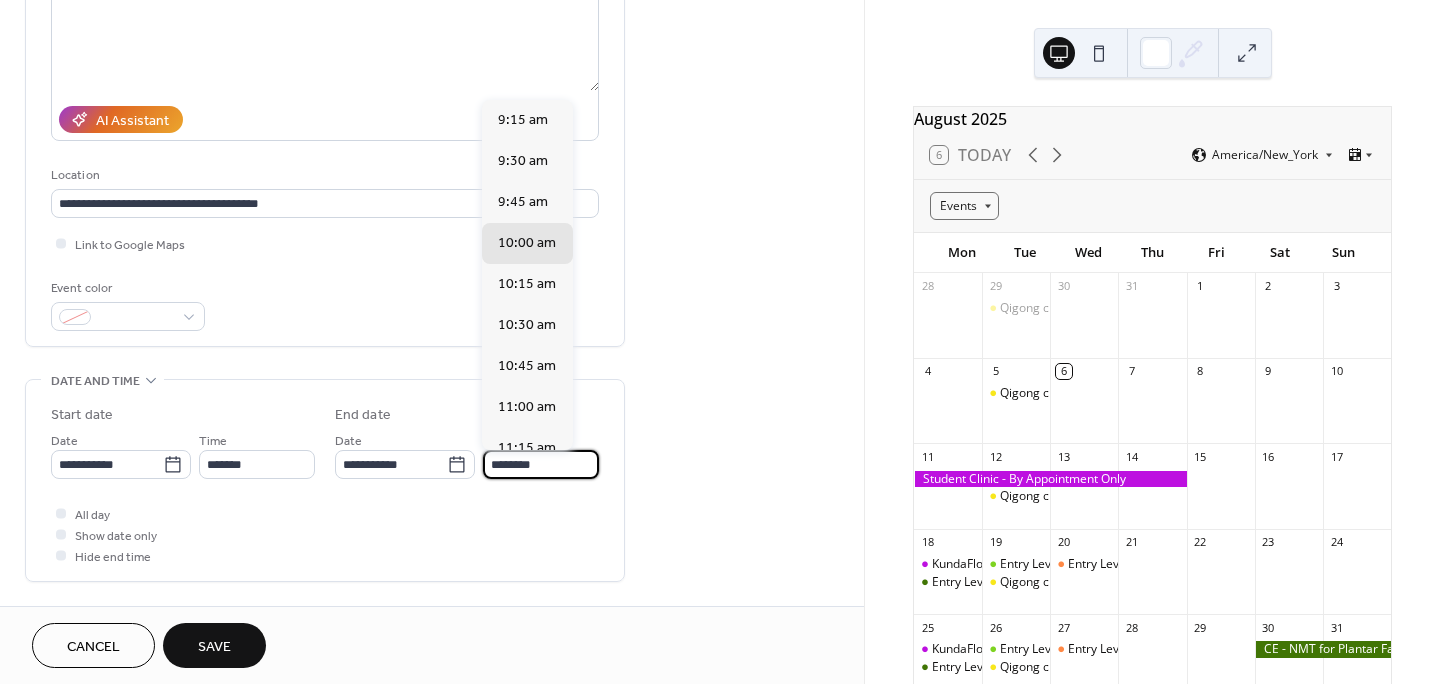 click on "********" at bounding box center [541, 464] 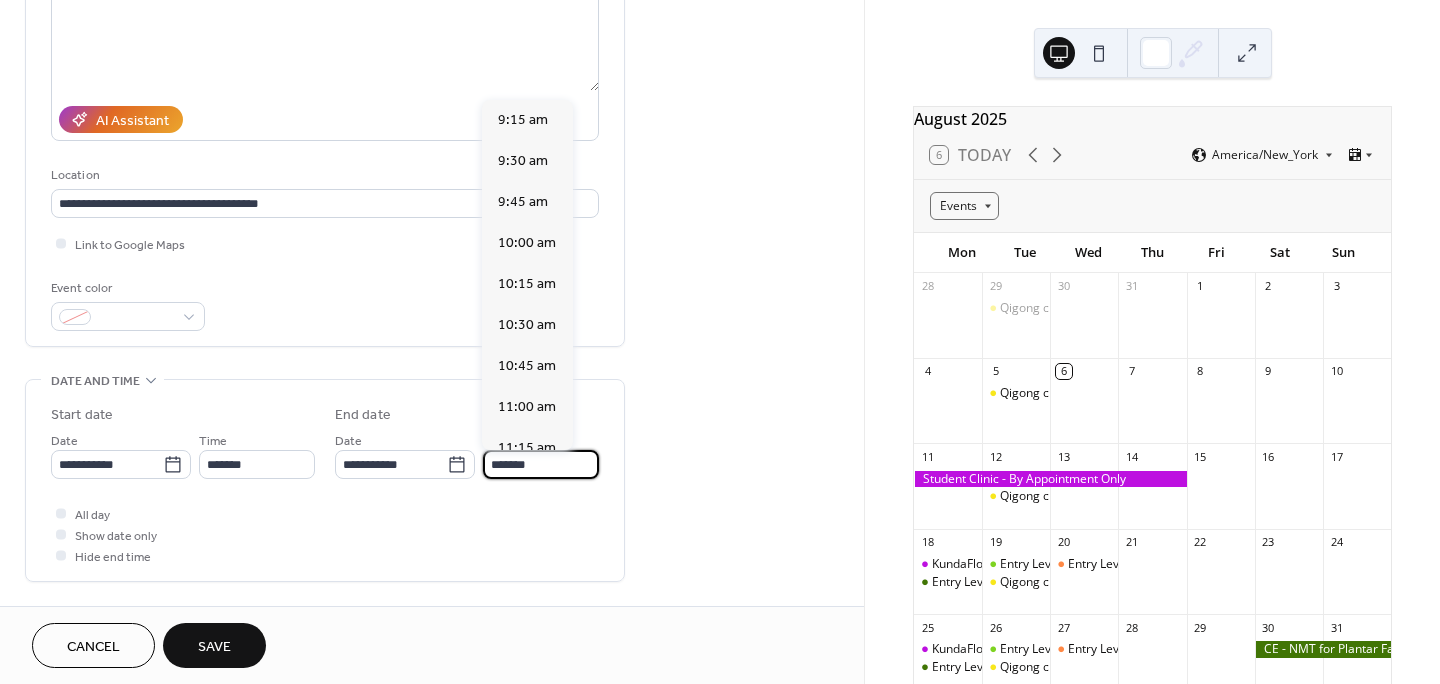 click on "*******" at bounding box center (541, 464) 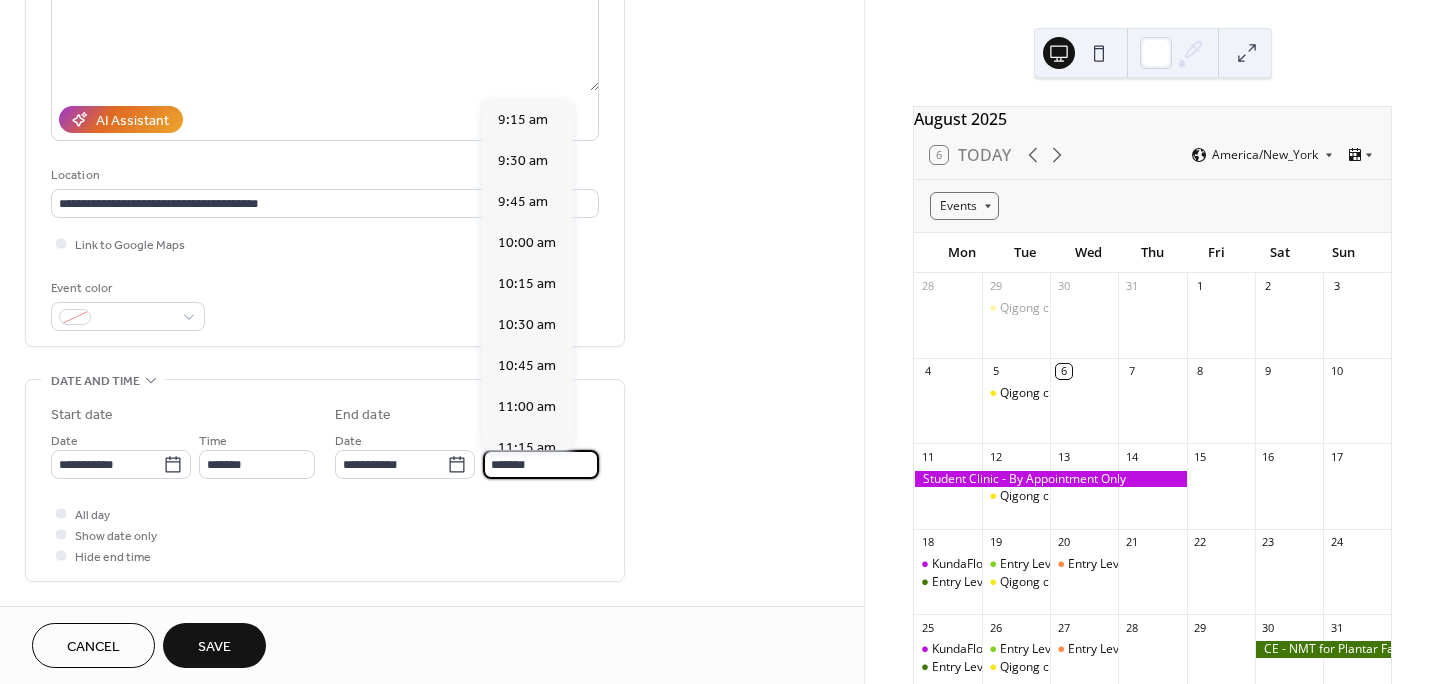 scroll, scrollTop: 861, scrollLeft: 0, axis: vertical 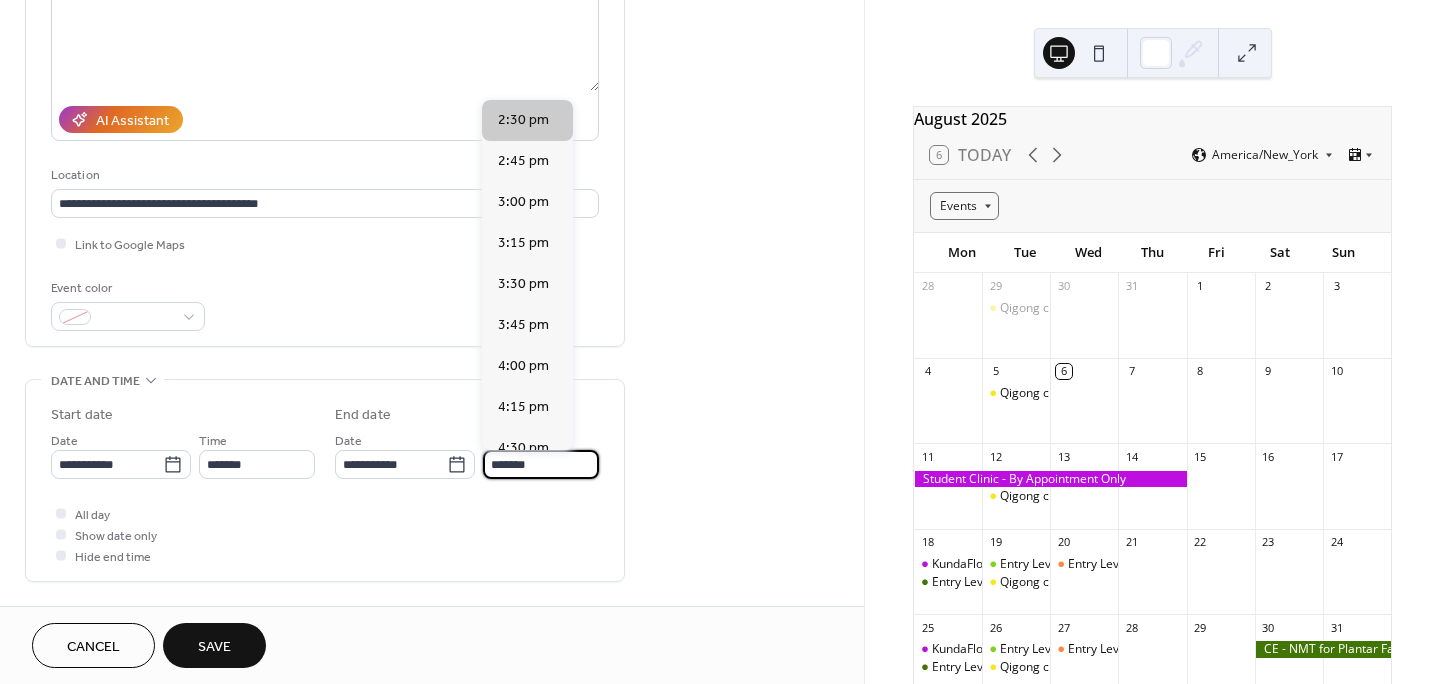 type on "*******" 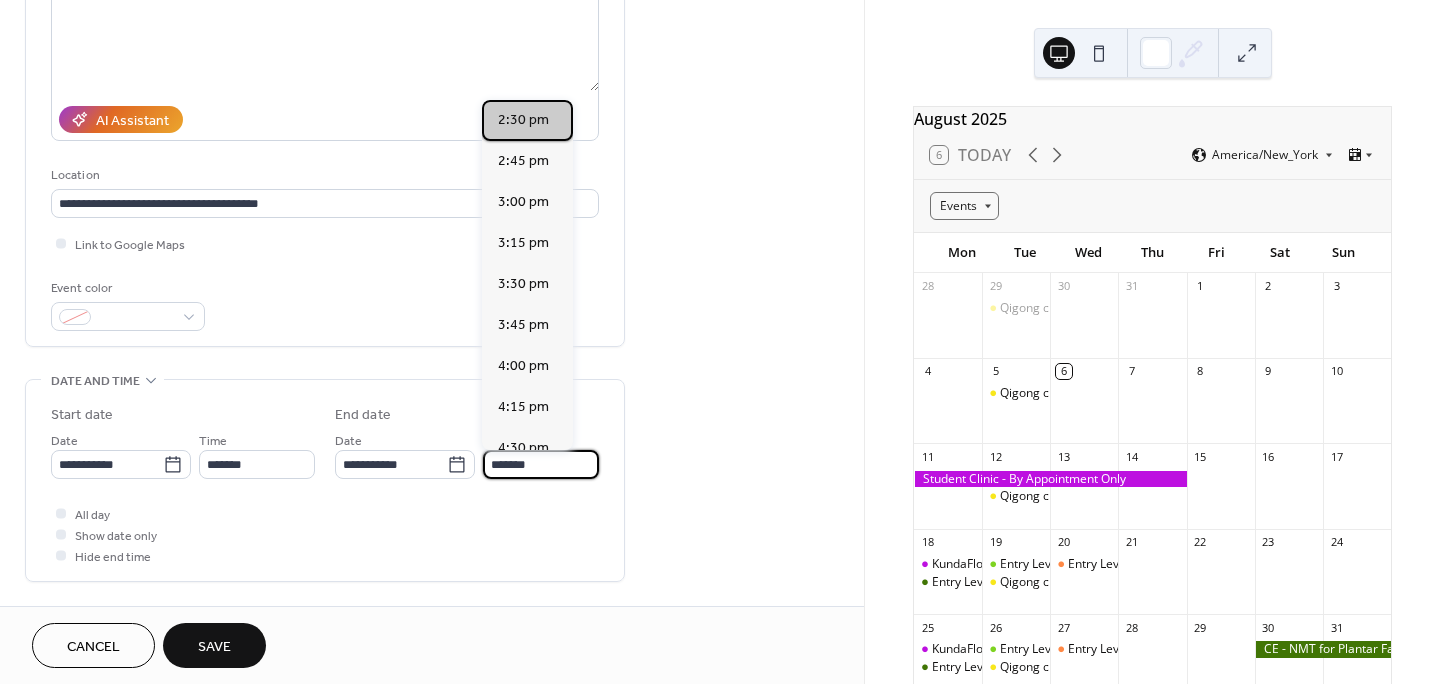 click on "2:30 pm" at bounding box center [523, 120] 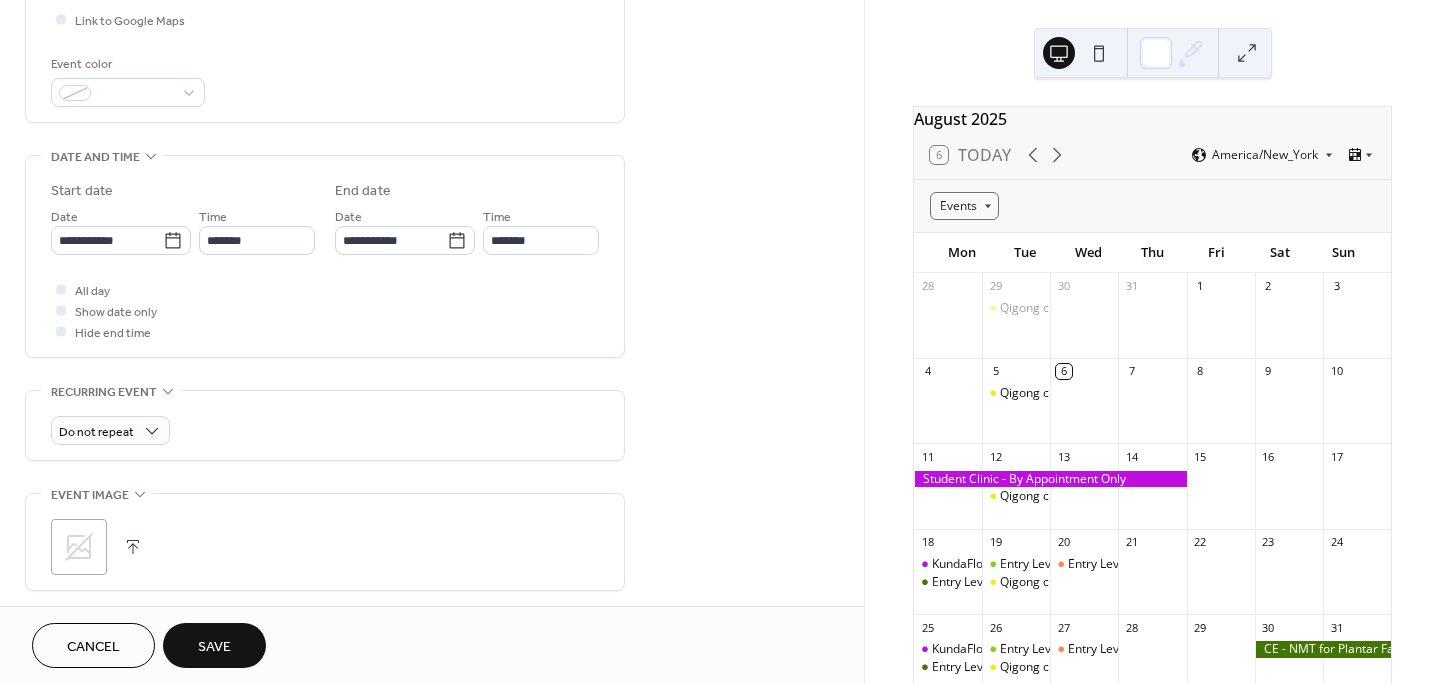 scroll, scrollTop: 504, scrollLeft: 0, axis: vertical 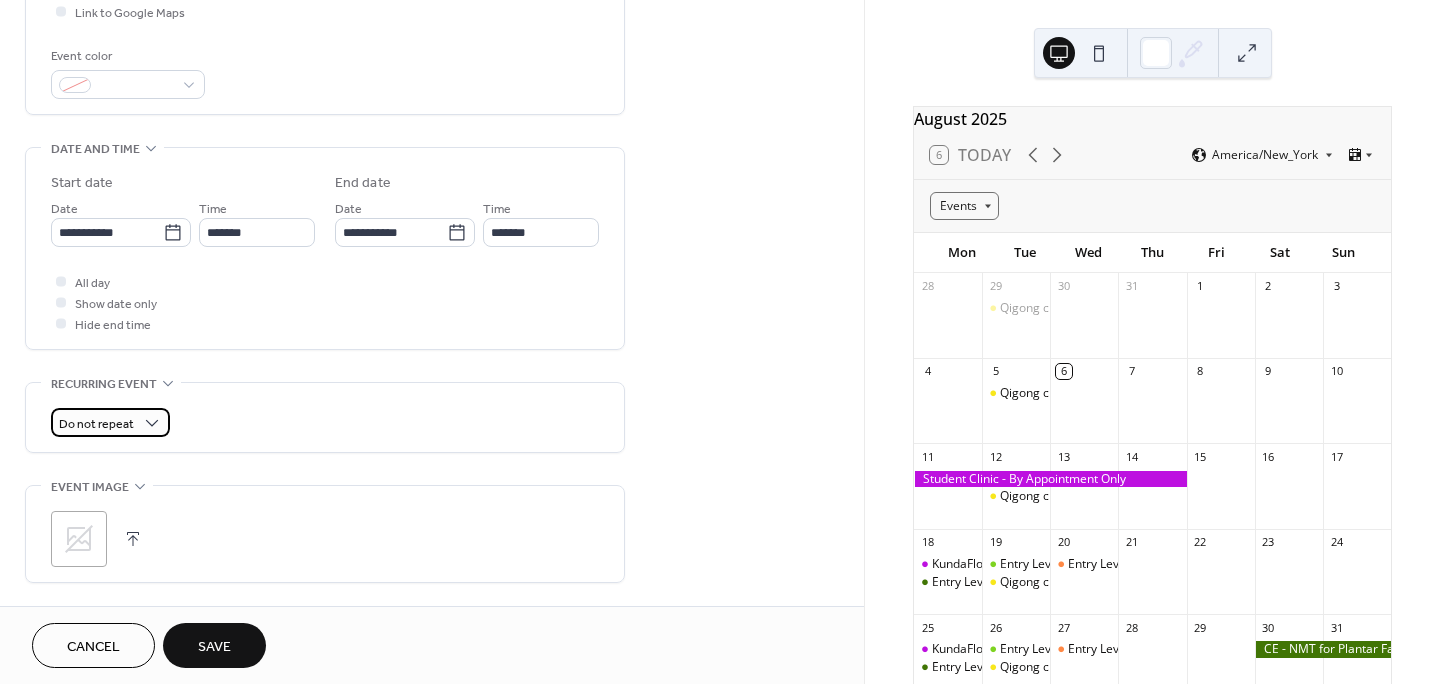 click on "Do not repeat" at bounding box center (96, 424) 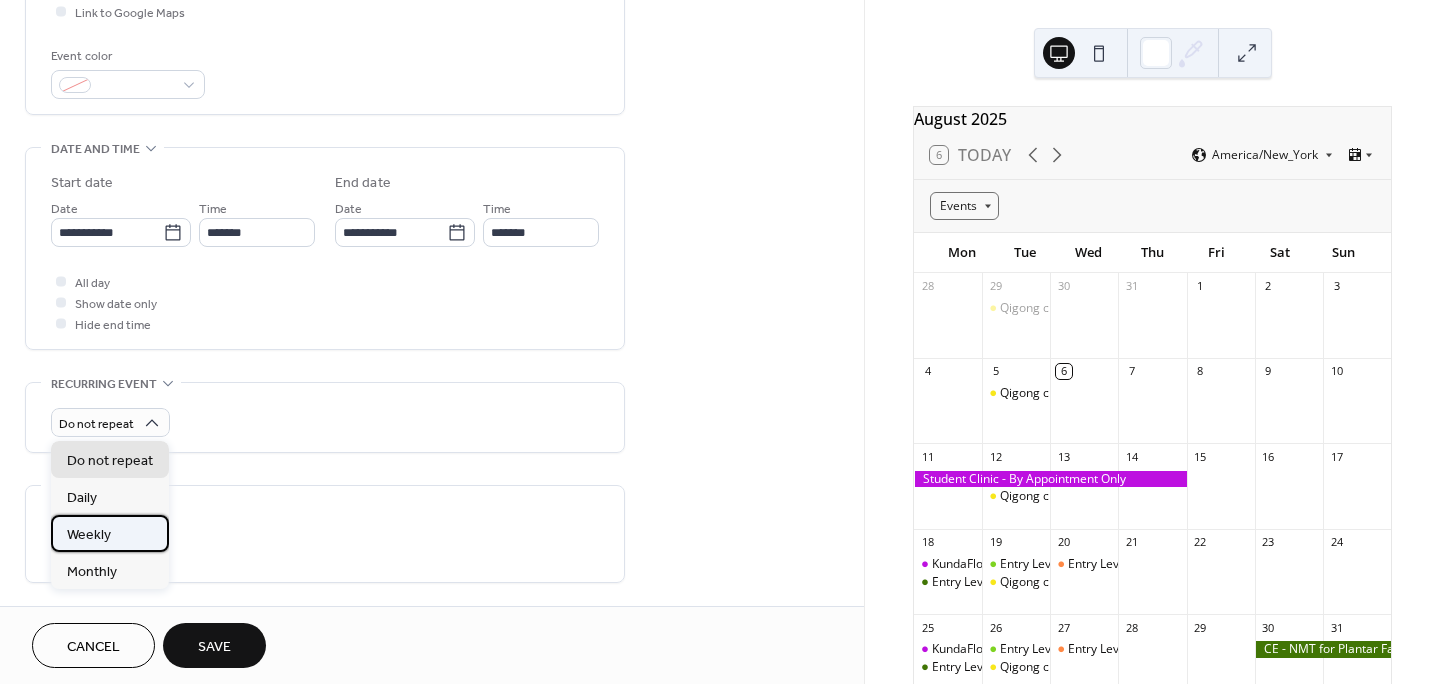 click on "Weekly" at bounding box center (89, 535) 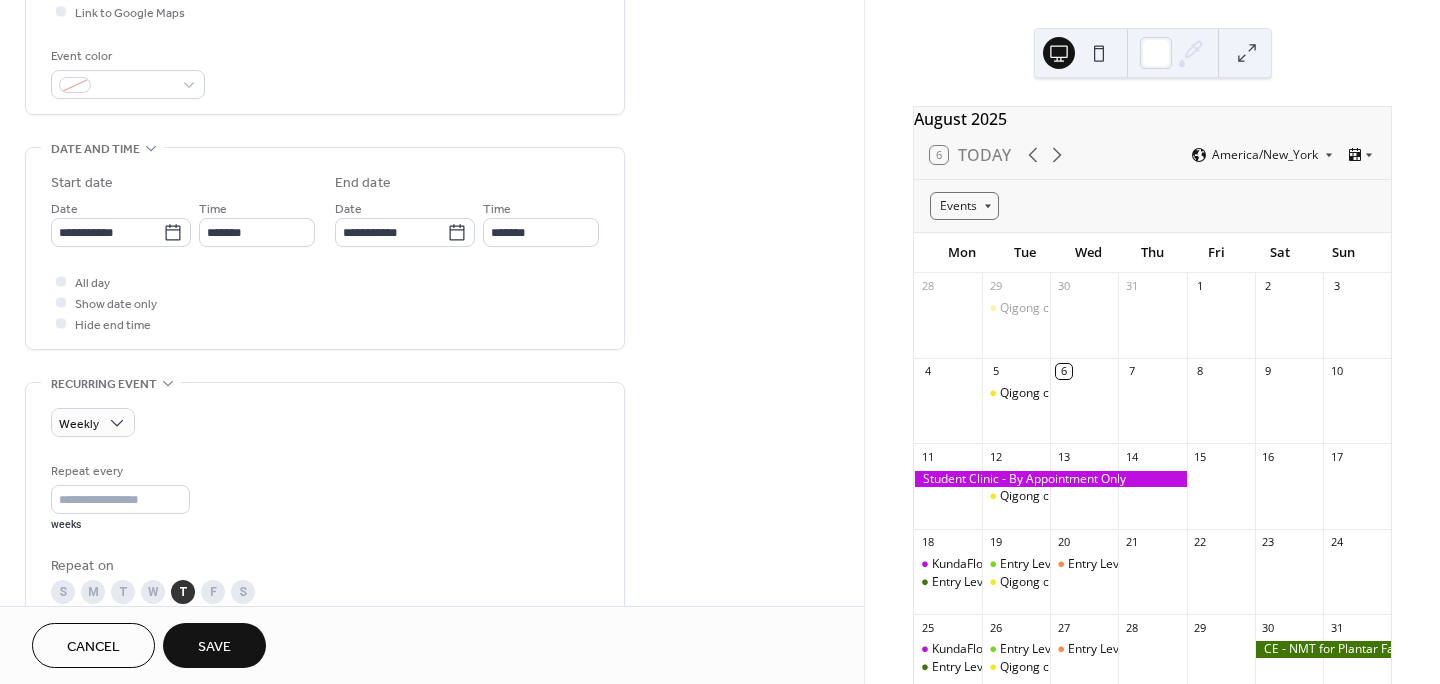 click on "Save" at bounding box center (214, 645) 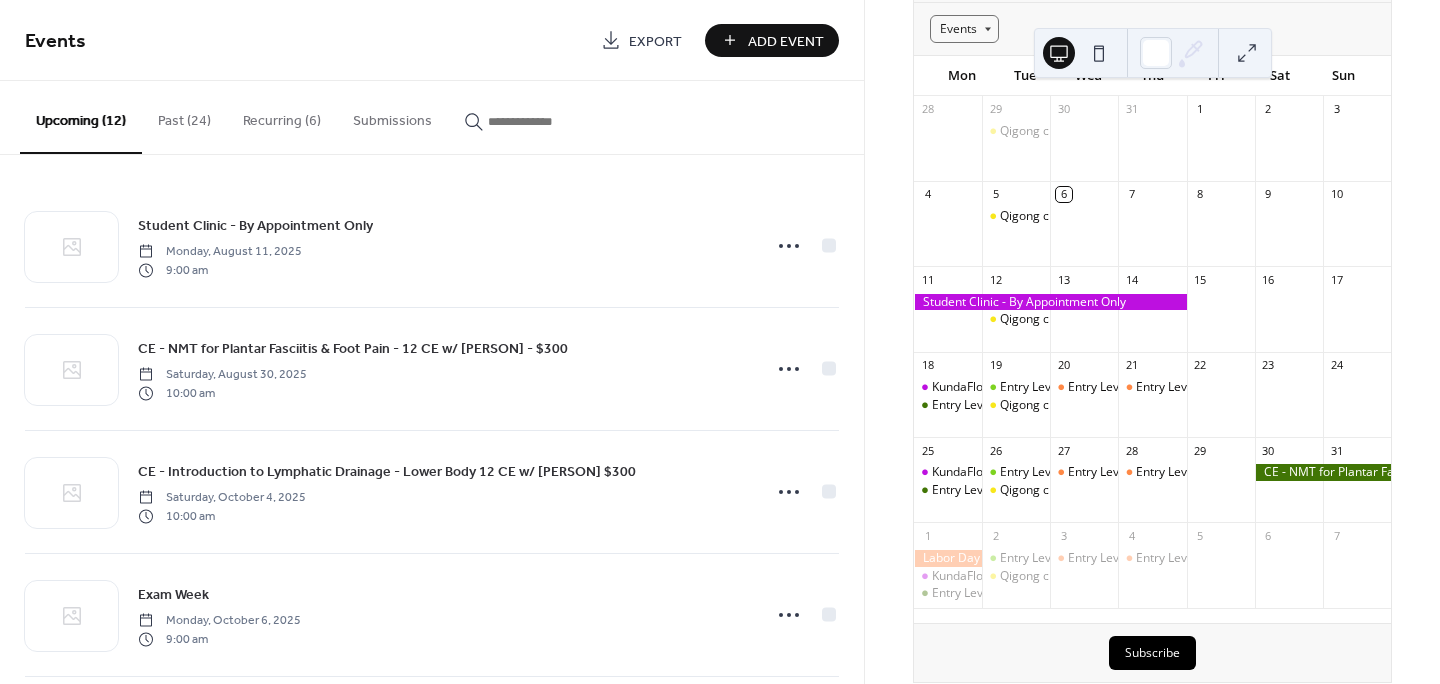 scroll, scrollTop: 182, scrollLeft: 0, axis: vertical 